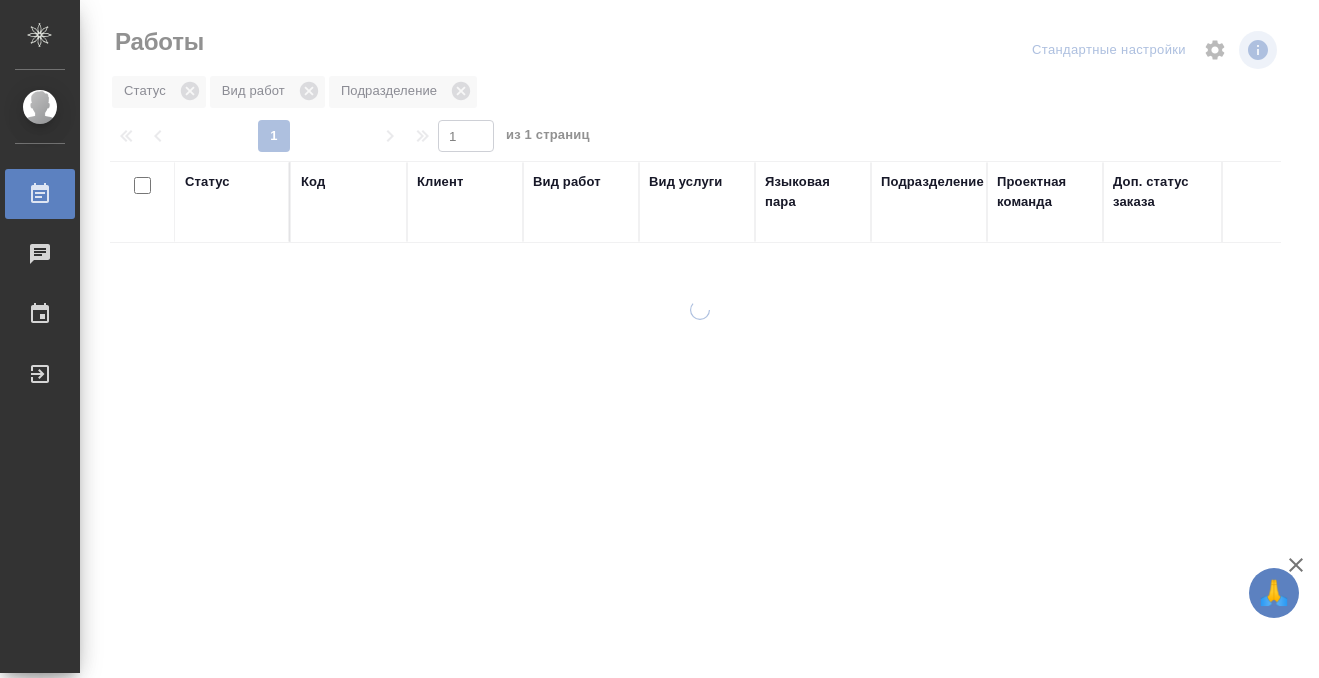 scroll, scrollTop: 0, scrollLeft: 0, axis: both 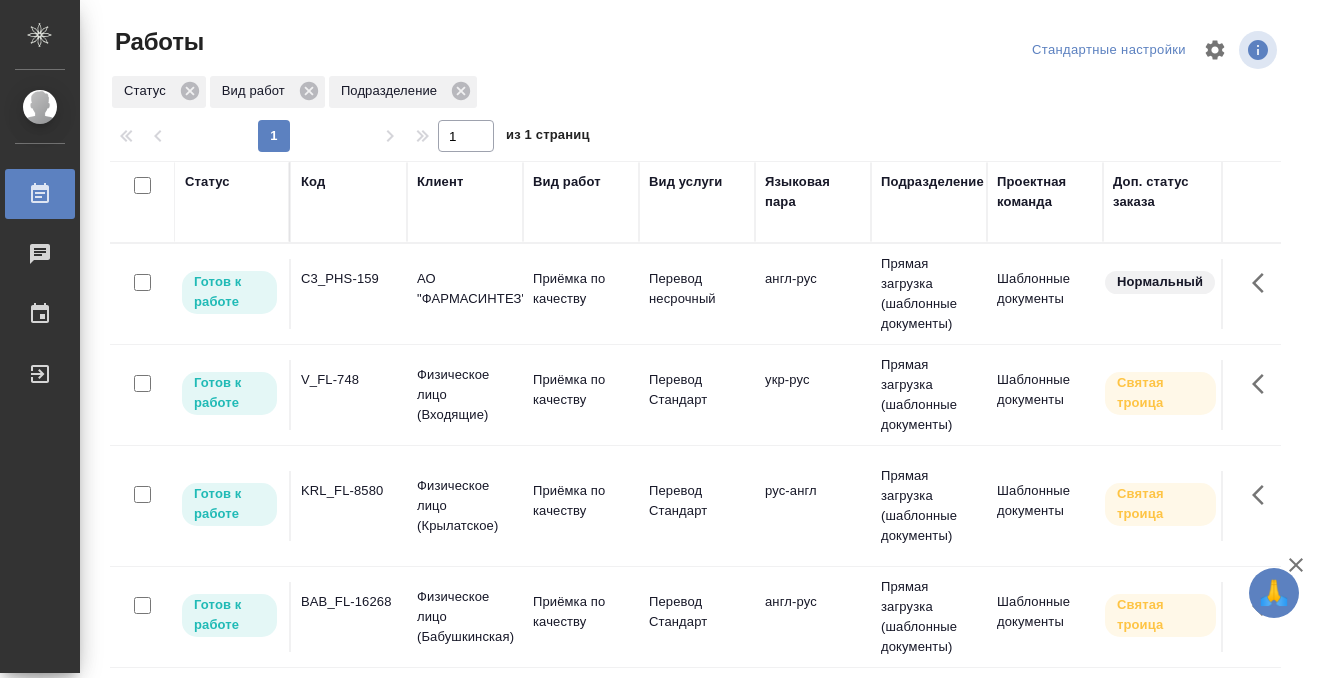 click on "C3_PHS-159" at bounding box center [349, 294] 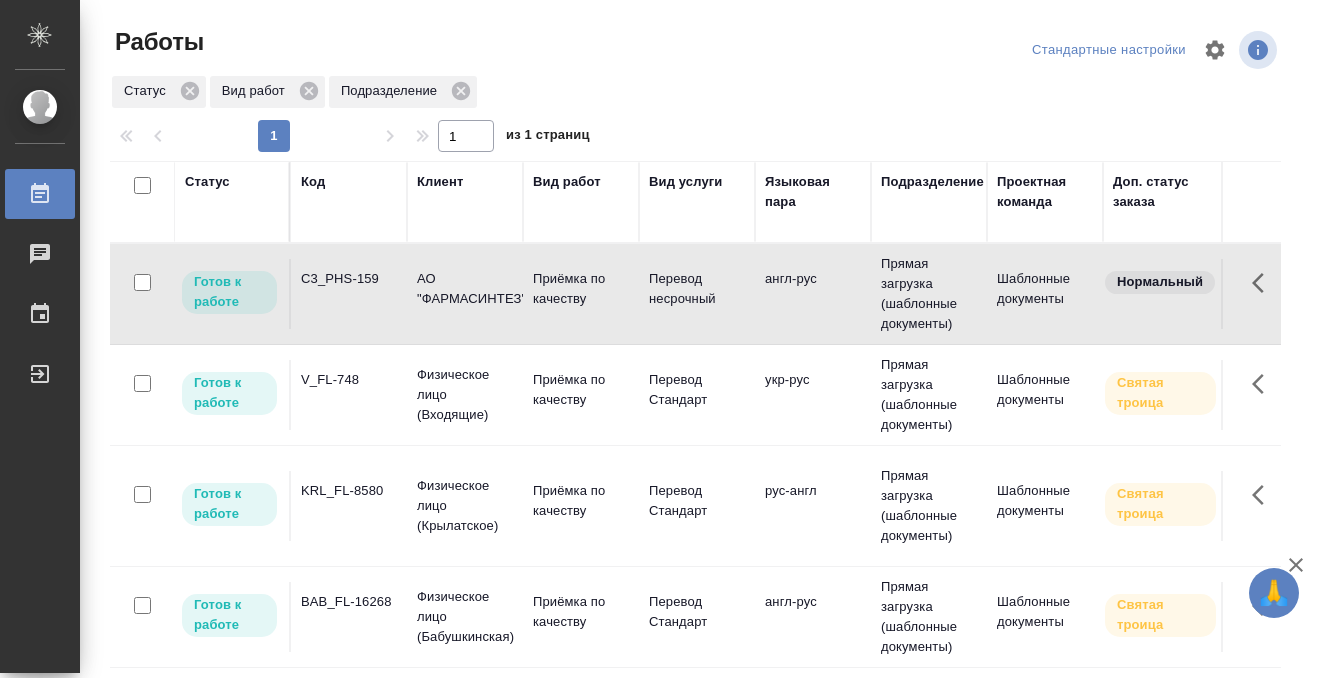 click on "C3_PHS-159" at bounding box center (349, 294) 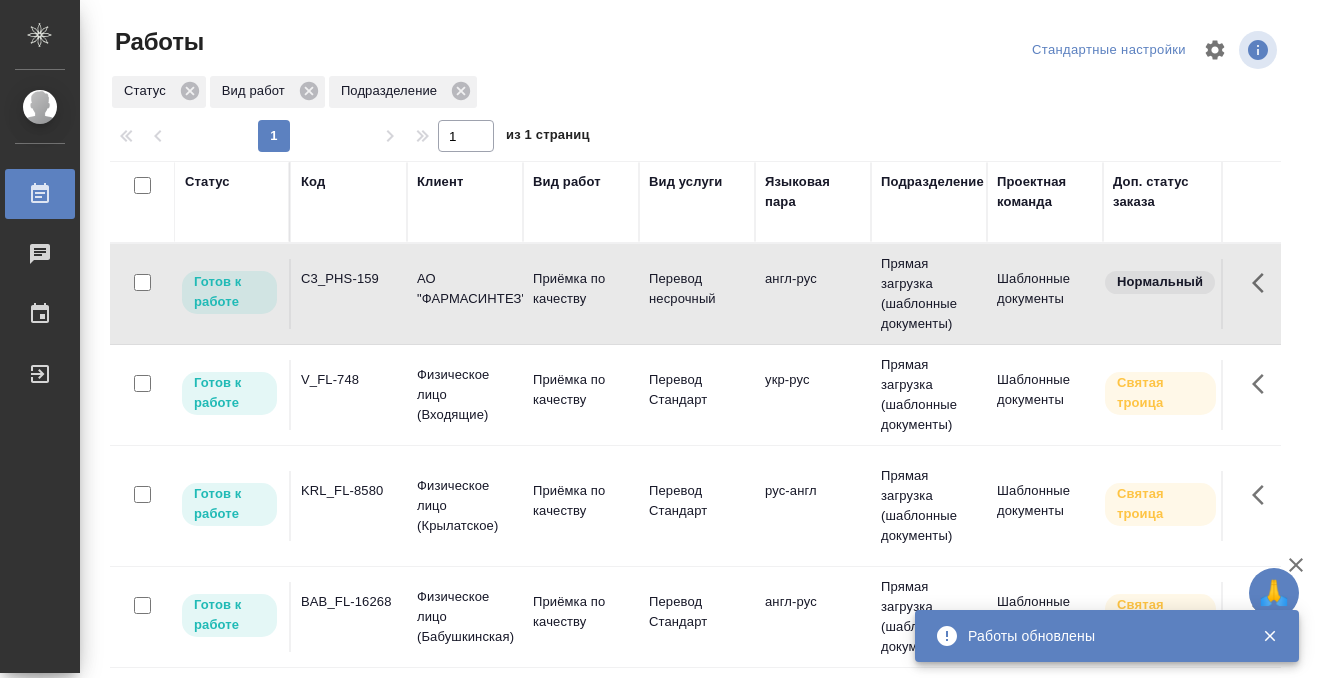 click on "V_FL-748" at bounding box center [349, 279] 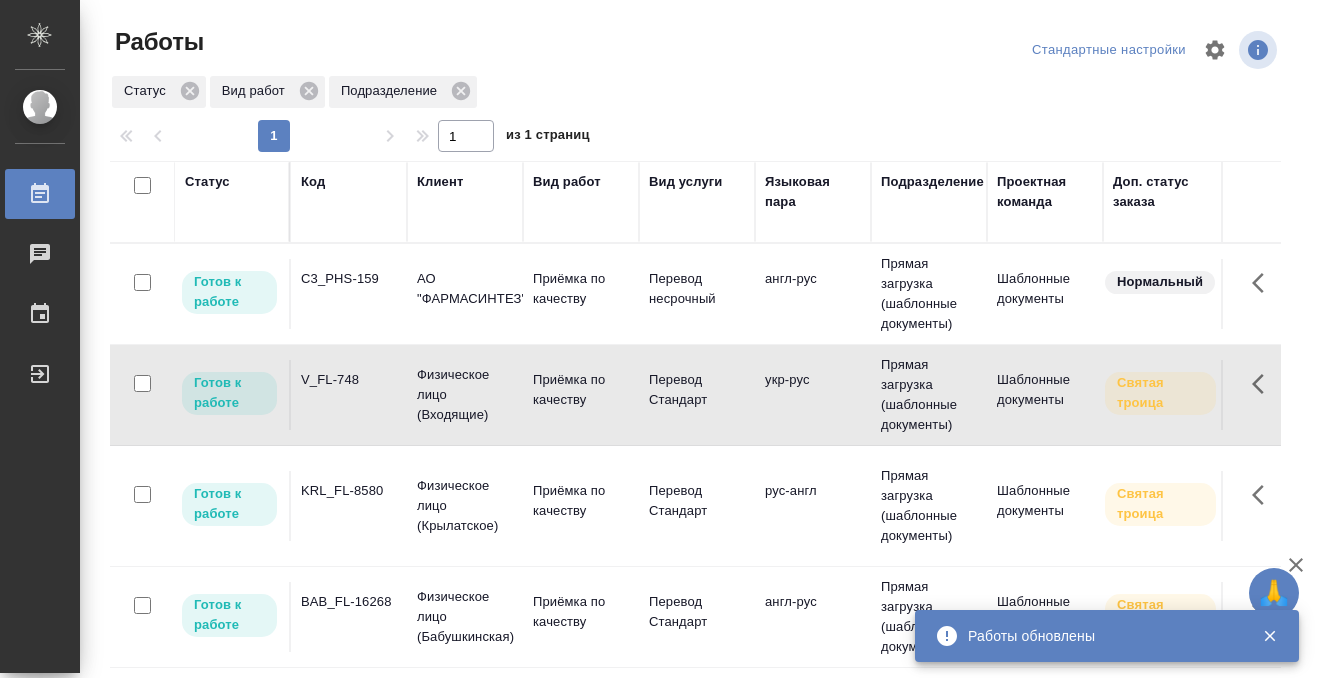 click on "KRL_FL-8580" at bounding box center [349, 294] 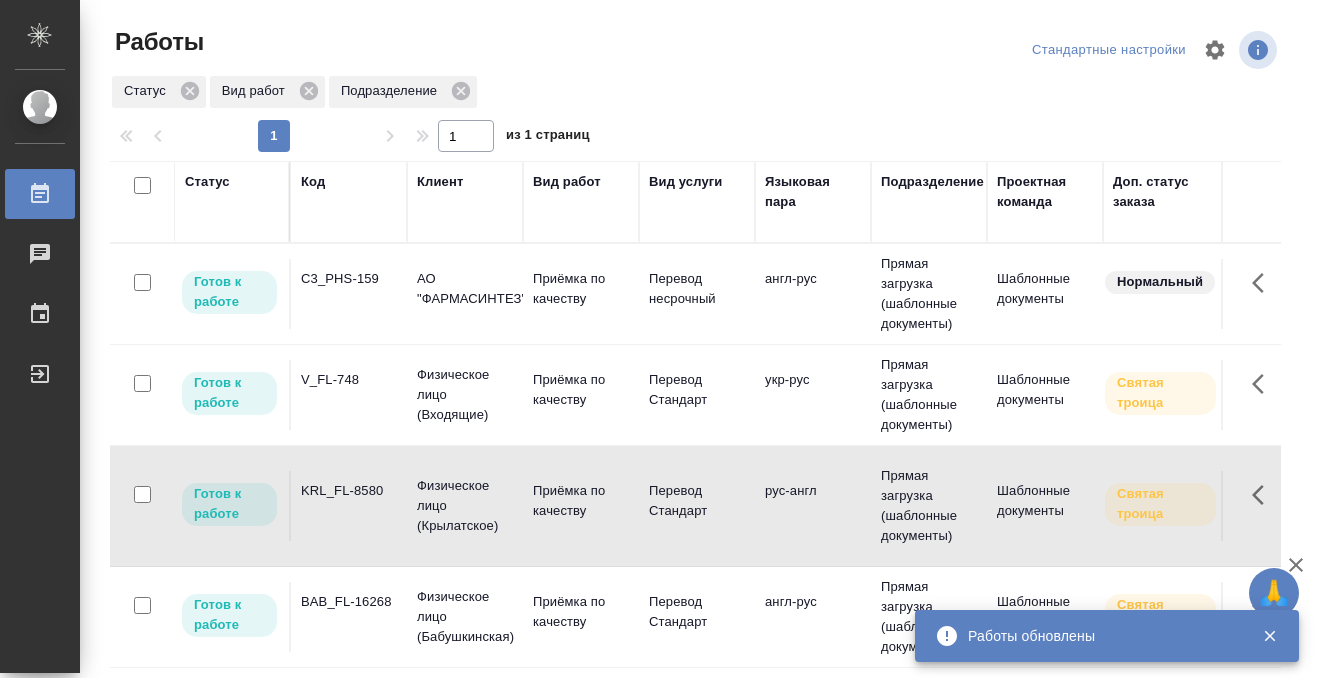 click on "KRL_FL-8580" at bounding box center (349, 294) 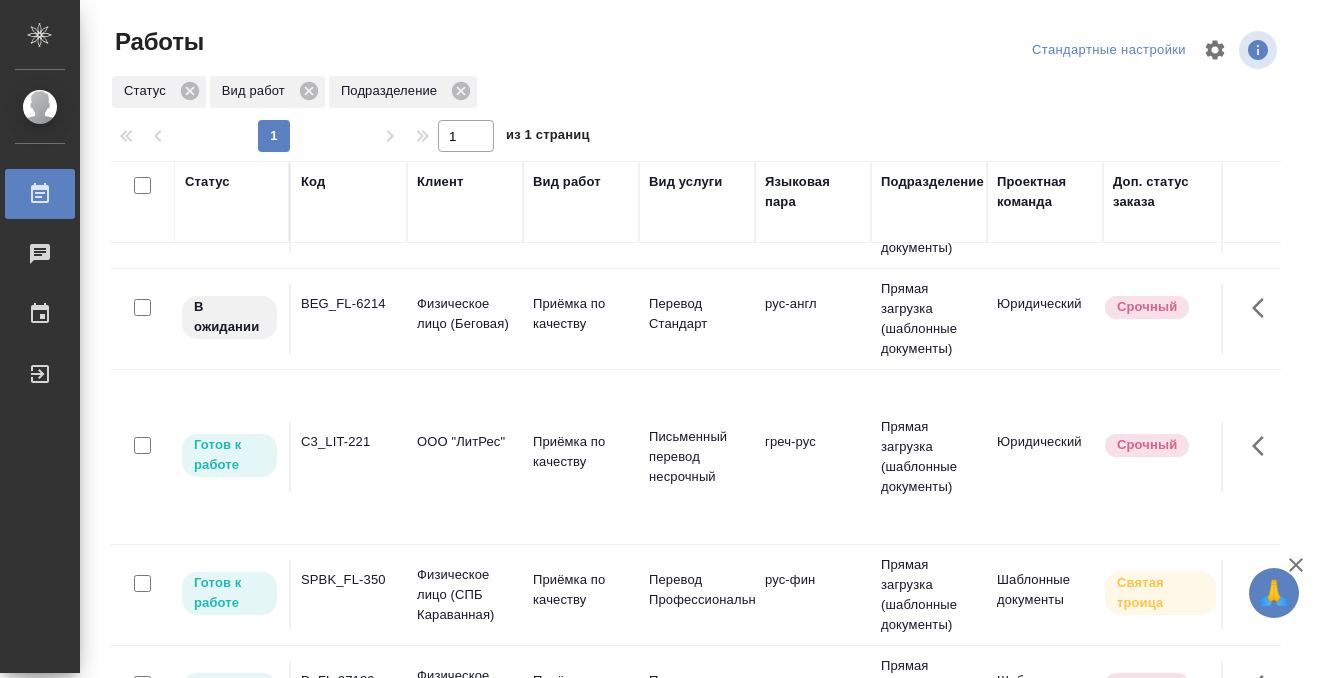 scroll, scrollTop: 1753, scrollLeft: 0, axis: vertical 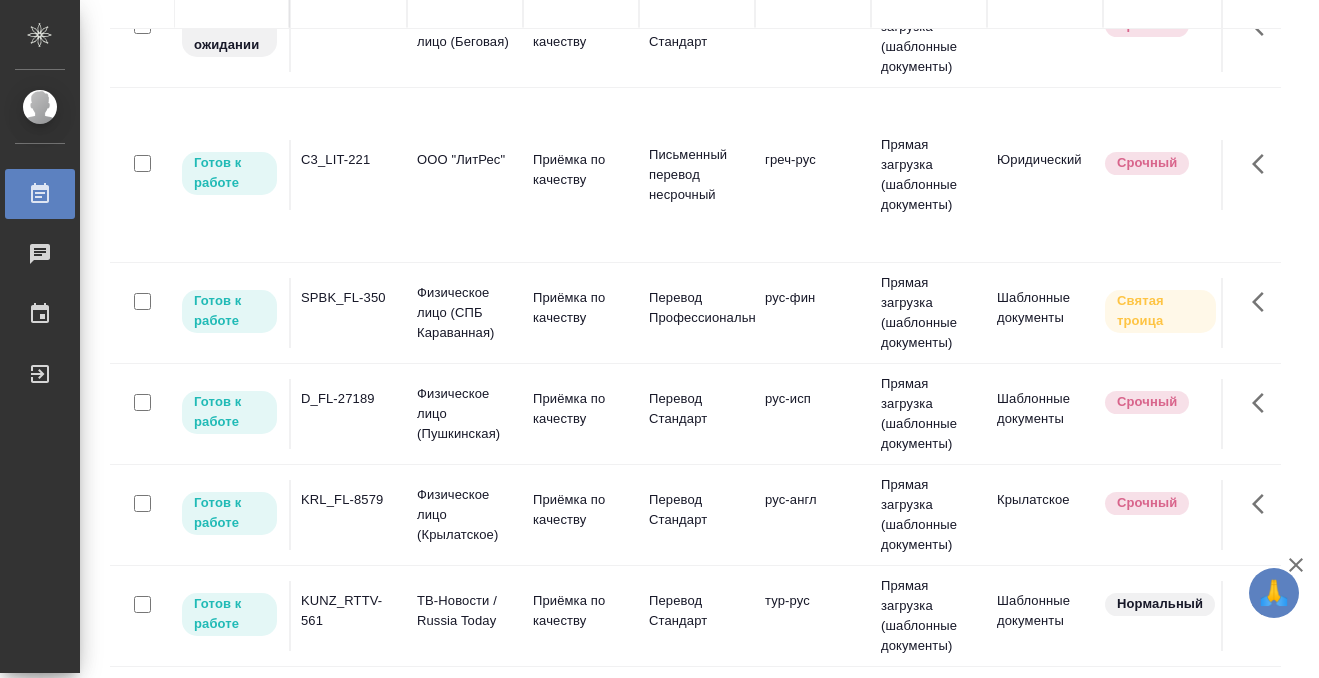 click on "KRL_FL-8579" at bounding box center [349, -1673] 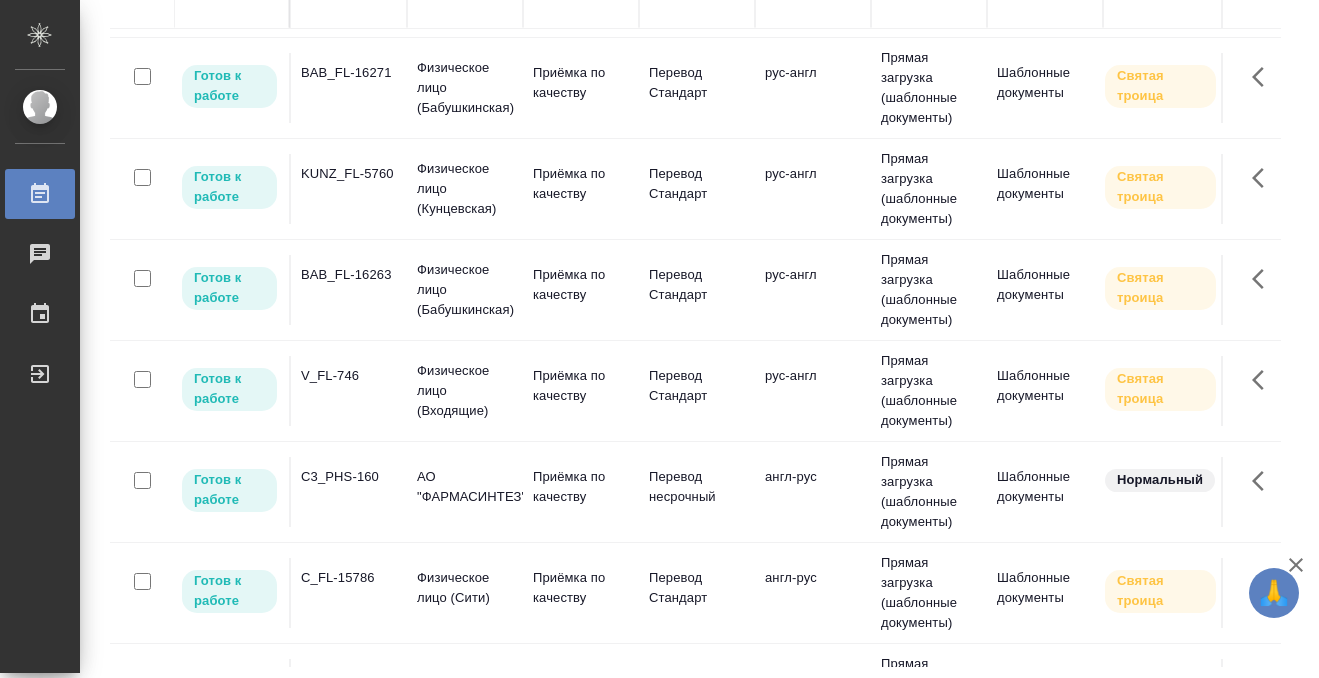 scroll, scrollTop: 0, scrollLeft: 0, axis: both 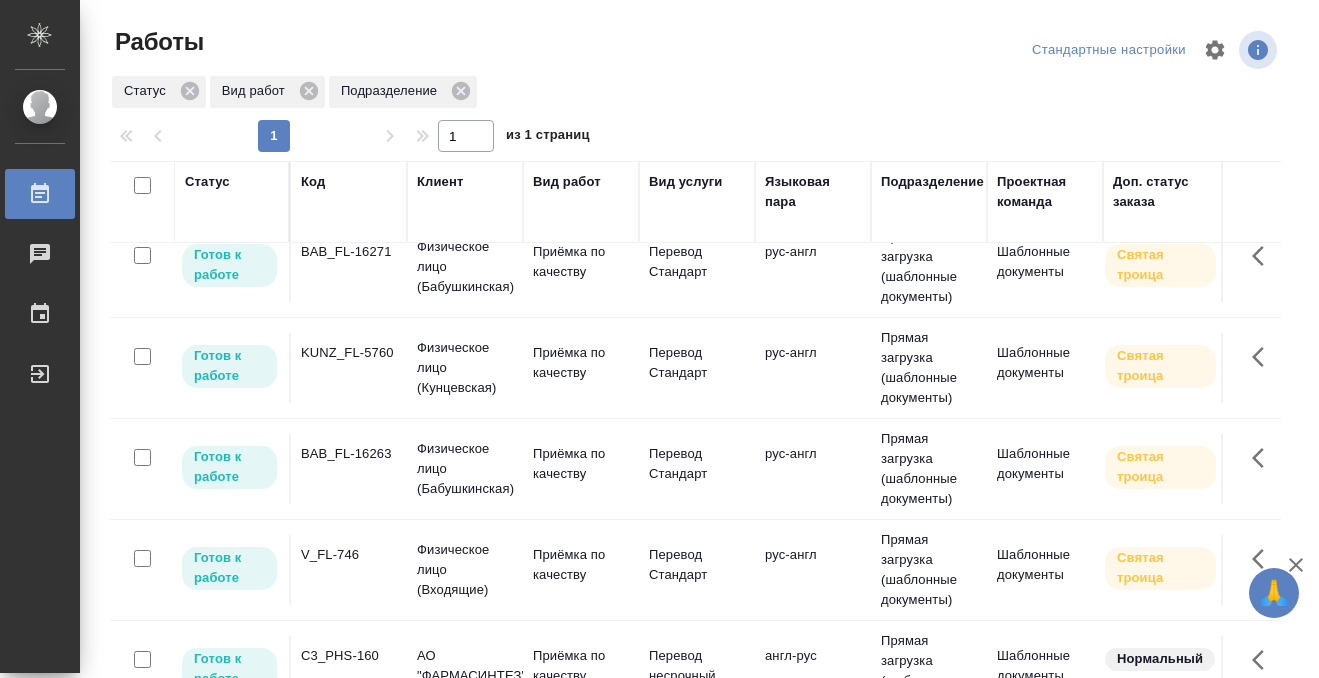 click on "KUNZ_FL-5760" at bounding box center [349, -172] 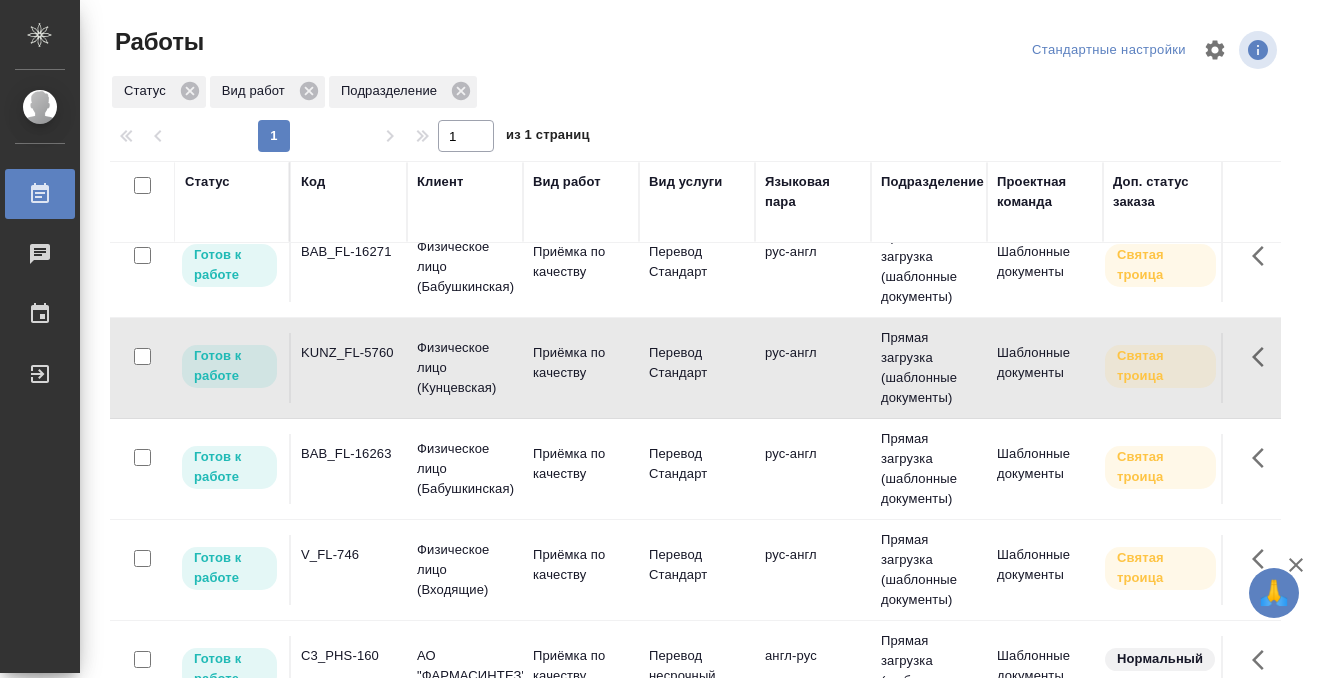 click on "KUNZ_FL-5760" at bounding box center (349, -172) 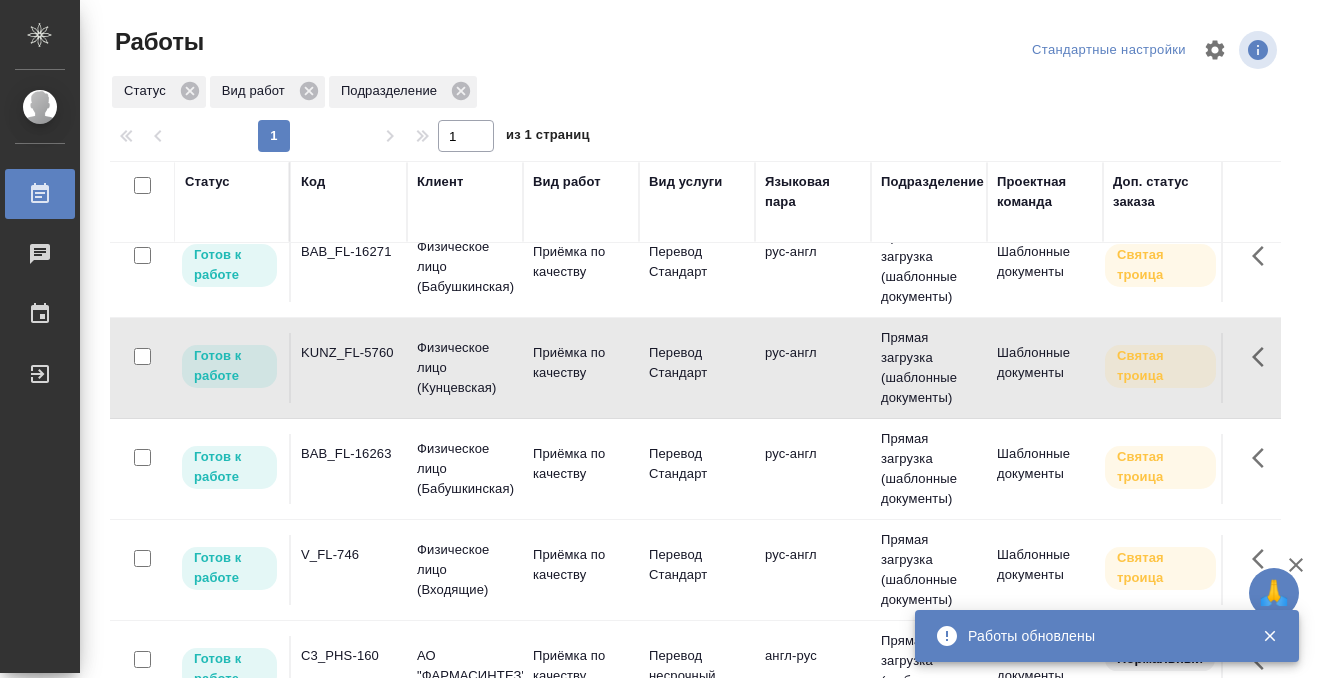click on "BAB_FL-16263" at bounding box center (349, -157) 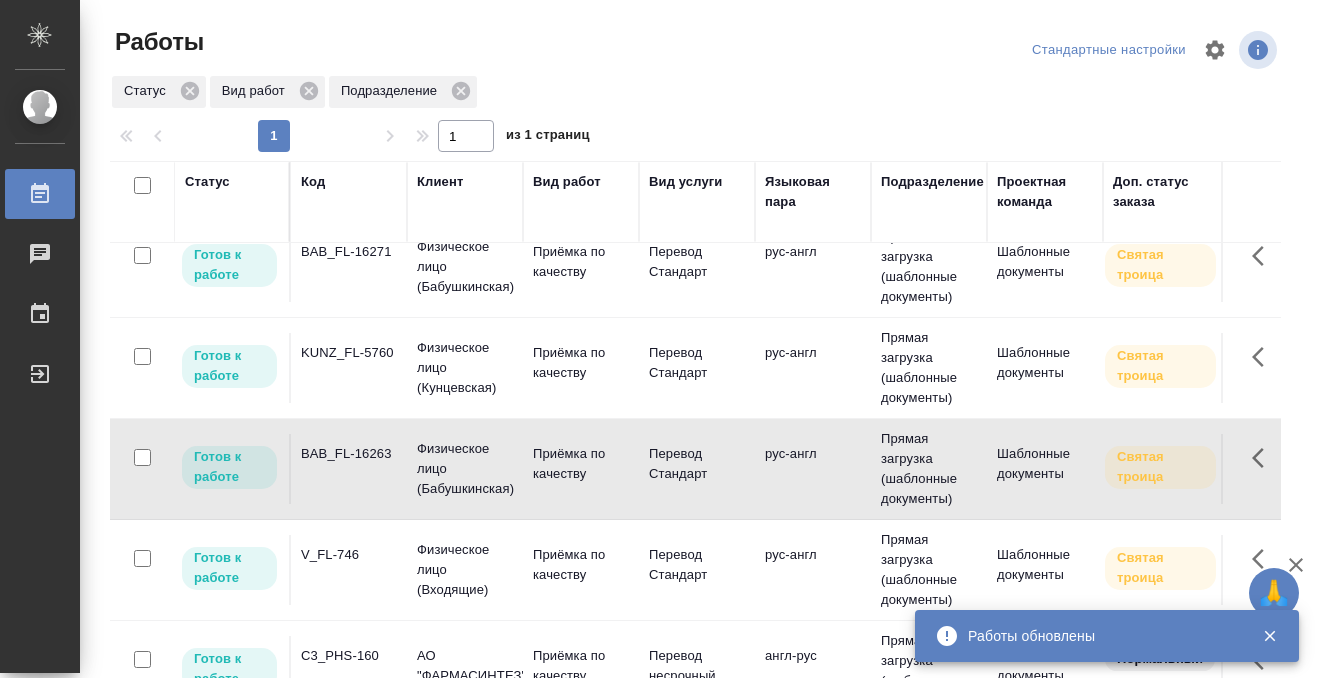 click on "BAB_FL-16263" at bounding box center (349, -157) 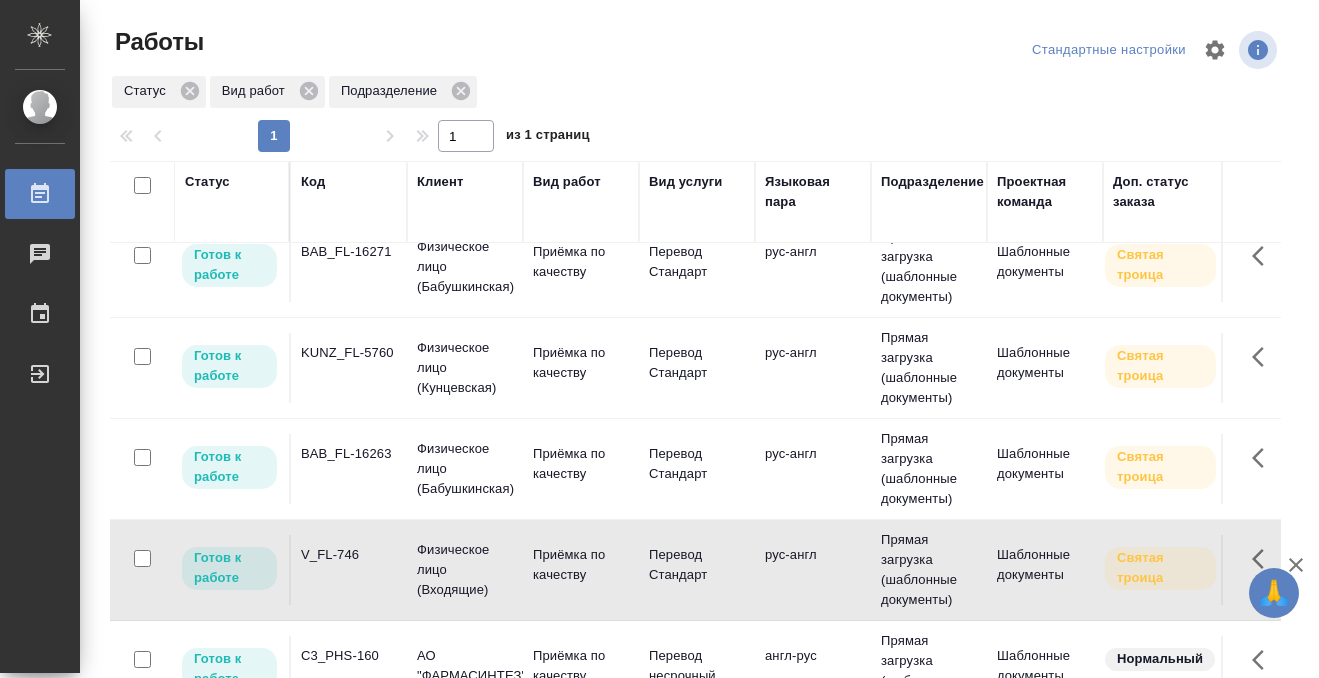 click on "V_FL-746" at bounding box center (349, -172) 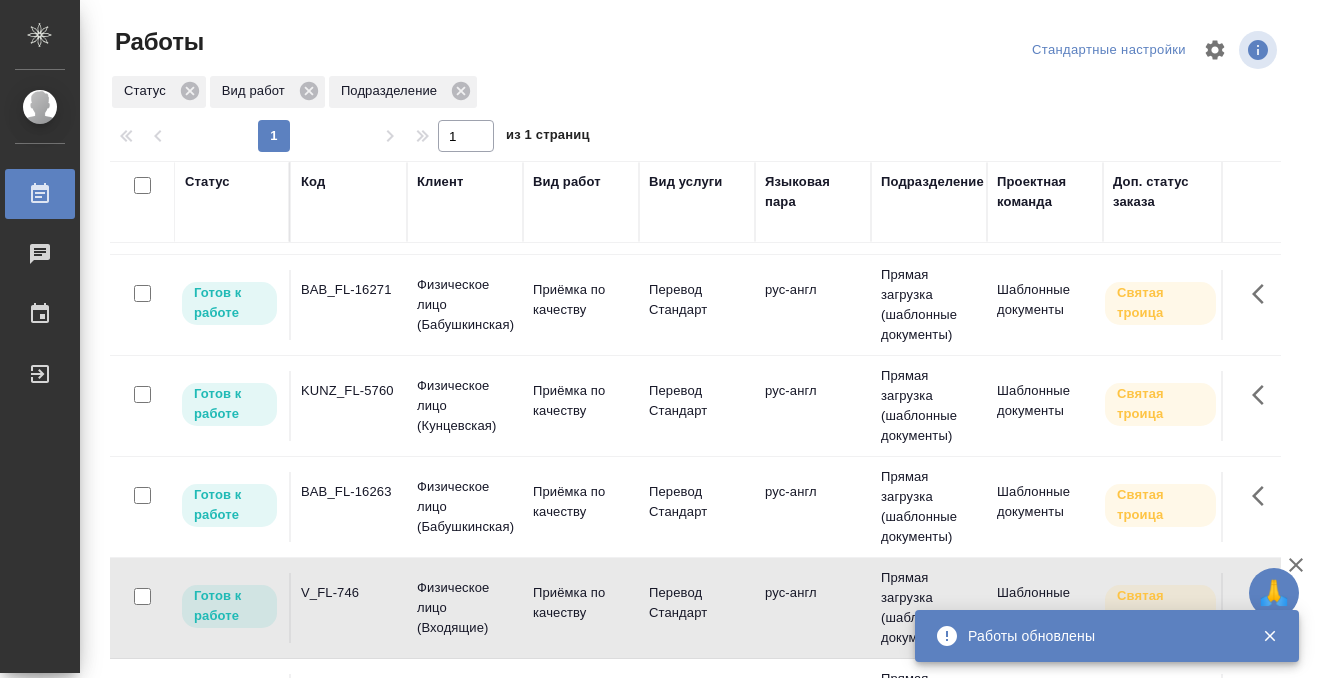scroll, scrollTop: 0, scrollLeft: 0, axis: both 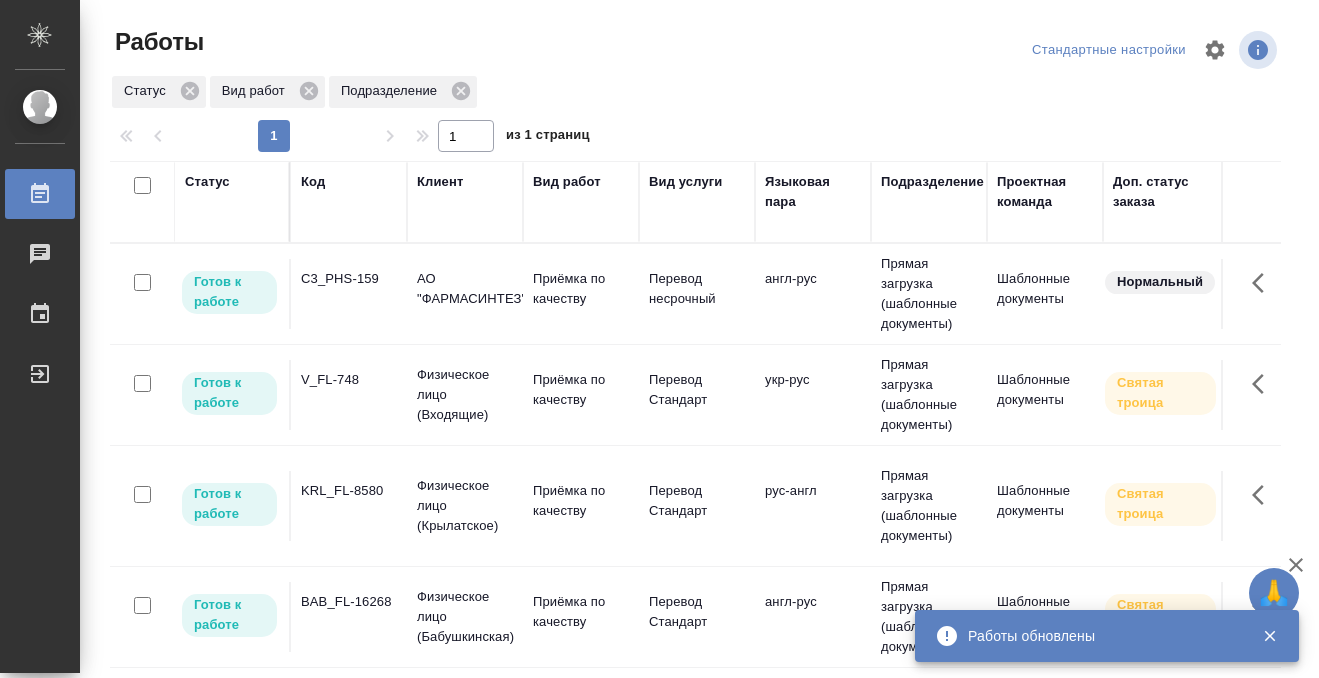 click on "V_FL-748" at bounding box center [349, 294] 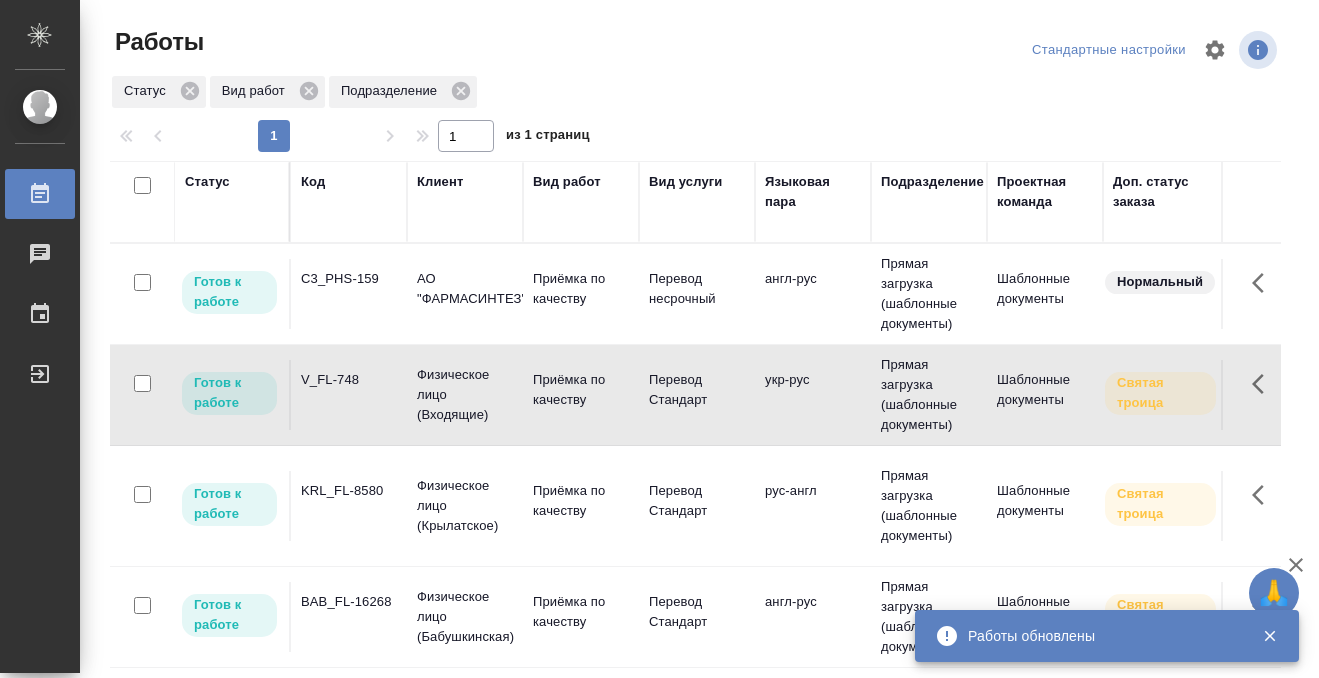 click on "V_FL-748" at bounding box center [349, 294] 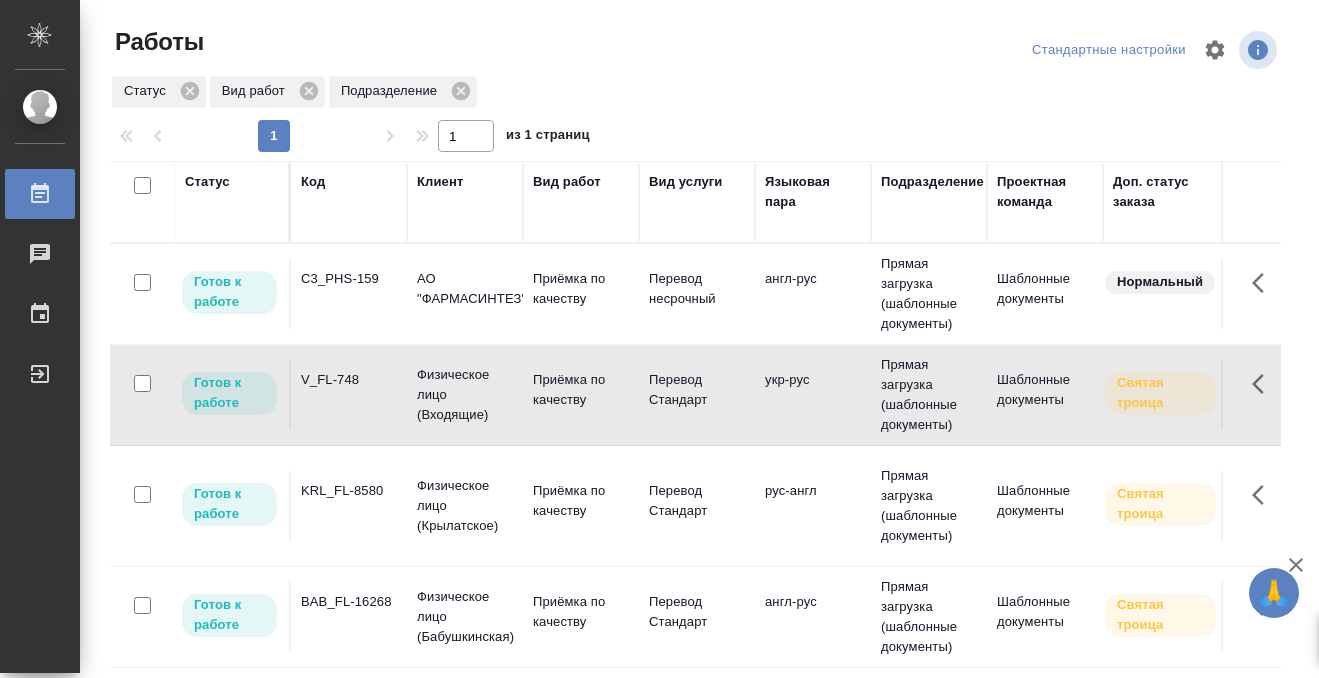 click on "V_FL-748" at bounding box center [349, 294] 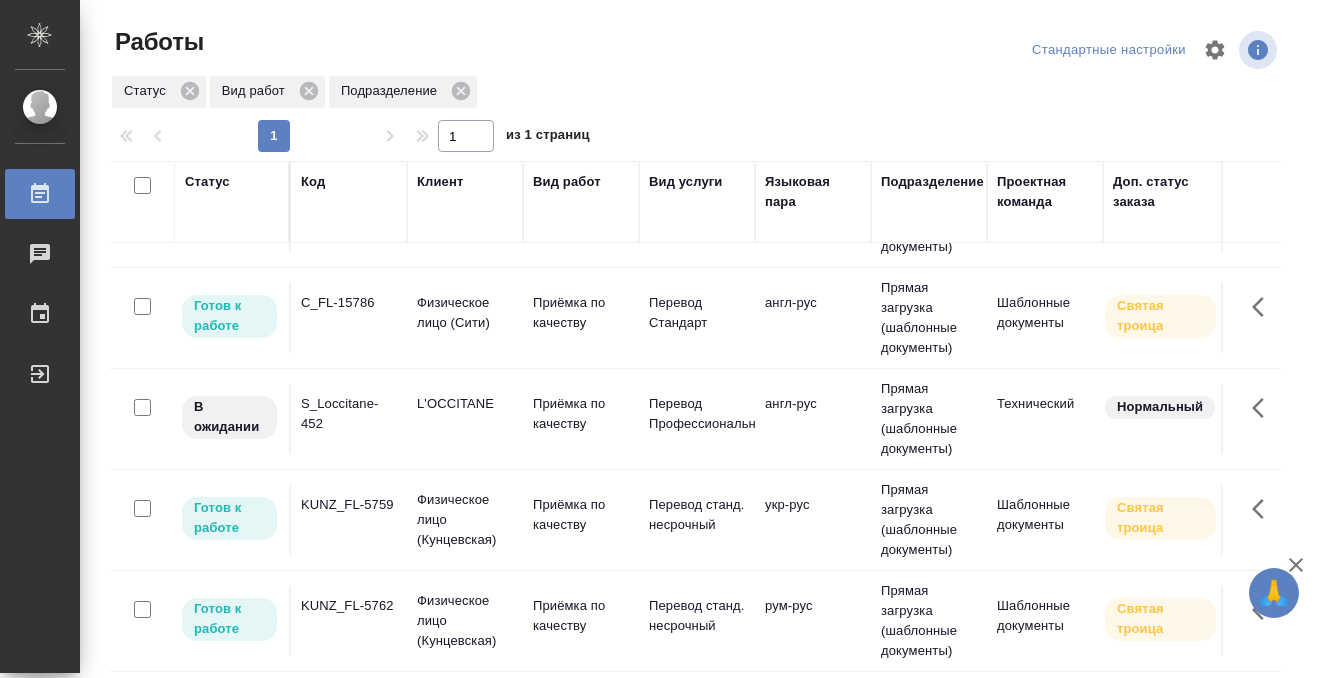 scroll, scrollTop: 806, scrollLeft: 0, axis: vertical 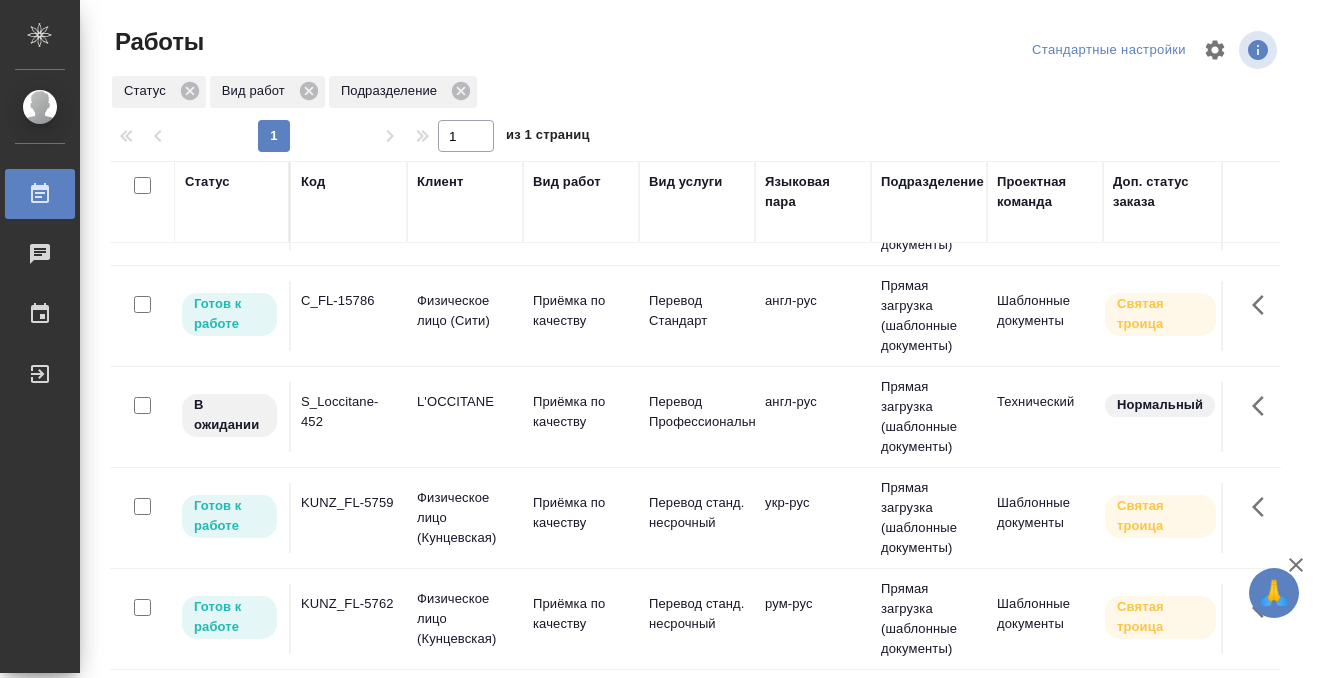 click on "C_FL-15786" at bounding box center (349, -512) 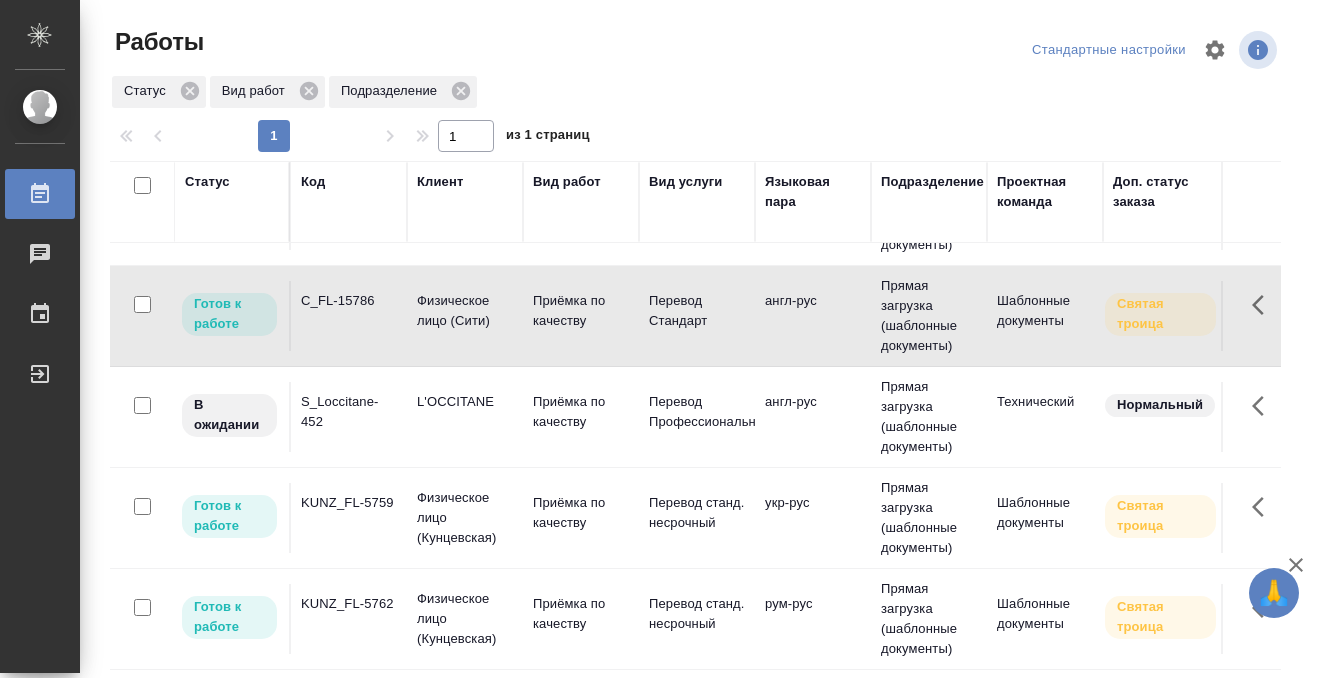 click on "C_FL-15786" at bounding box center [349, -512] 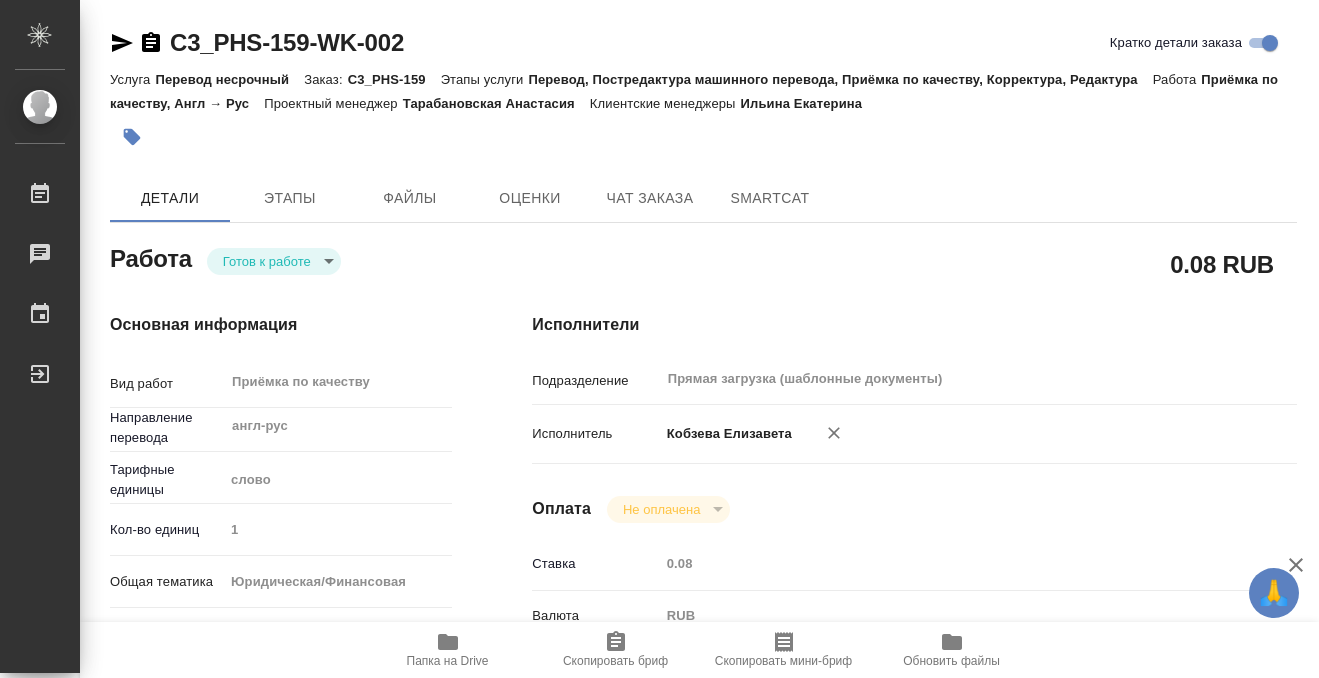 scroll, scrollTop: 0, scrollLeft: 0, axis: both 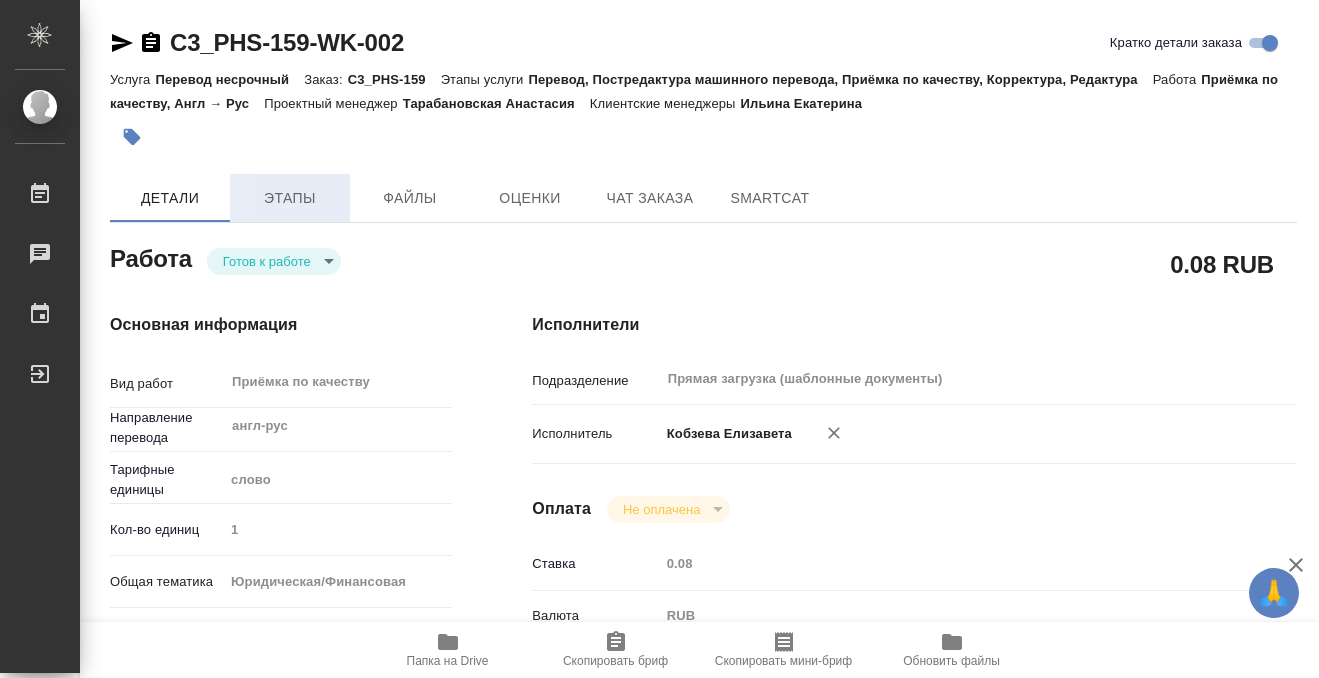 click on "Этапы" at bounding box center (290, 198) 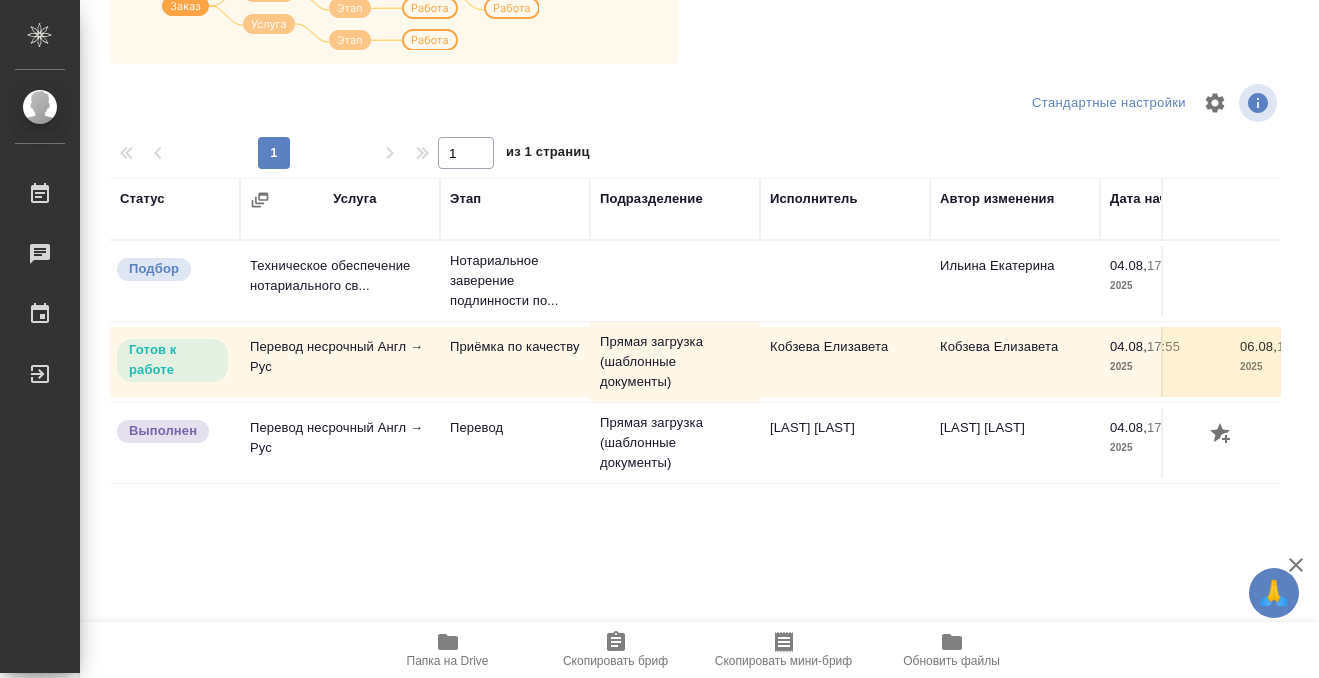 scroll, scrollTop: 0, scrollLeft: 0, axis: both 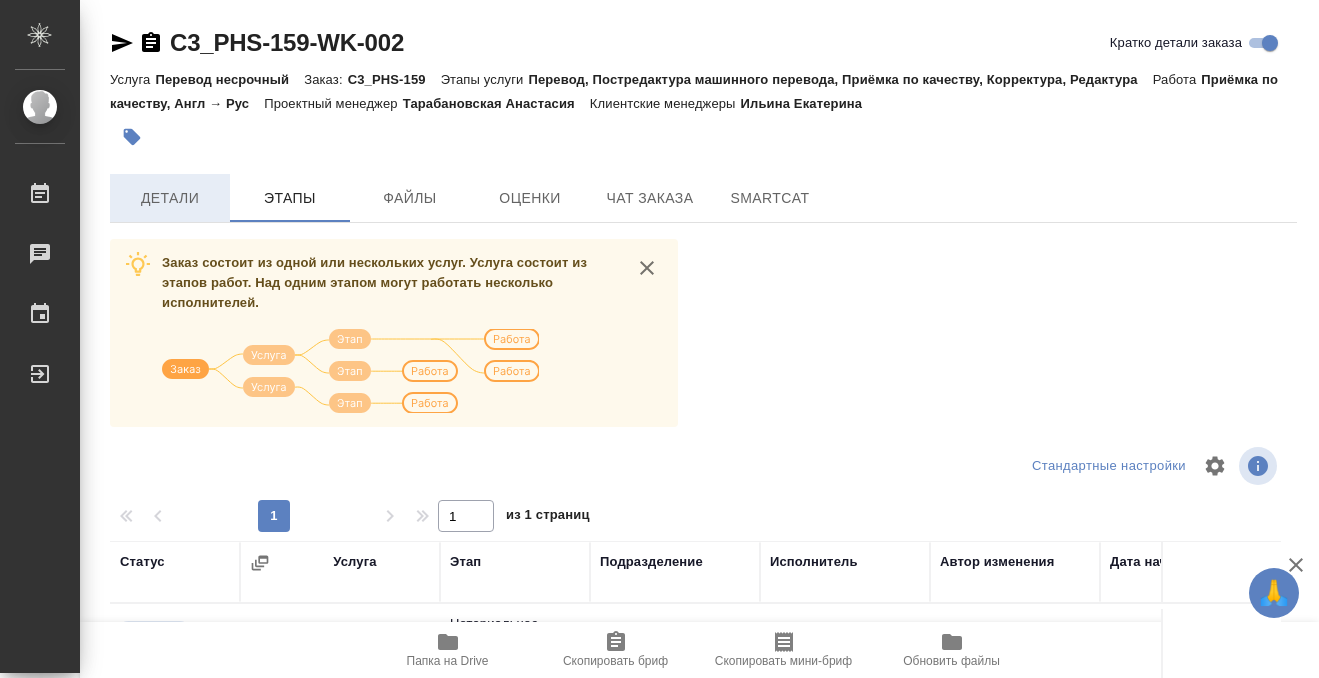 click on "Детали" at bounding box center (170, 198) 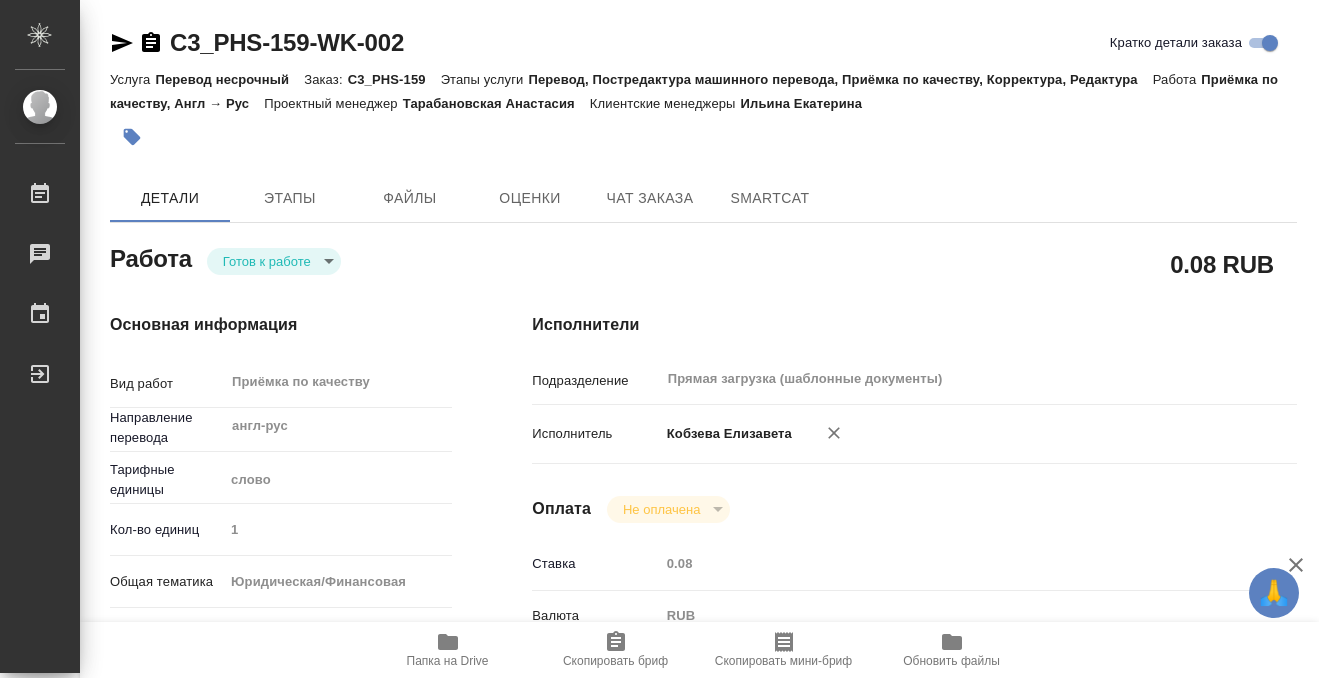 type on "x" 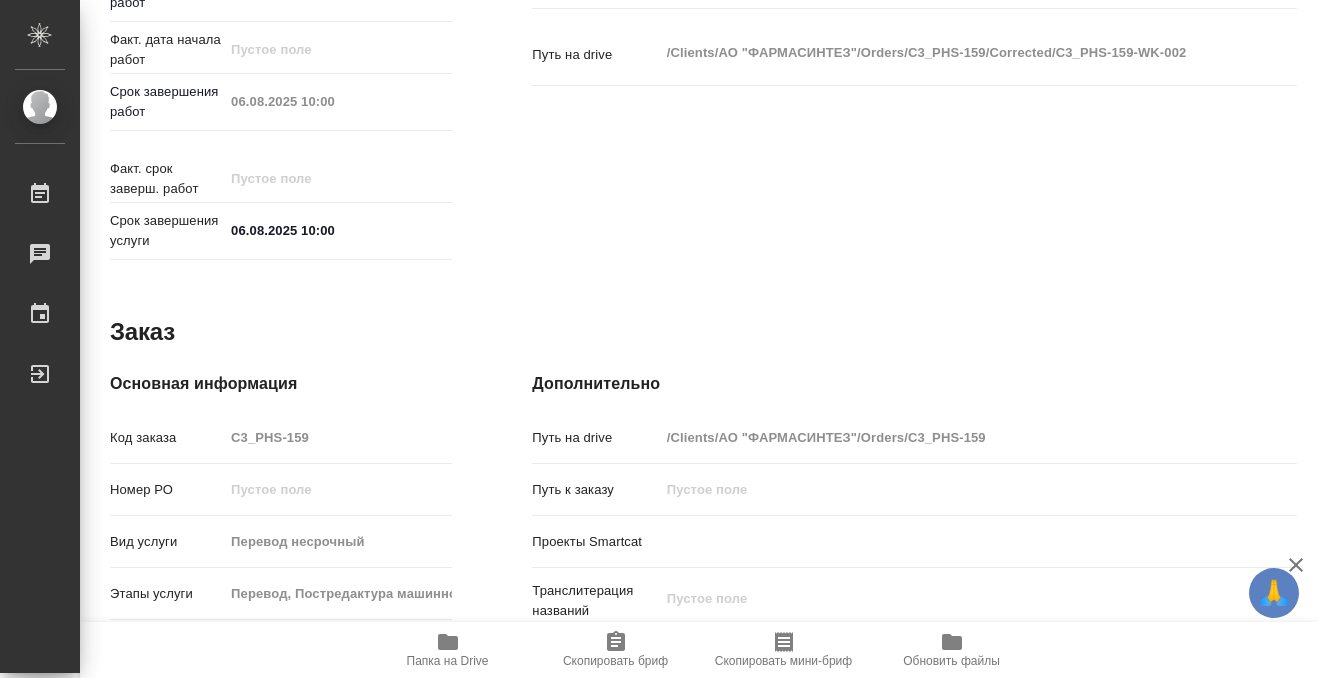 scroll, scrollTop: 1068, scrollLeft: 0, axis: vertical 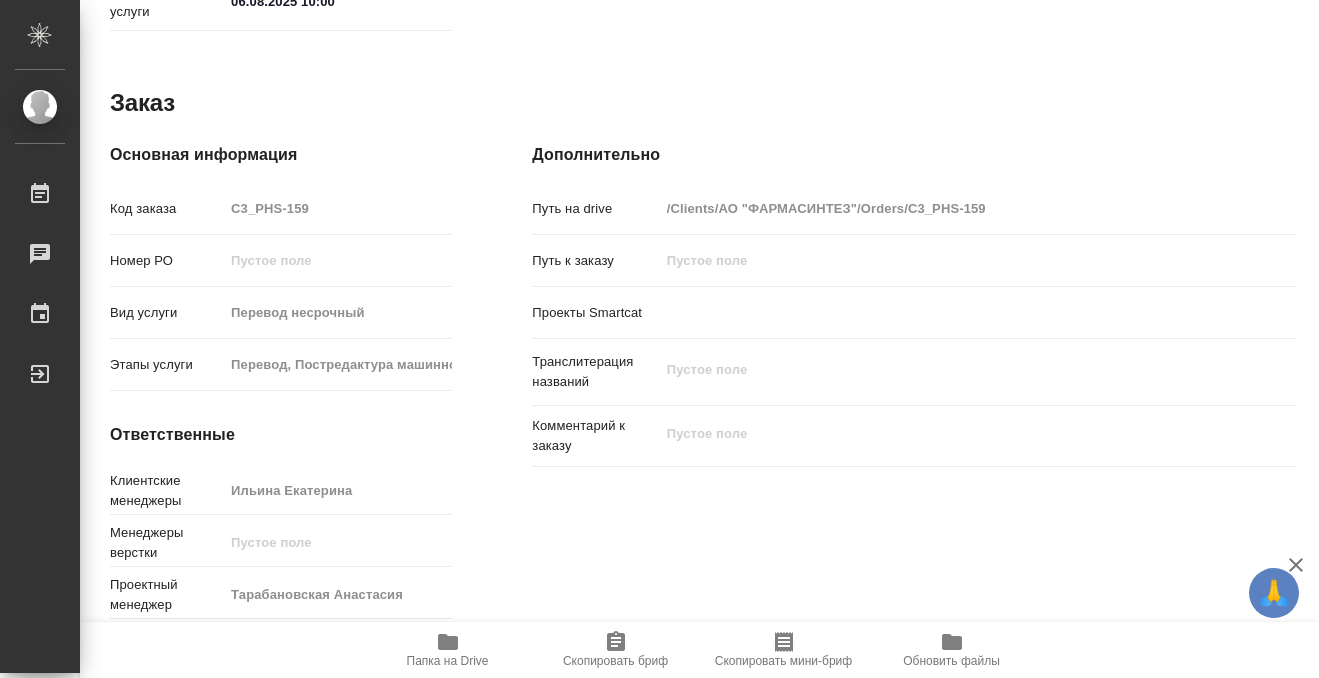 click 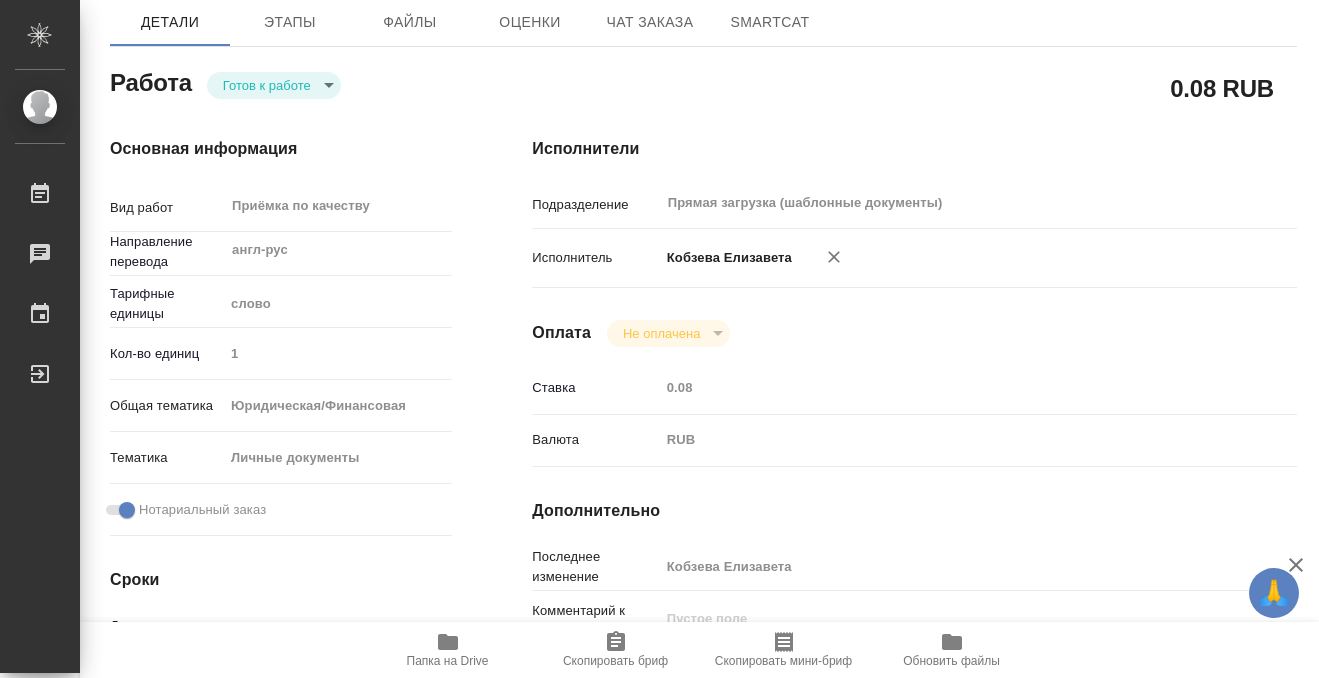 scroll, scrollTop: 0, scrollLeft: 0, axis: both 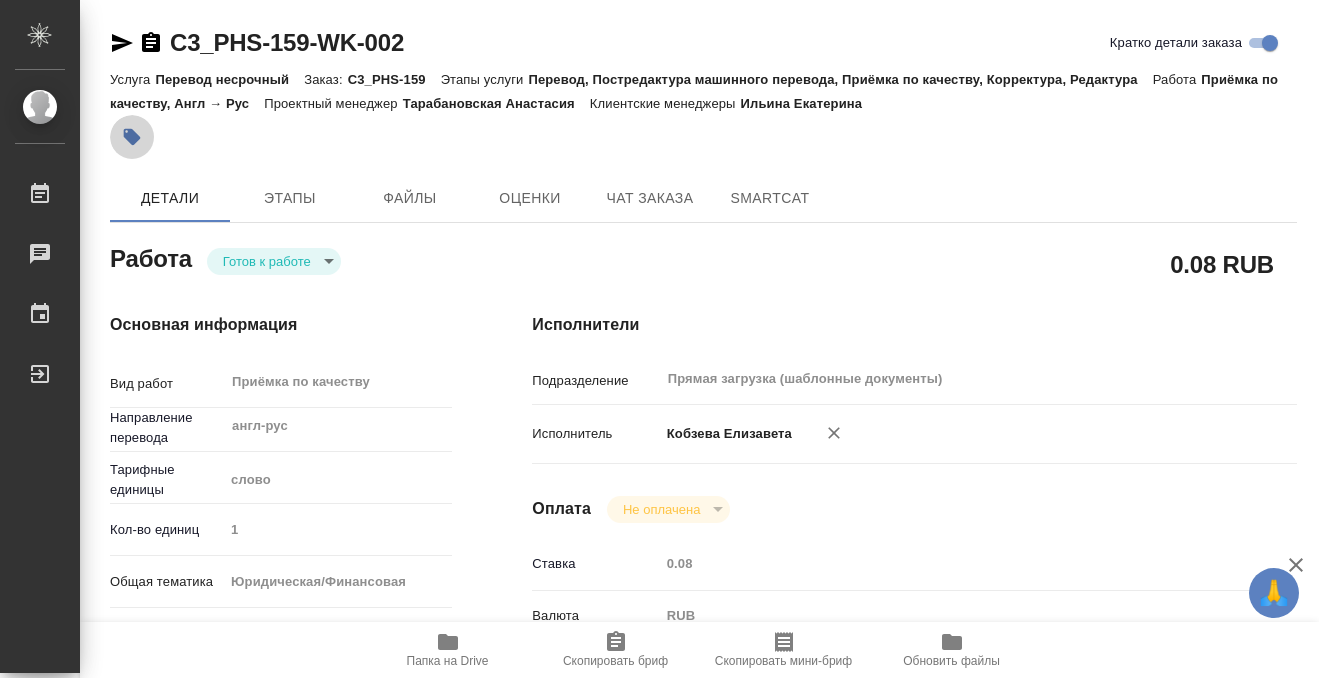 click 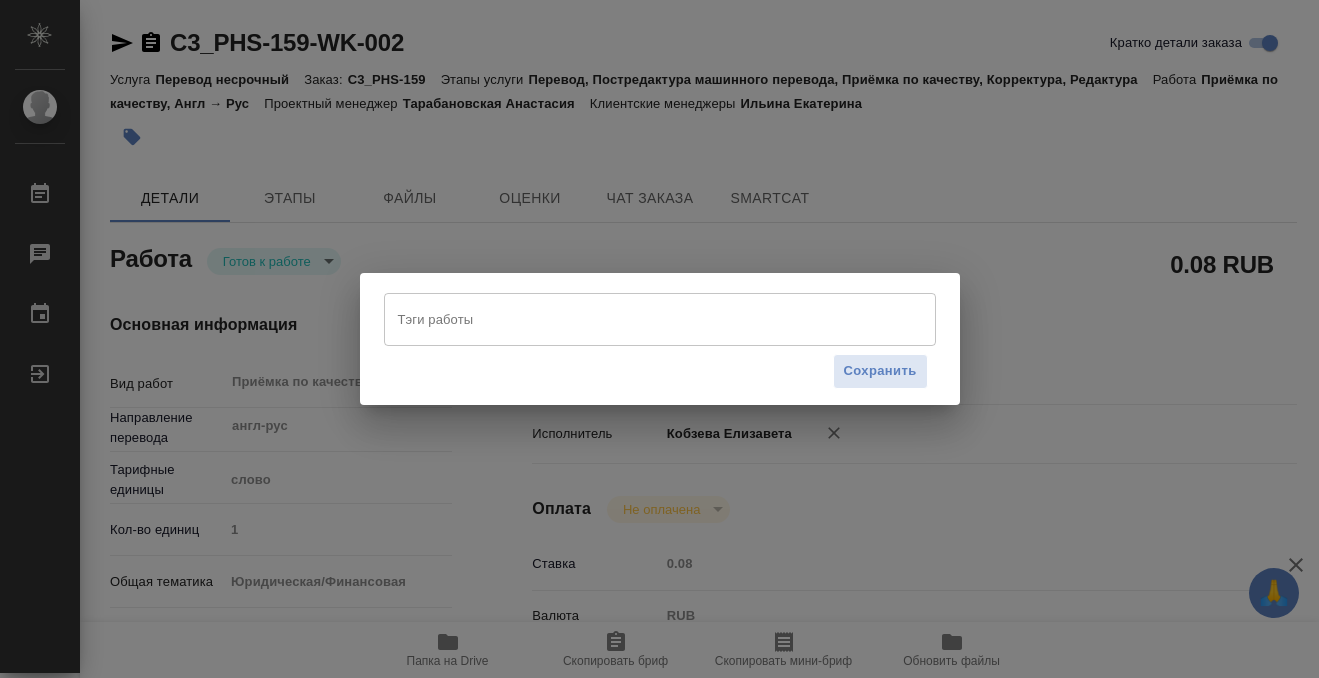 click on "Тэги работы" at bounding box center (641, 319) 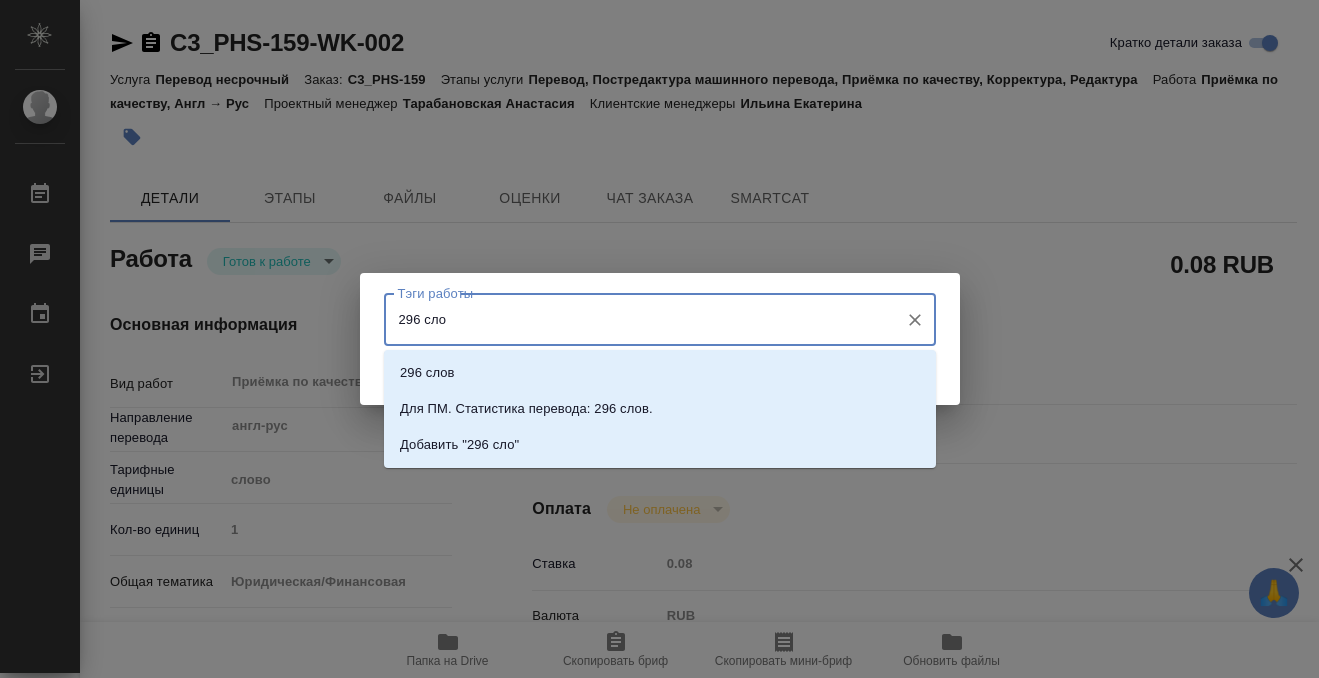 type on "296 слов" 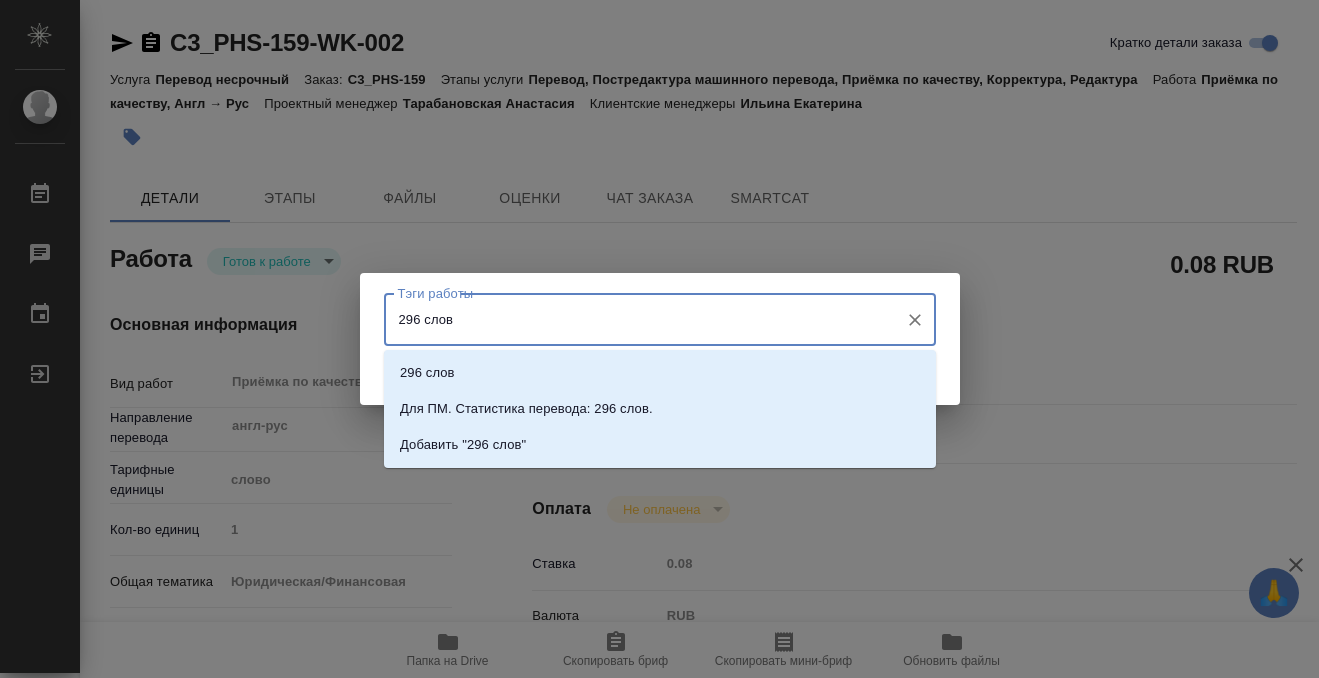type 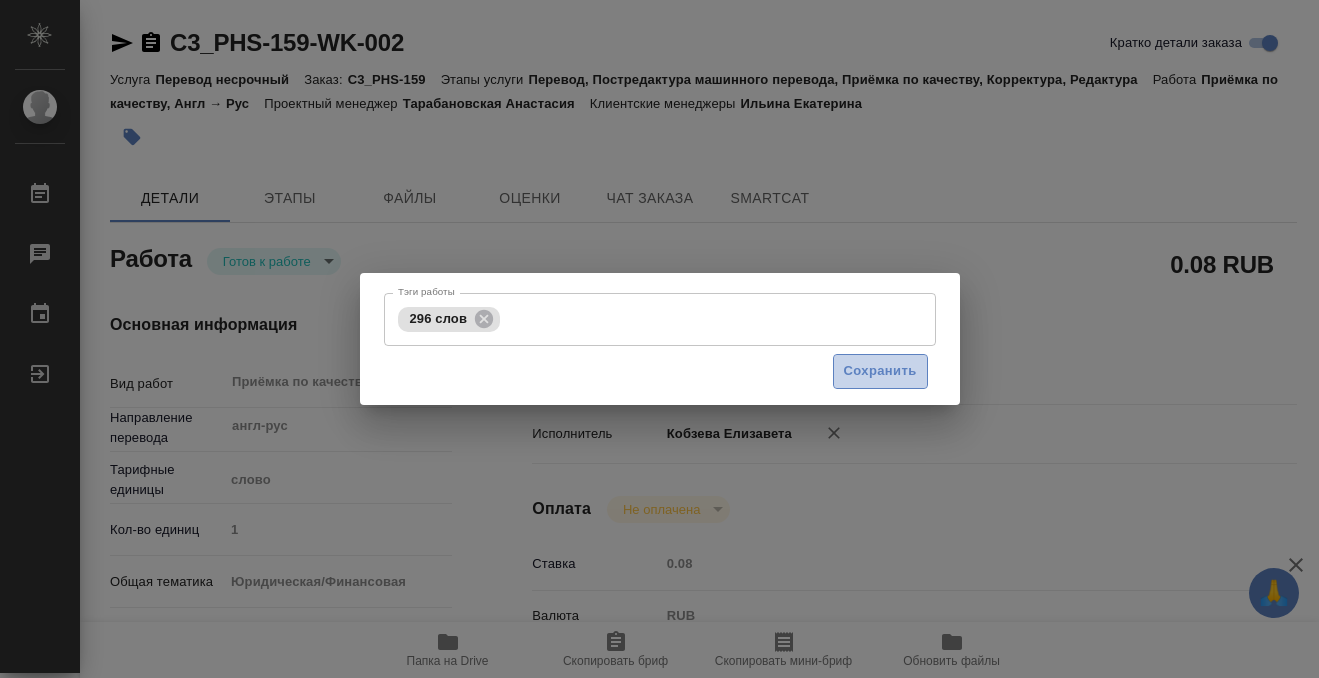 click on "Сохранить" at bounding box center [880, 371] 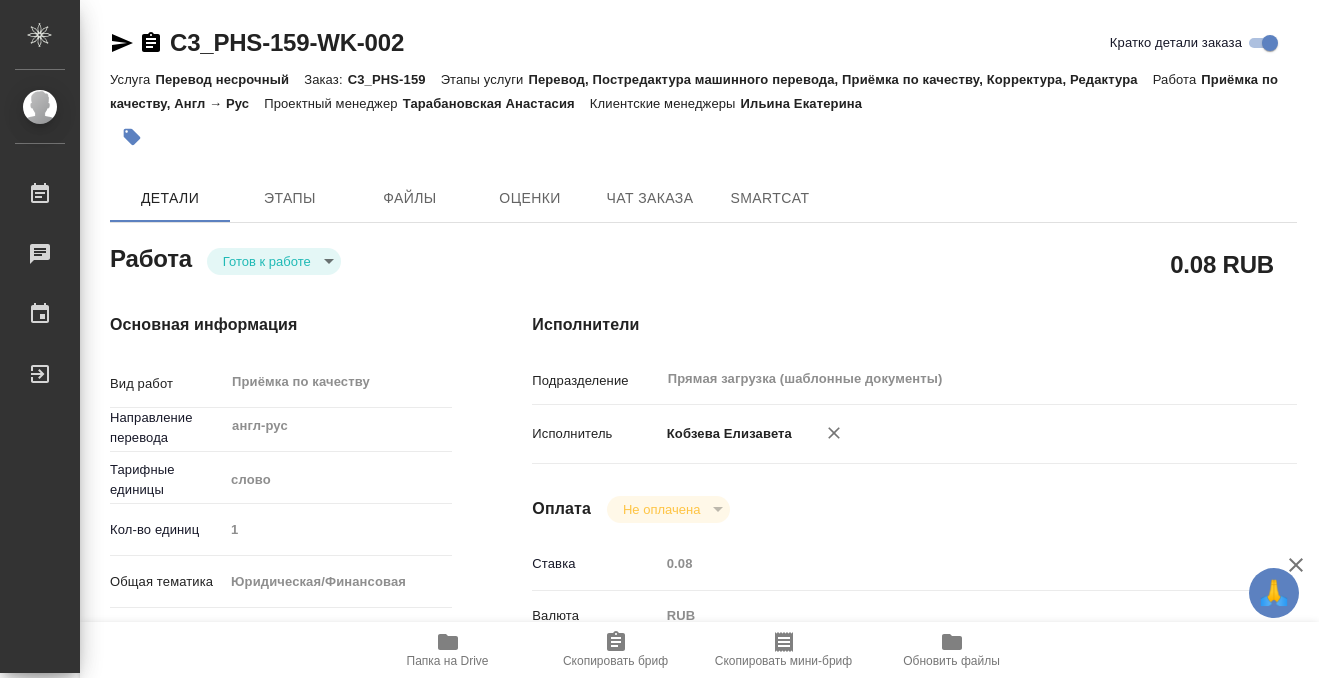 type on "readyForWork" 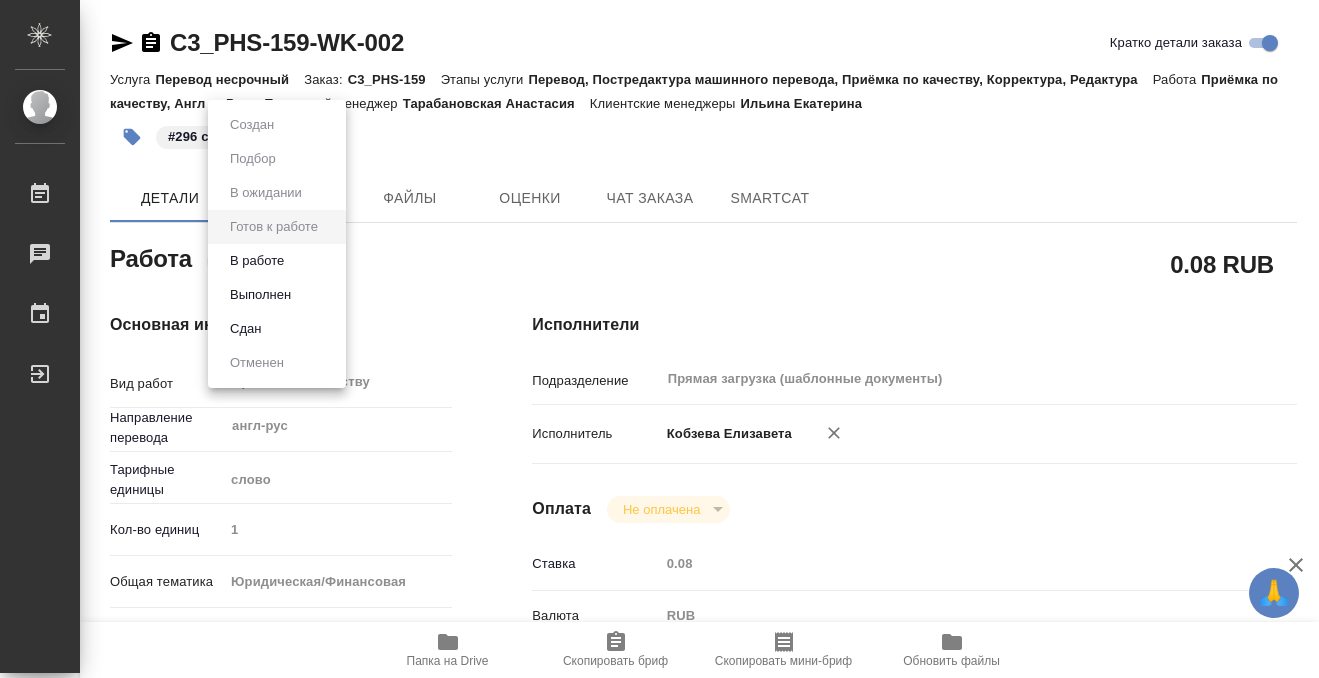 click on "🙏 .cls-1
fill:#fff;
AWATERA Kobzeva Elizaveta Работы 0 Чаты График Выйти C3_PHS-159-WK-002 Кратко детали заказа Услуга Перевод несрочный Заказ: C3_PHS-159 Этапы услуги Перевод, Постредактура машинного перевода, Приёмка по качеству, Корректура, Редактура Работа Приёмка по качеству, Англ → Рус Проектный менеджер Тарабановская Анастасия Клиентские менеджеры Ильина Екатерина #296 слов Детали Этапы Файлы Оценки Чат заказа SmartCat Работа Готов к работе readyForWork 0.08 RUB Основная информация Вид работ Приёмка по качеству x ​ Направление перевода англ-рус ​ Тарифные единицы слово 1 yr-fn" at bounding box center (659, 339) 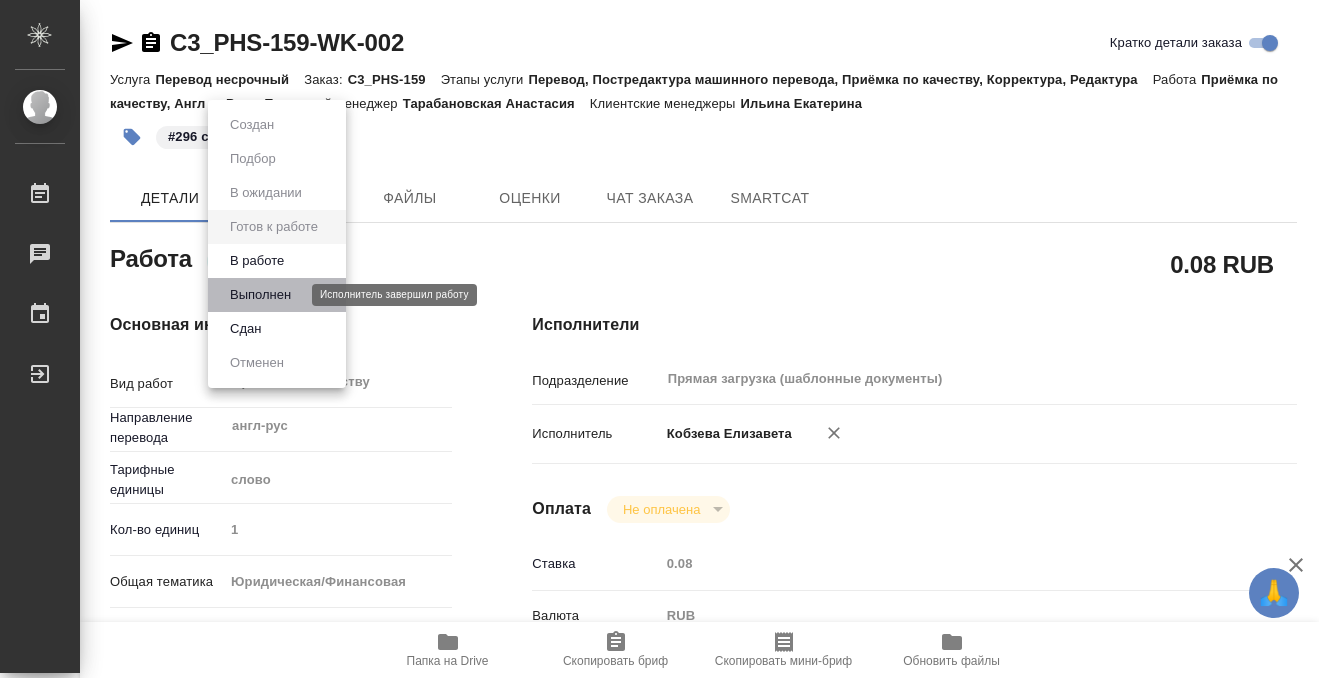 click on "Выполнен" at bounding box center [260, 295] 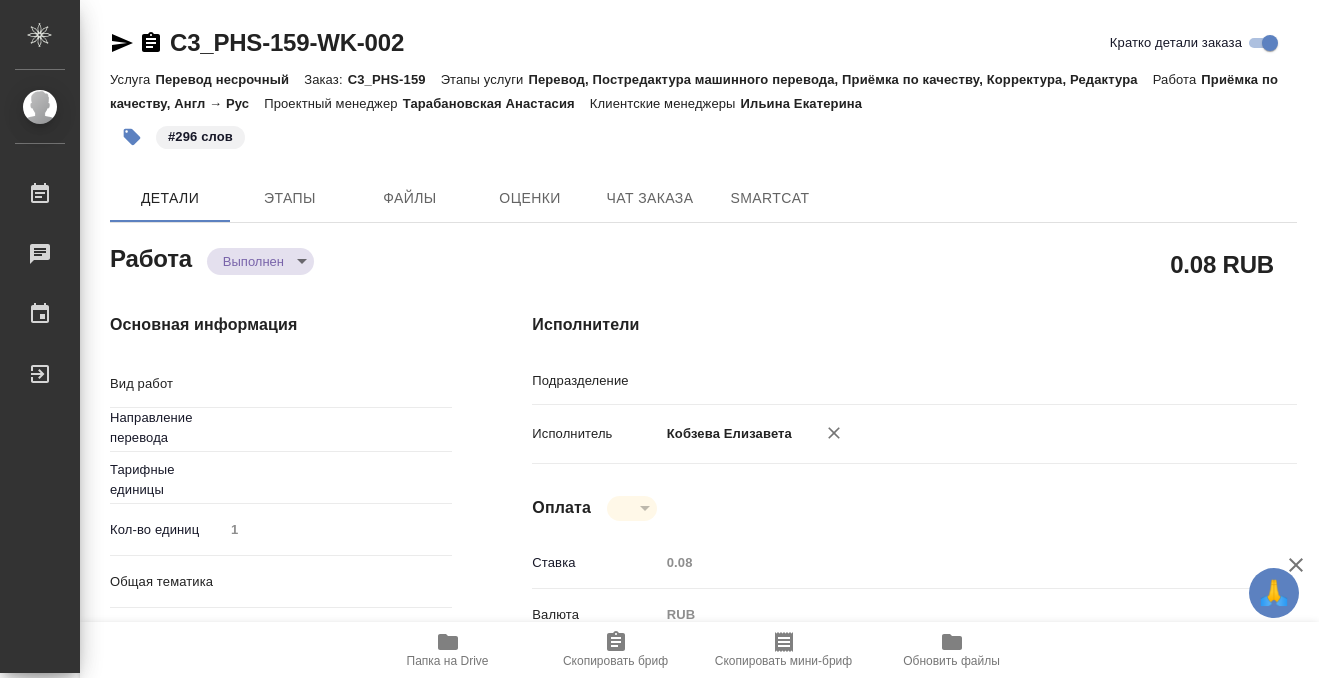 type on "Приёмка по качеству" 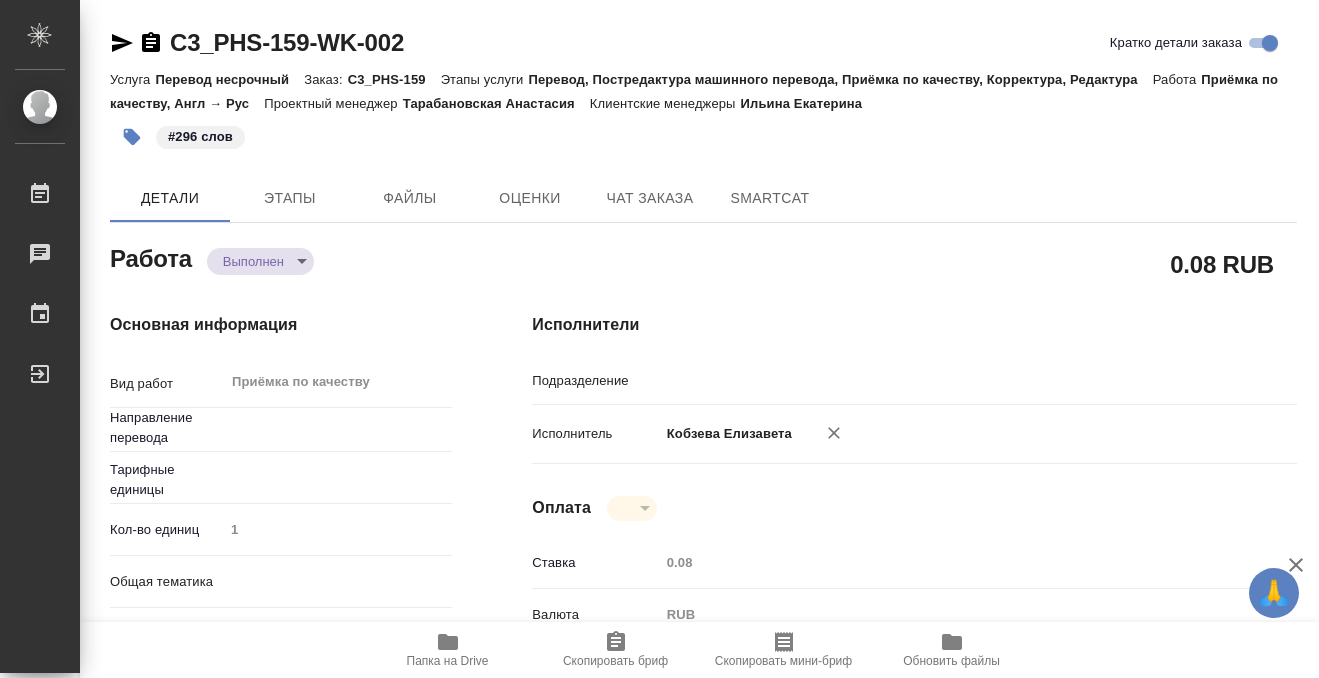 type on "x" 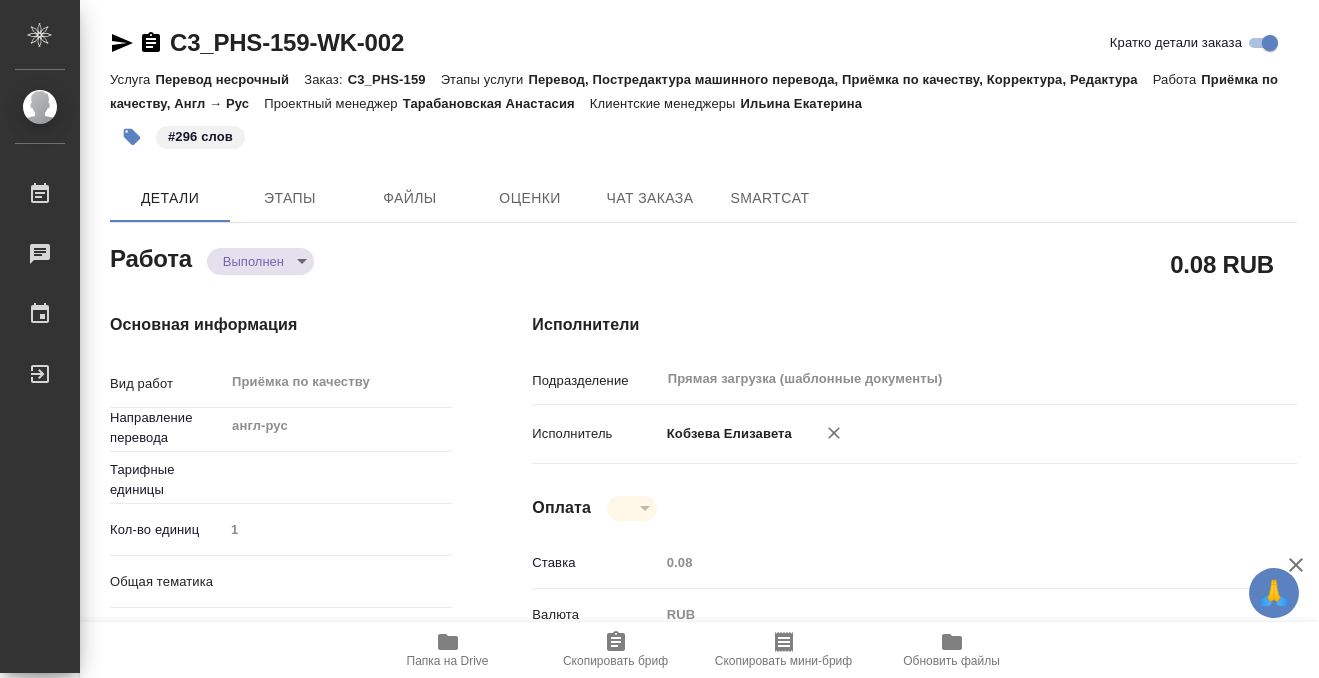 type on "x" 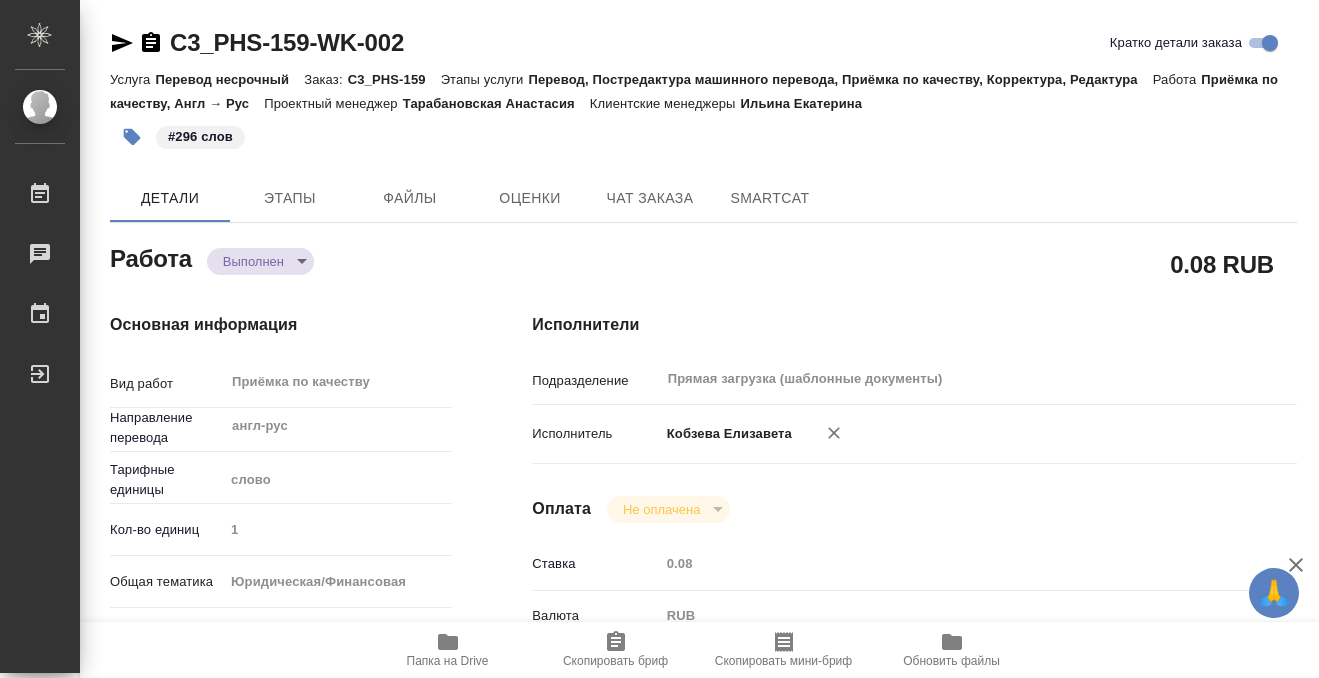 click 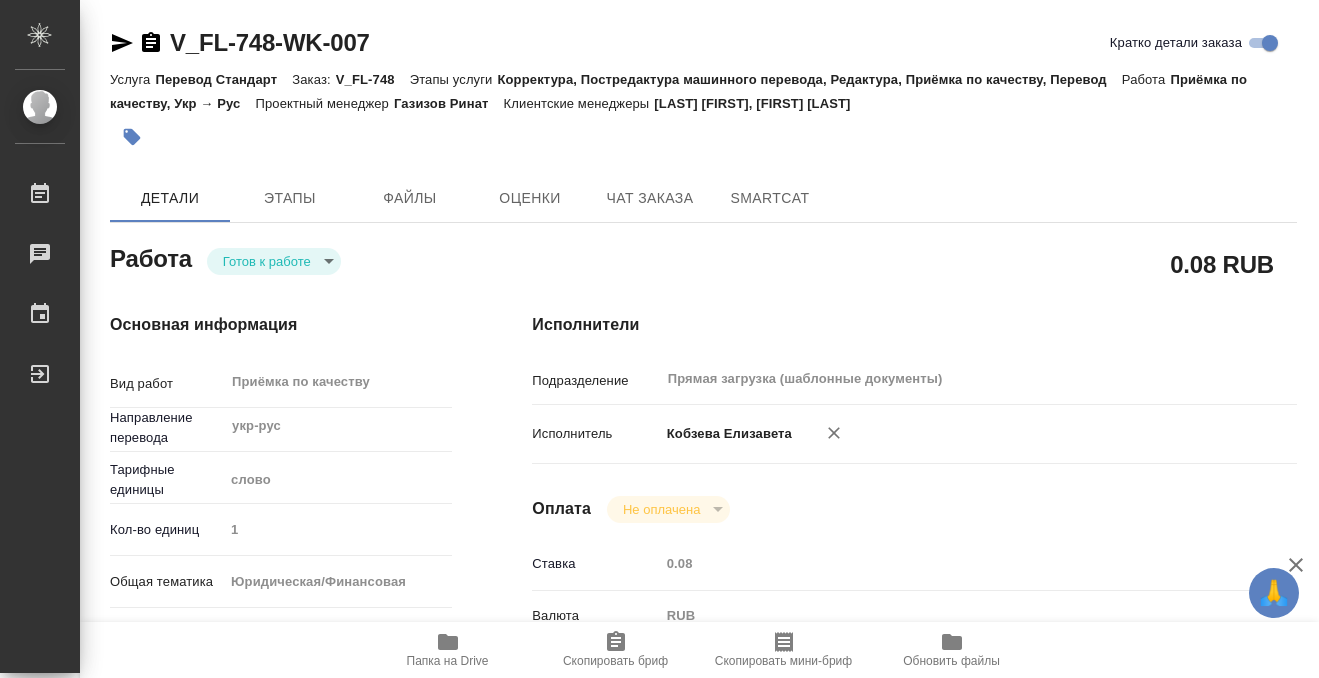 scroll, scrollTop: 0, scrollLeft: 0, axis: both 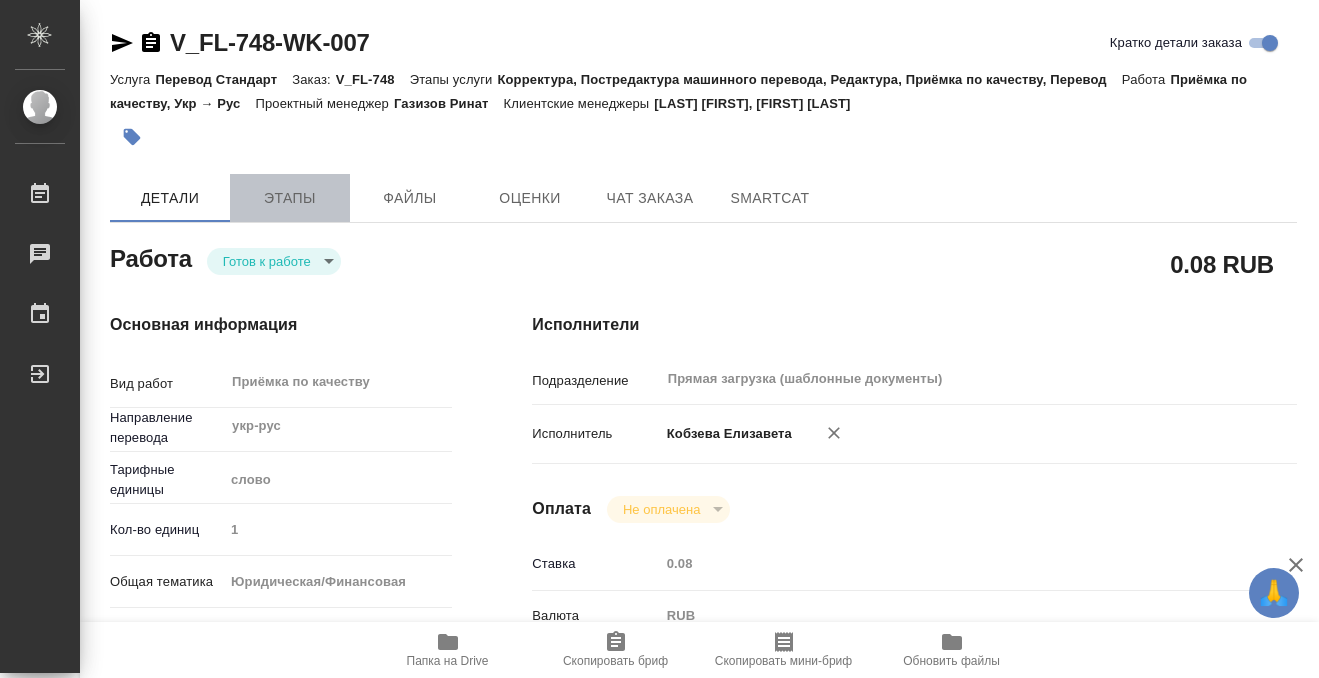 click on "Этапы" at bounding box center [290, 198] 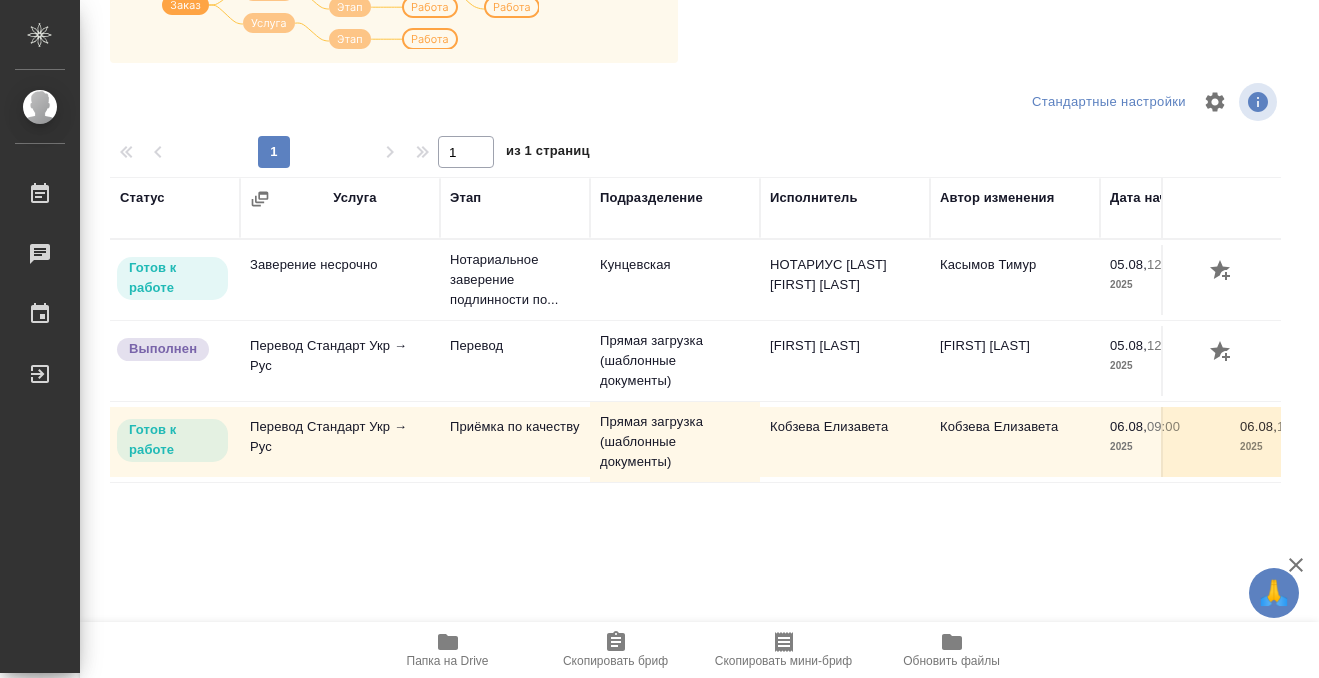 scroll, scrollTop: 0, scrollLeft: 0, axis: both 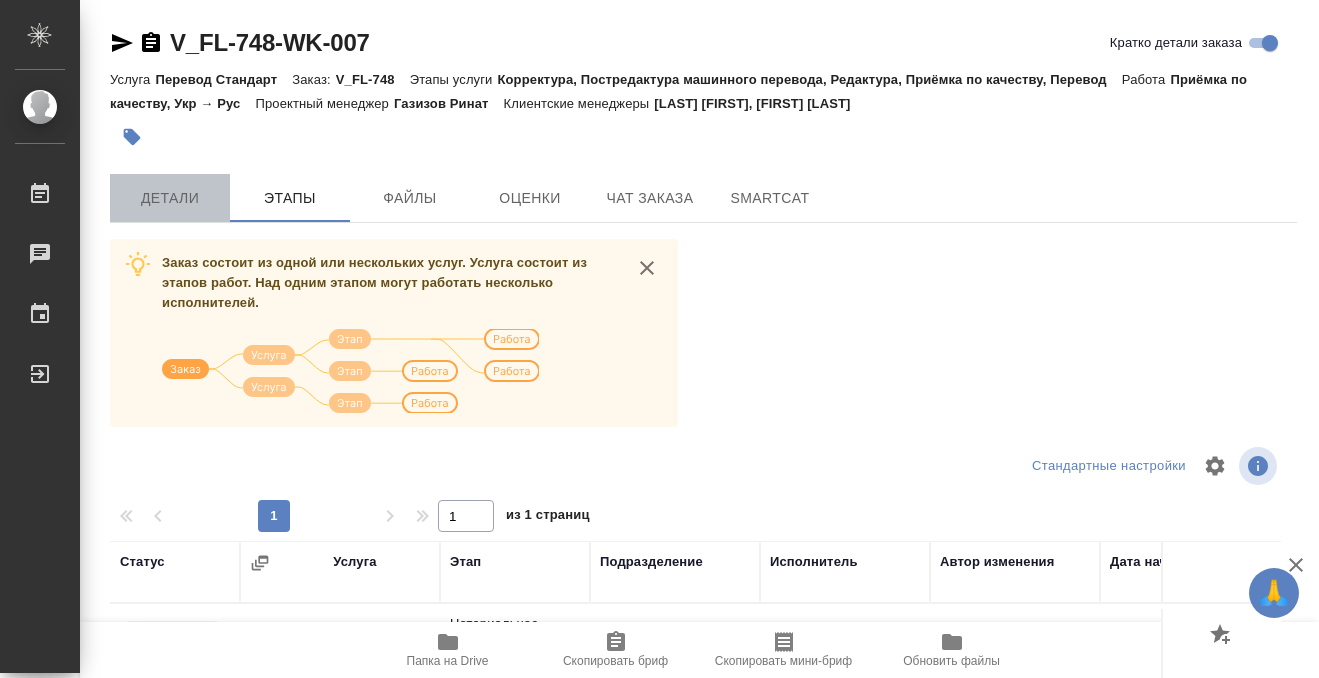 click on "Детали" at bounding box center [170, 198] 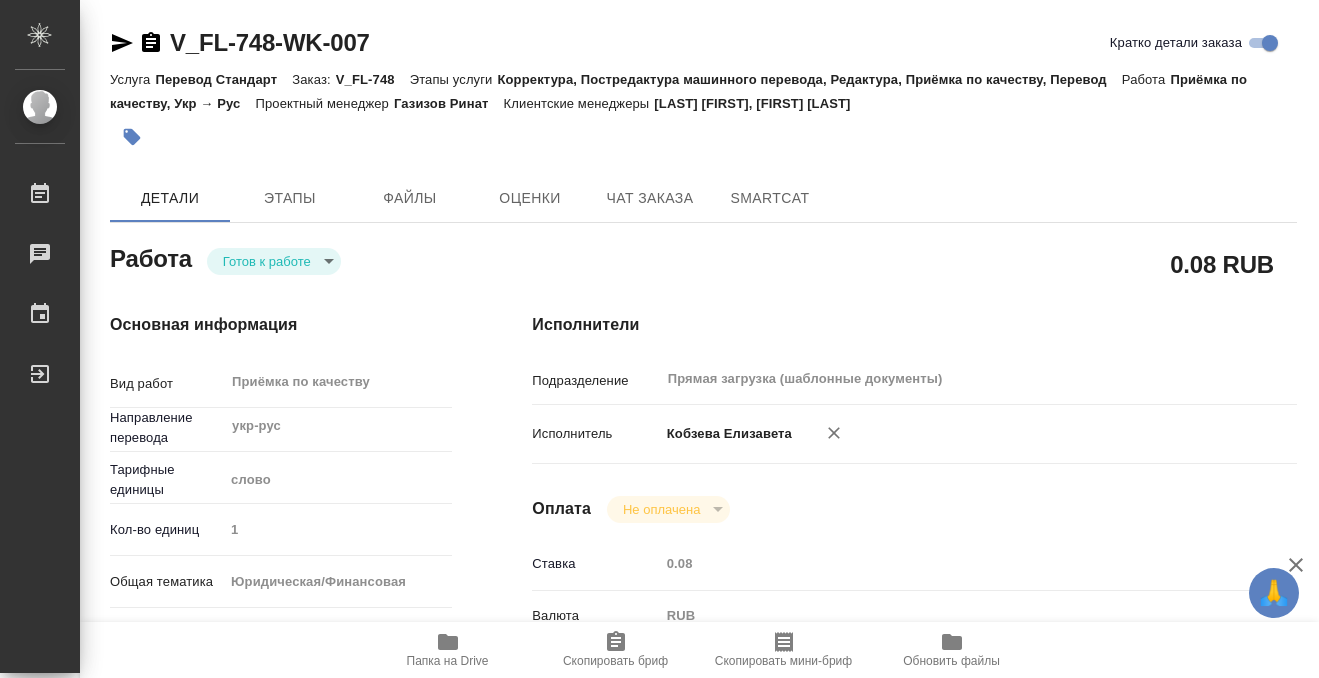 type on "x" 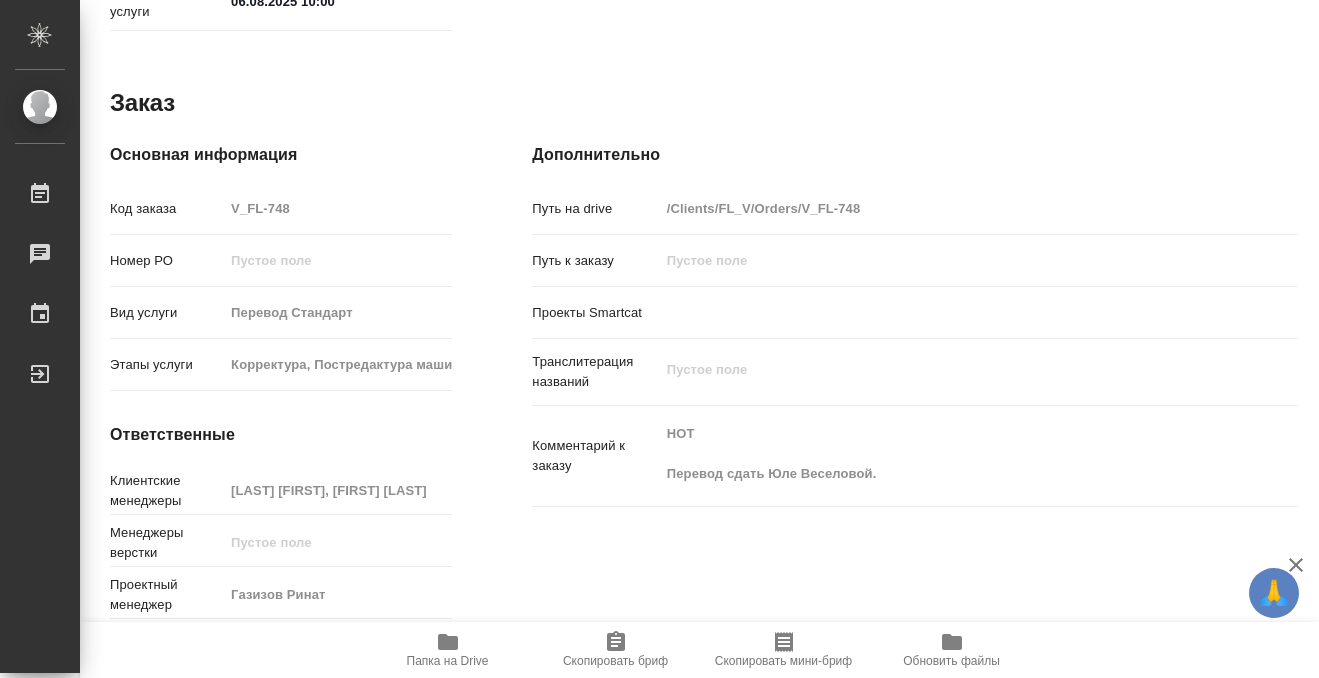 type on "x" 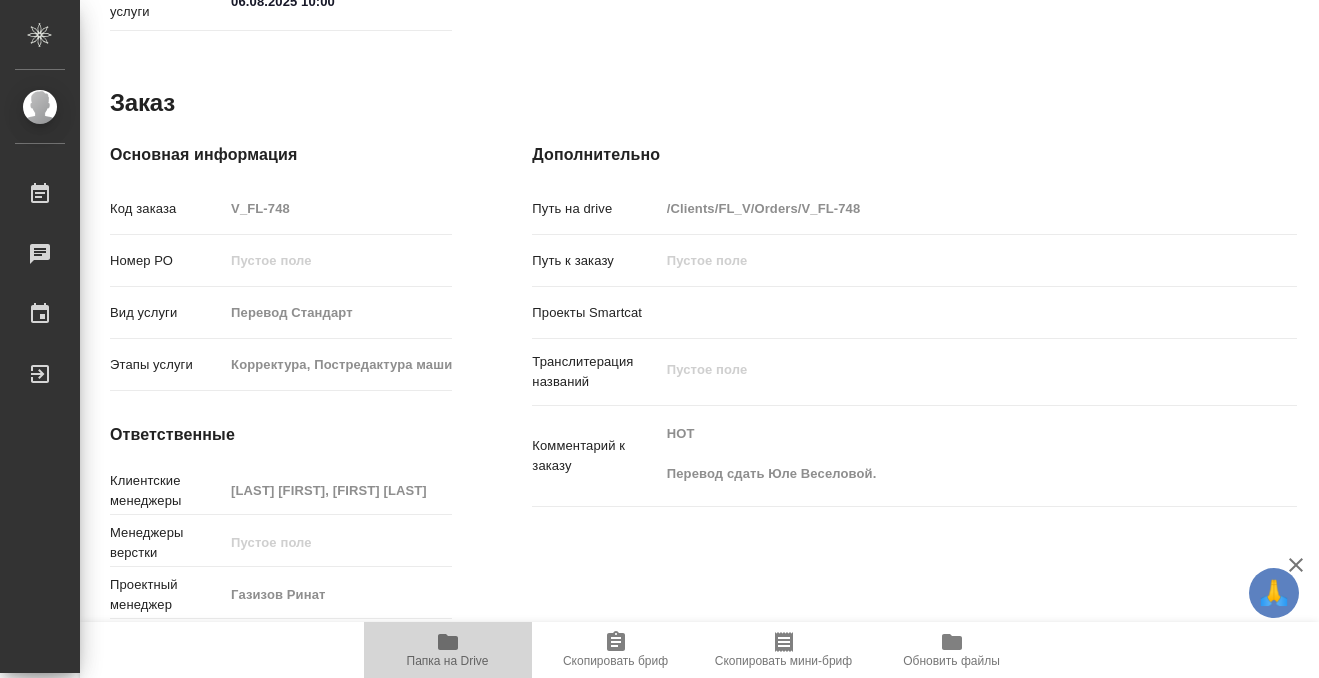 click on "Папка на Drive" at bounding box center (448, 650) 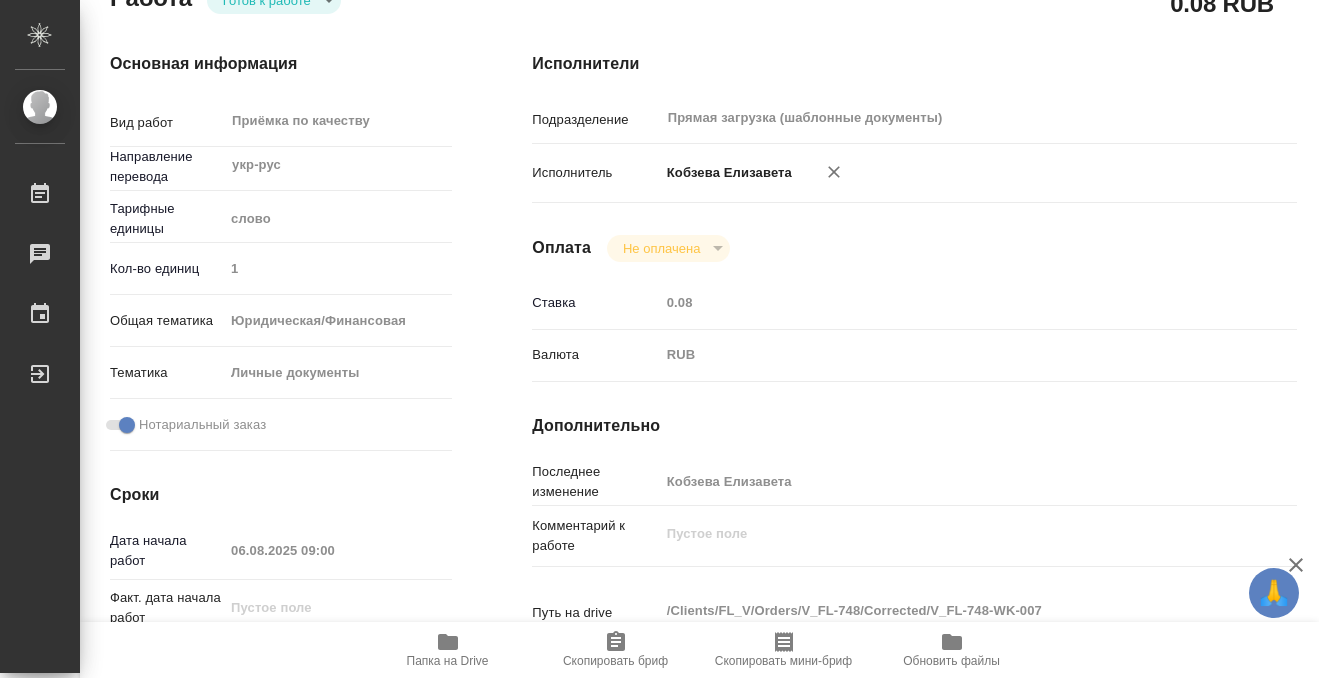 scroll, scrollTop: 0, scrollLeft: 0, axis: both 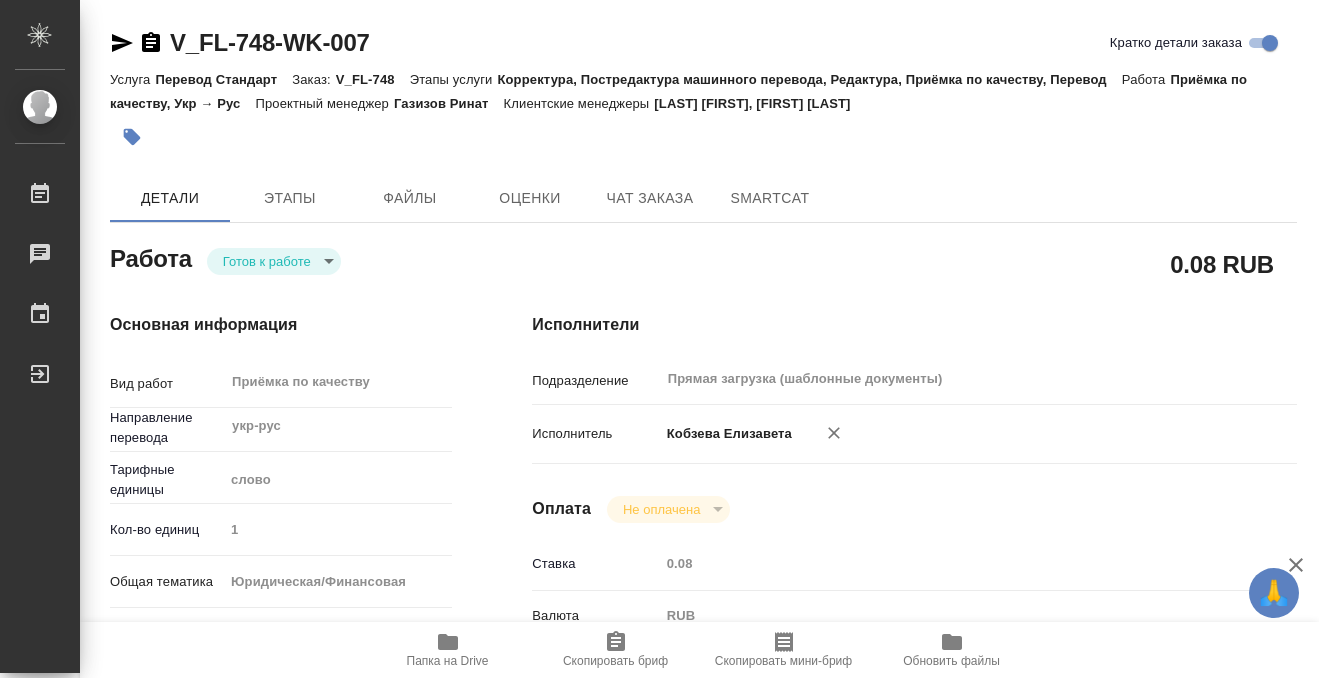 click at bounding box center (132, 137) 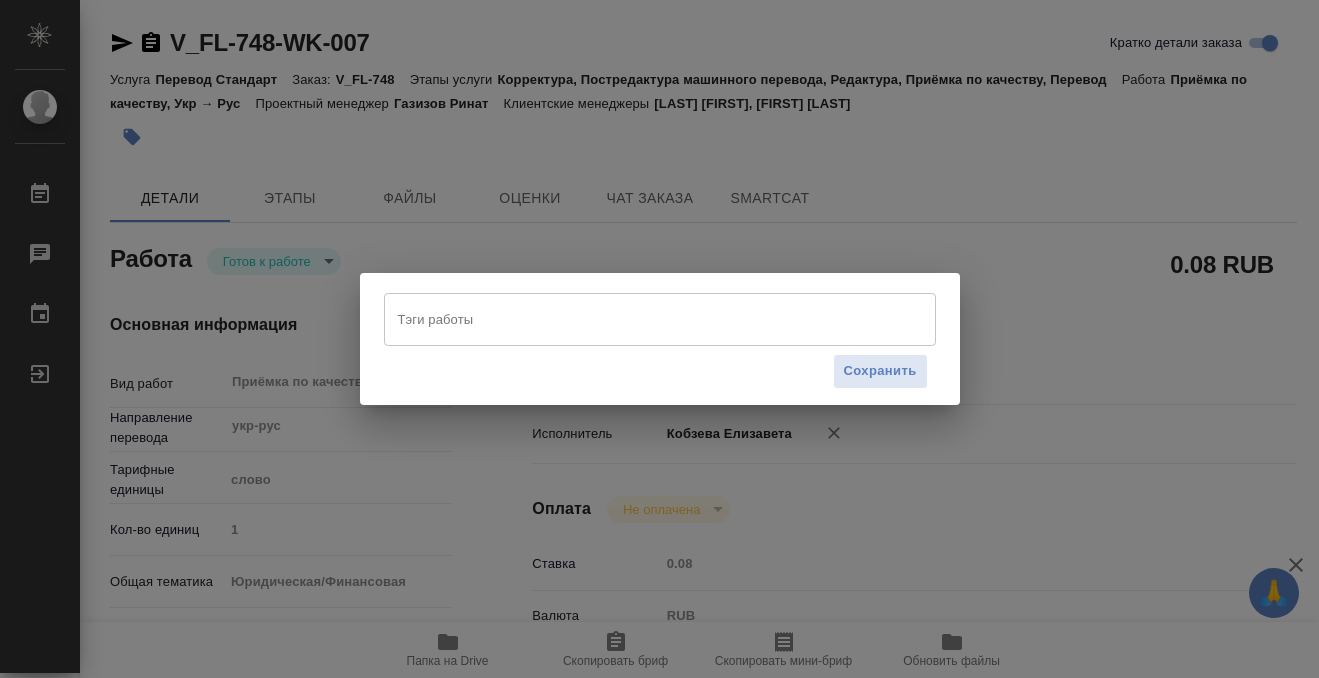click on "Тэги работы" at bounding box center [641, 319] 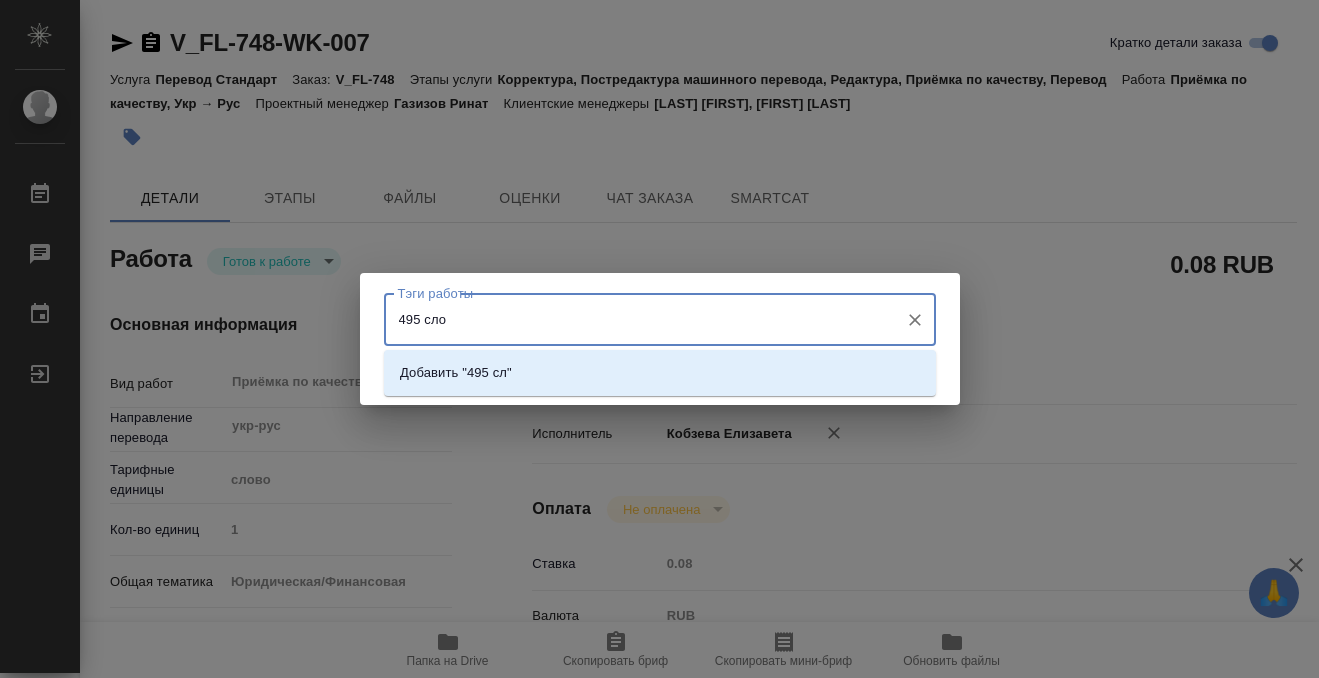 type on "495 слов" 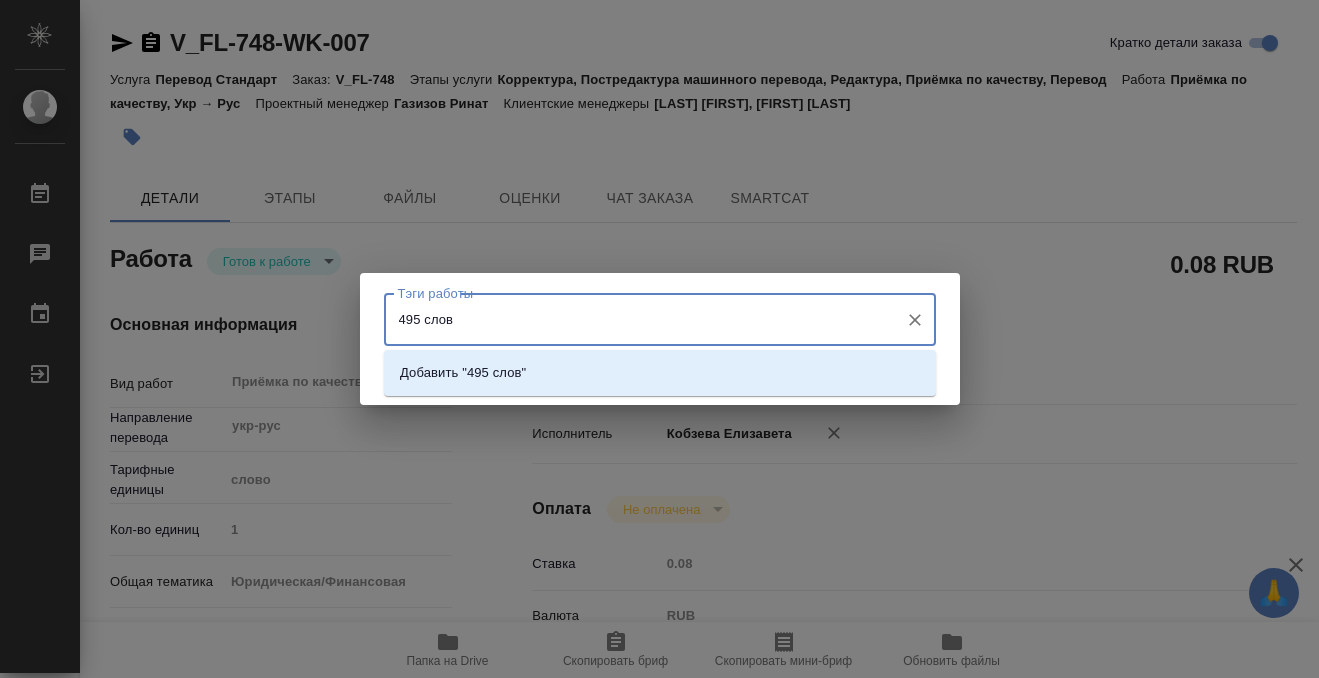 type 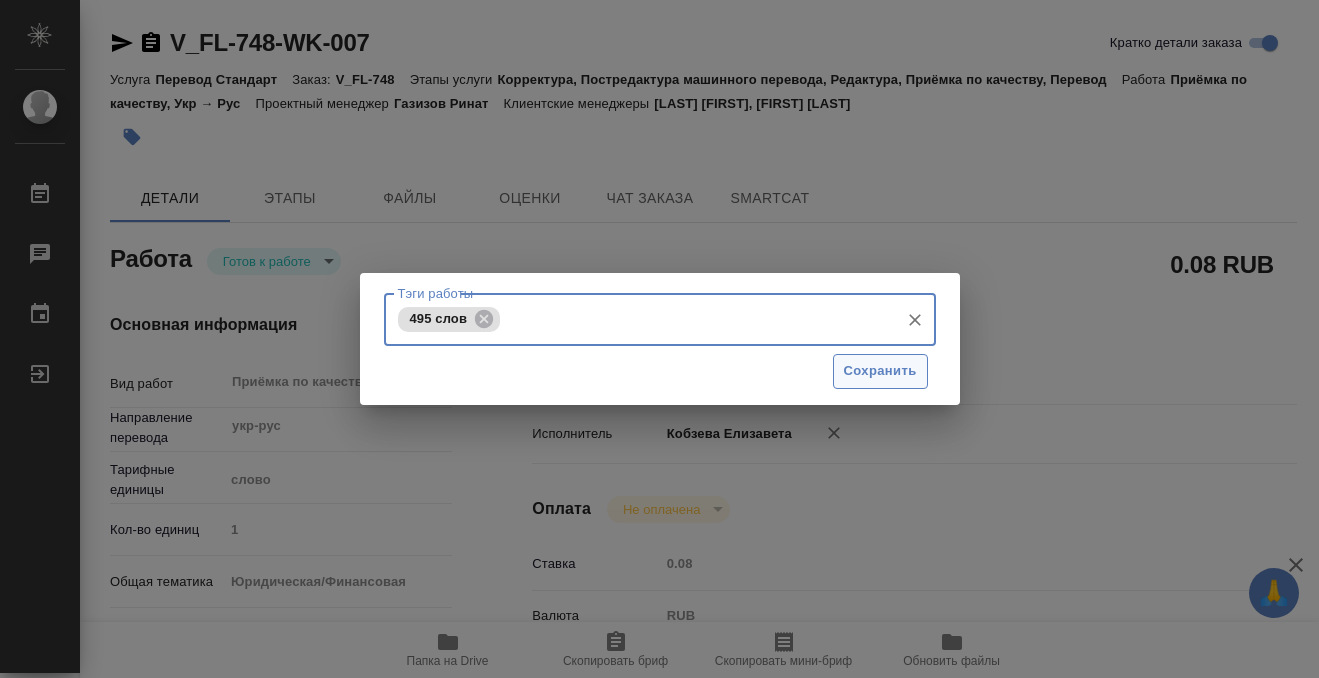 click on "Сохранить" at bounding box center [880, 371] 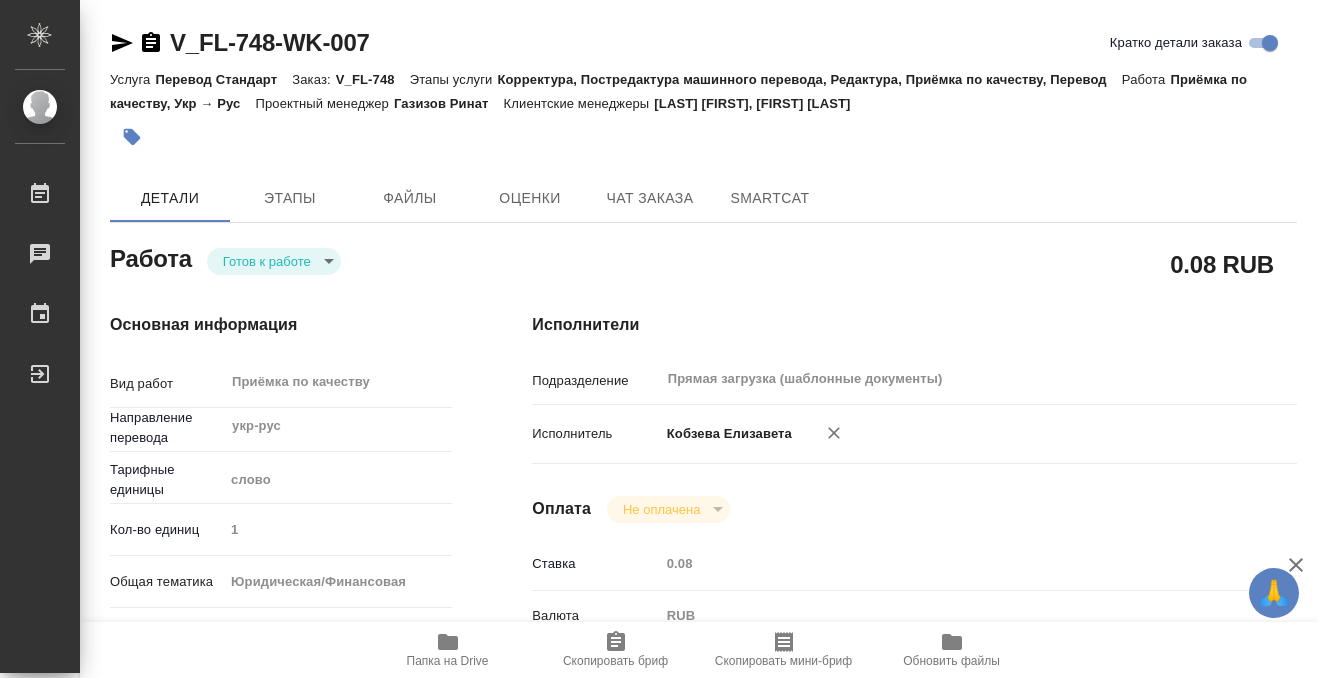 click on "🙏 .cls-1
fill:#fff;
AWATERA Kobzeva Elizaveta Работы 0 Чаты График Выйти V_FL-748-WK-007 Кратко детали заказа Услуга Перевод Стандарт Заказ: V_FL-748 Этапы услуги Корректура, Постредактура машинного перевода, Редактура, Приёмка по качеству, Перевод Работа Приёмка по качеству, Укр → Рус Проектный менеджер Газизов Ринат Клиентские менеджеры Касымов Тимур, Веселова Юлия Детали Этапы Файлы Оценки Чат заказа SmartCat Работа Готов к работе readyForWork 0.08 RUB Основная информация Вид работ Приёмка по качеству x ​ Направление перевода укр-рус ​ Тарифные единицы слово 5a8b1489cc6b4906c91bfd90 1 ​" at bounding box center (659, 339) 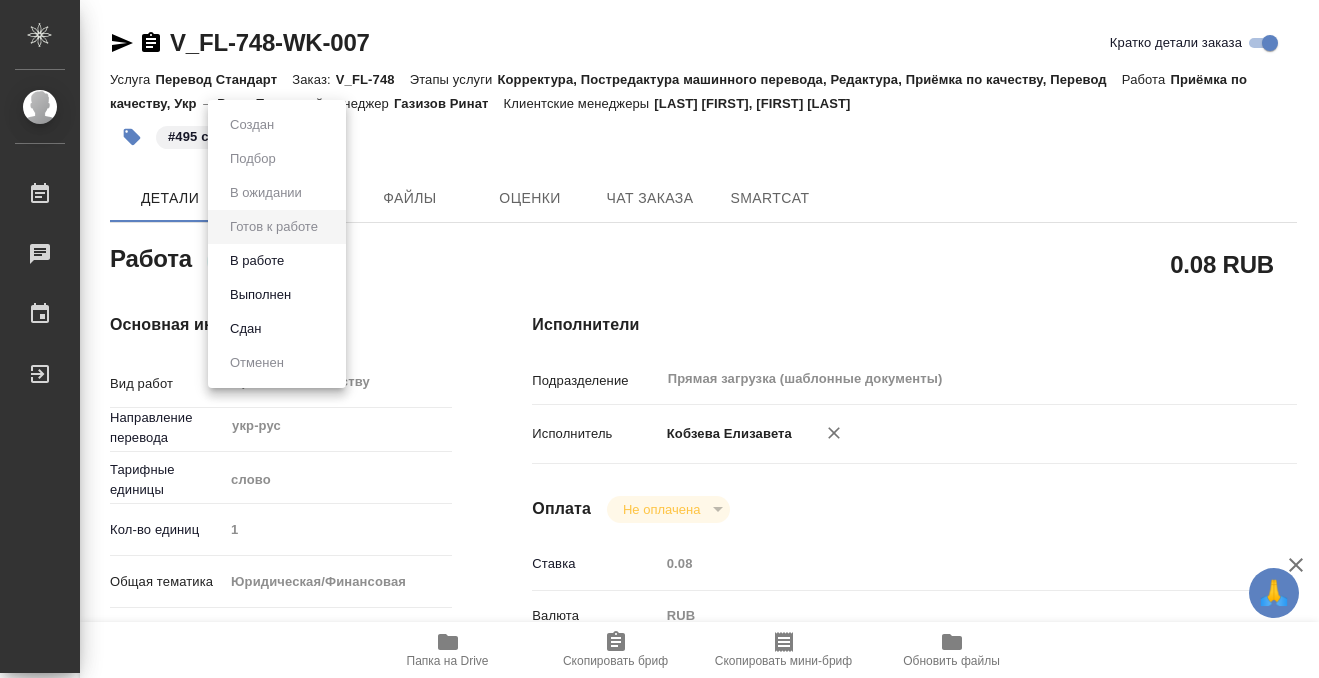 type on "x" 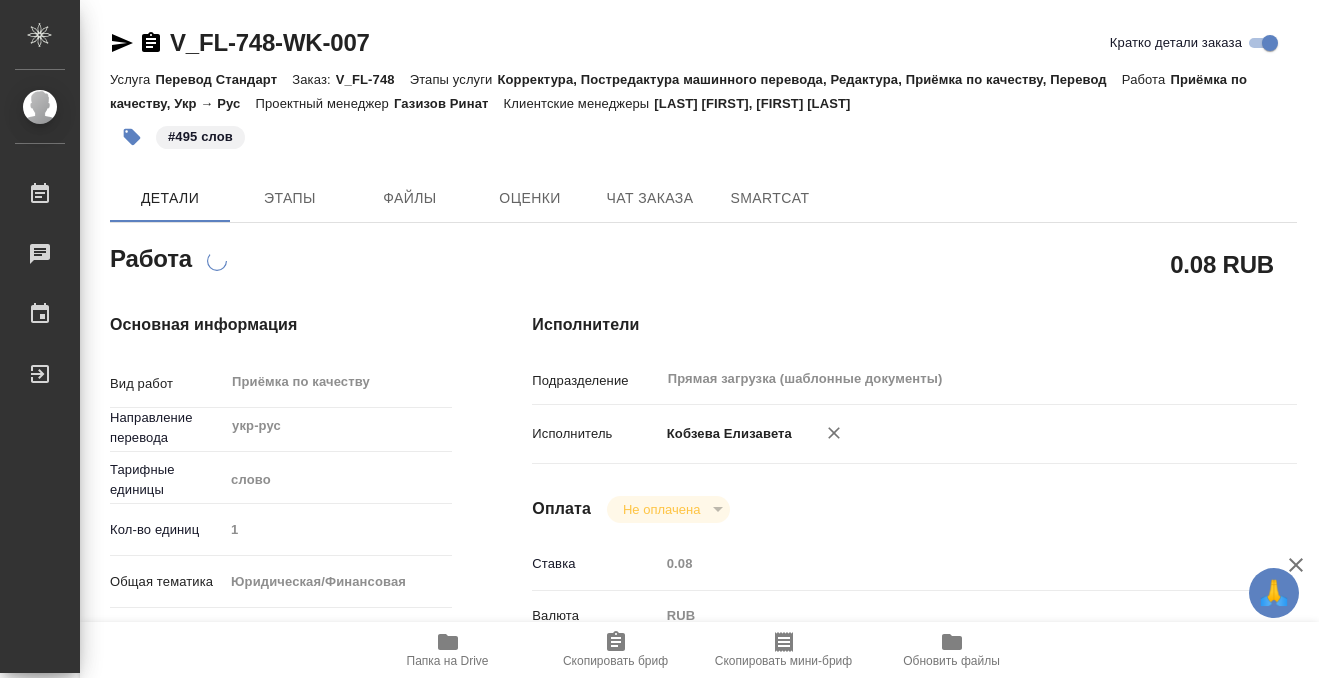 type on "x" 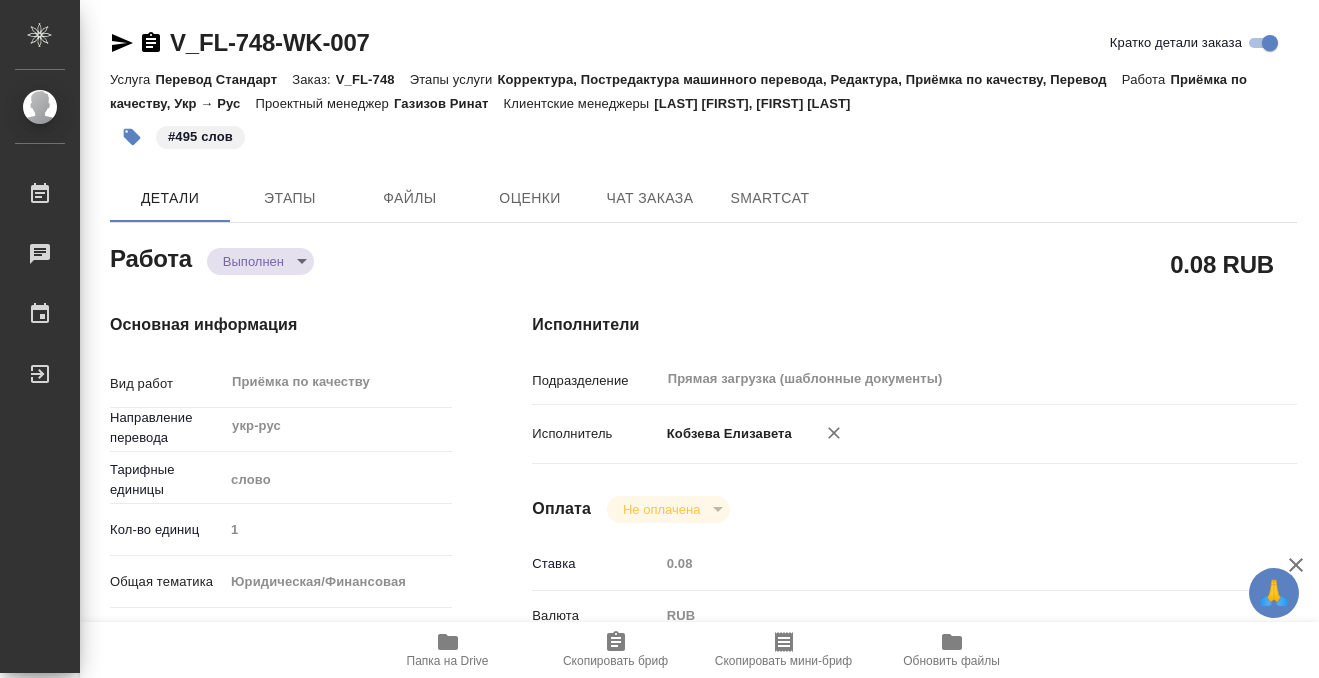 type on "x" 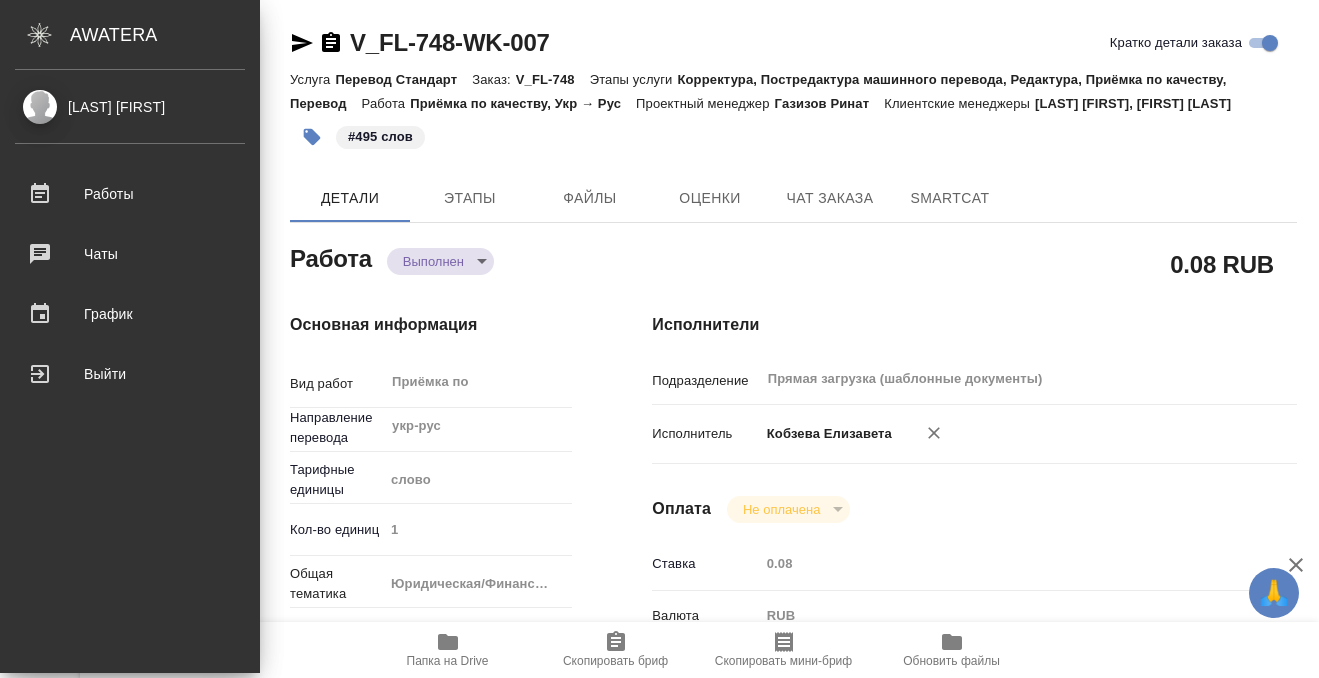 type on "x" 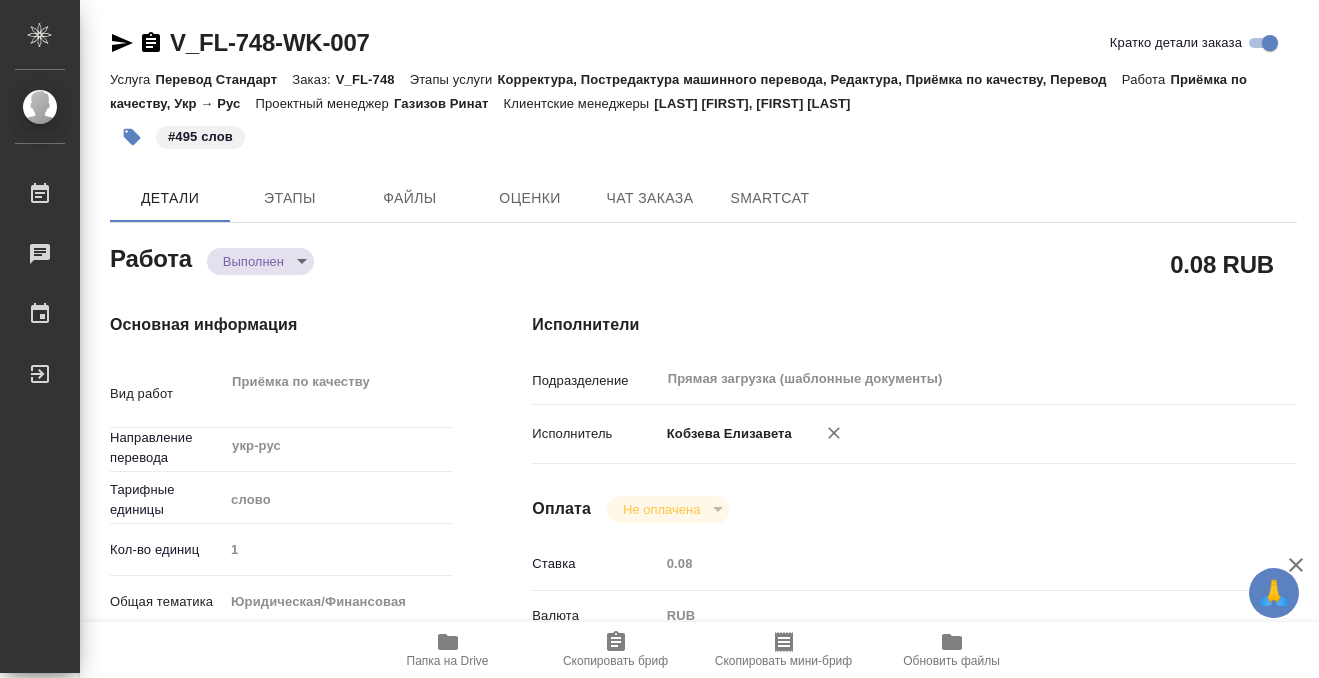 click 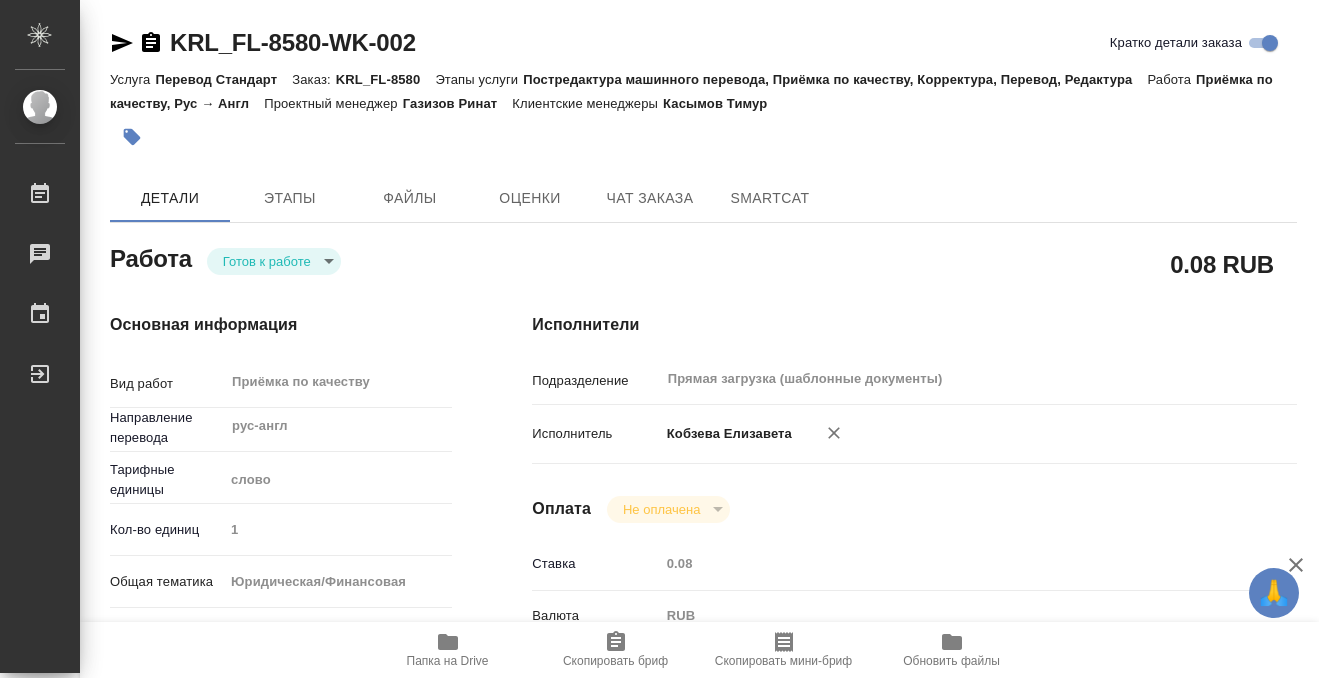 scroll, scrollTop: 0, scrollLeft: 0, axis: both 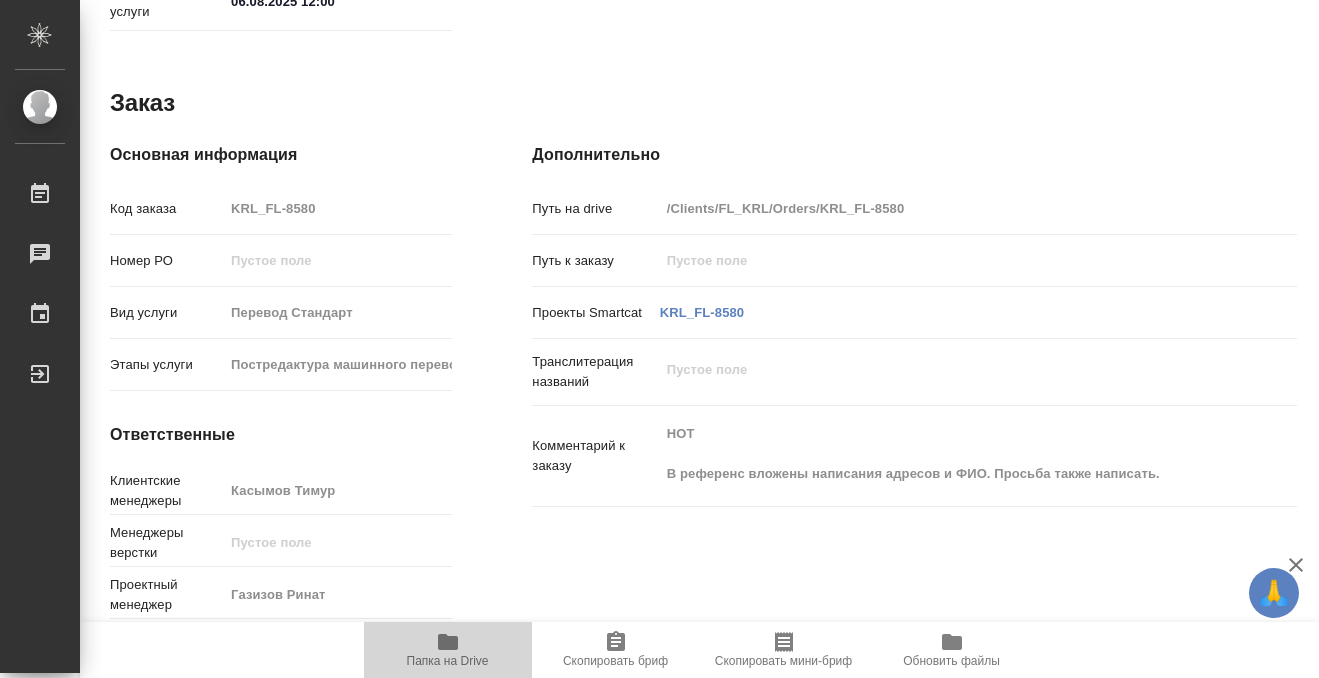 click 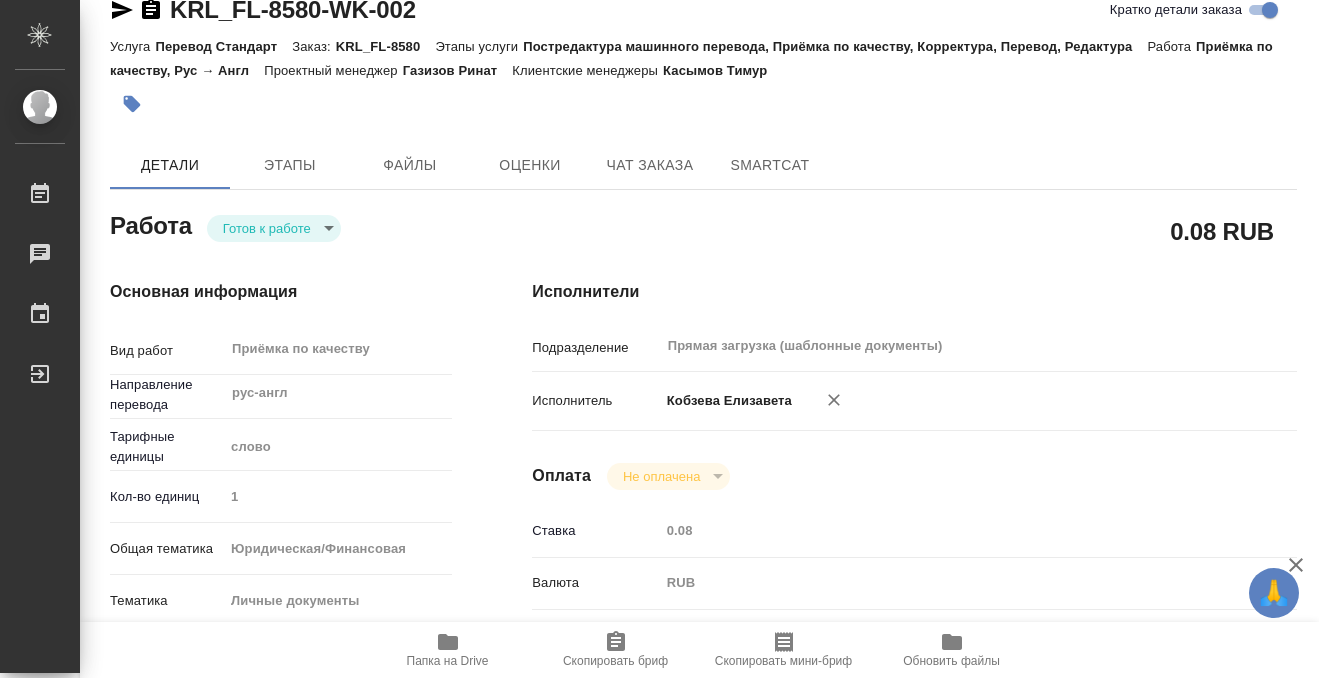scroll, scrollTop: 0, scrollLeft: 0, axis: both 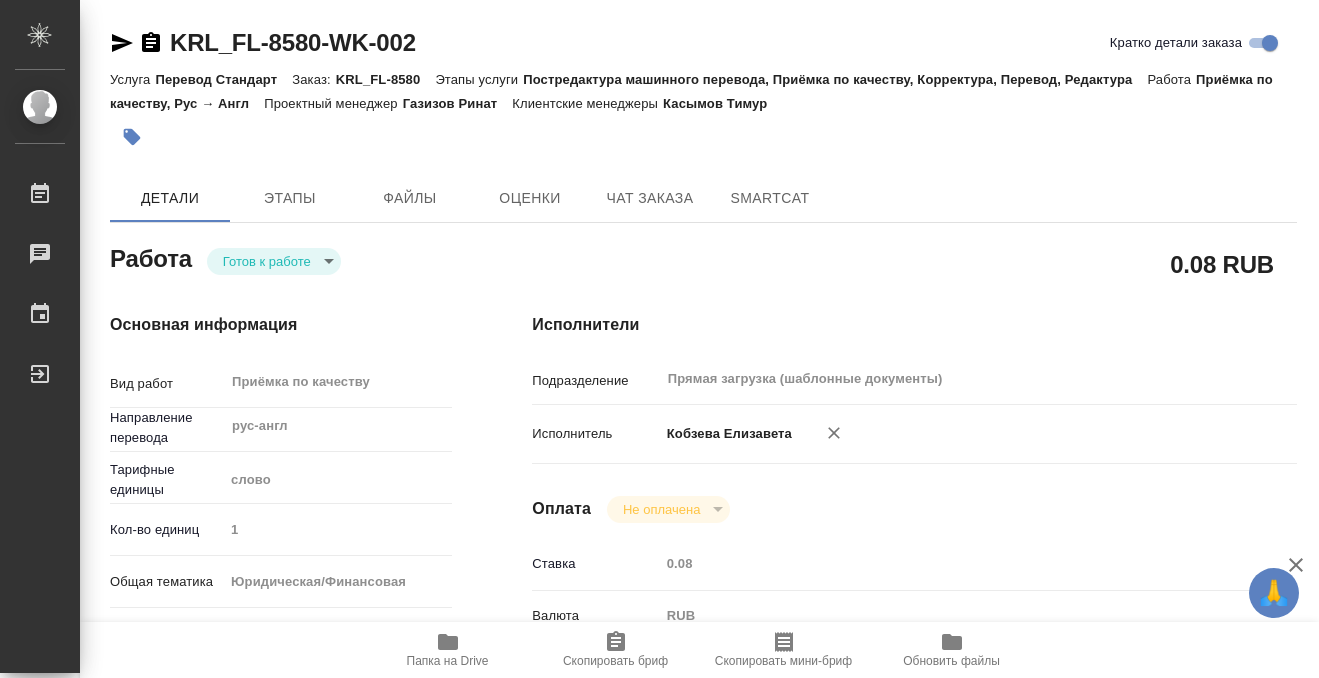 click 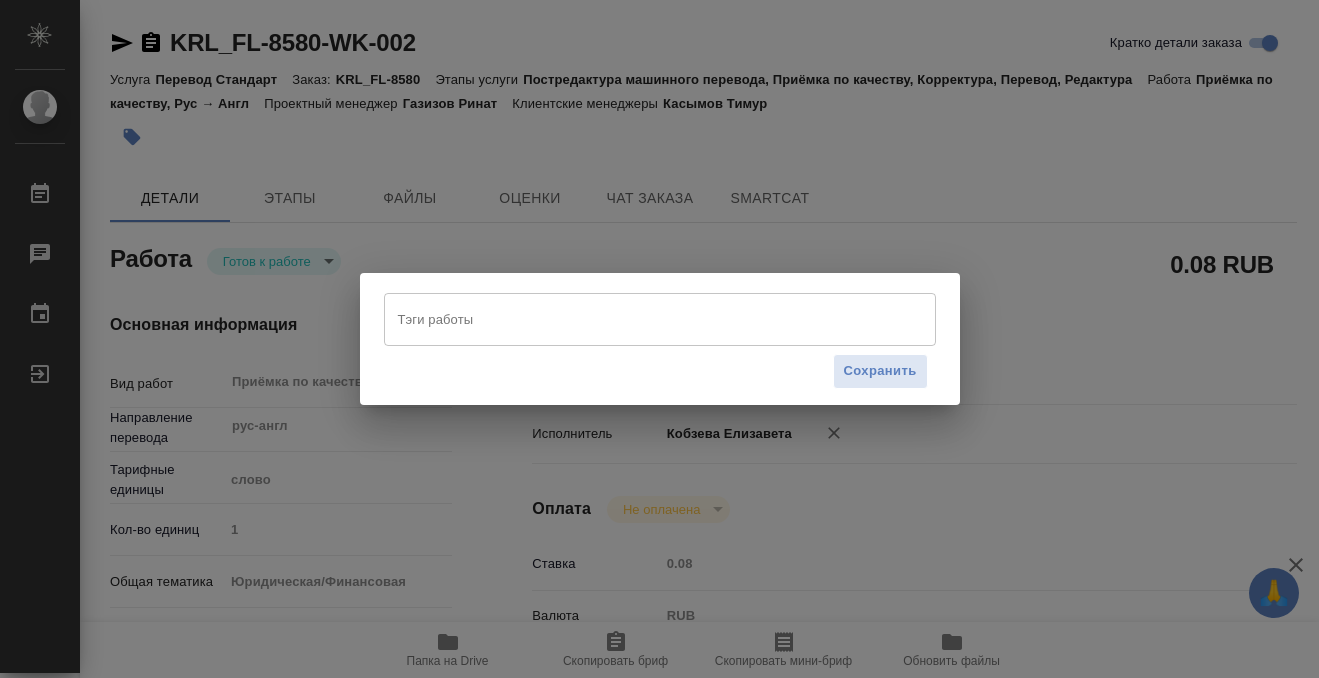 click on "Тэги работы" at bounding box center (641, 319) 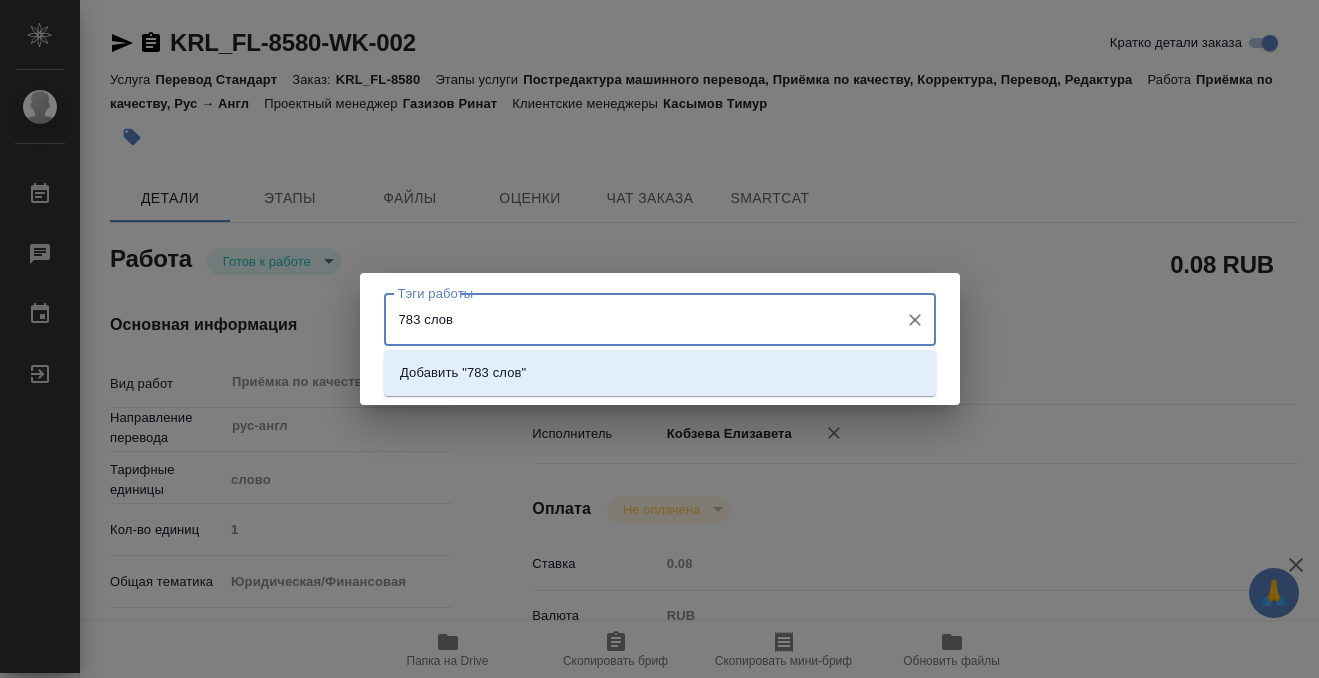 type on "783 слова" 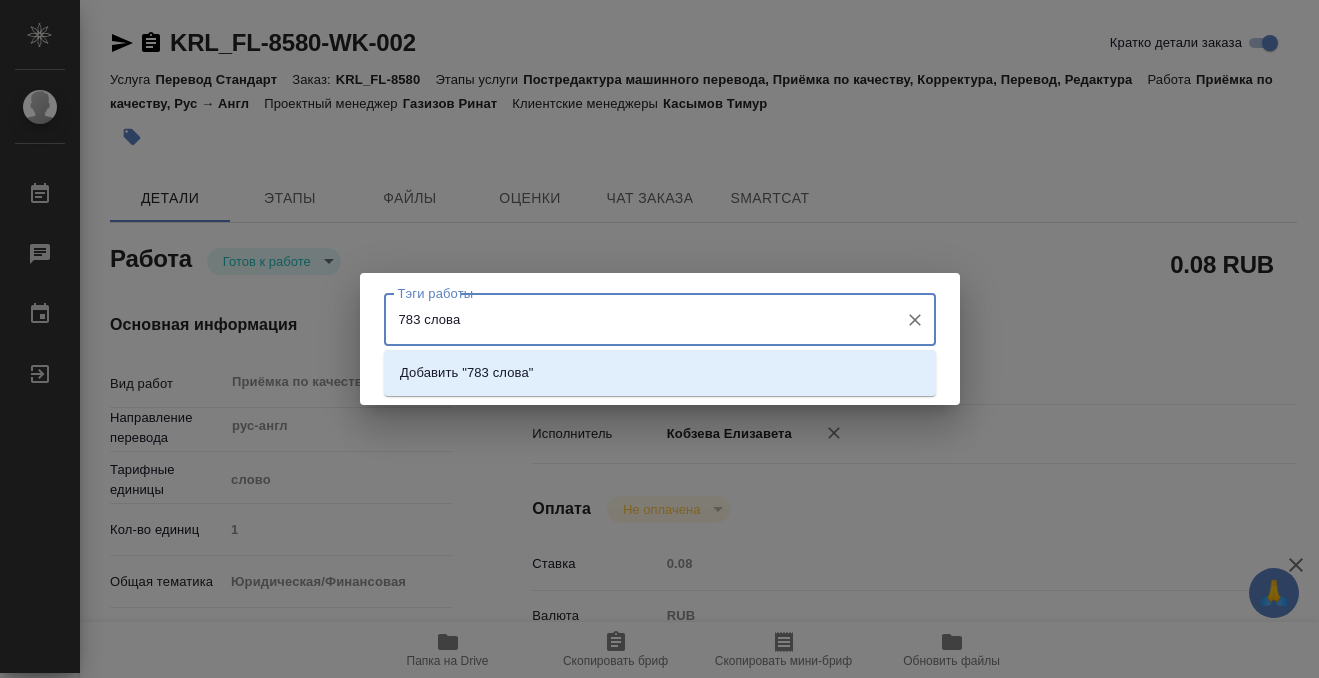 type 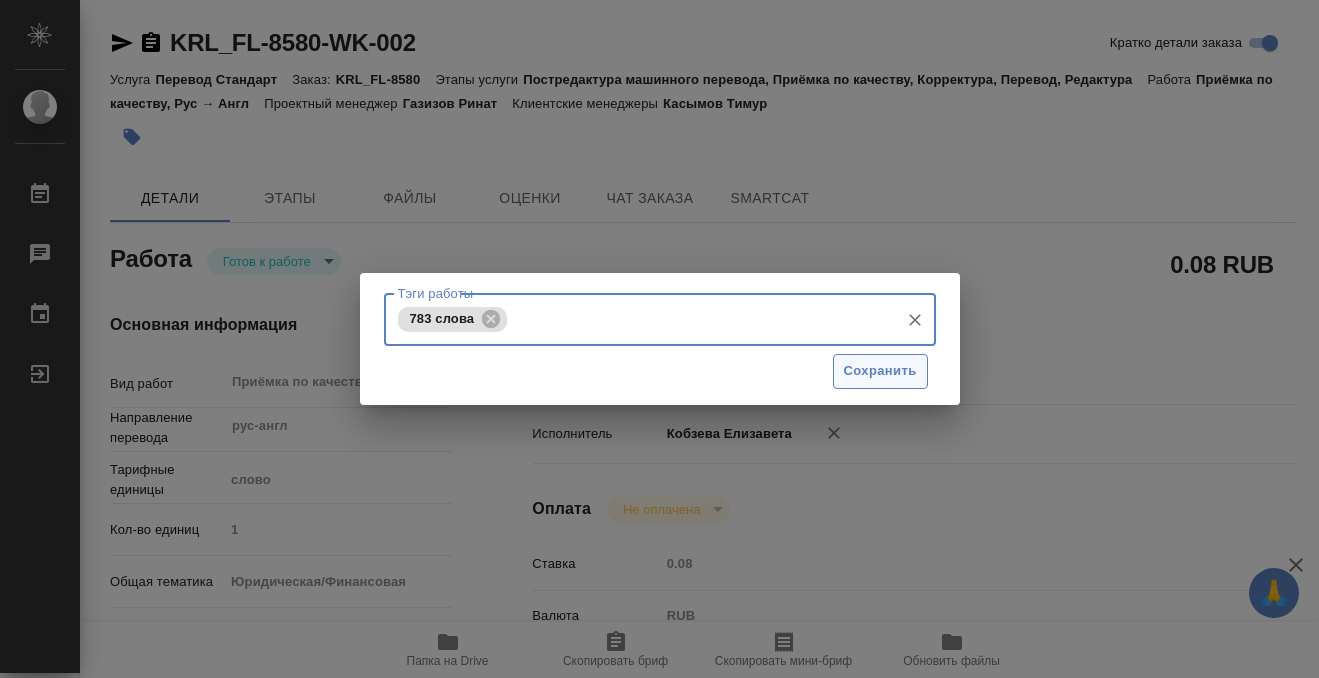 click on "Сохранить" at bounding box center [880, 371] 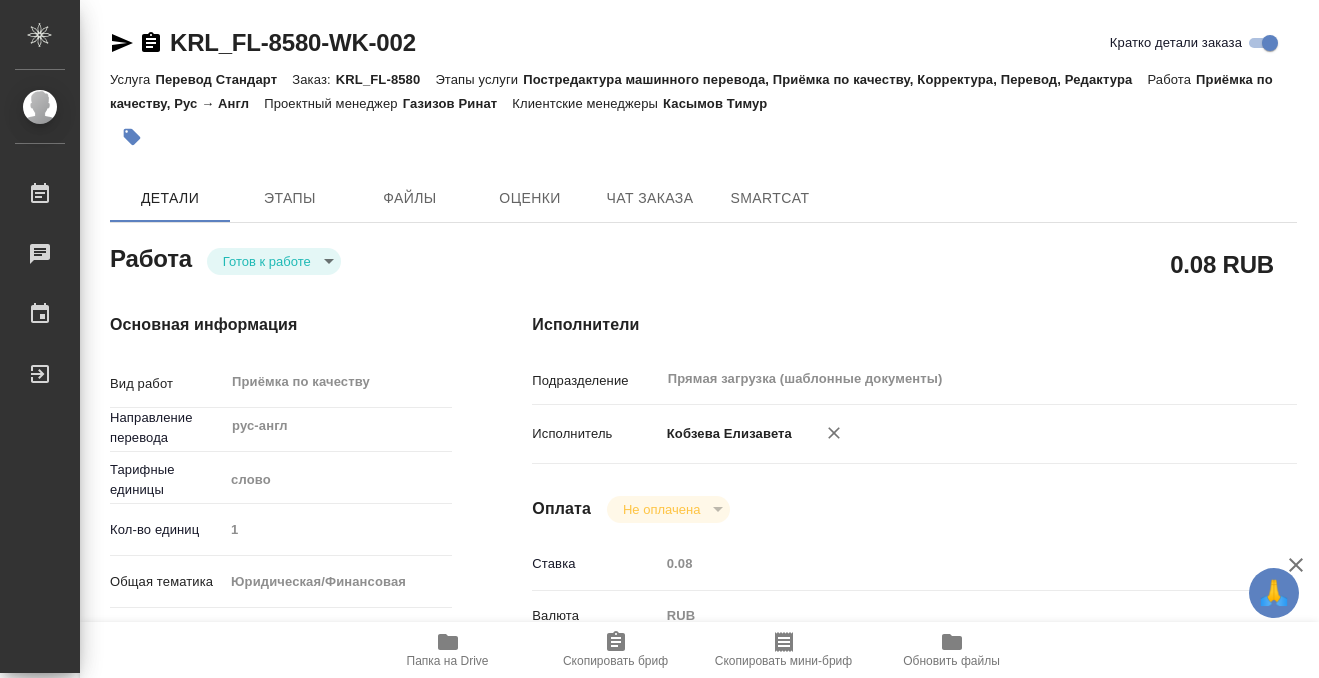 click on "🙏 .cls-1
fill:#fff;
AWATERA Kobzeva Elizaveta Работы 0 Чаты График Выйти KRL_FL-8580-WK-002 Кратко детали заказа Услуга Перевод Стандарт Заказ: KRL_FL-8580 Этапы услуги Постредактура машинного перевода, Приёмка по качеству, Корректура, Перевод, Редактура Работа Приёмка по качеству, Рус → Англ Проектный менеджер Газизов Ринат Клиентские менеджеры Касымов Тимур Детали Этапы Файлы Оценки Чат заказа SmartCat Работа Готов к работе readyForWork 0.08 RUB Основная информация Вид работ Приёмка по качеству x ​ Направление перевода рус-англ ​ Тарифные единицы слово 5a8b1489cc6b4906c91bfd90 1 yr-fn Сроки ​" at bounding box center (659, 339) 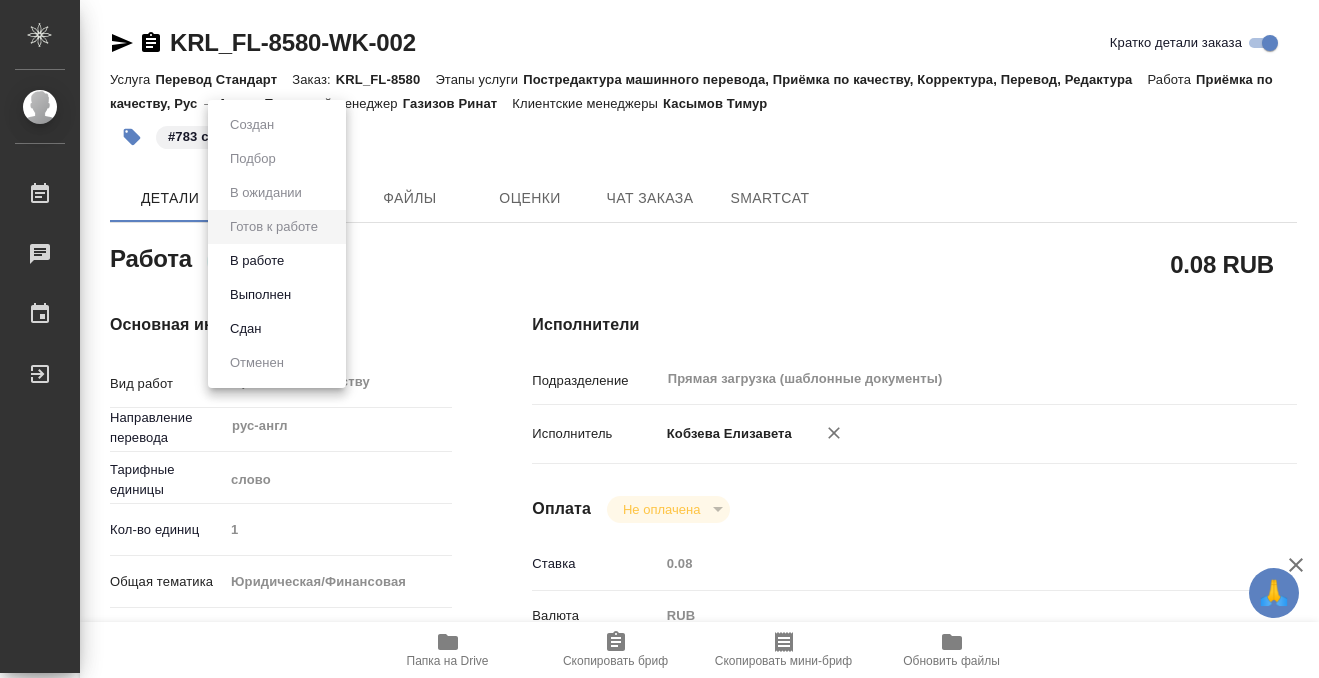 click on "Выполнен" at bounding box center (277, 295) 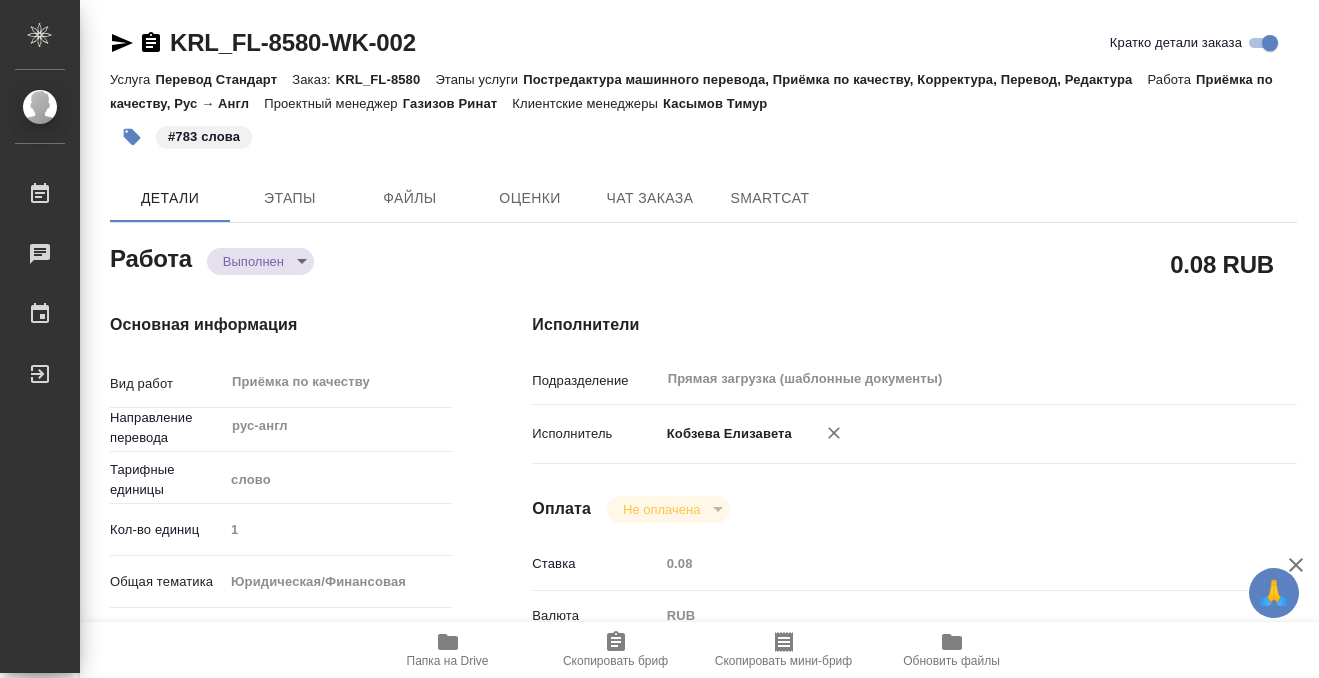 type on "x" 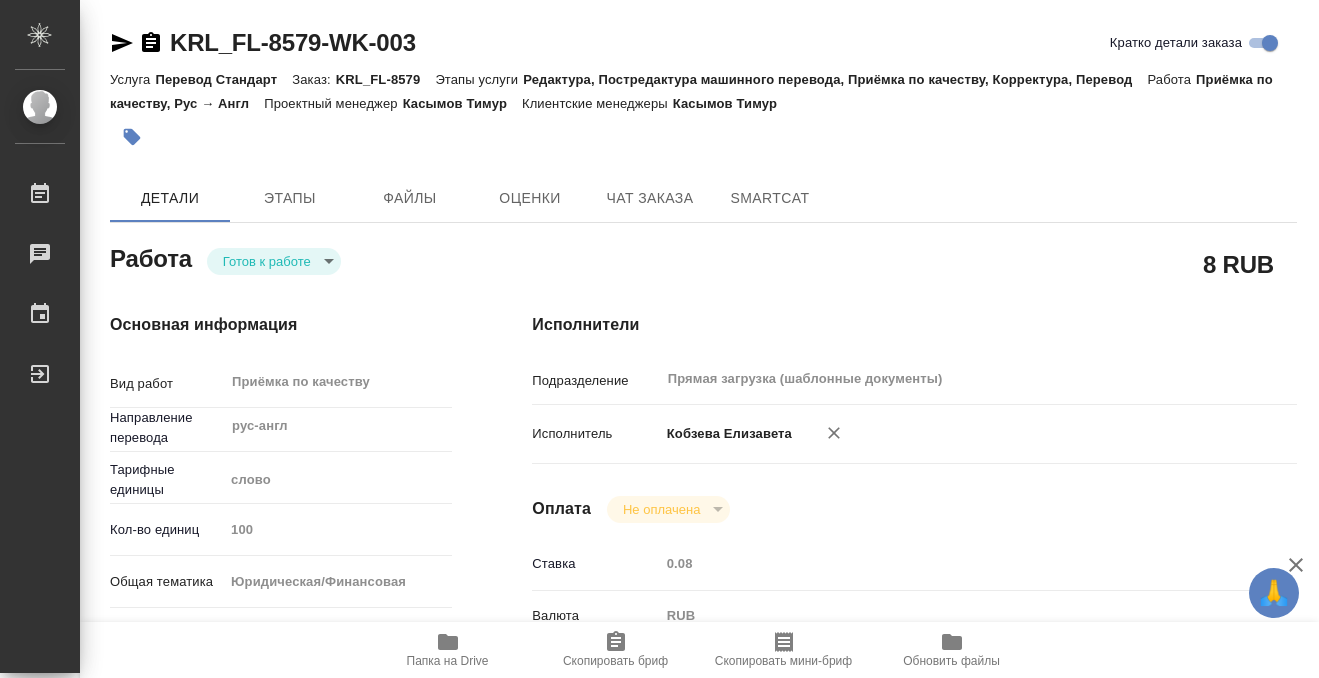 scroll, scrollTop: 0, scrollLeft: 0, axis: both 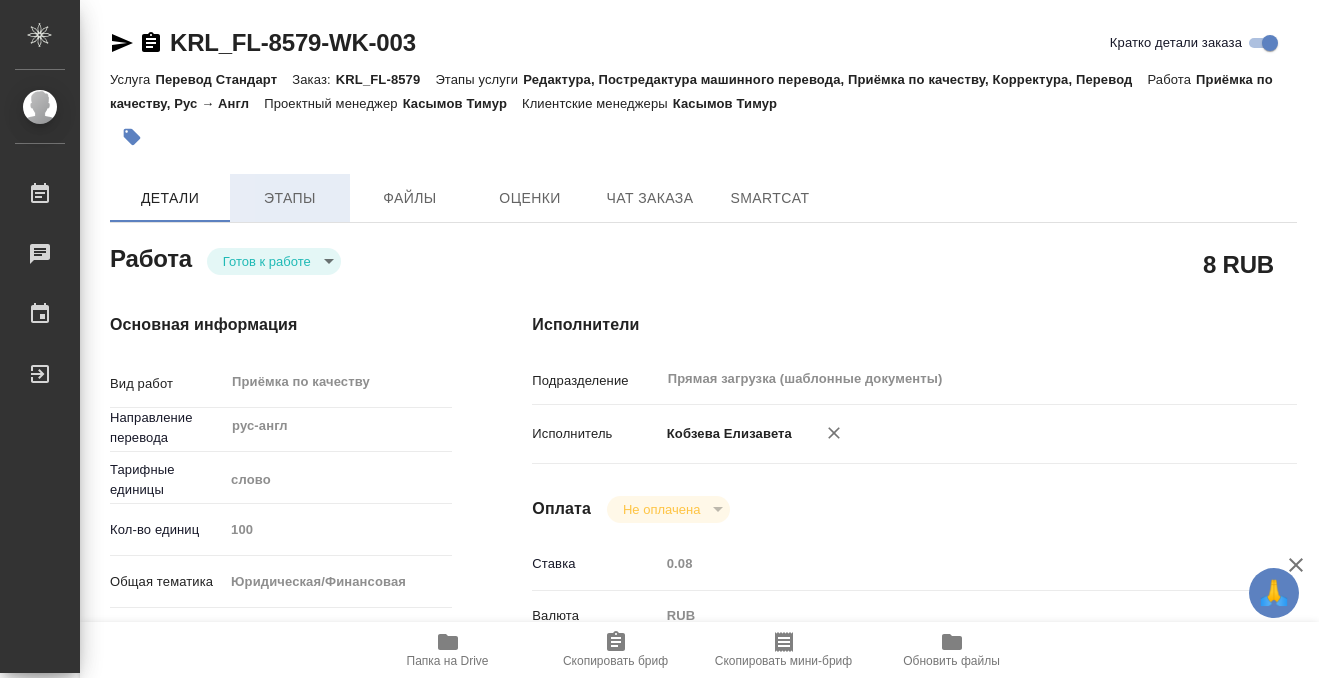 click on "Этапы" at bounding box center [290, 198] 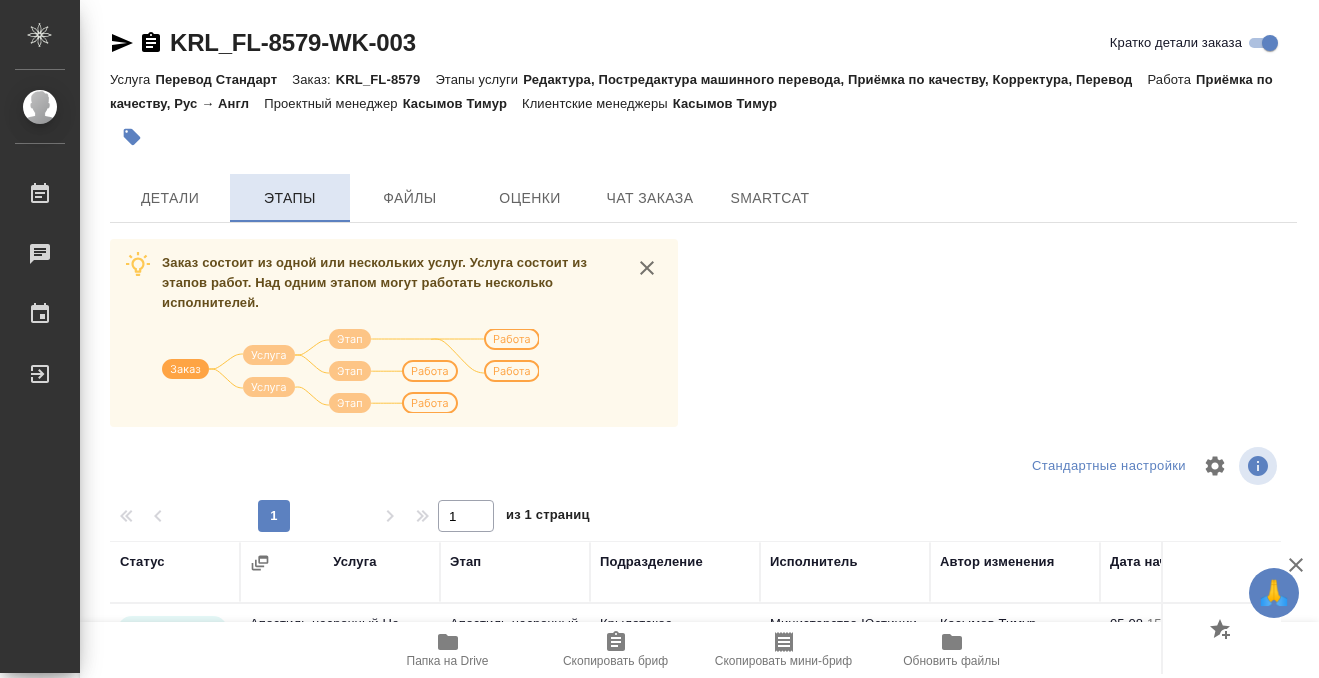 scroll, scrollTop: 364, scrollLeft: 0, axis: vertical 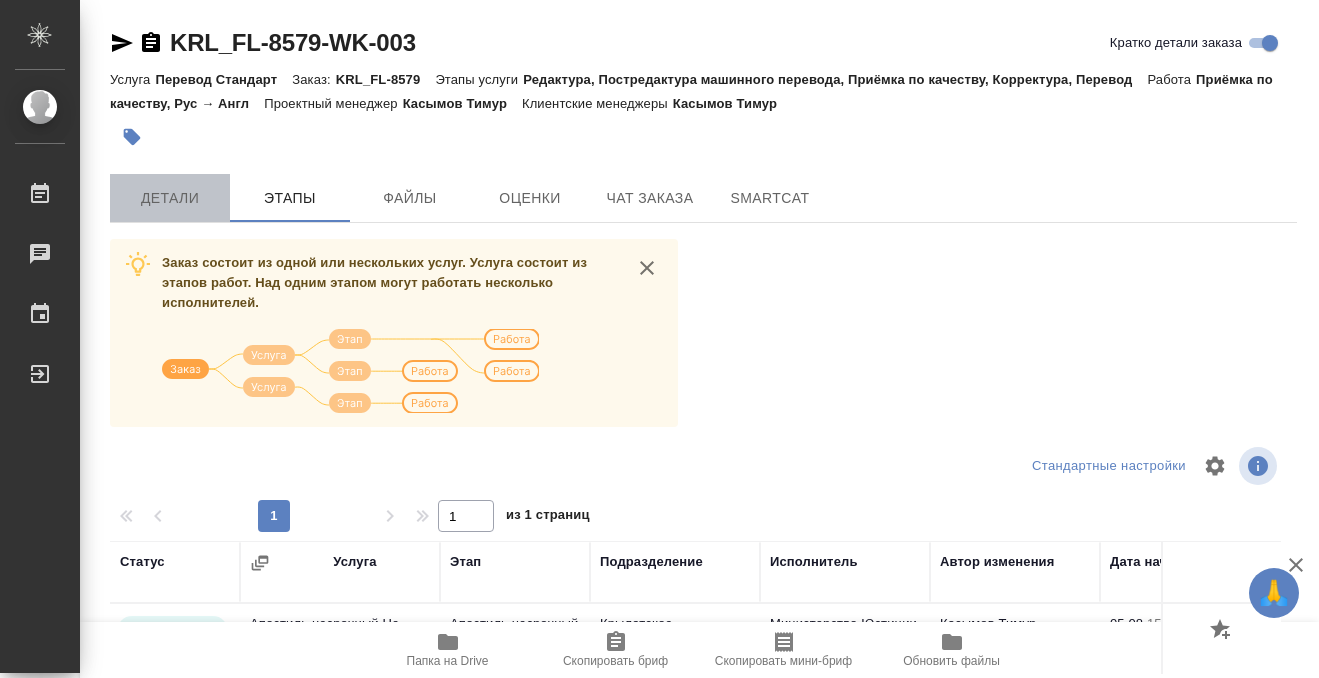 click on "Детали" at bounding box center (170, 198) 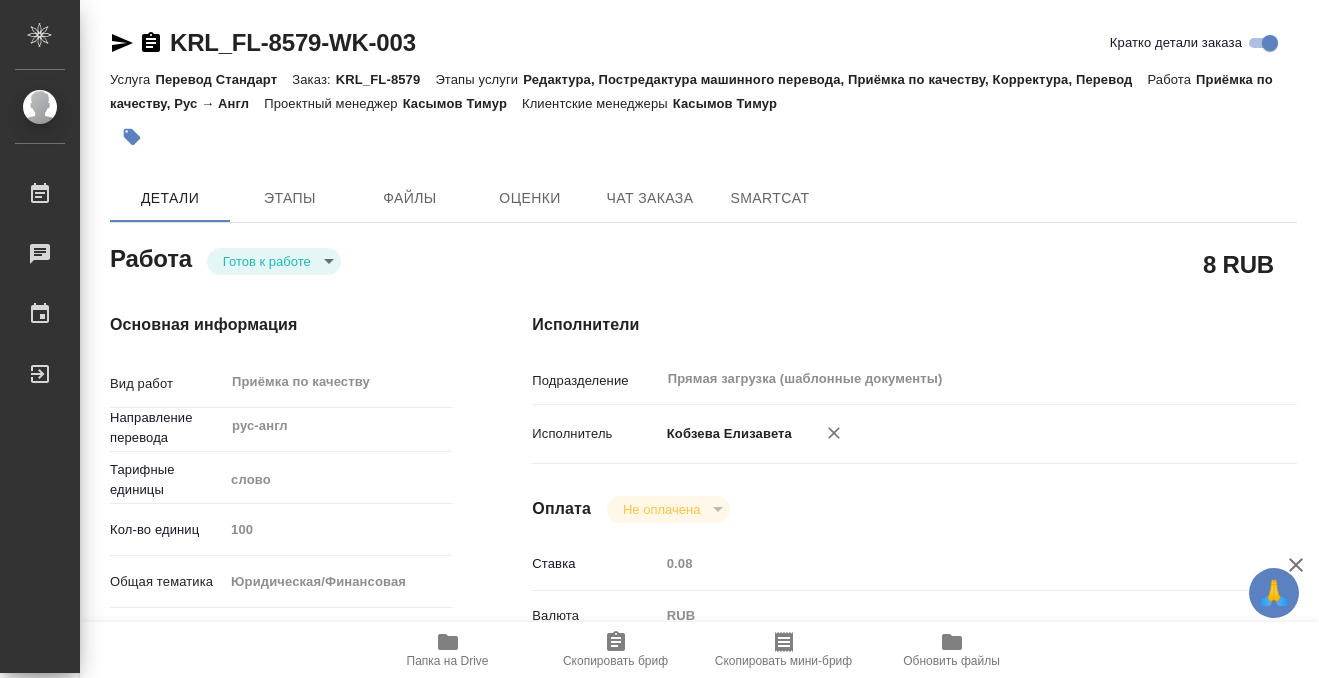 type on "x" 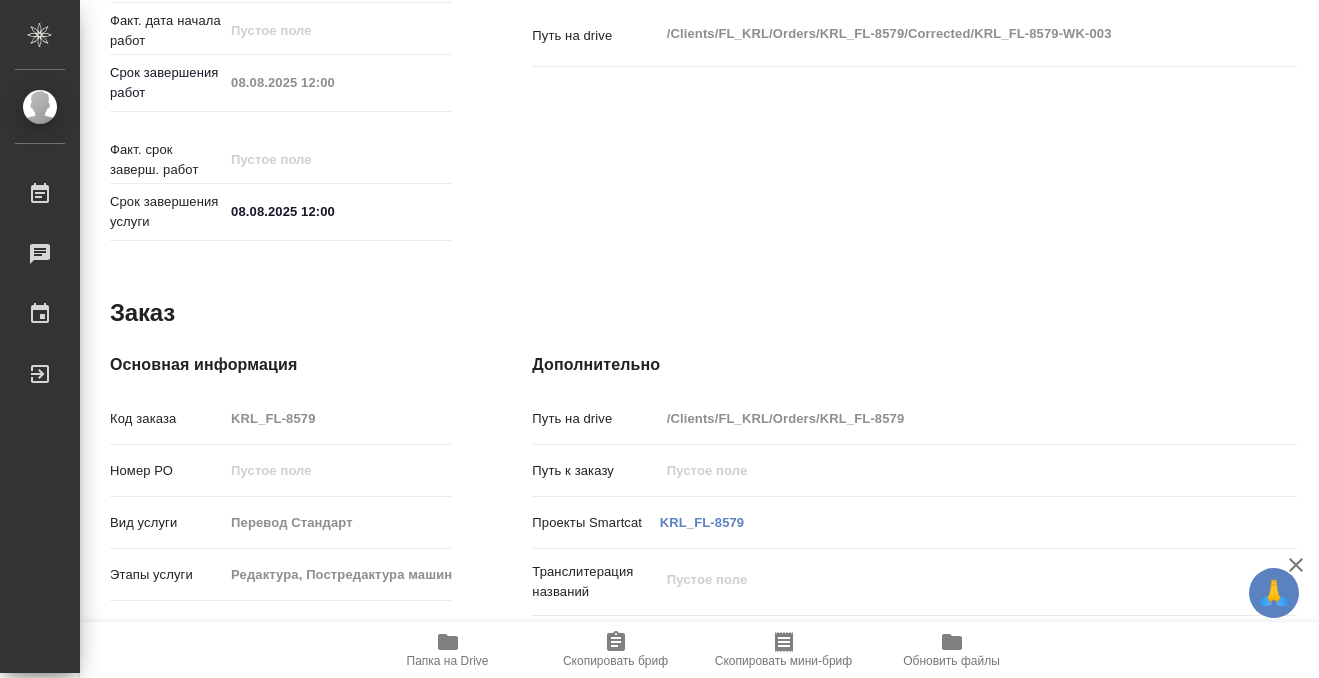 type on "x" 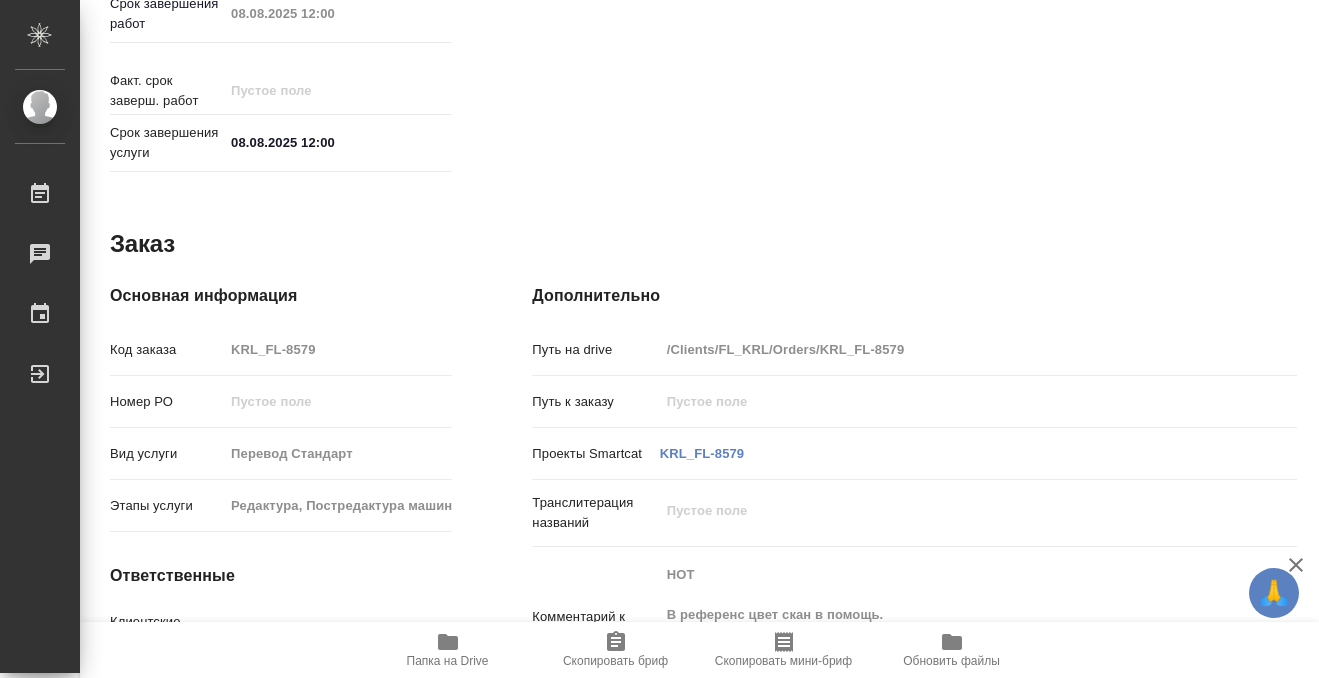 type on "x" 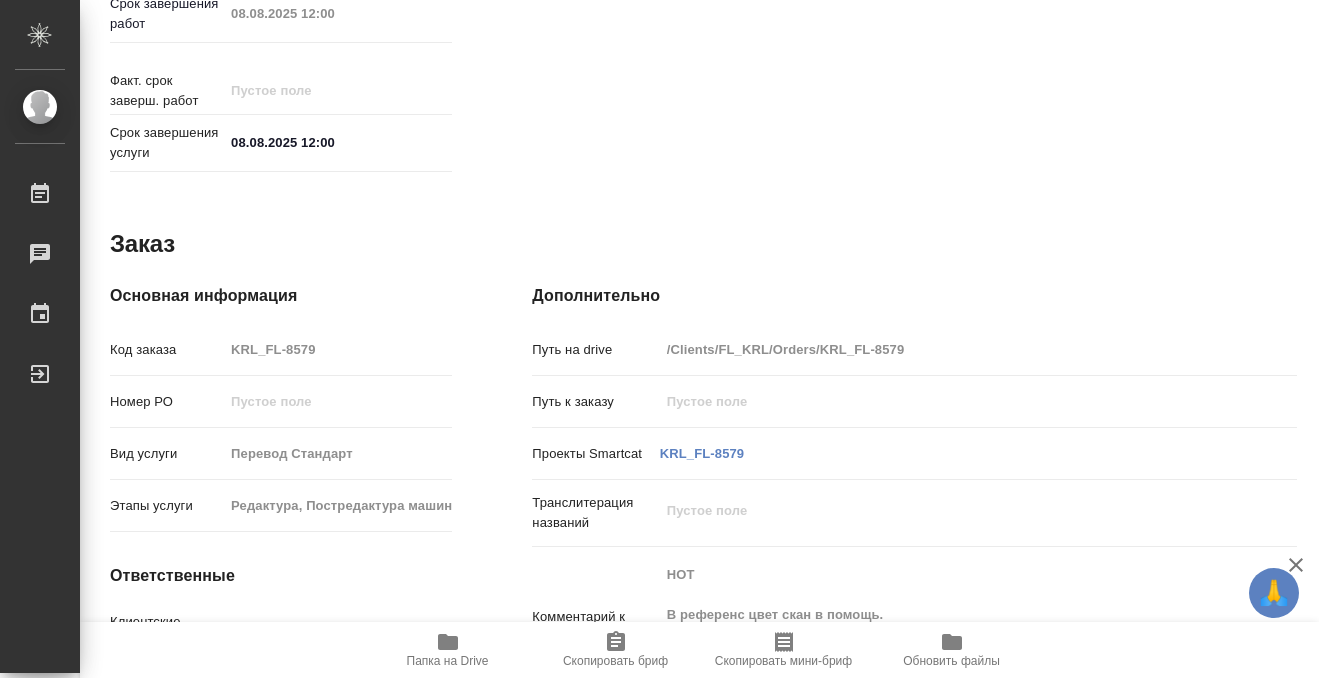 scroll, scrollTop: 0, scrollLeft: 0, axis: both 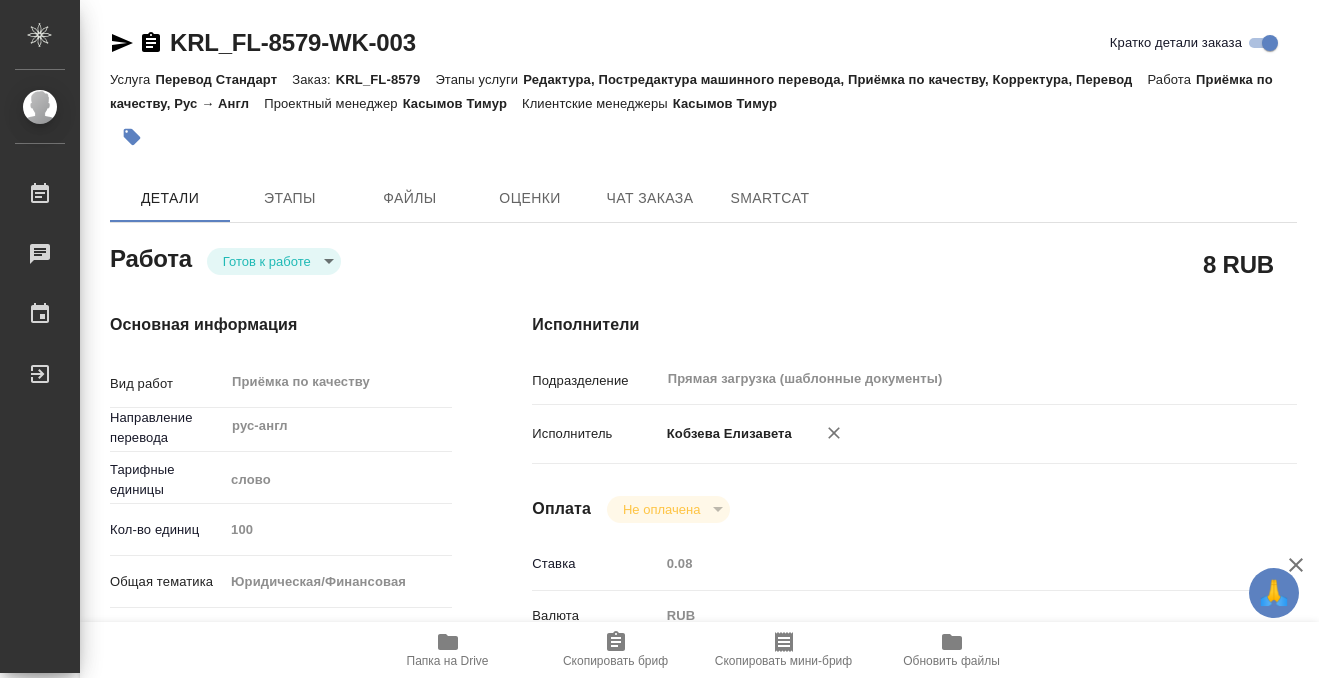 click 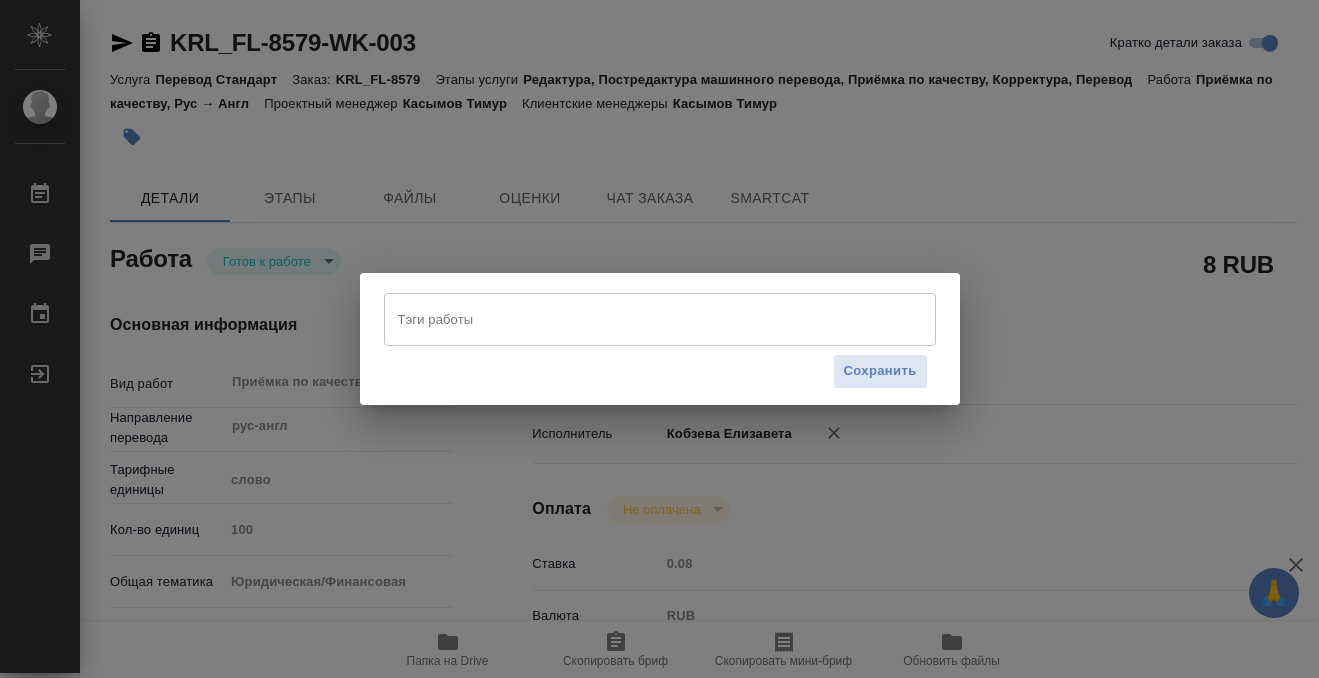 click on "Тэги работы" at bounding box center [641, 319] 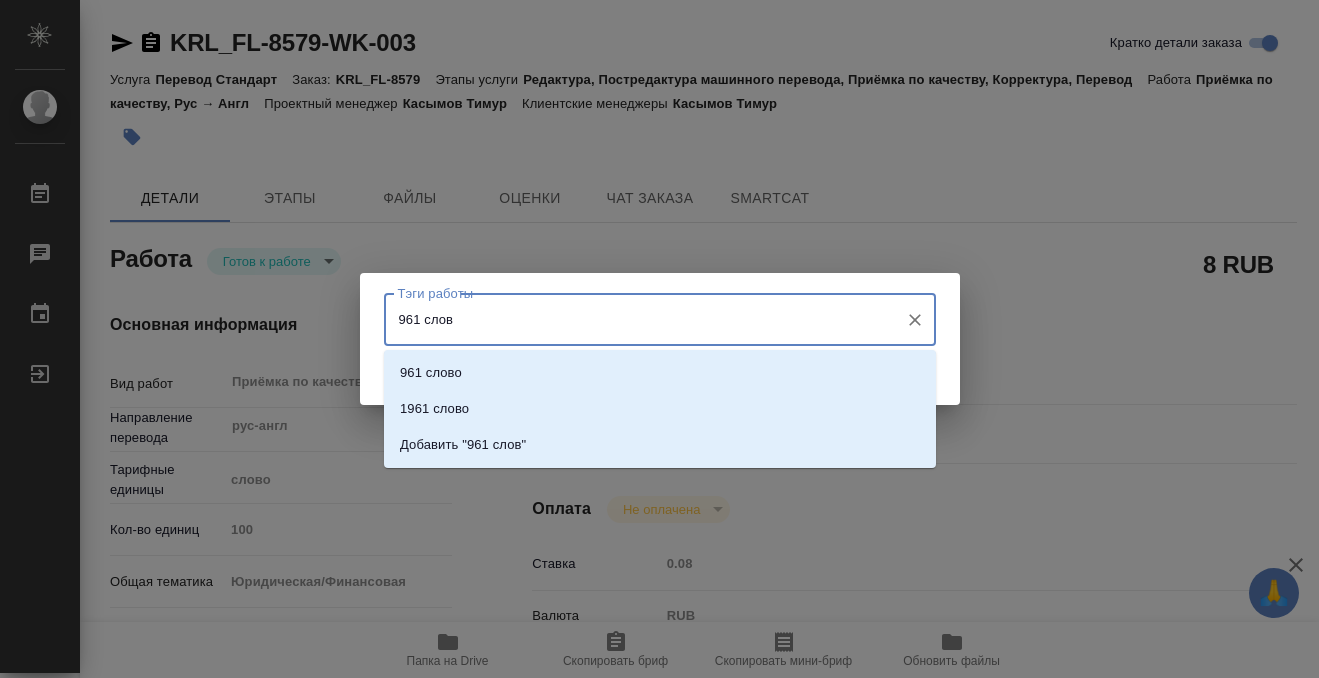 type on "961 слово" 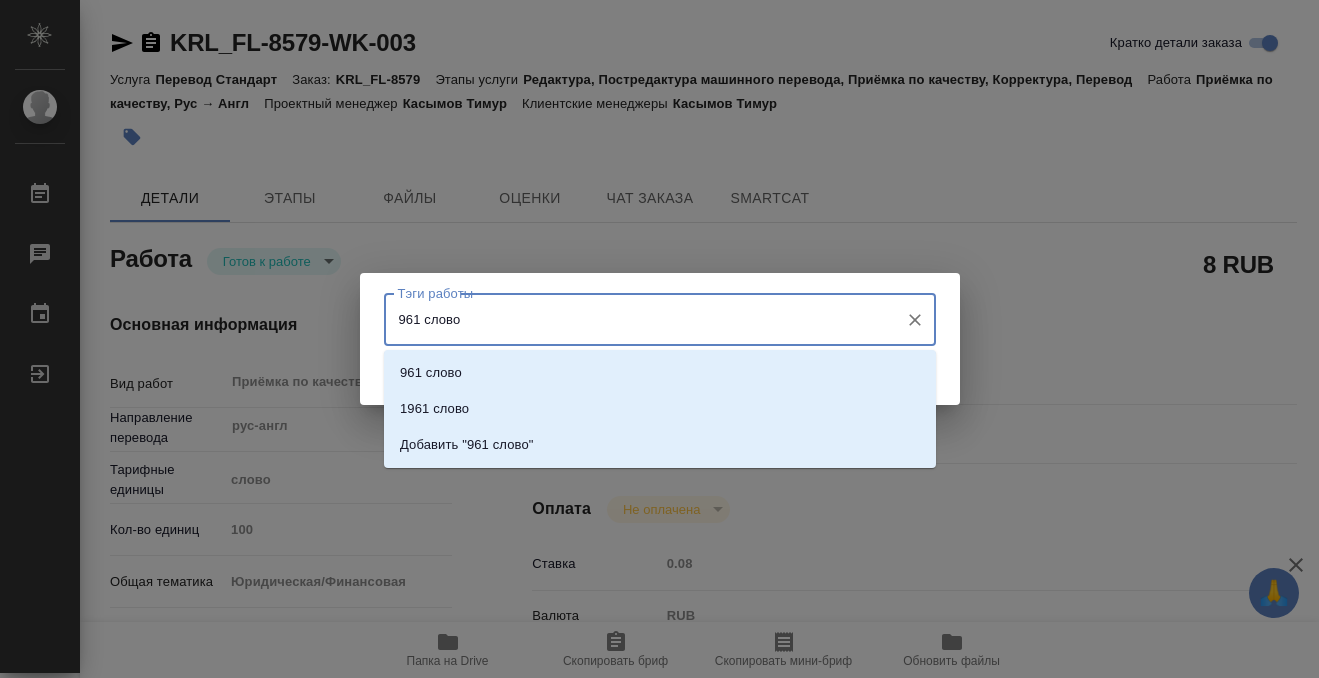 type 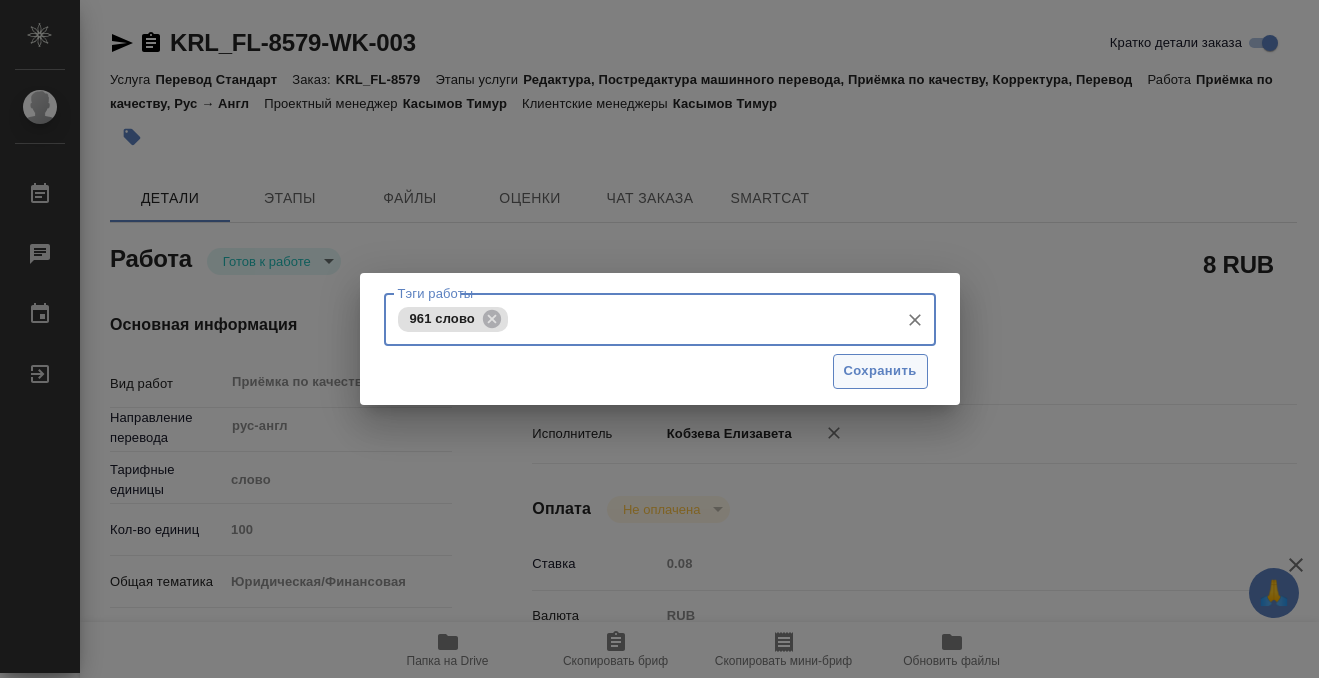 click on "Сохранить" at bounding box center [880, 371] 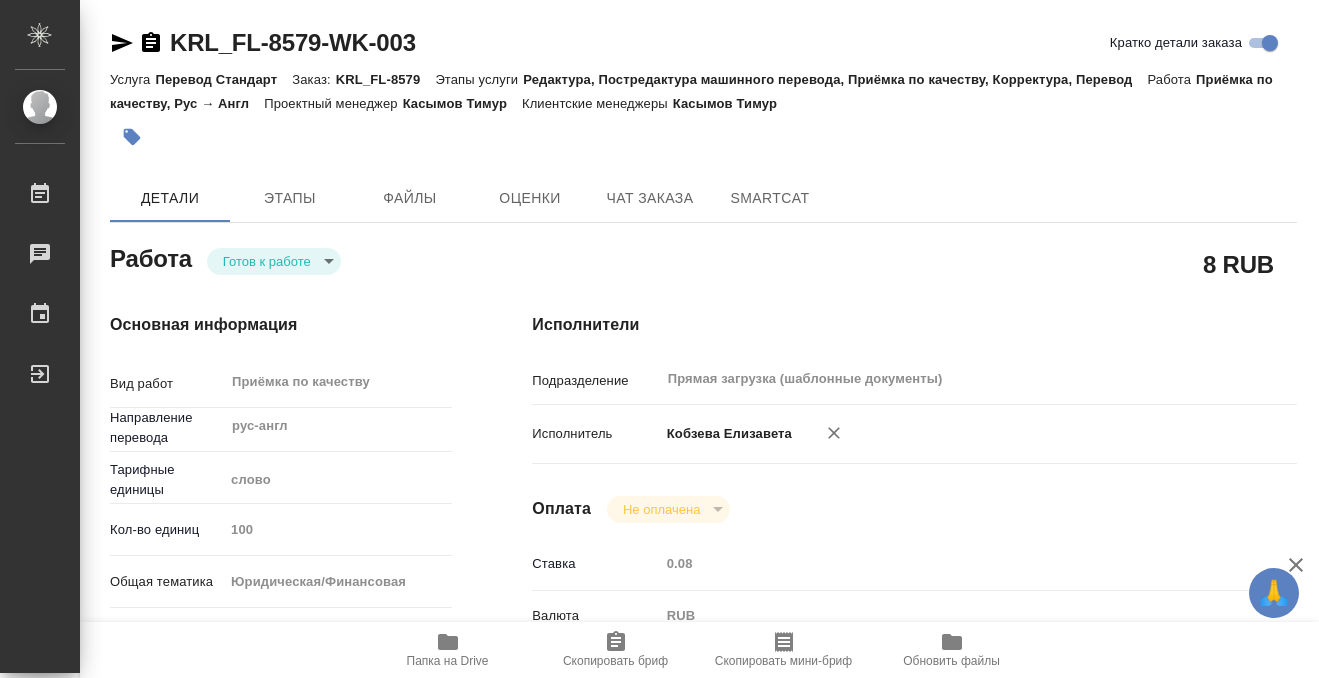 type on "readyForWork" 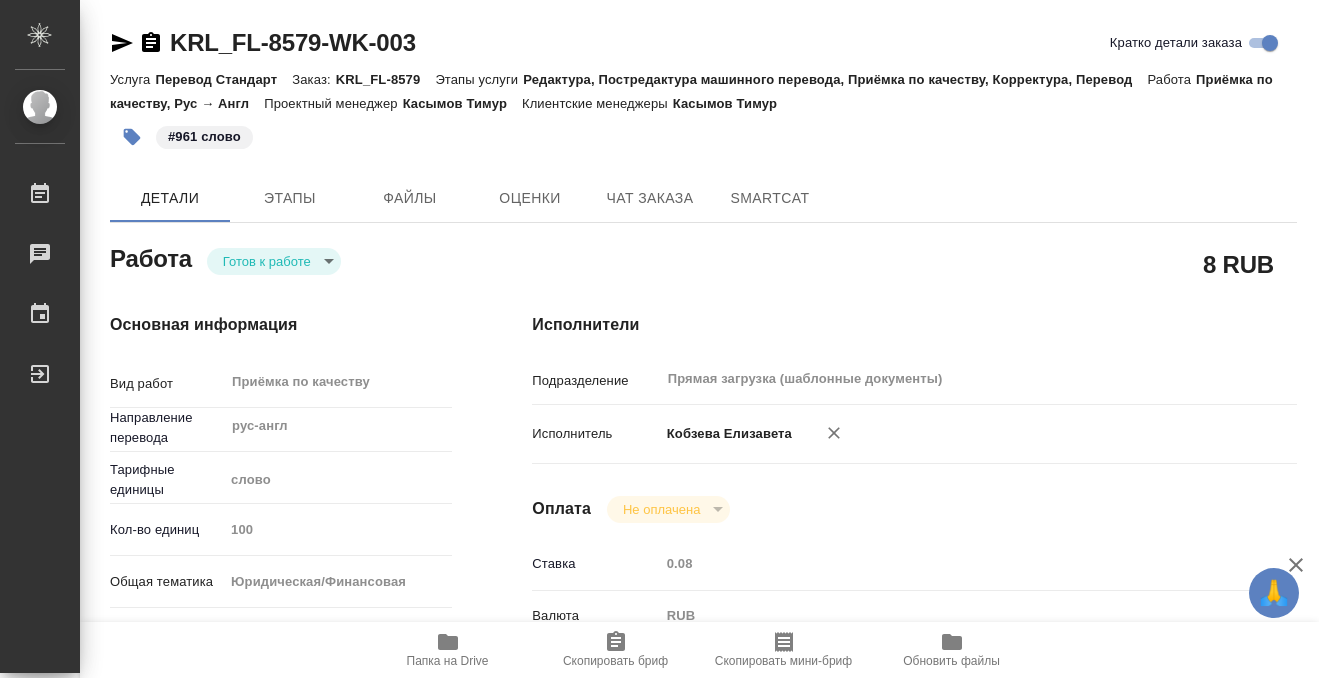 scroll, scrollTop: 1068, scrollLeft: 0, axis: vertical 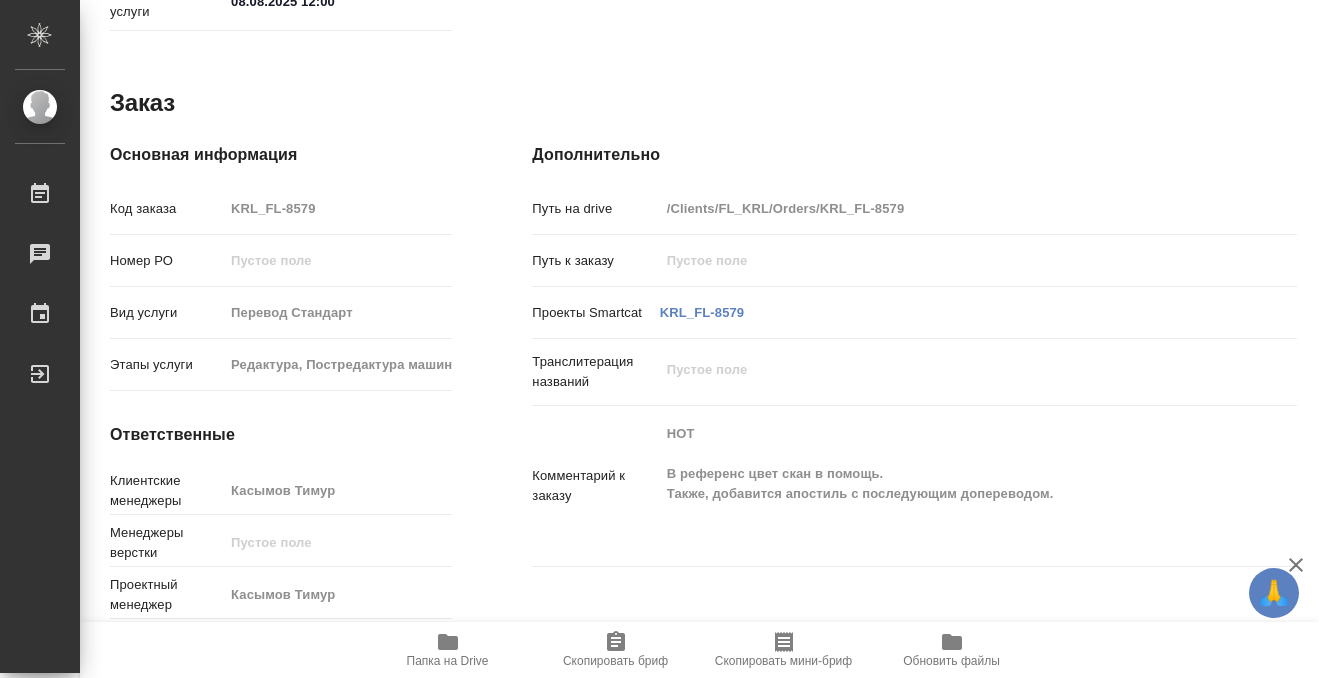 type on "x" 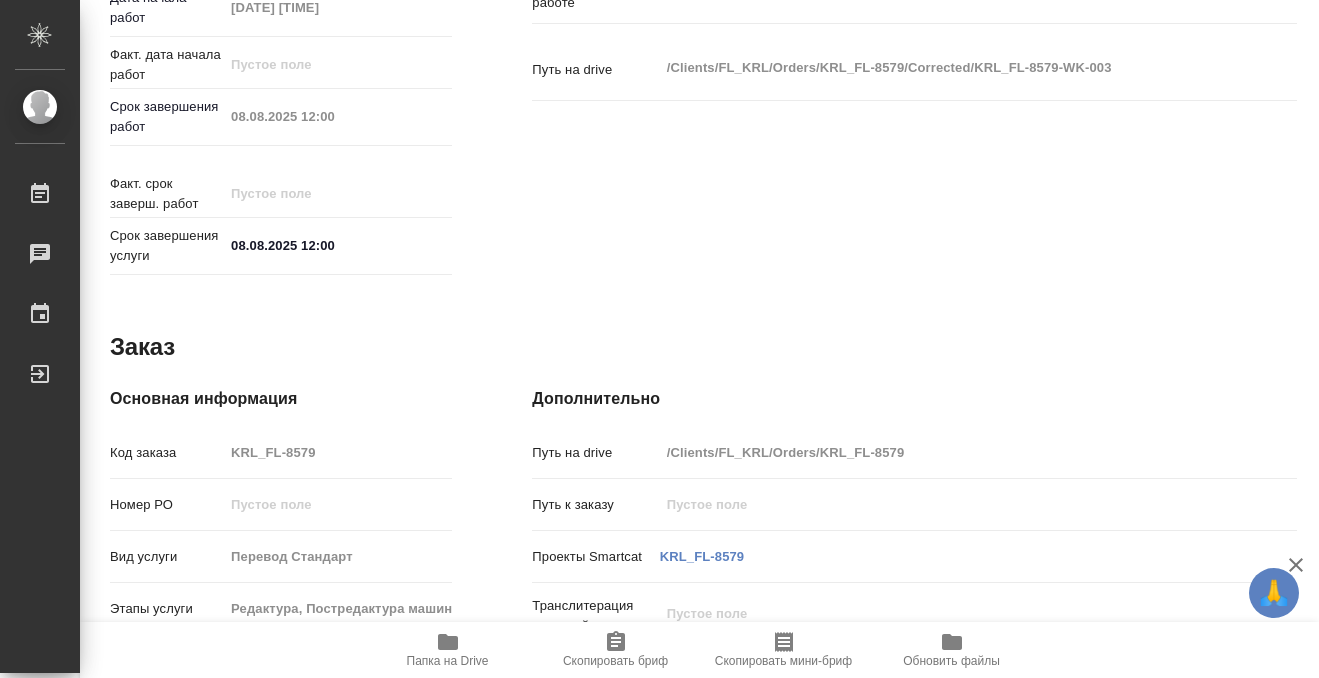 scroll, scrollTop: 0, scrollLeft: 0, axis: both 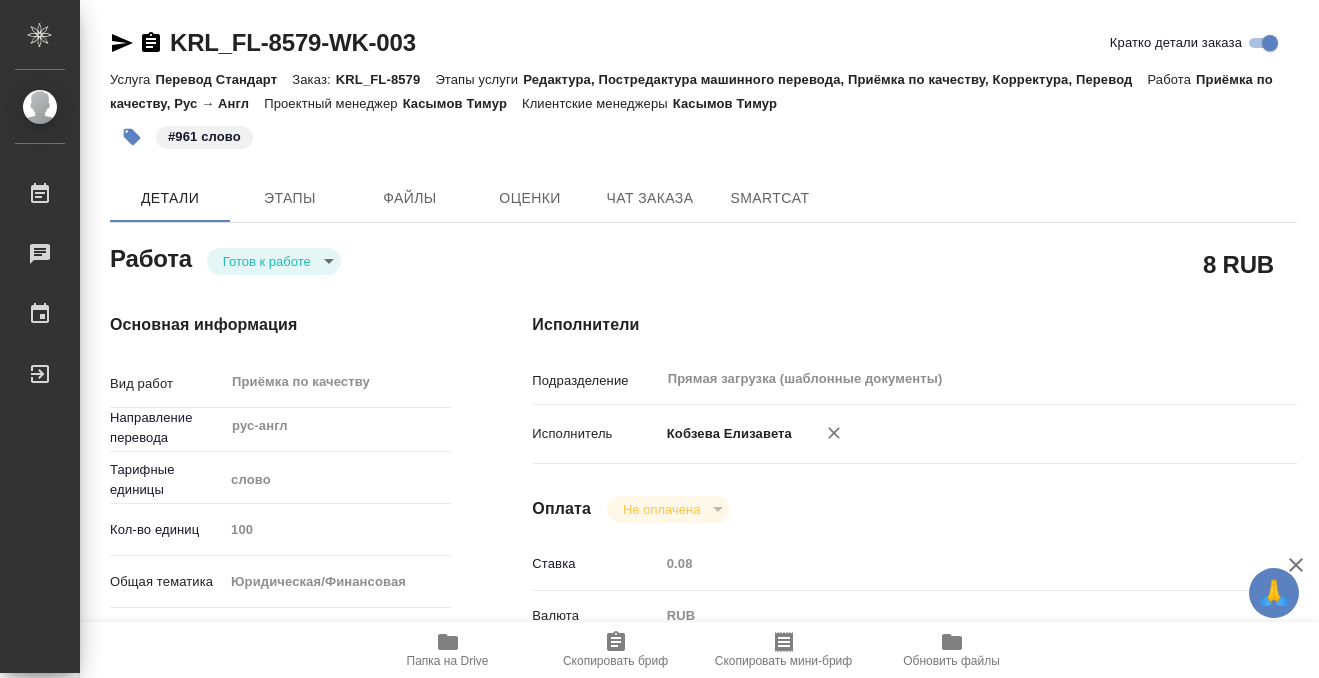 click on "🙏 .cls-1
fill:#fff;
AWATERA [LAST] [FIRST] Работы 0 Чаты График Выйти KRL_FL-8579-WK-003 Кратко детали заказа Услуга Перевод Стандарт Заказ: KRL_FL-8579 Этапы услуги Редактура, Постредактура машинного перевода, Приёмка по качеству, Корректура, Перевод Работа Приёмка по качеству, Рус → Англ Проектный менеджер [LAST] [LAST] Клиентские менеджеры [LAST] [LAST] #961 слово Детали Этапы Файлы Оценки Чат заказа SmartCat Работа Готов к работе readyForWork 8 RUB Основная информация Вид работ Приёмка по качеству x ​ Направление перевода рус-англ ​ Тарифные единицы слово 5a8b1489cc6b4906c91bfd90 100 yr-fn" at bounding box center [659, 339] 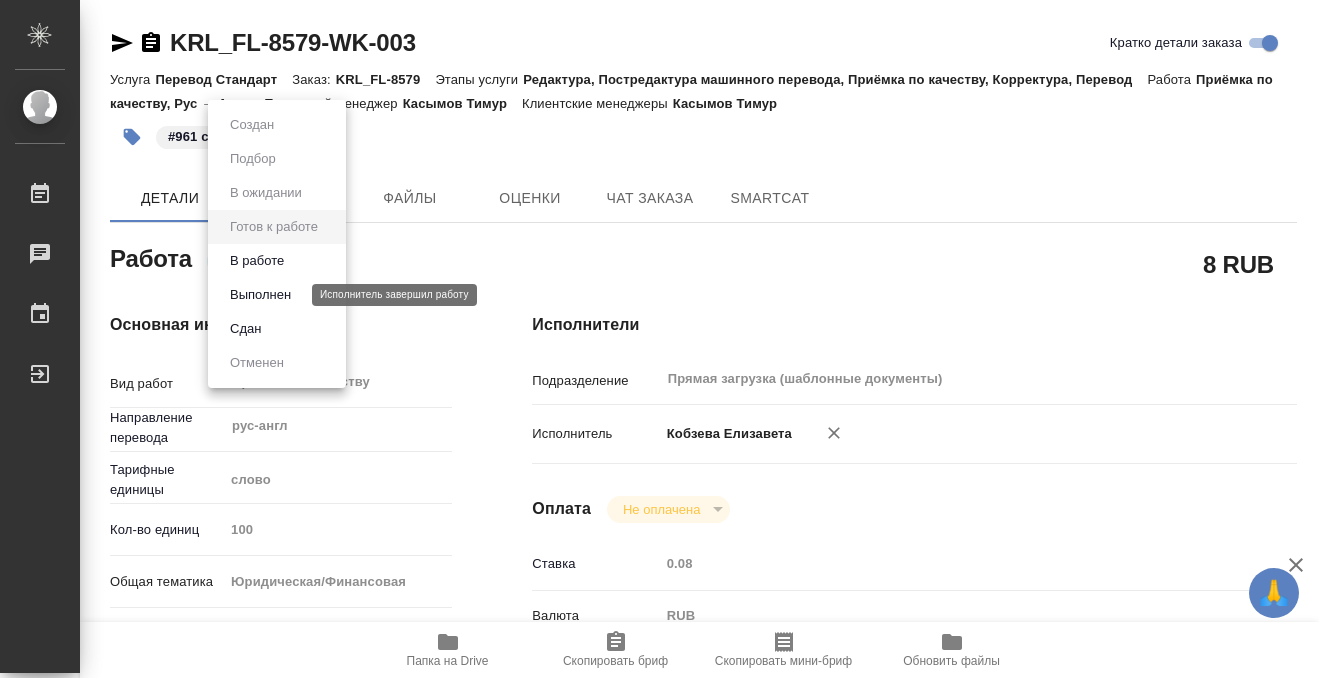 click on "Выполнен" at bounding box center [260, 295] 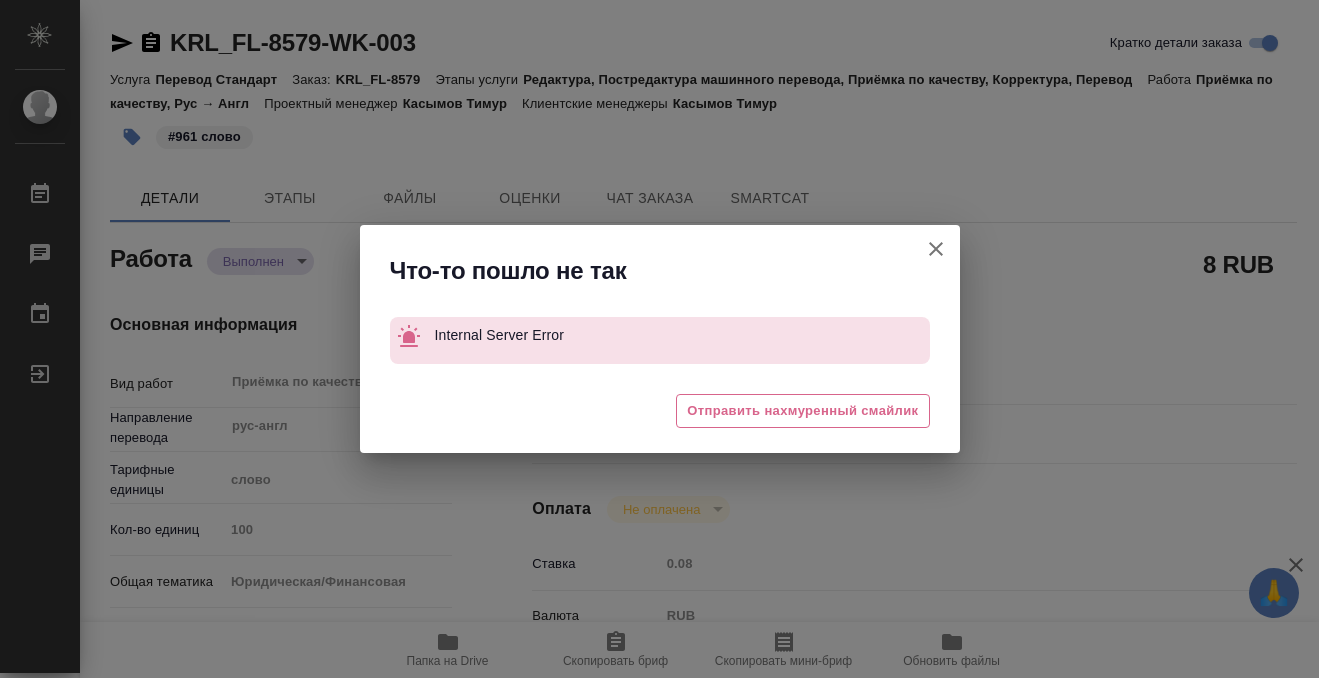 type on "x" 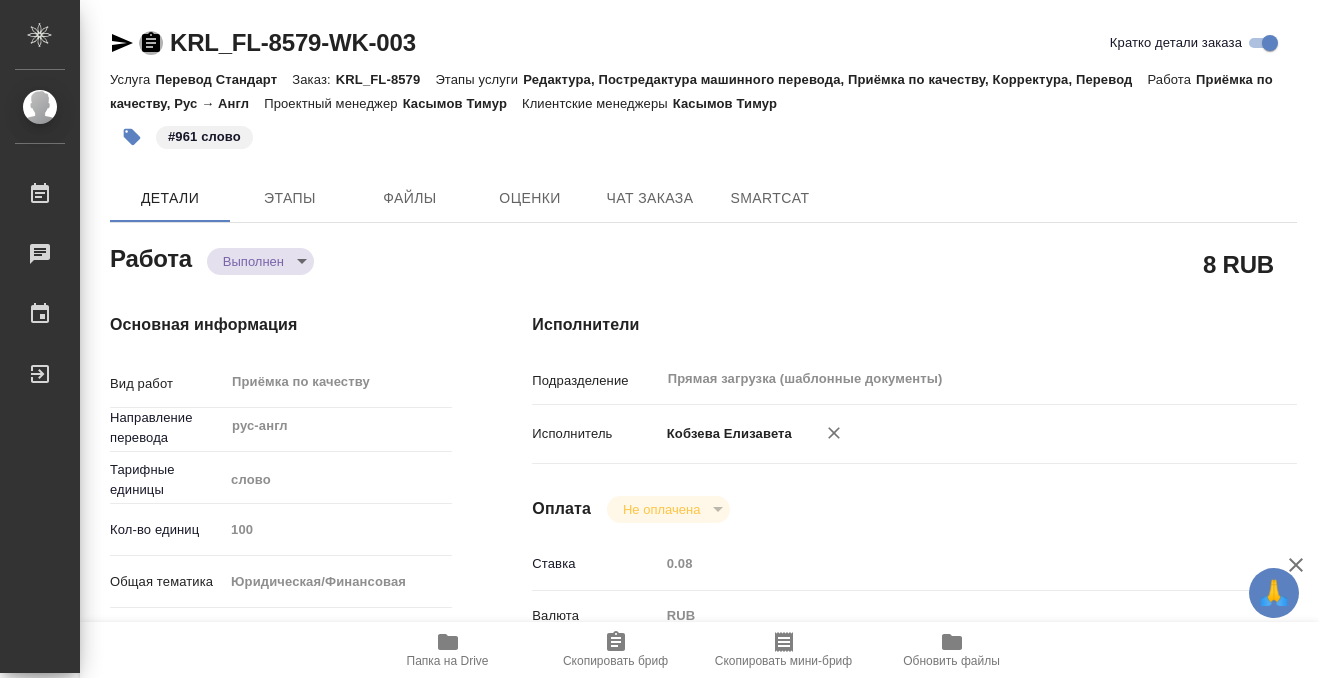 click 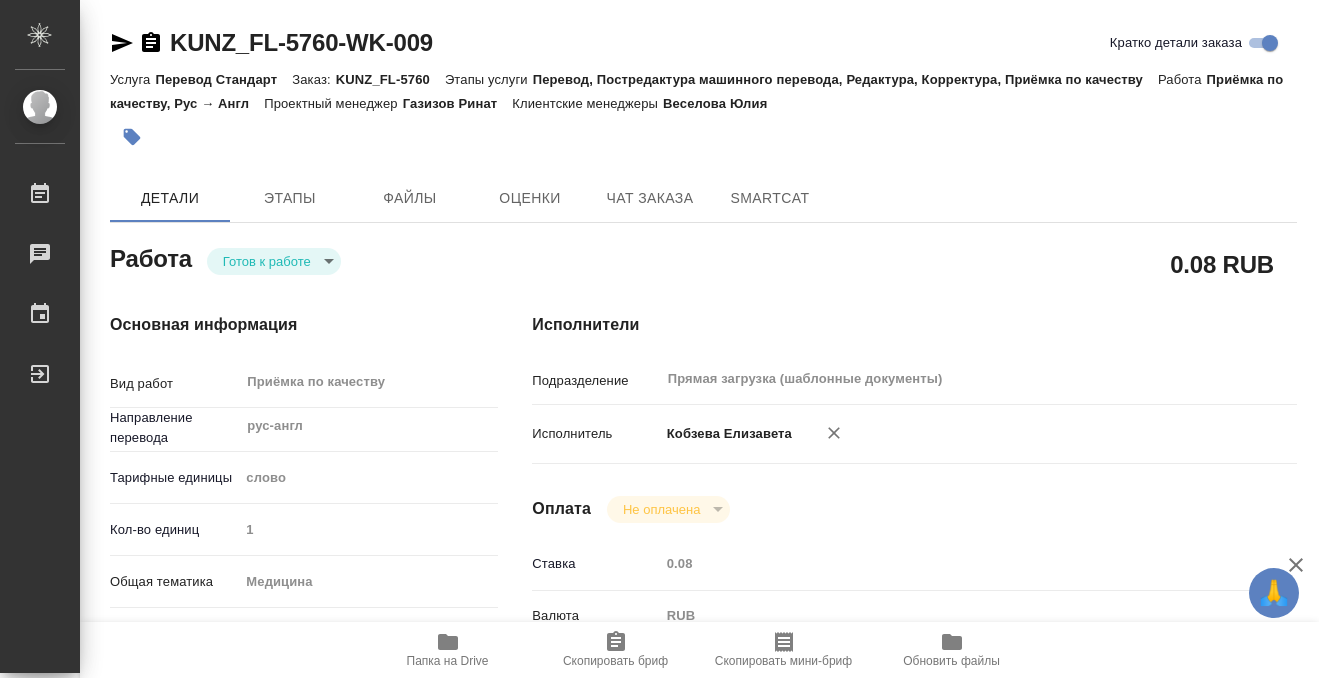 scroll, scrollTop: 0, scrollLeft: 0, axis: both 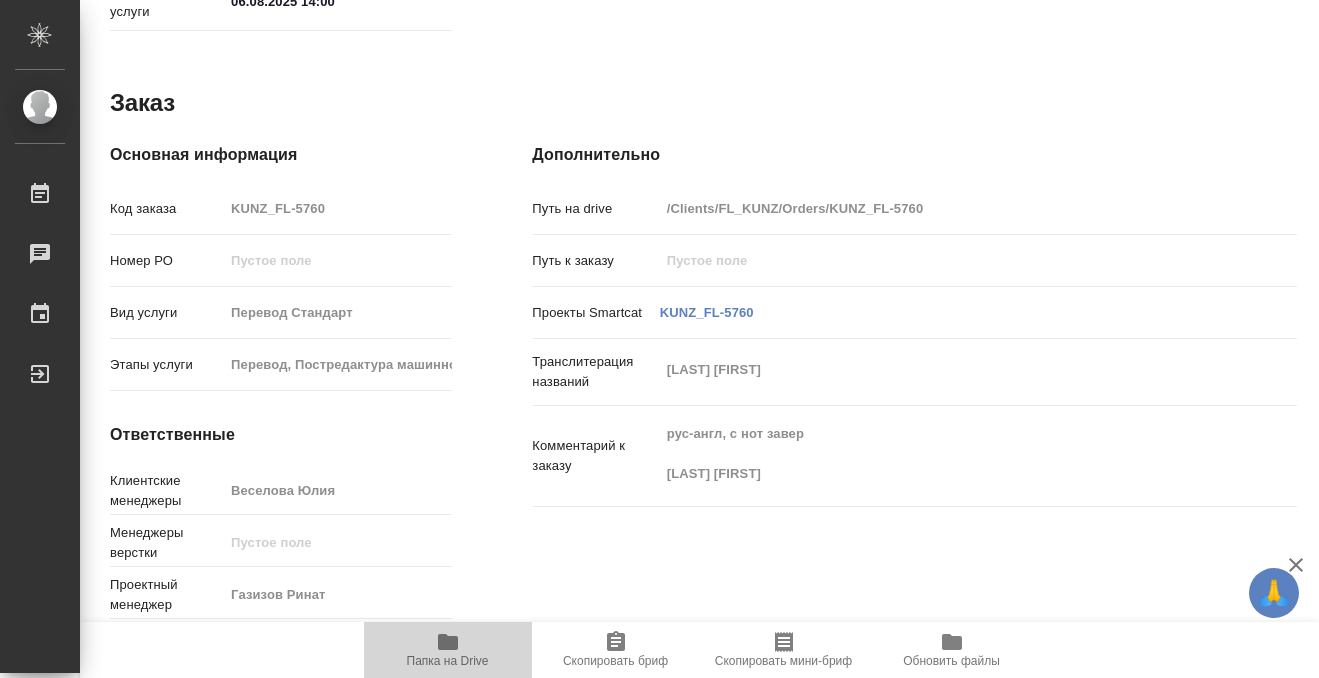 click 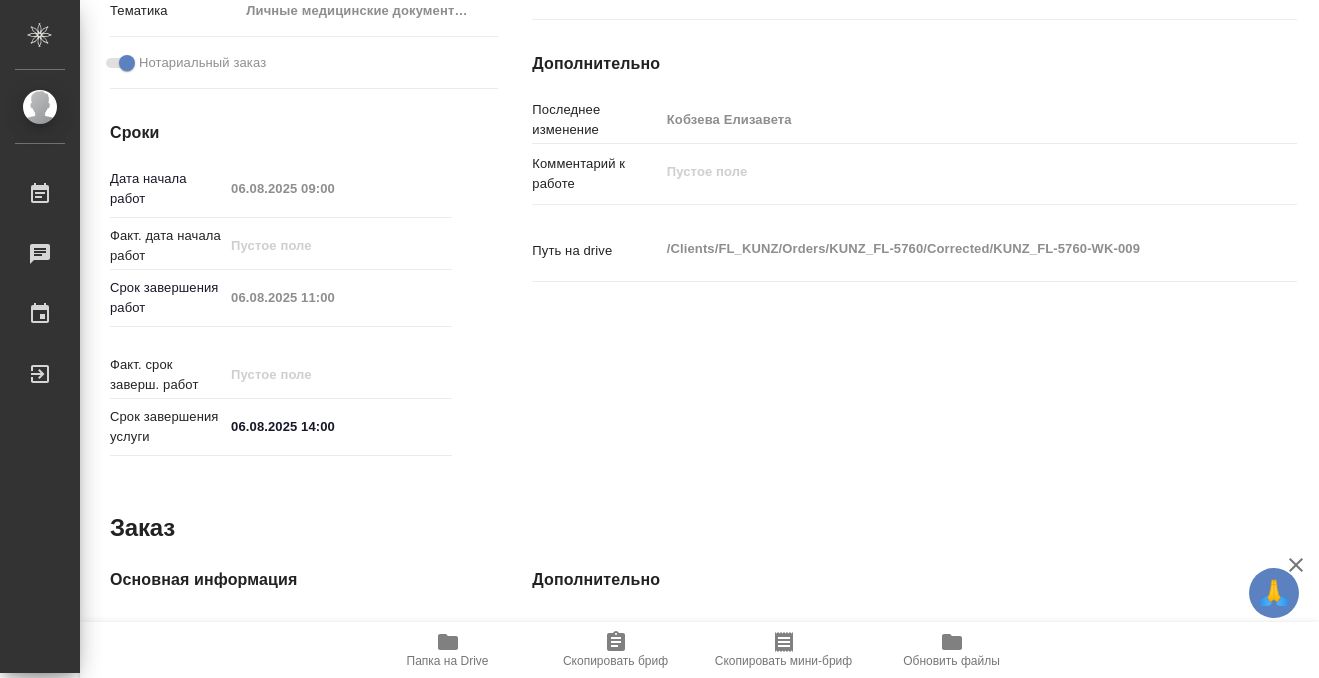 scroll, scrollTop: 1068, scrollLeft: 0, axis: vertical 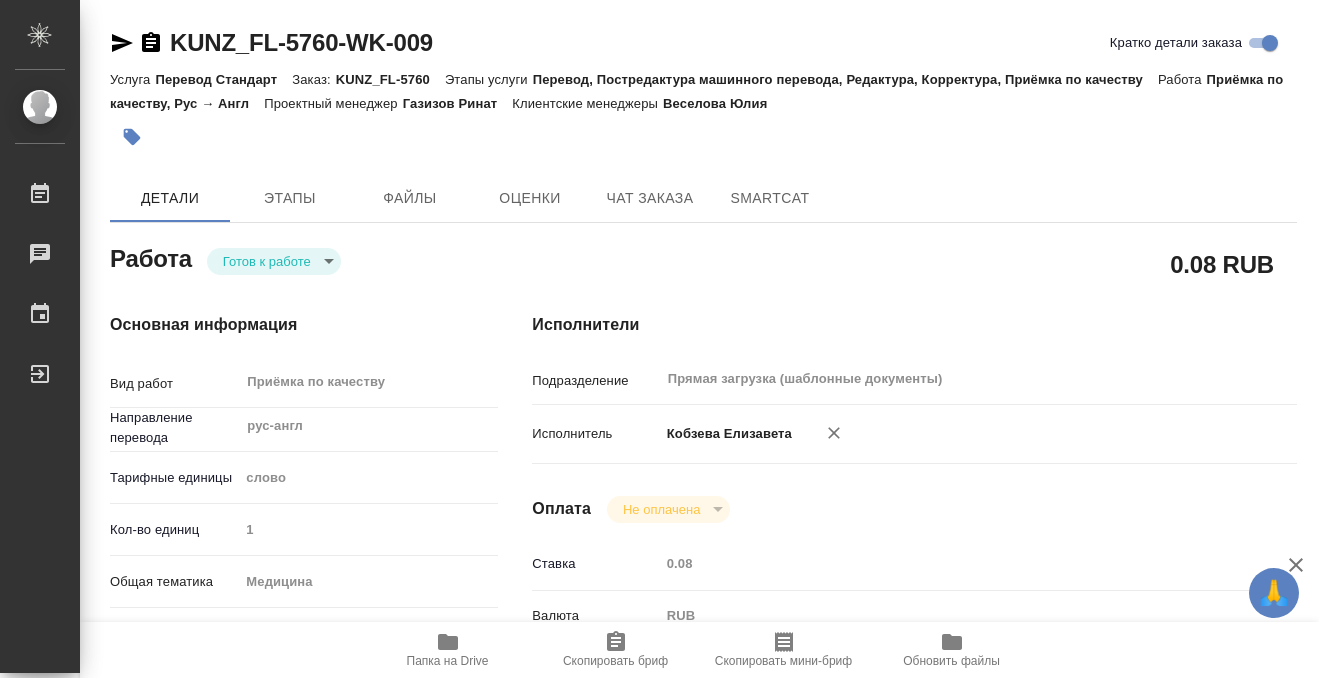 click at bounding box center (132, 137) 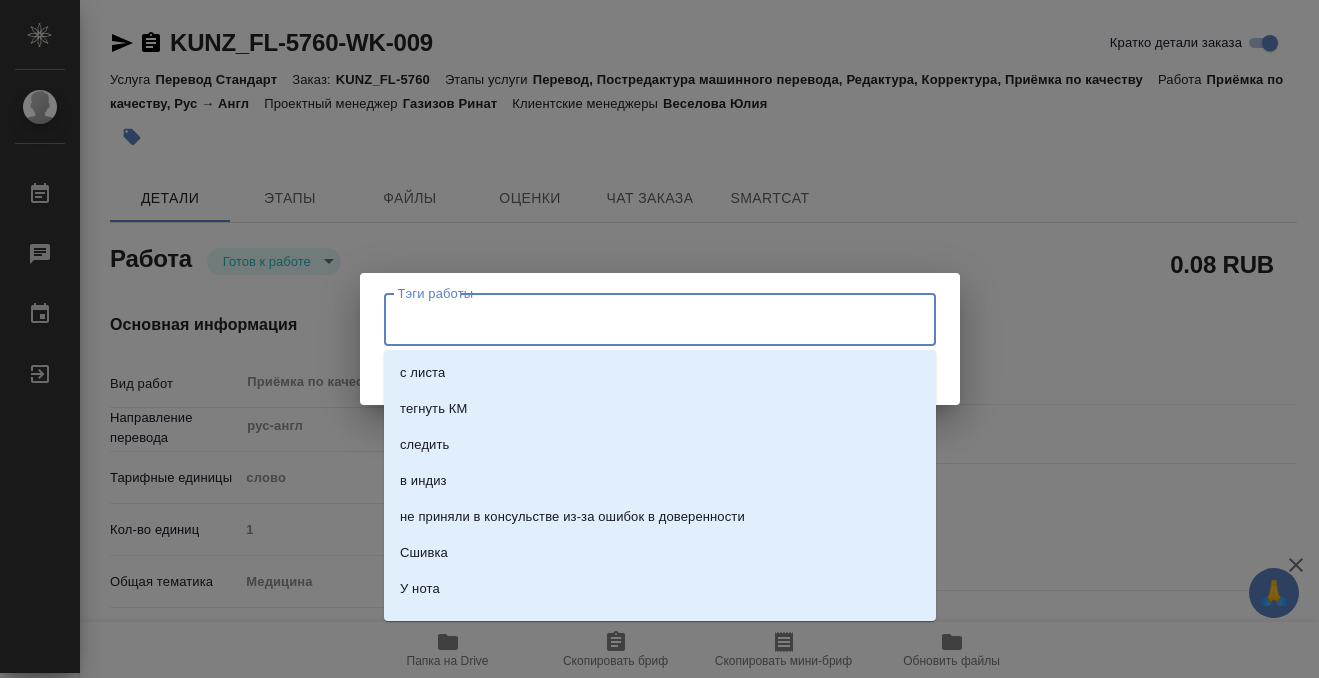 click on "Тэги работы" at bounding box center (641, 319) 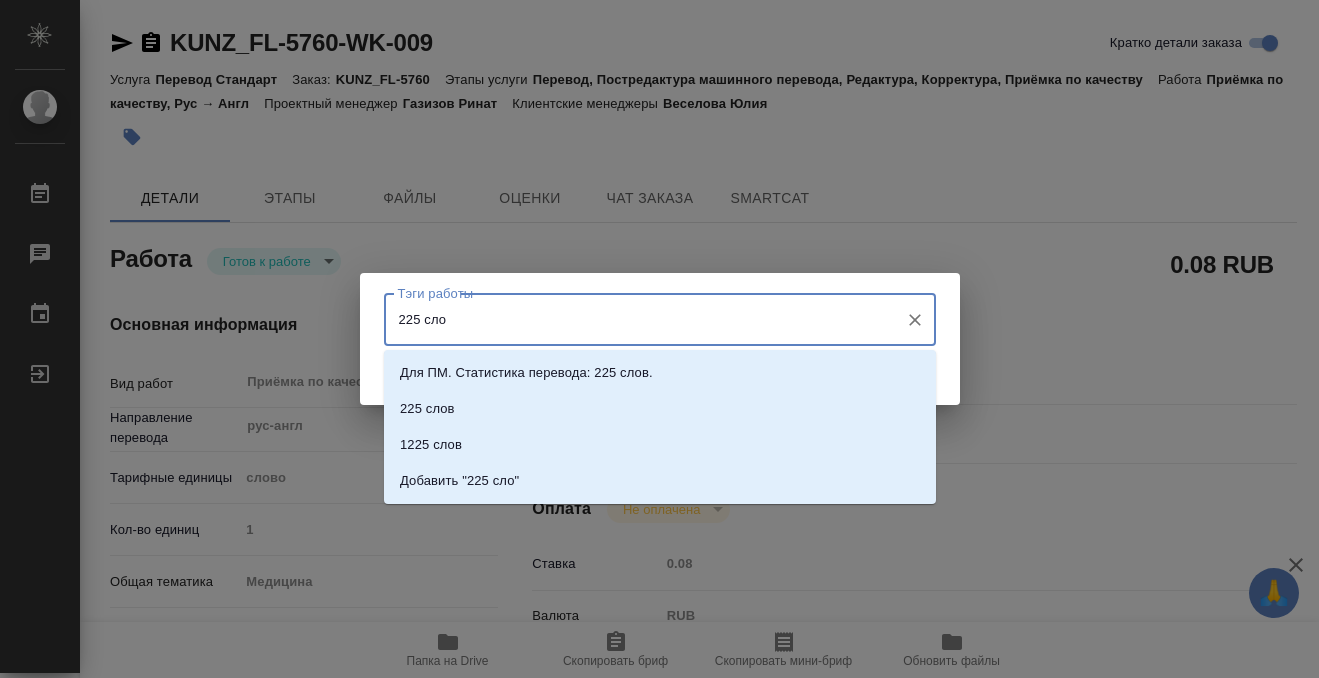 type on "225 слов" 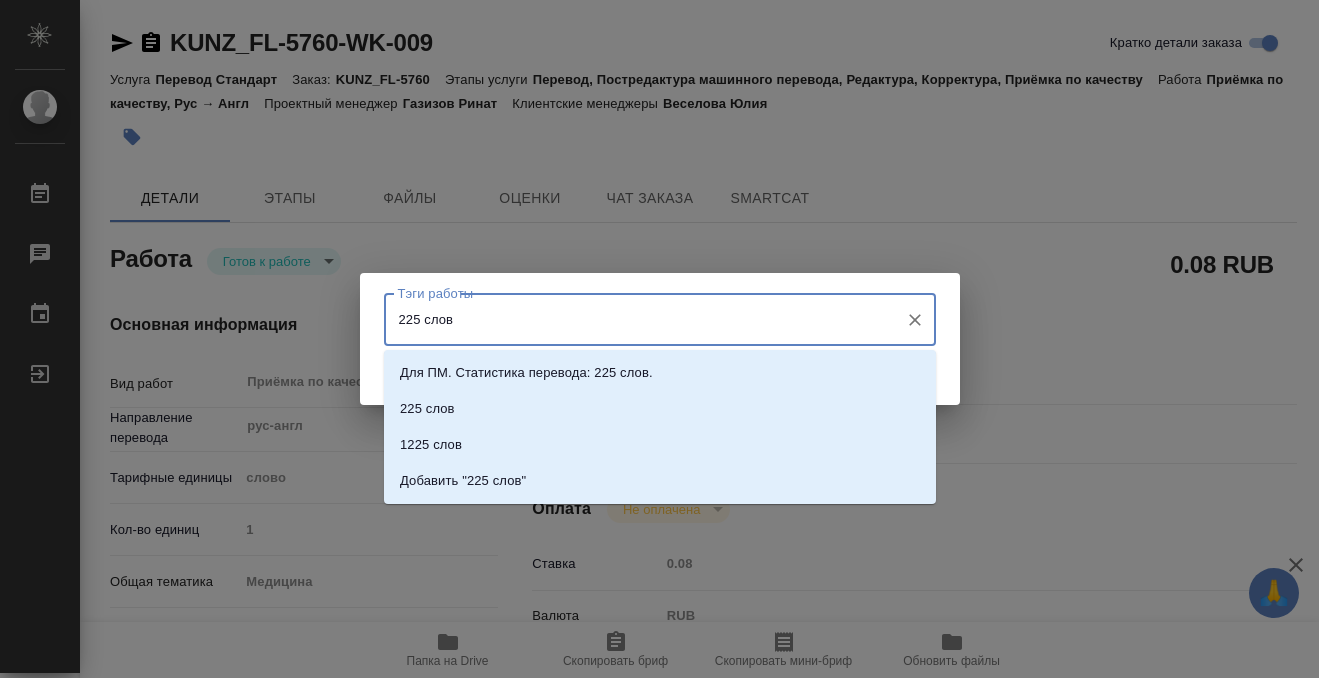 type 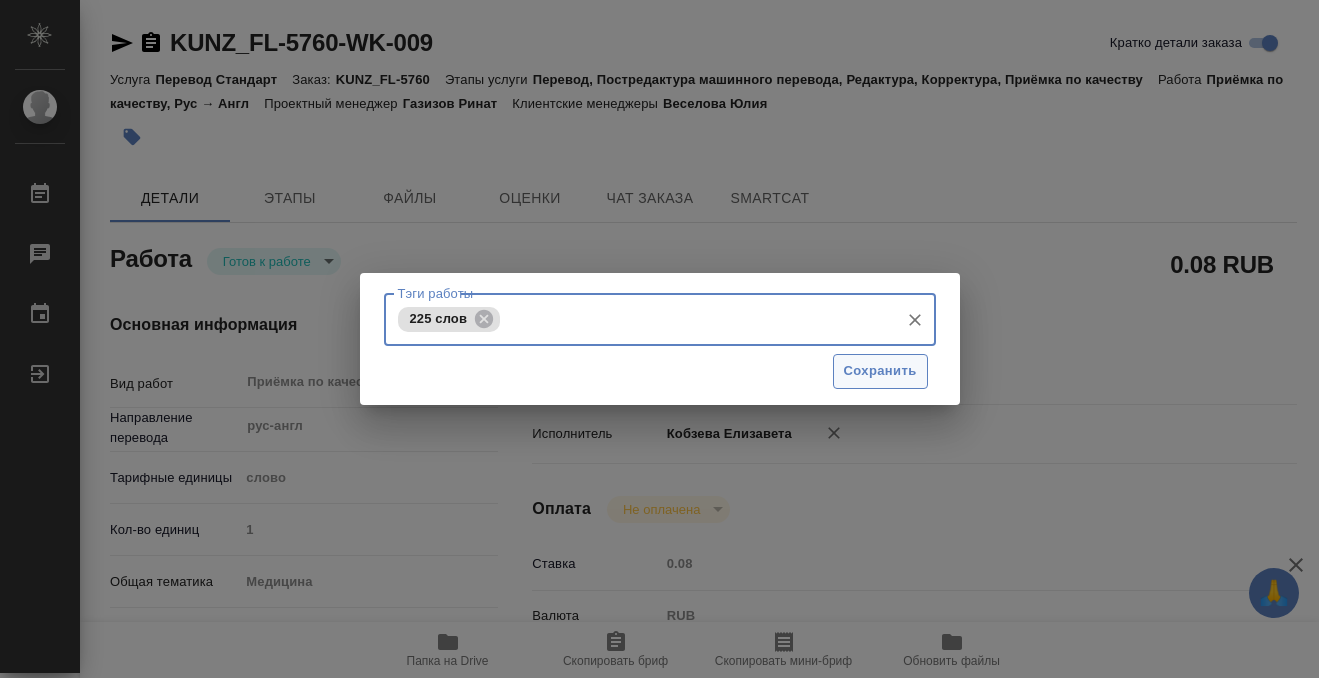 click on "Сохранить" at bounding box center [880, 371] 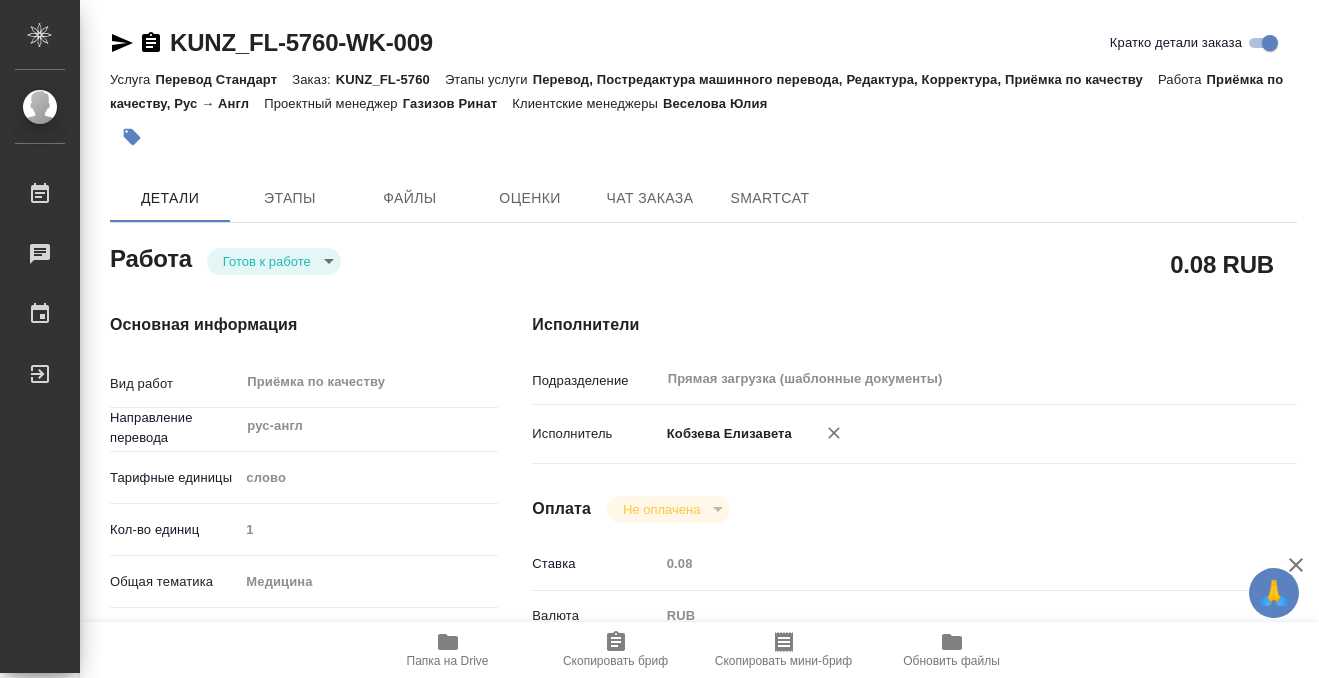 click on "Этапы" at bounding box center (290, 198) 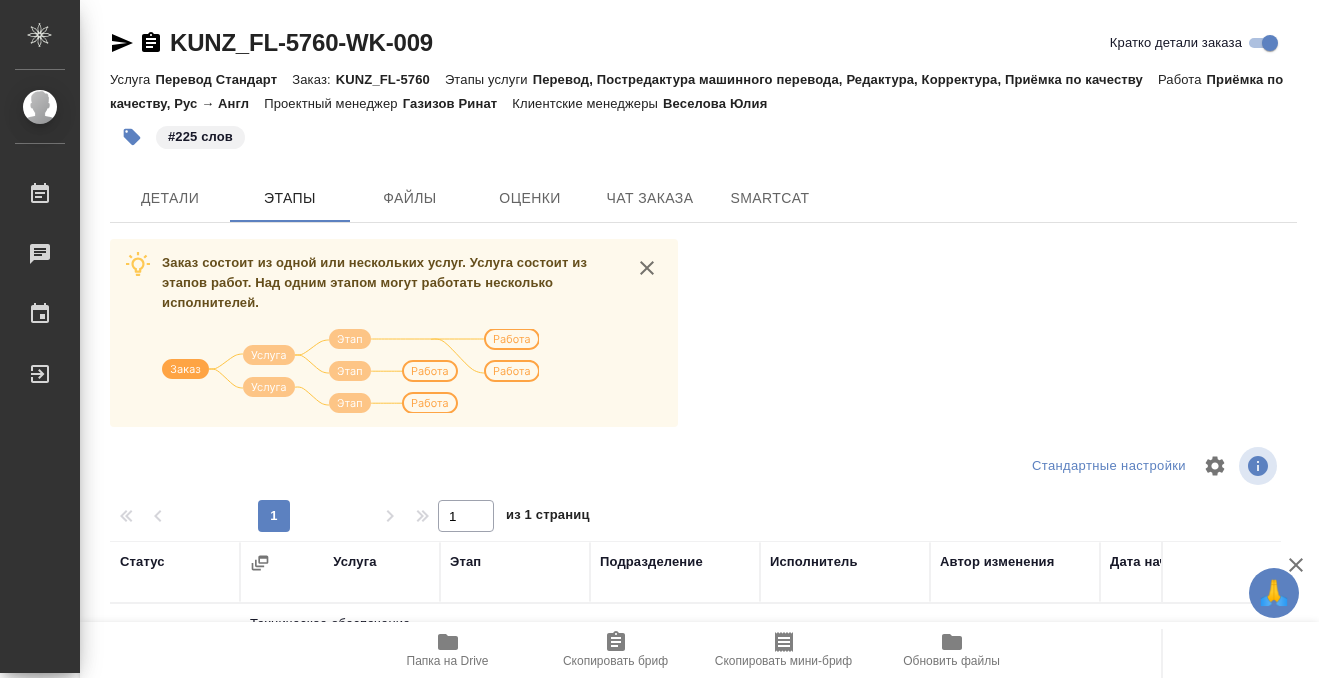 scroll, scrollTop: 364, scrollLeft: 0, axis: vertical 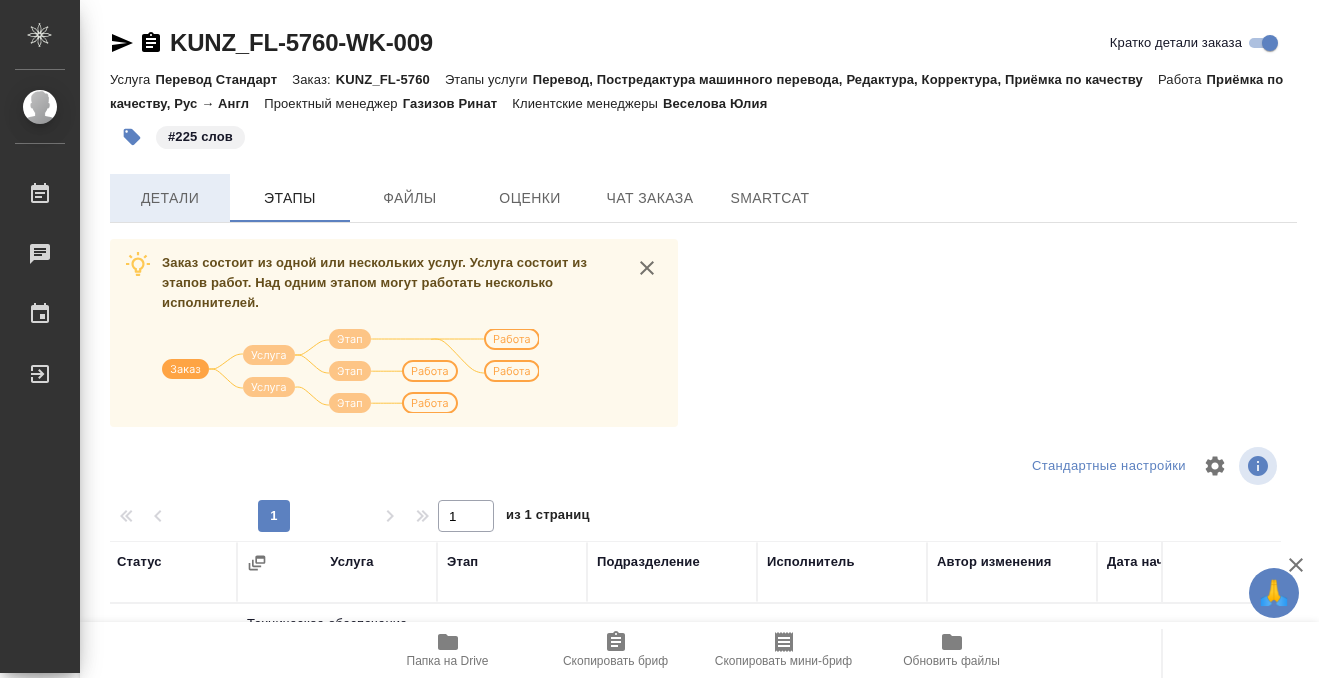 click on "Детали" at bounding box center [170, 198] 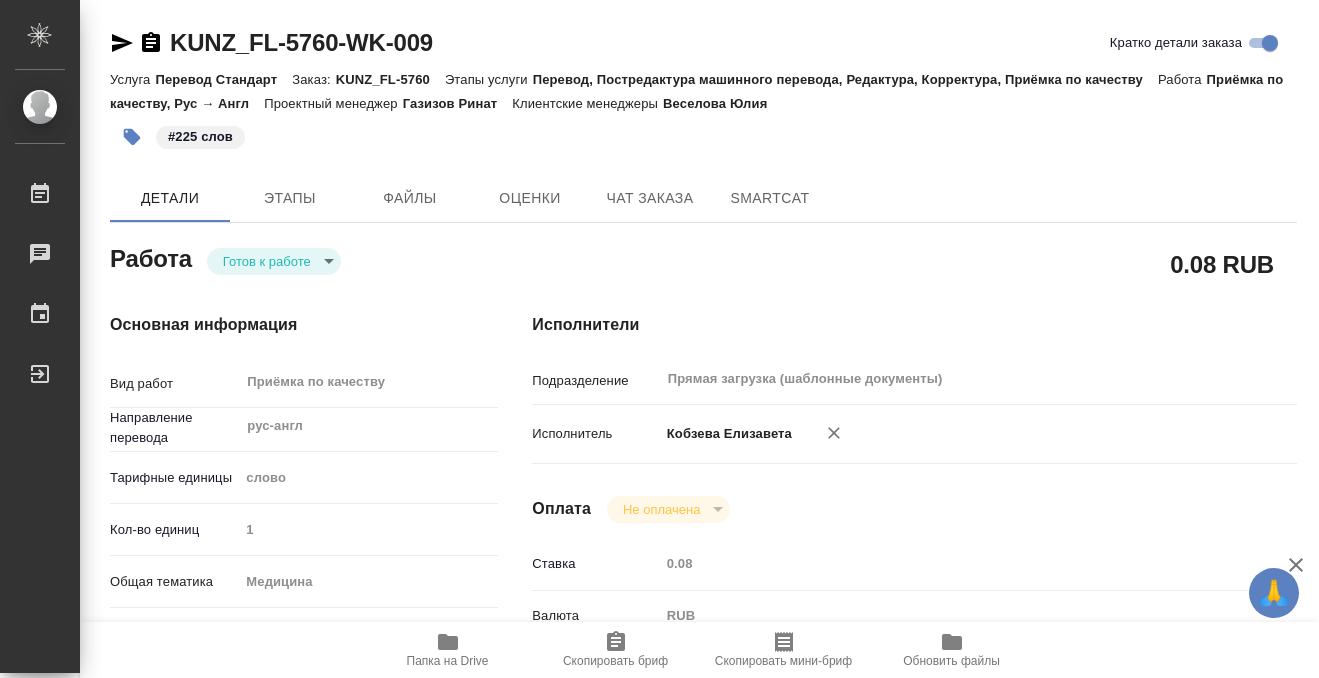 type on "x" 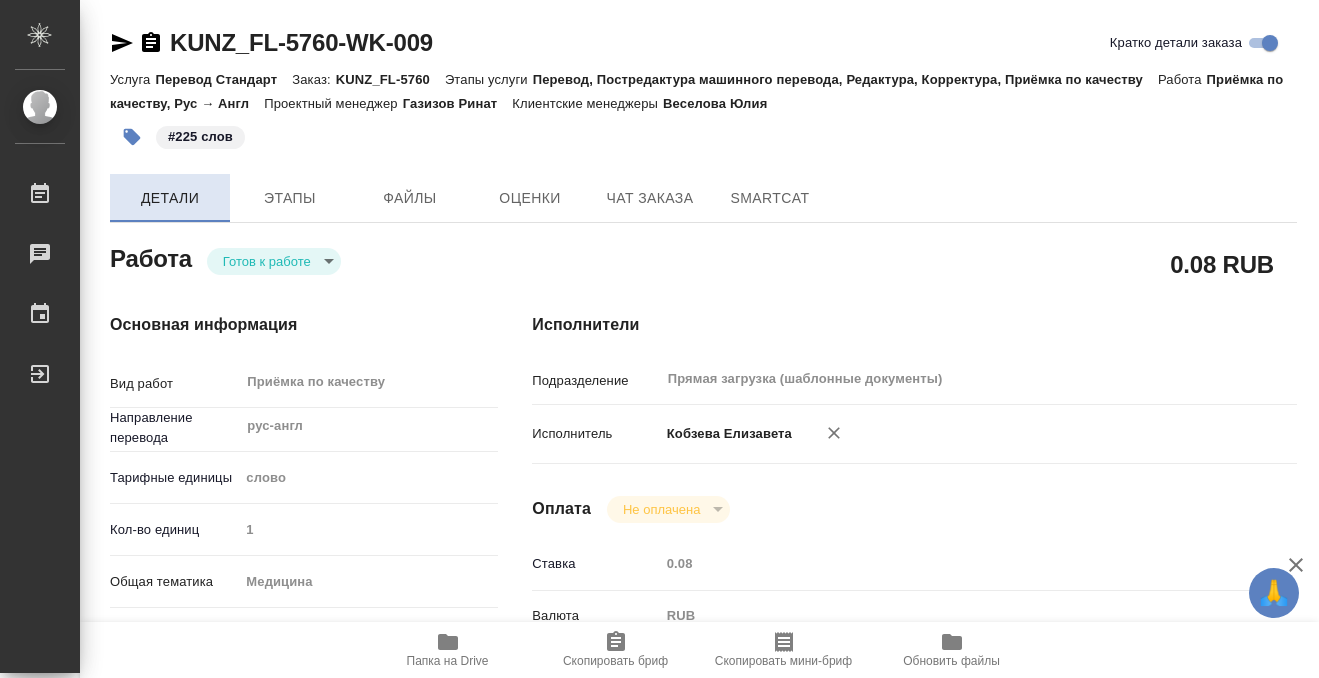 type on "x" 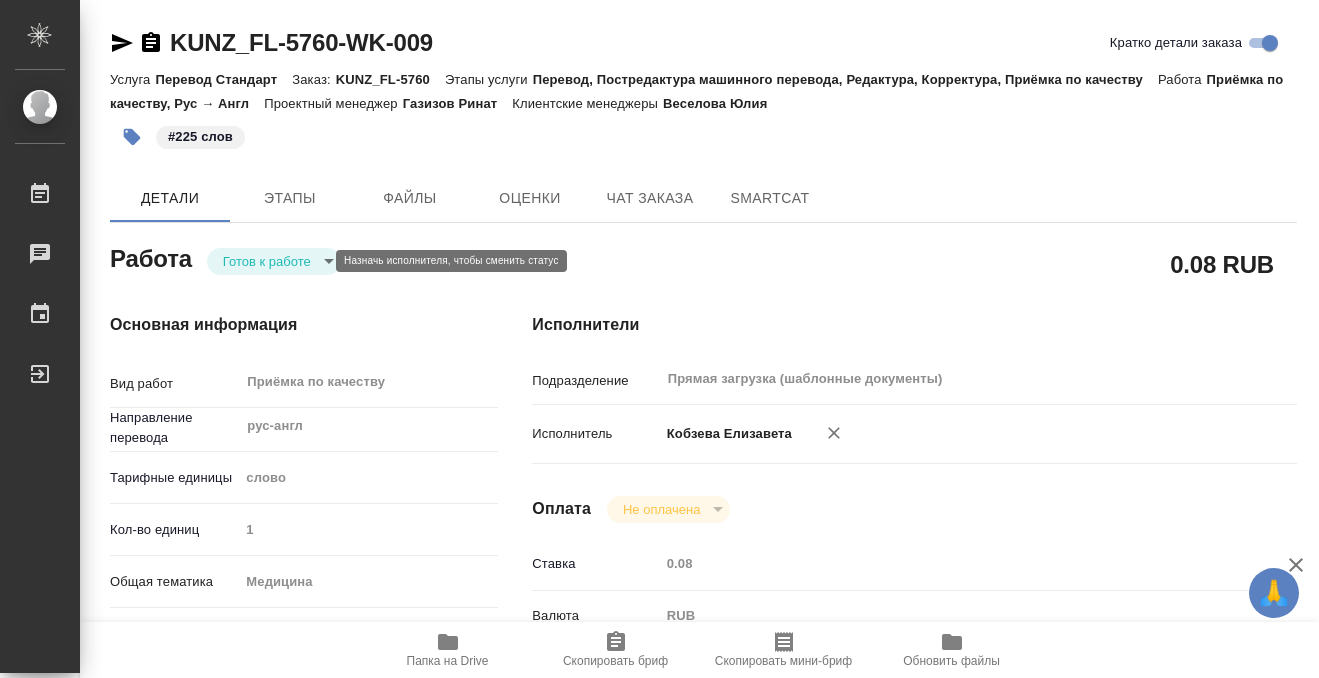 click on "Основная информация Вид работ Приёмка по качеству x ​ Направление перевода рус-англ ​ Тарифные единицы слово 5a8b1489cc6b4906c91bfd90 Кол-во единиц 1 Общая тематика Медицина med Тематика Личные медицинские документы (справки, эпикризы) 5a8b8b956a9677013d343e74 Нотариальный заказ Сроки Дата начала работ 06.08.2025 09:00 Факт. дата начала работ Срок завершения работ 06.08.2025 11:00 Факт. срок заверш. работ Срок завершения услуги 06.08.2025 14:00" at bounding box center [281, 700] 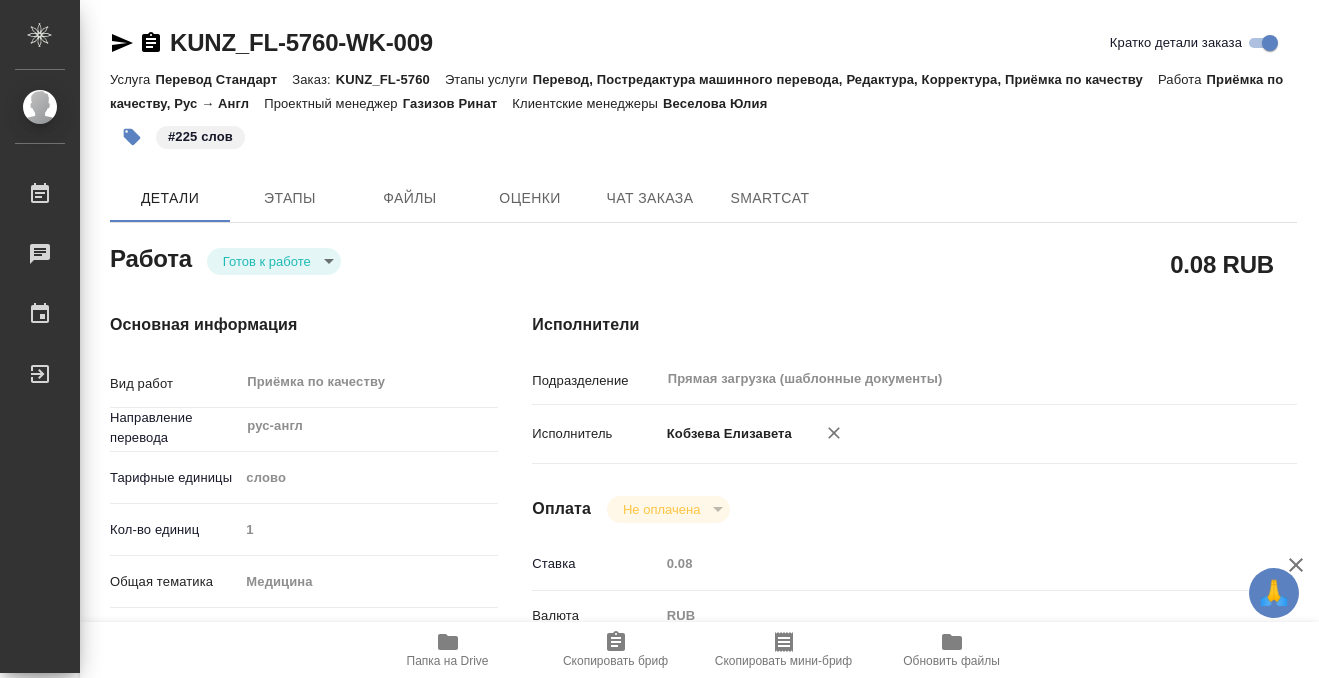 type on "x" 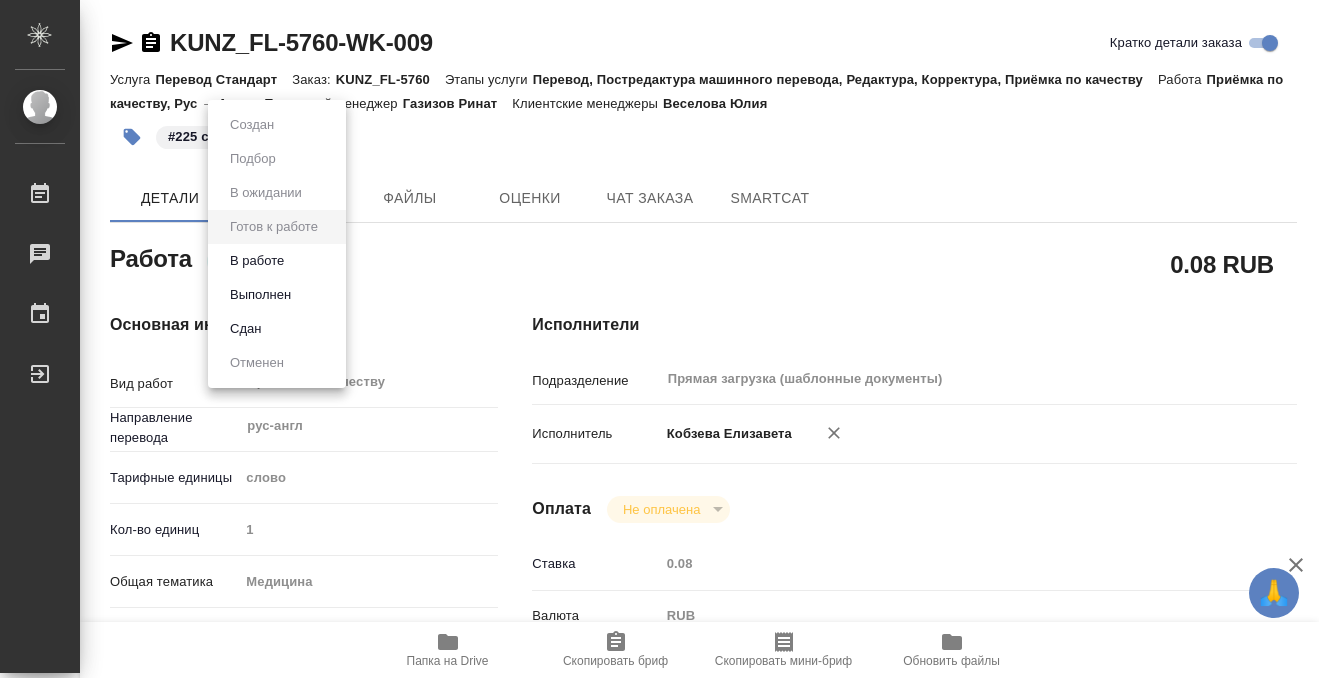 click on "Выполнен" at bounding box center (252, 125) 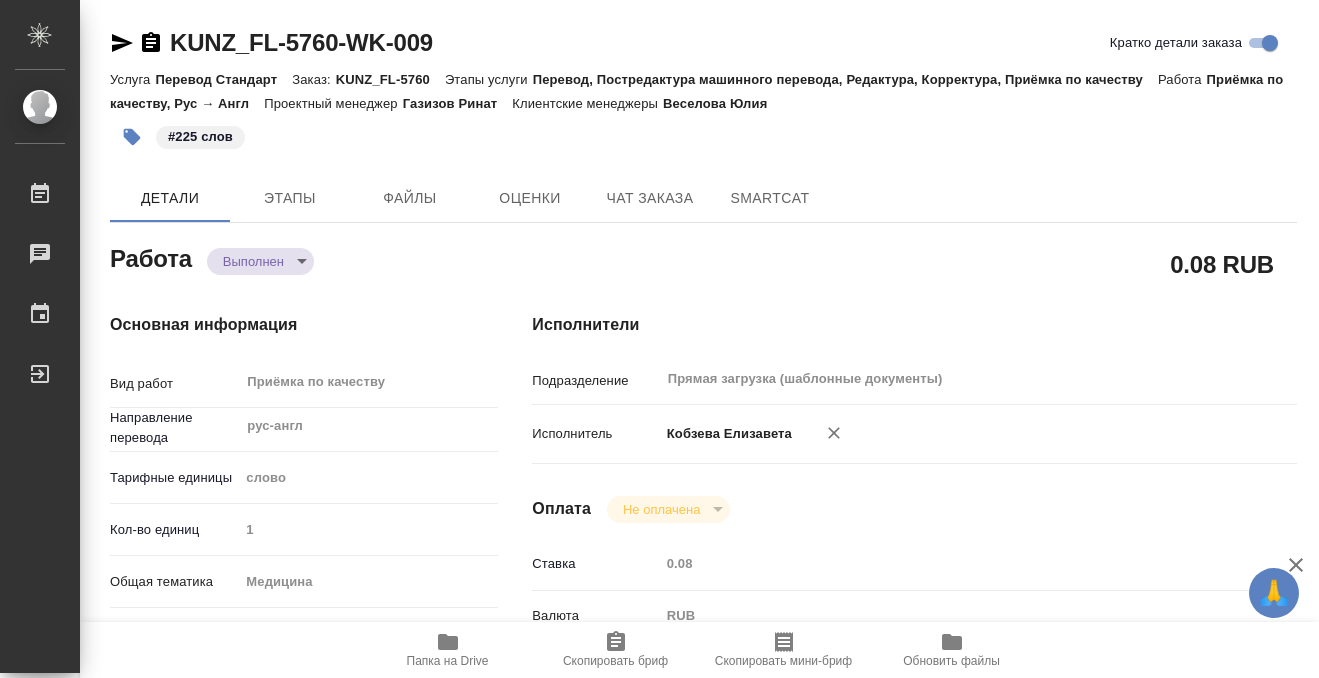 type on "x" 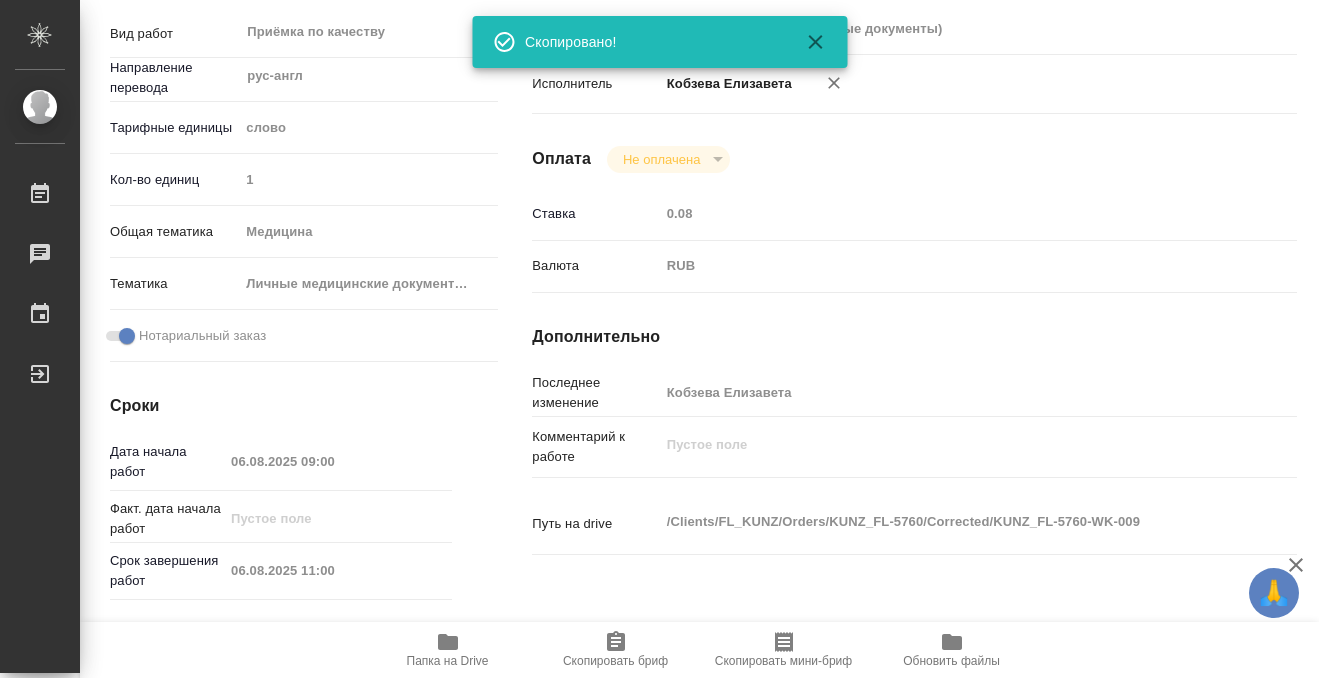 scroll, scrollTop: 440, scrollLeft: 0, axis: vertical 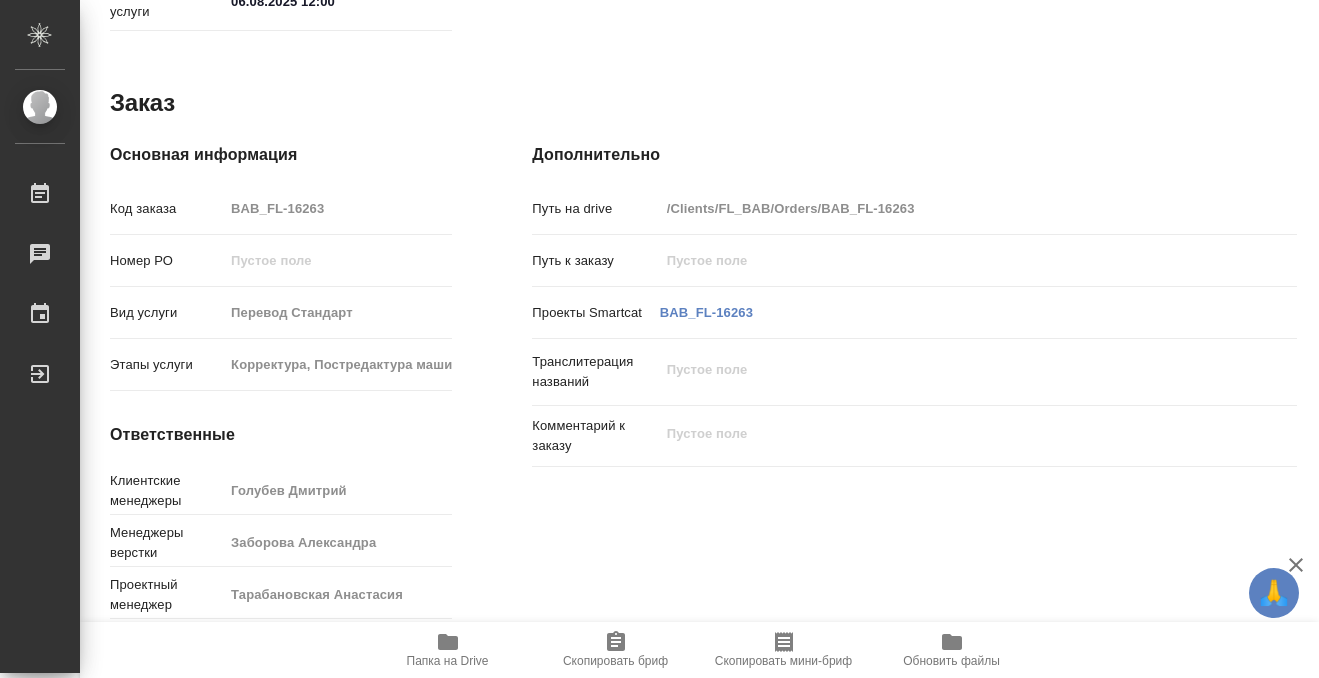 click 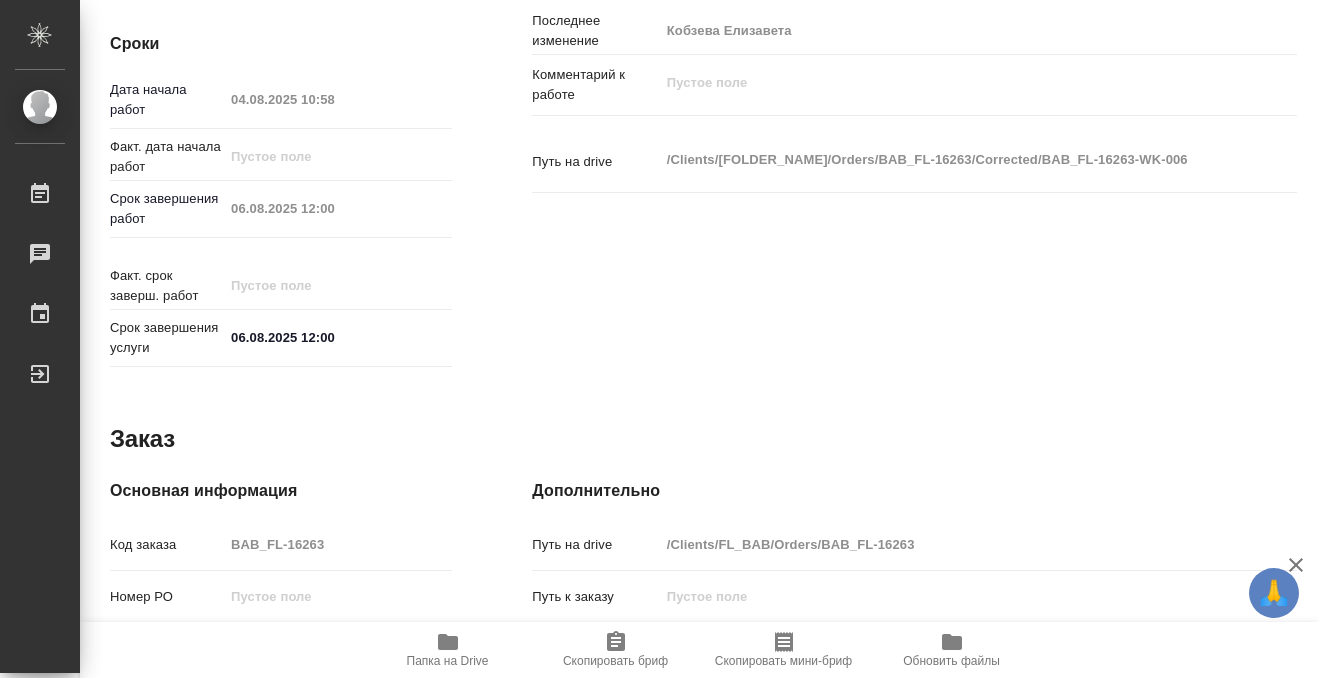 scroll, scrollTop: 114, scrollLeft: 0, axis: vertical 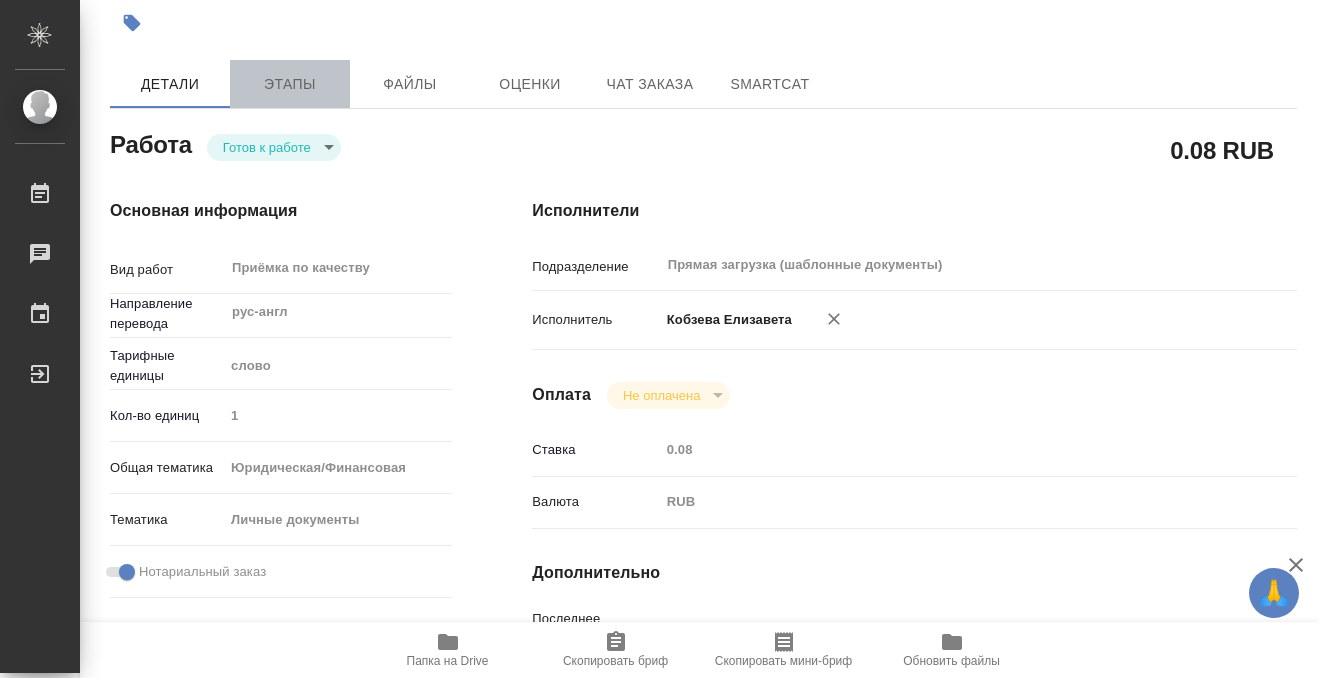 click on "Этапы" at bounding box center (290, 84) 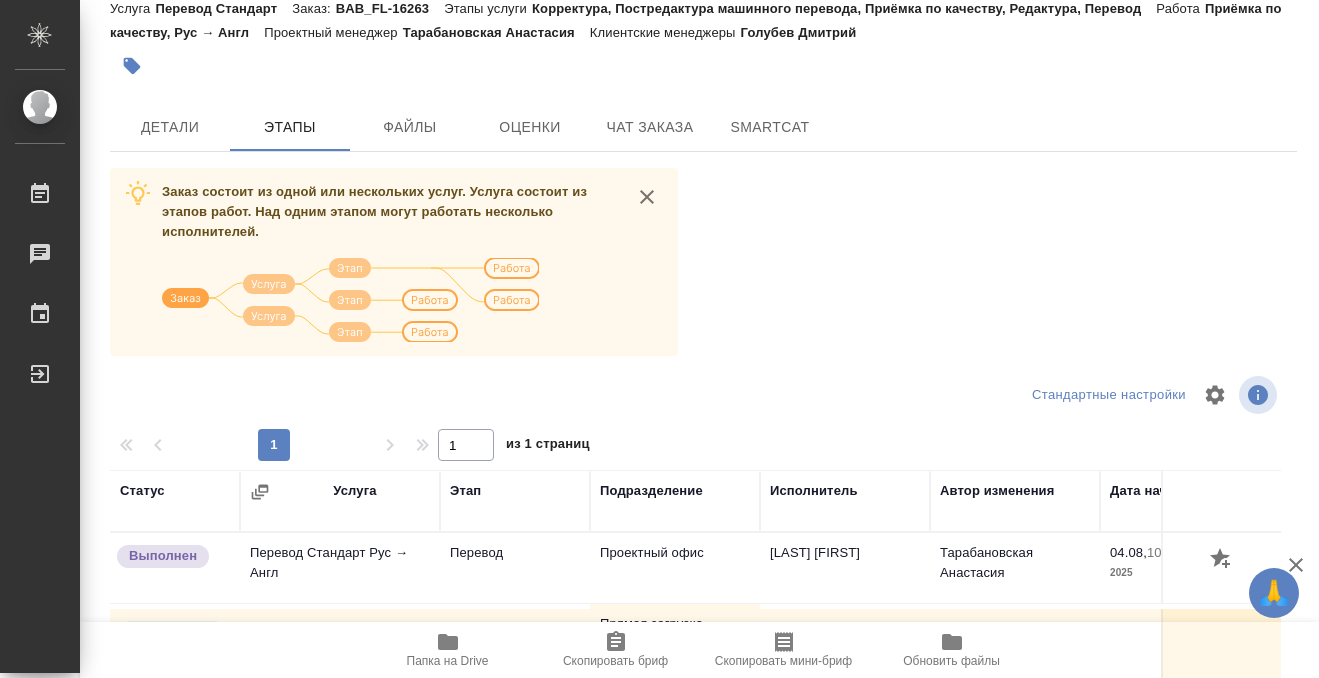 scroll, scrollTop: 0, scrollLeft: 0, axis: both 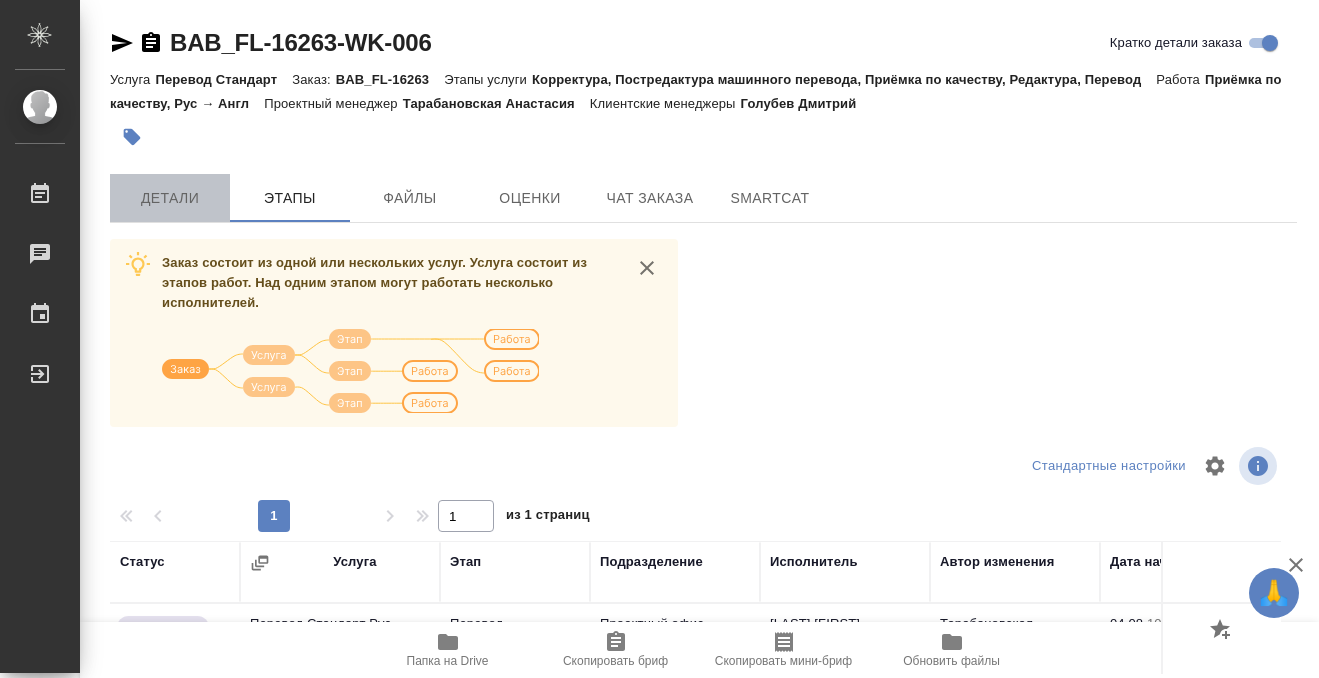 click on "Детали" at bounding box center [170, 198] 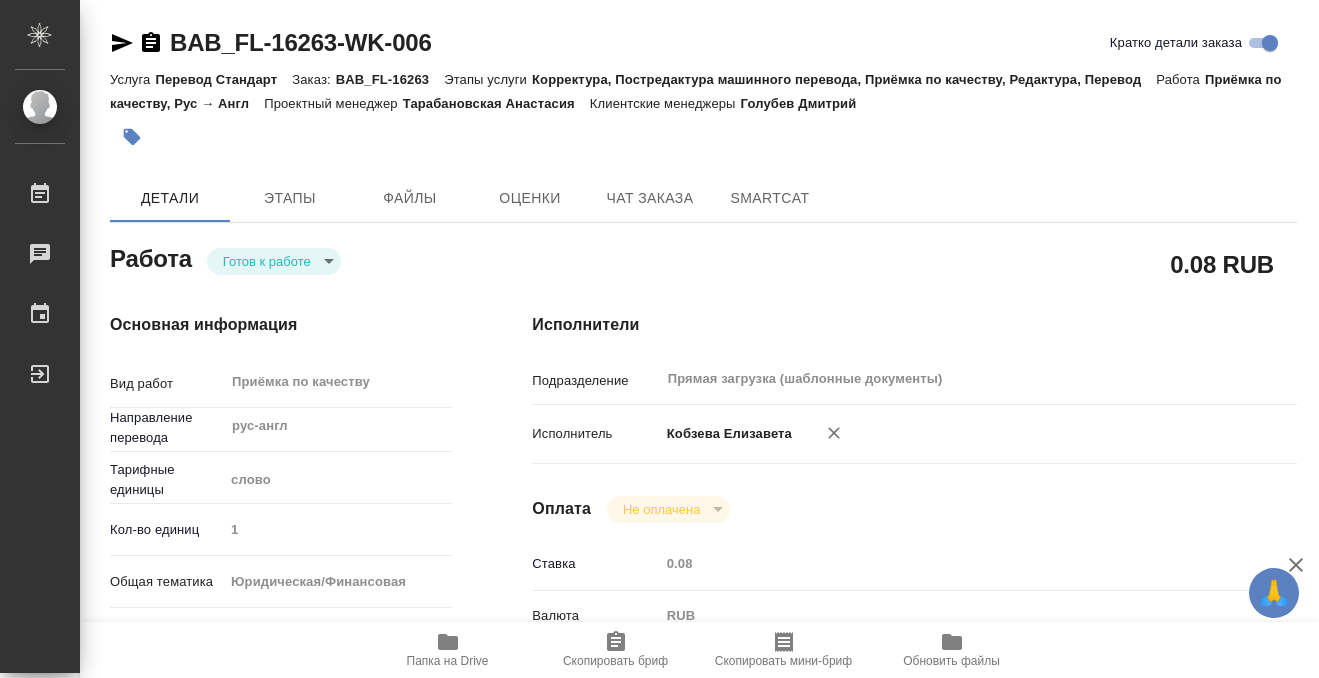 type on "x" 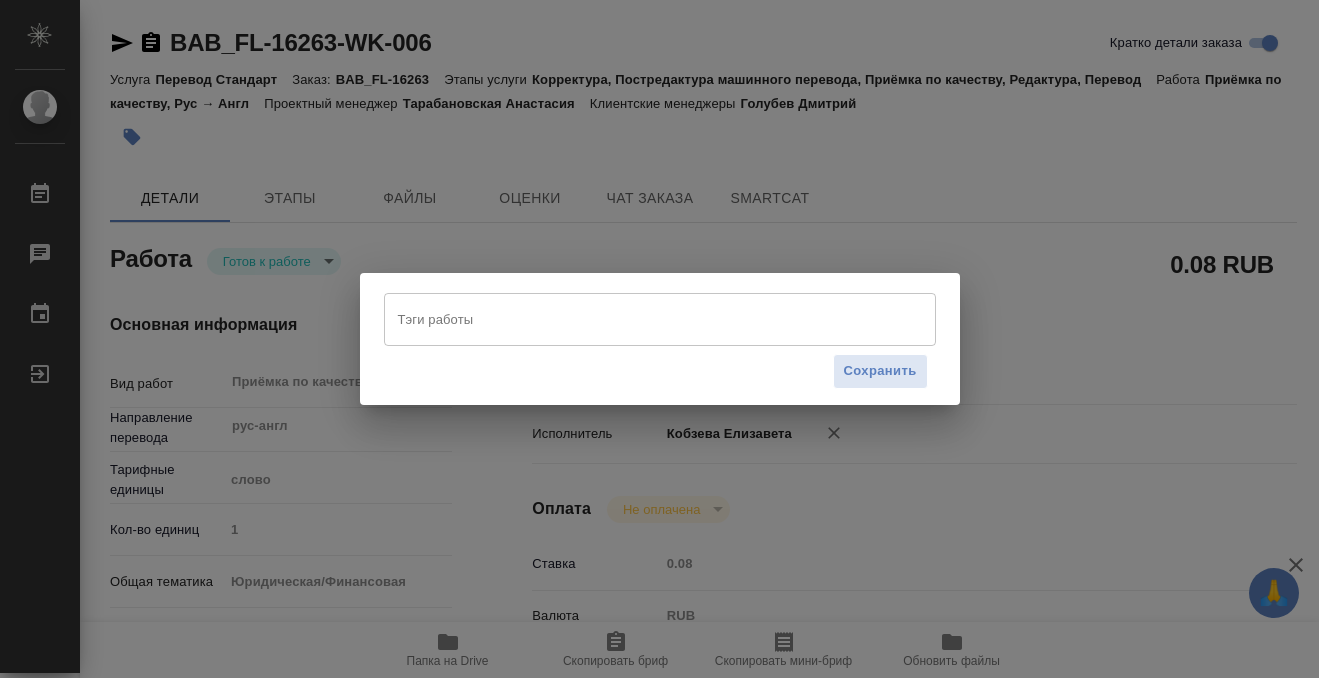 click on "Тэги работы" at bounding box center [641, 319] 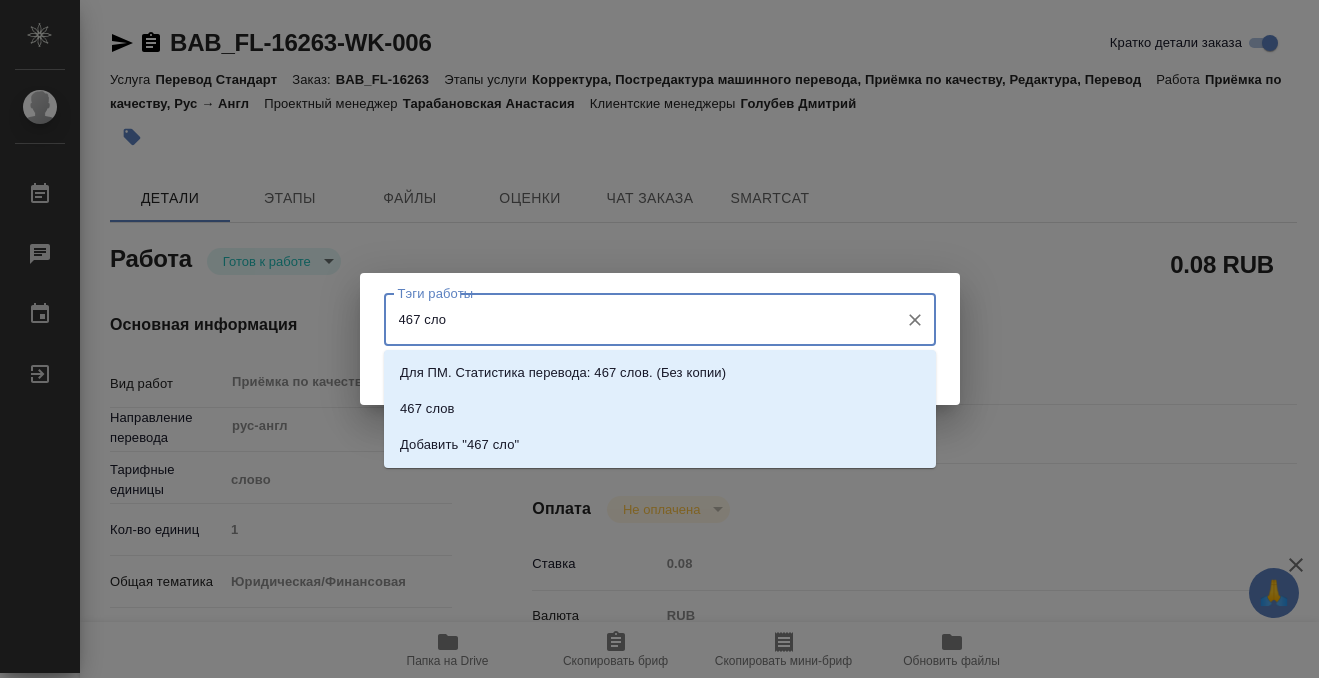 type on "467 слов" 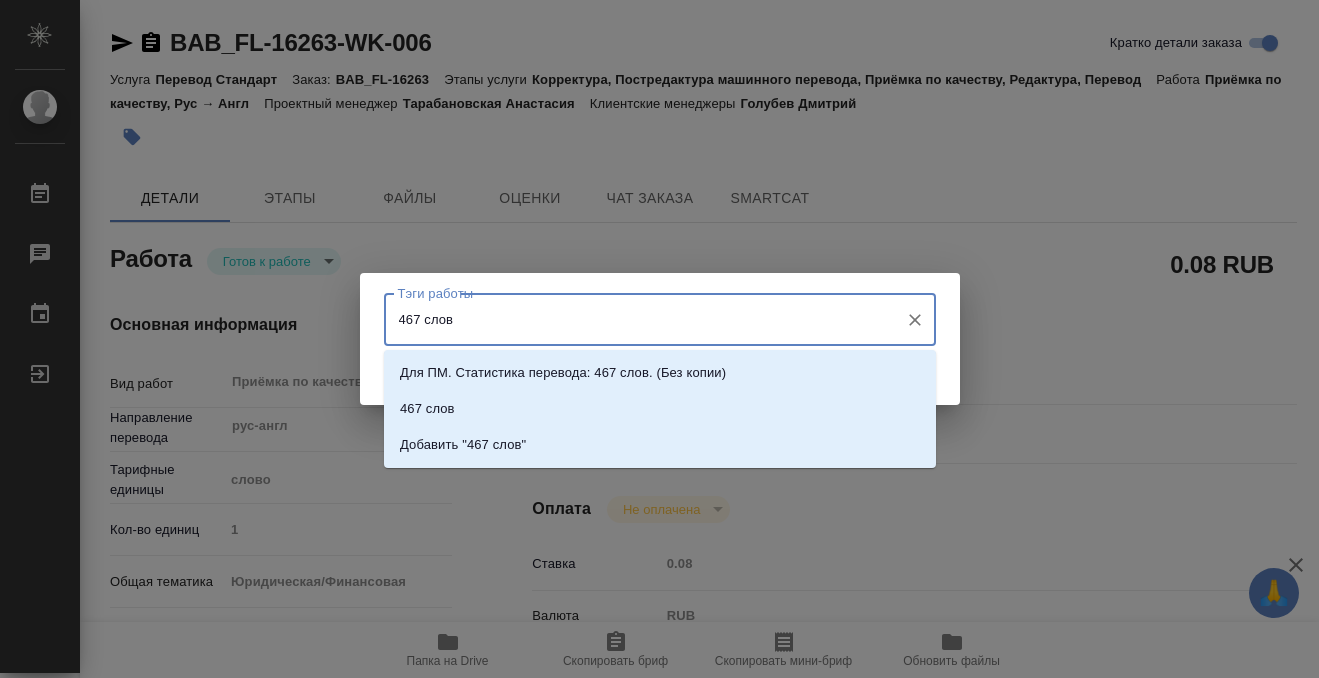 type 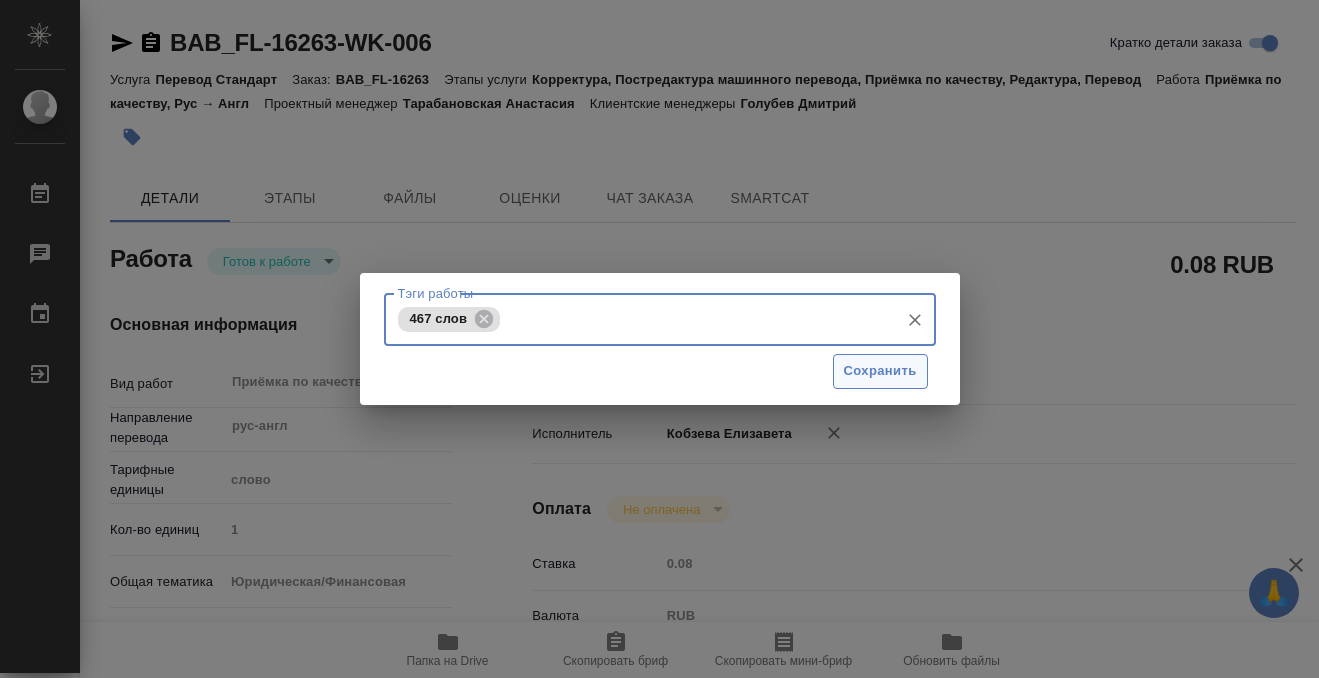 click on "Сохранить" at bounding box center [880, 371] 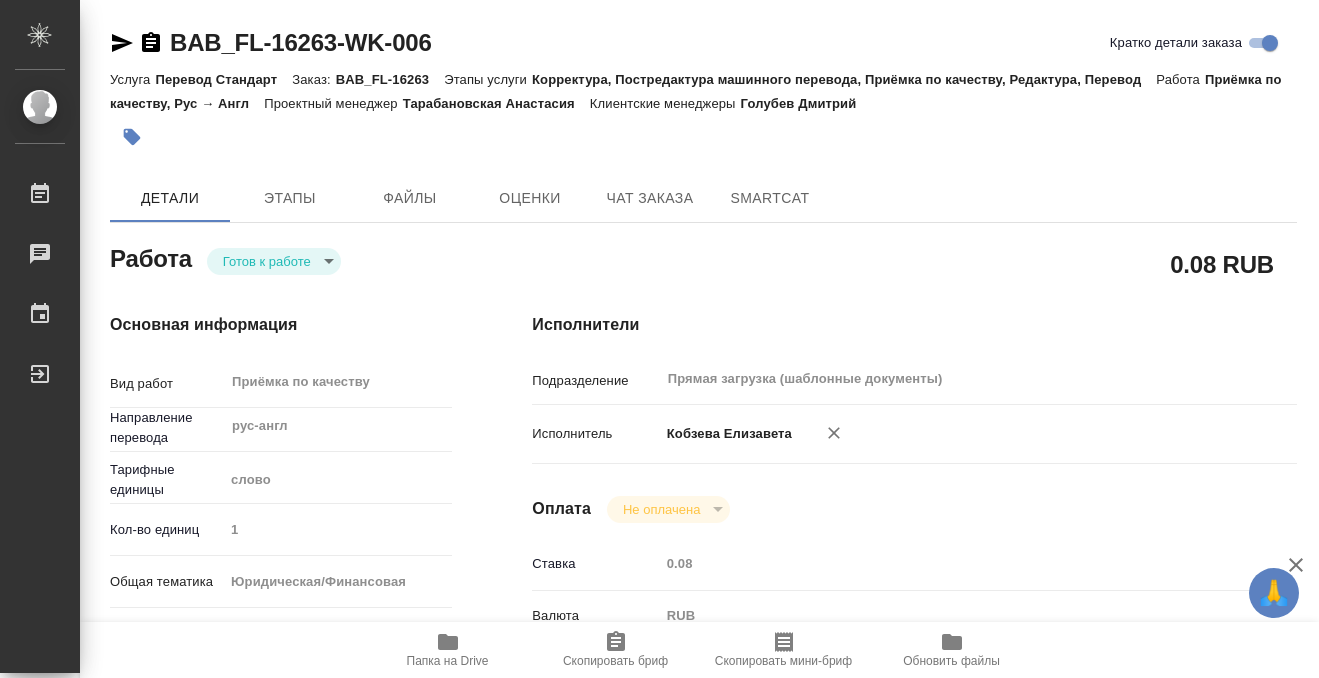 click on "🙏 .cls-1
fill:#fff;
AWATERA Kobzeva Elizaveta Работы 0 Чаты График Выйти BAB_FL-16263-WK-006 Кратко детали заказа Услуга Перевод Стандарт Заказ: BAB_FL-16263 Этапы услуги Корректура, Постредактура машинного перевода, Приёмка по качеству, Редактура, Перевод Работа Приёмка по качеству, Рус → Англ Проектный менеджер Тарабановская Анастасия Клиентские менеджеры Голубев Дмитрий Детали Этапы Файлы Оценки Чат заказа SmartCat Работа Готов к работе readyForWork 0.08 RUB Основная информация Вид работ Приёмка по качеству x ​ Направление перевода рус-англ ​ Тарифные единицы слово 1 yr-fn Сроки x" at bounding box center (659, 339) 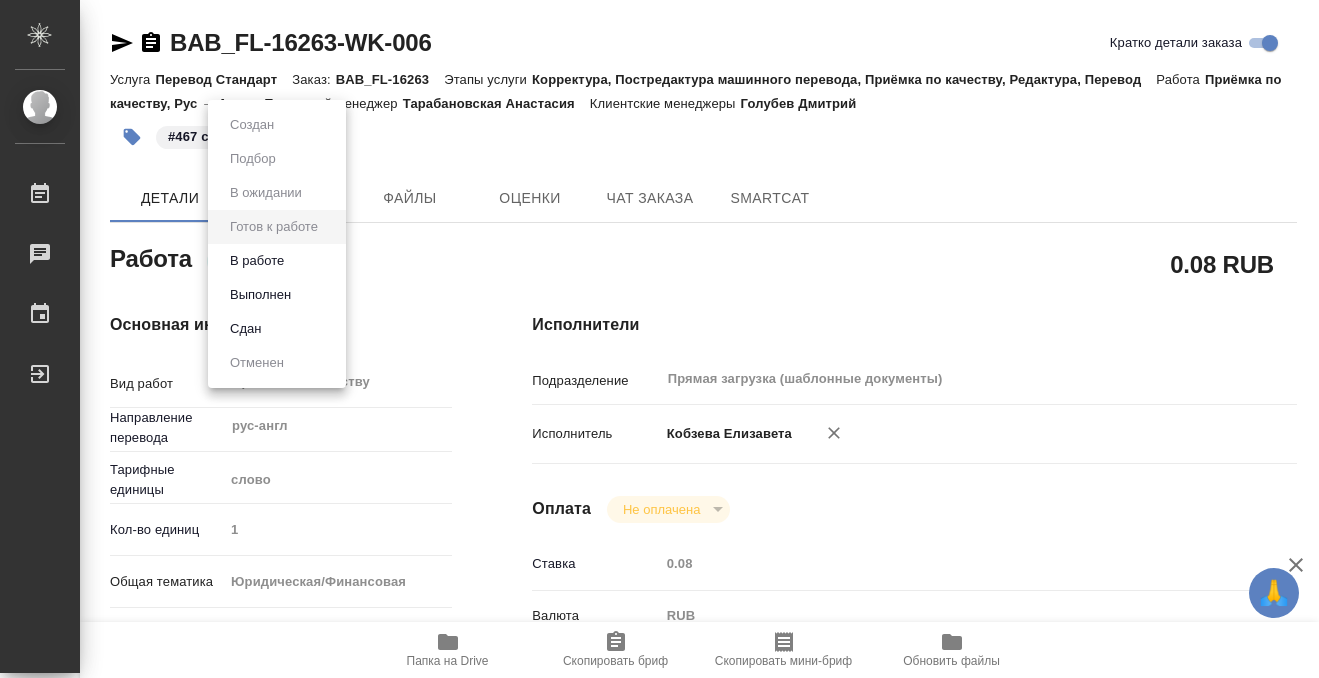 type on "x" 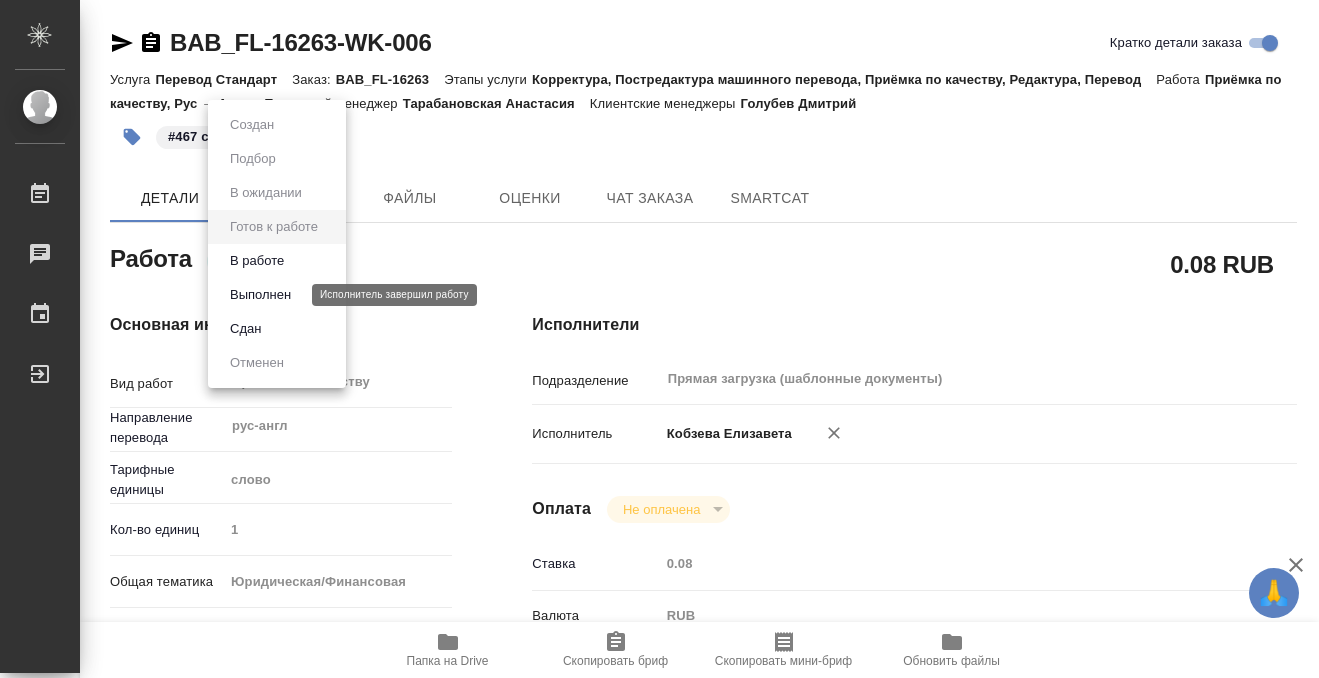 click on "Выполнен" at bounding box center (260, 295) 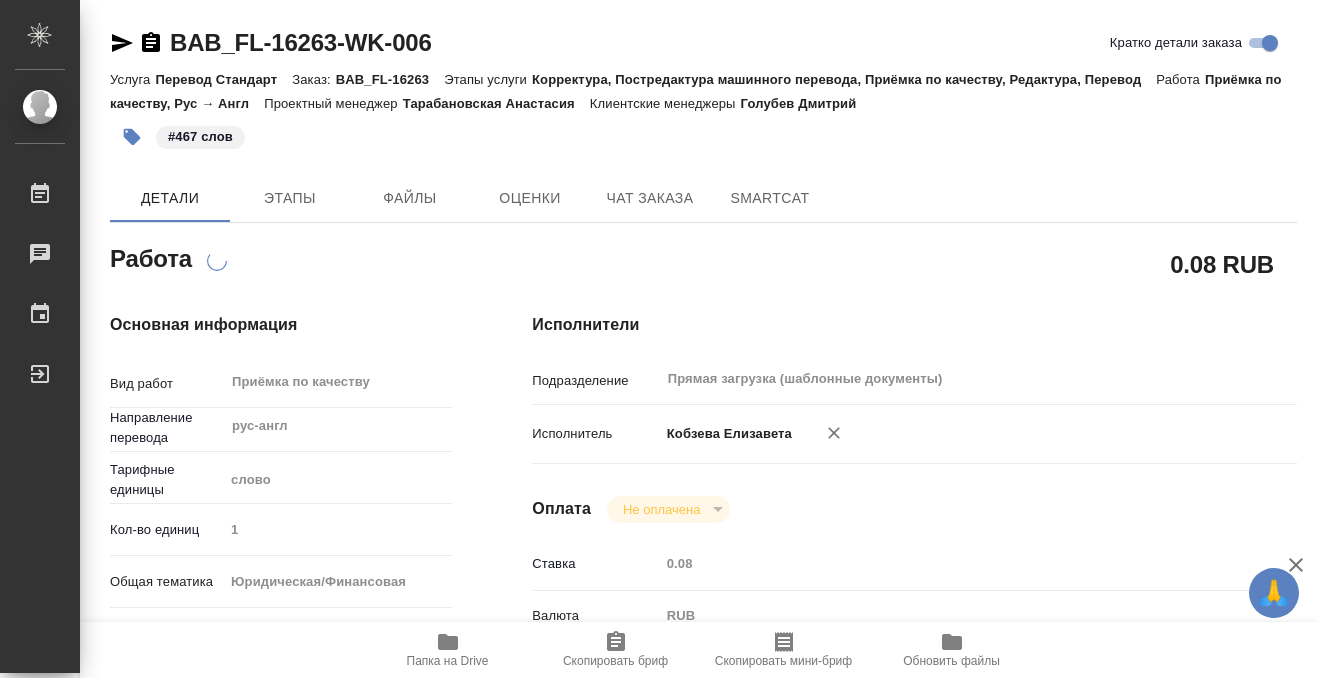 type on "x" 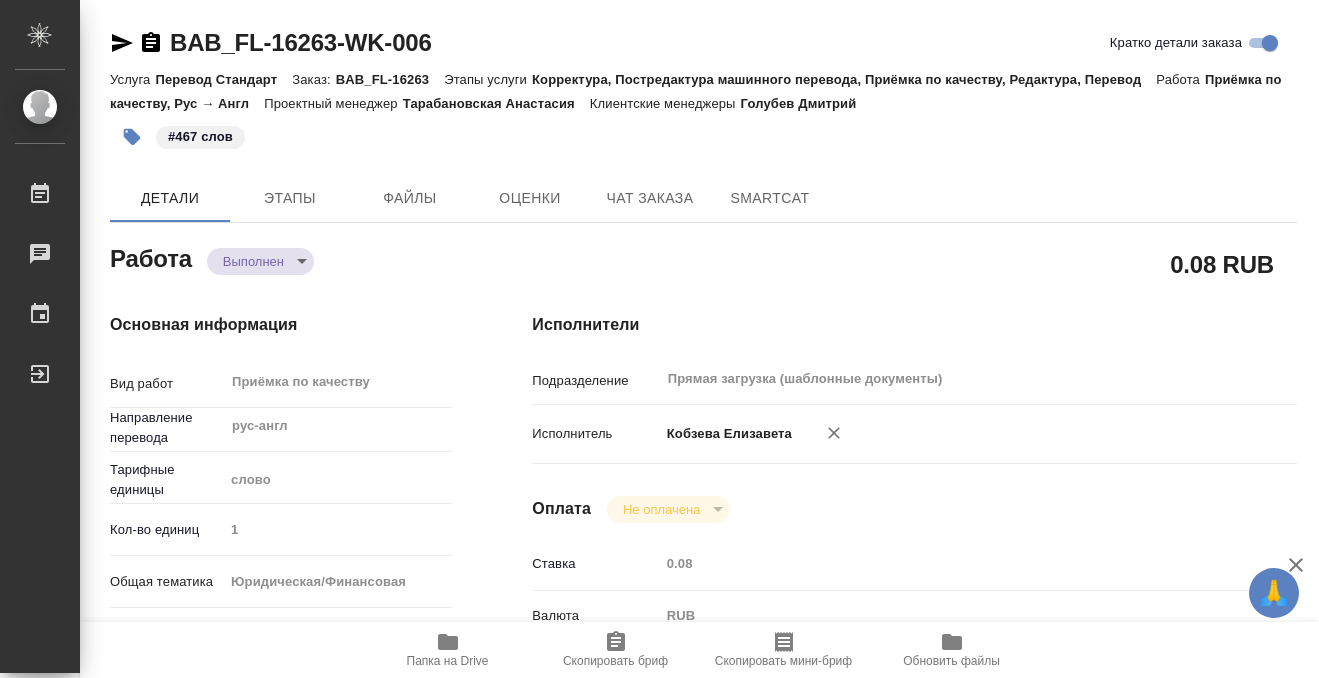 type on "x" 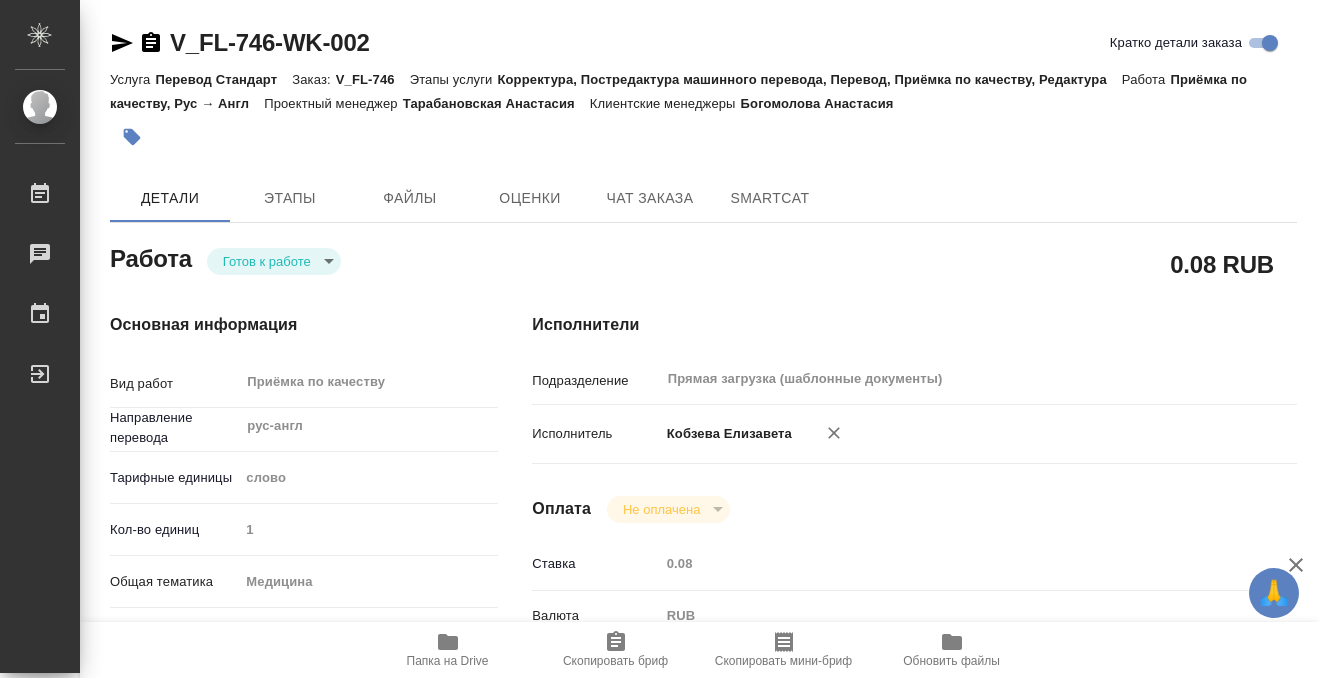 scroll, scrollTop: 0, scrollLeft: 0, axis: both 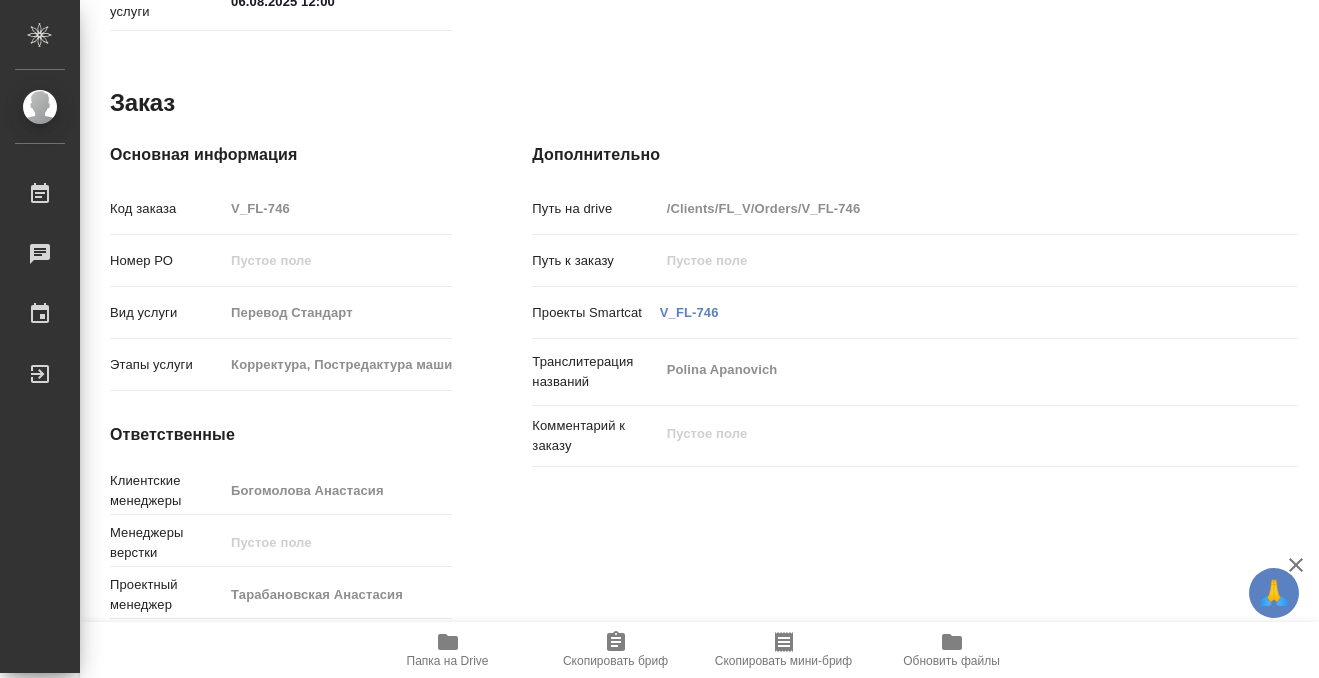 click 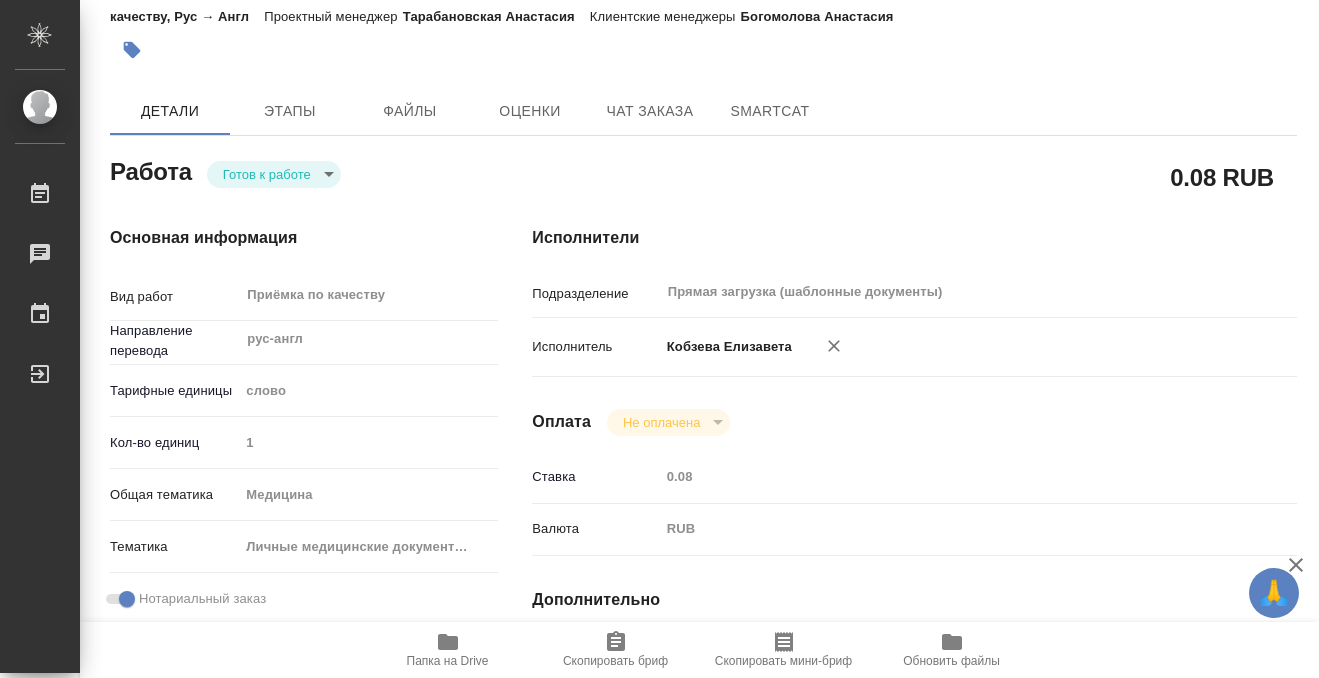 scroll, scrollTop: 0, scrollLeft: 0, axis: both 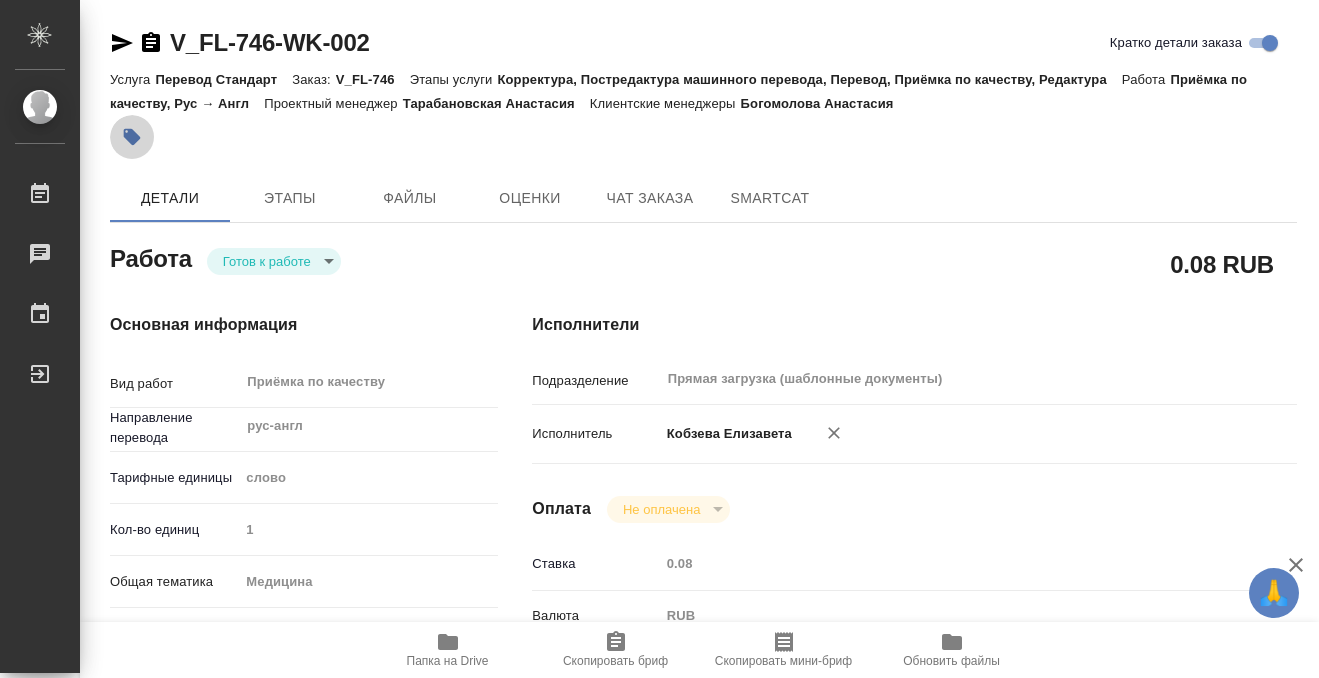 click 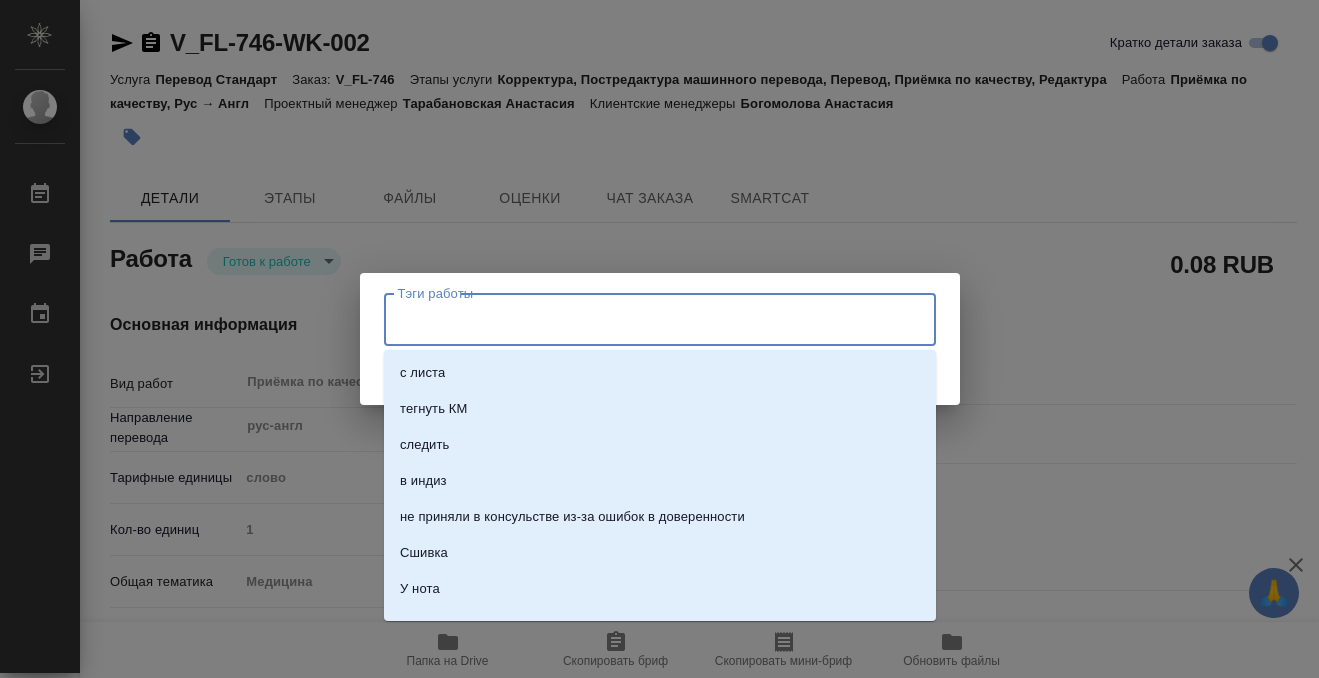 click on "Тэги работы" at bounding box center (641, 319) 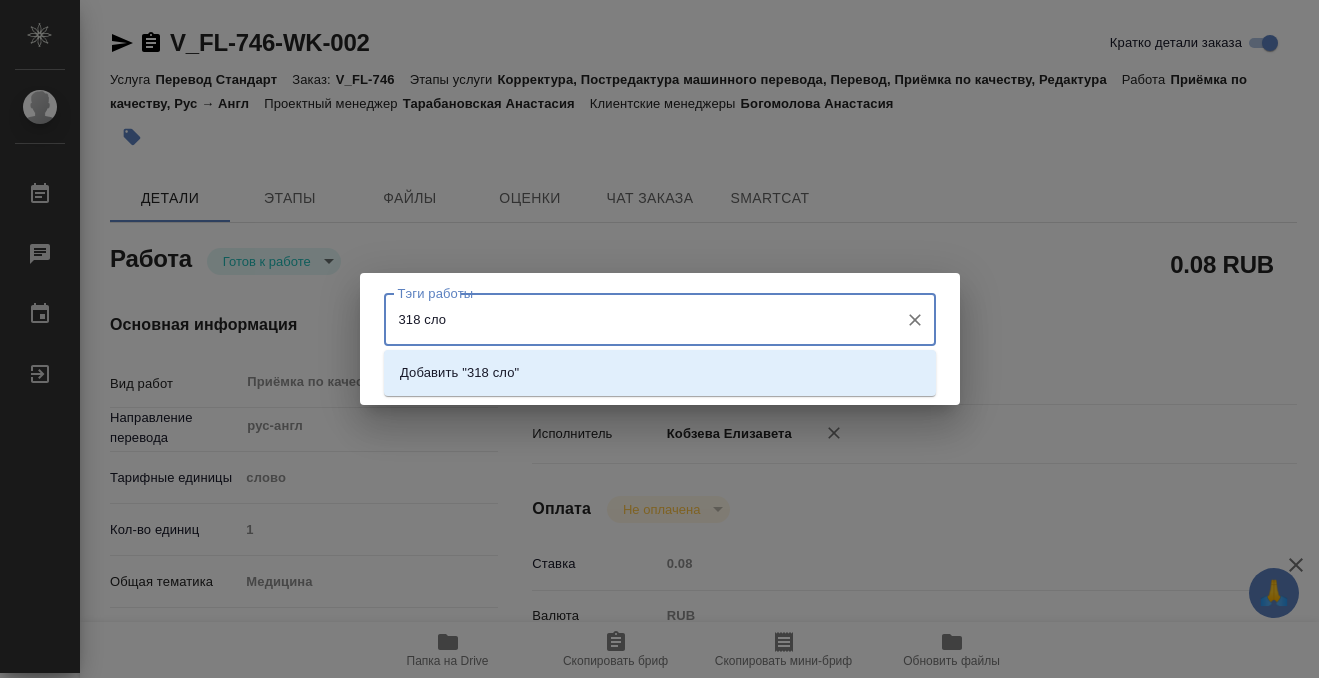 type on "318 слов" 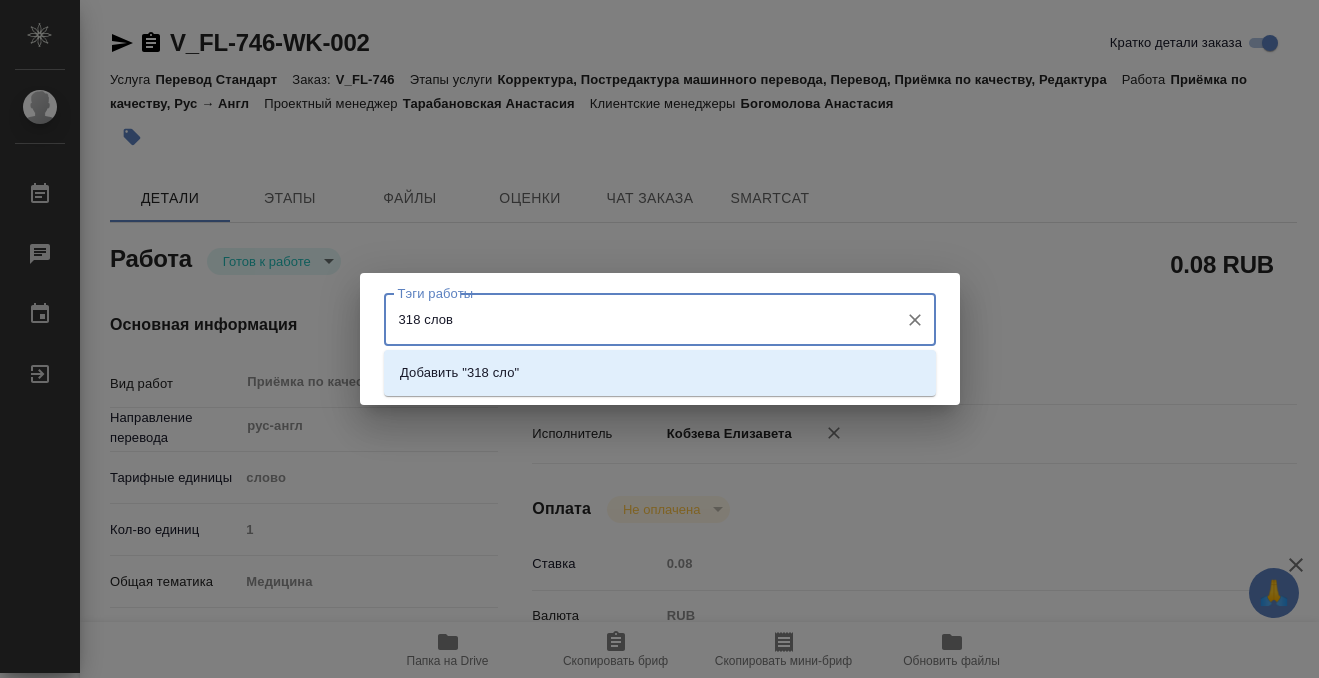 type 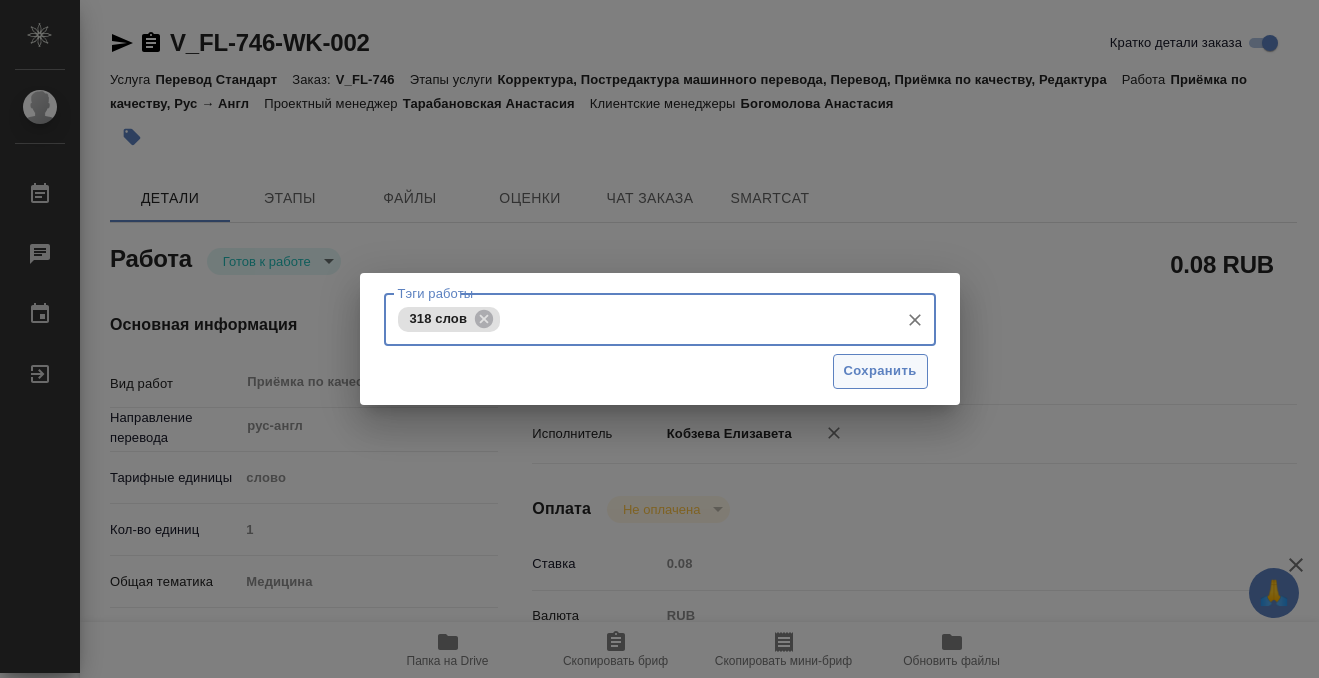 click on "Сохранить" at bounding box center (880, 371) 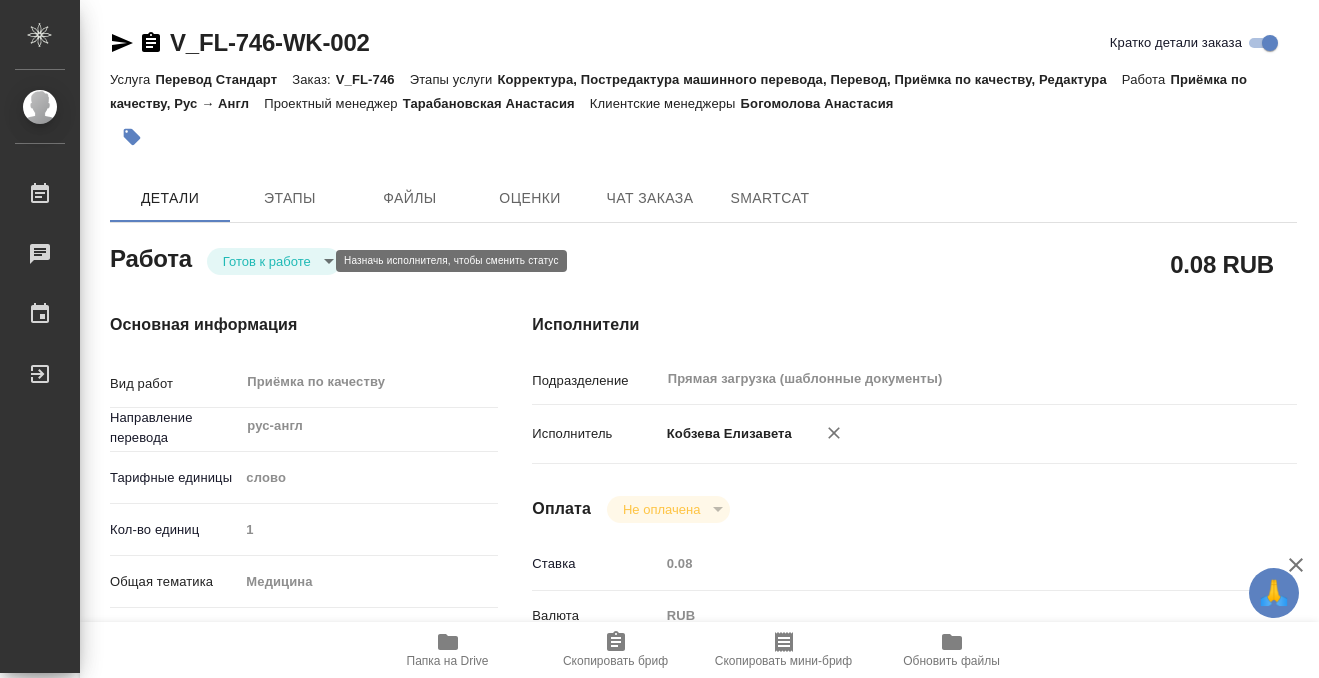 click on "🙏 .cls-1
fill:#fff;
AWATERA Kobzeva Elizaveta Работы 0 Чаты График Выйти V_FL-746-WK-002 Кратко детали заказа Услуга Перевод Стандарт Заказ: V_FL-746 Этапы услуги Корректура, Постредактура машинного перевода, Перевод, Приёмка по качеству, Редактура Работа Приёмка по качеству, Рус → Англ Проектный менеджер Тарабановская Анастасия Клиентские менеджеры Богомолова Анастасия Детали Этапы Файлы Оценки Чат заказа SmartCat Работа Готов к работе readyForWork 0.08 RUB Основная информация Вид работ Приёмка по качеству x ​ Направление перевода рус-англ ​ Тарифные единицы слово 1 Медицина" at bounding box center [659, 339] 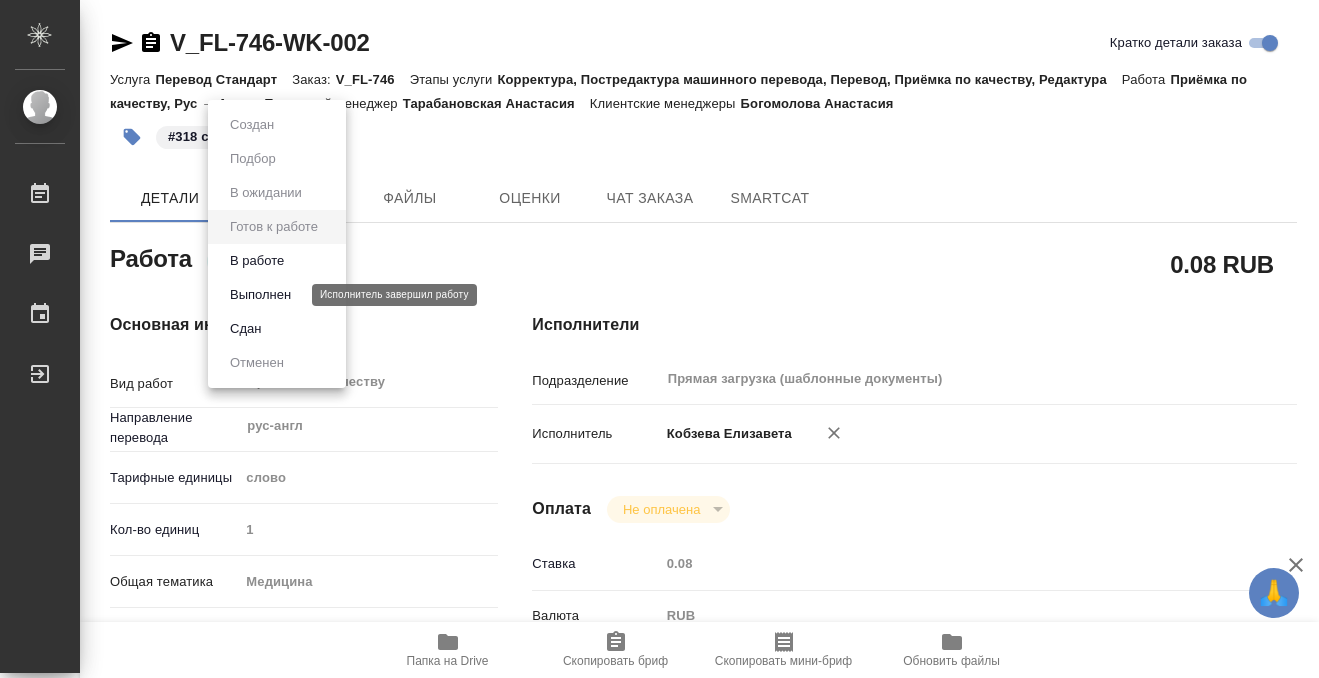 click on "Выполнен" at bounding box center (260, 295) 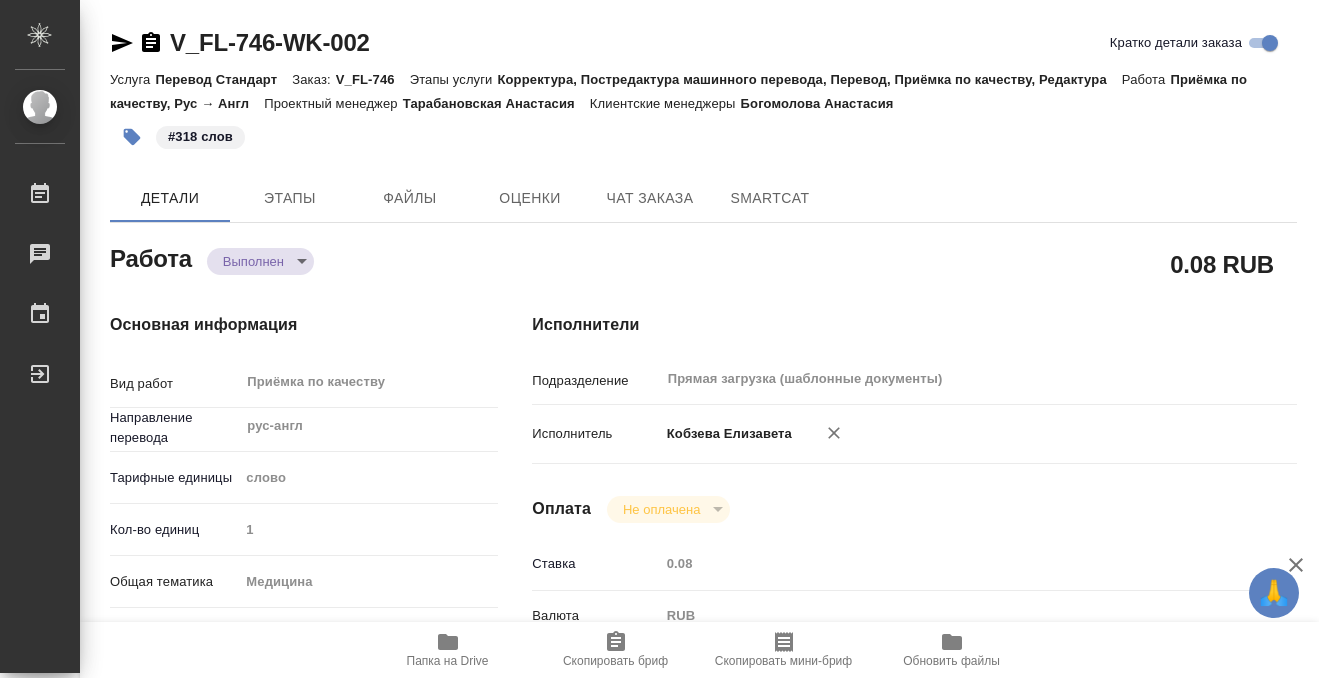 type on "x" 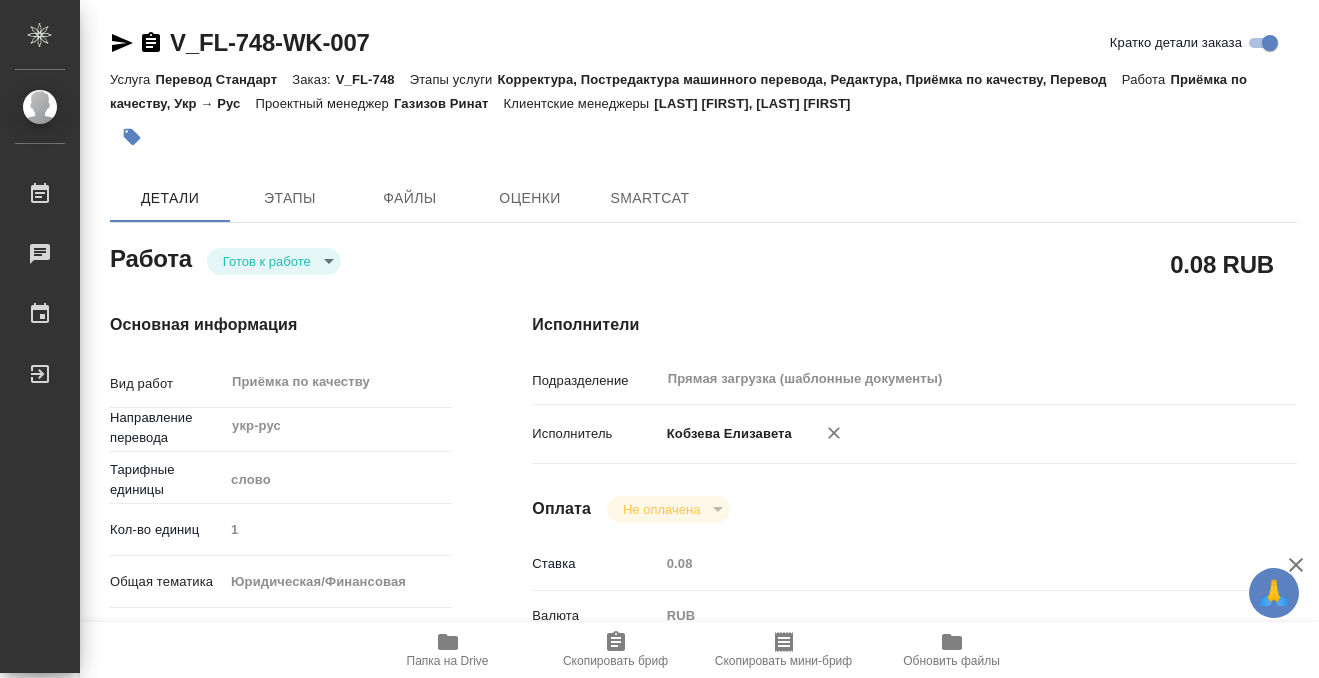 type on "x" 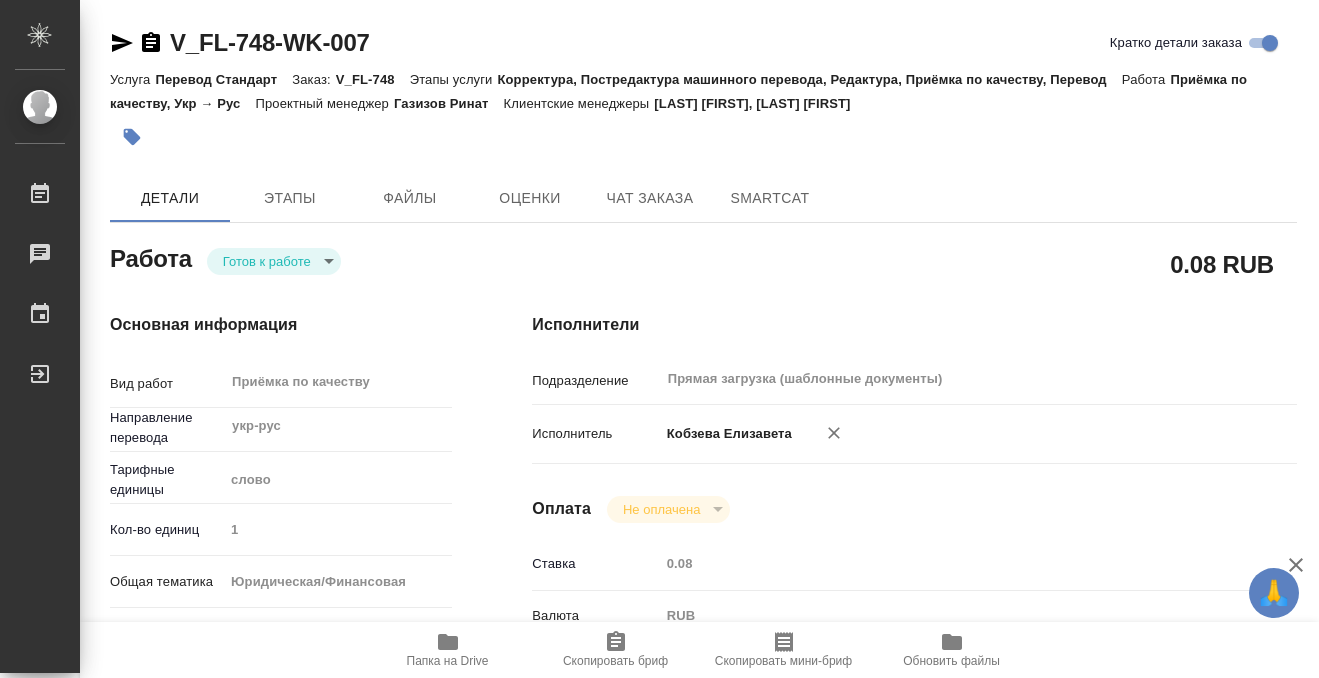 type on "x" 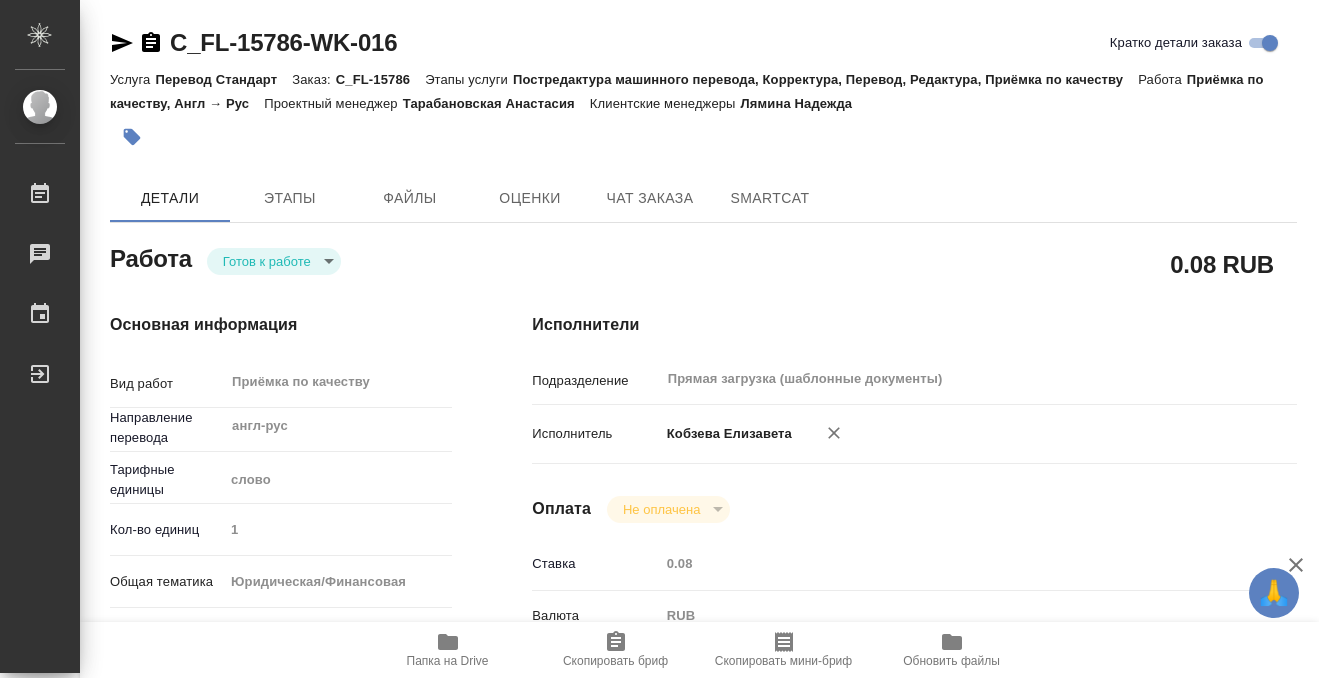 type on "x" 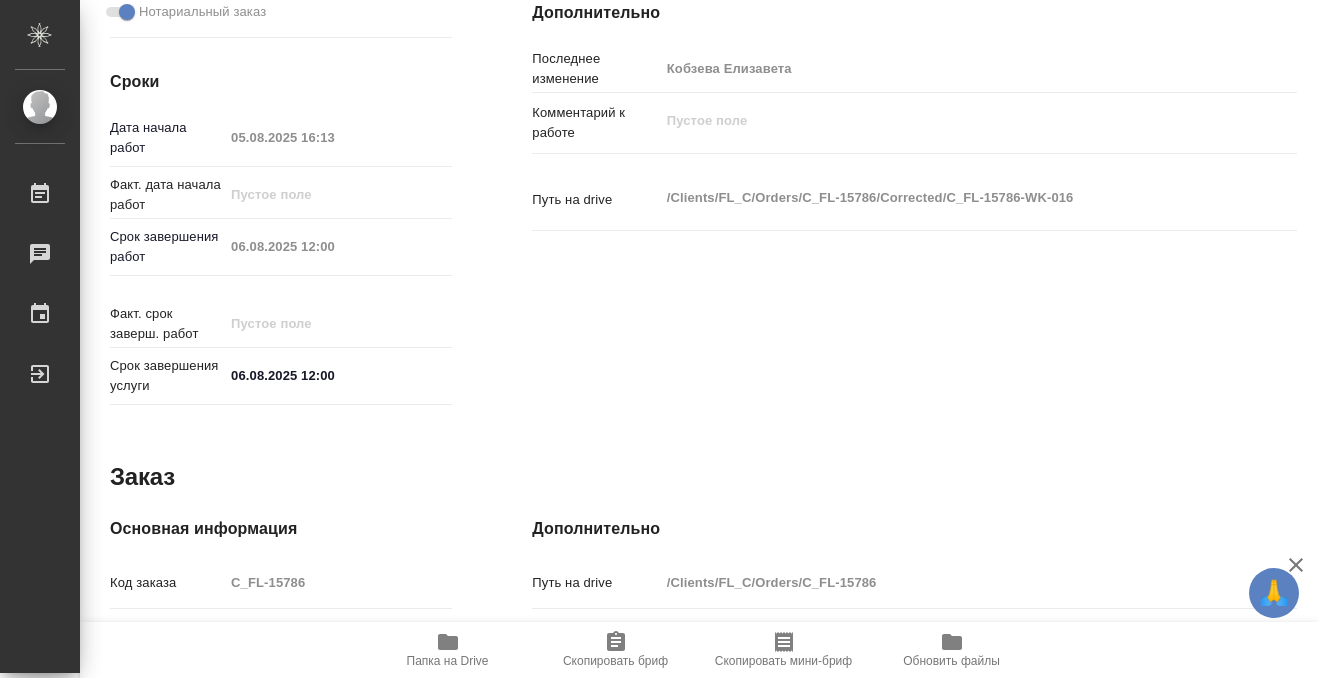 scroll, scrollTop: 1068, scrollLeft: 0, axis: vertical 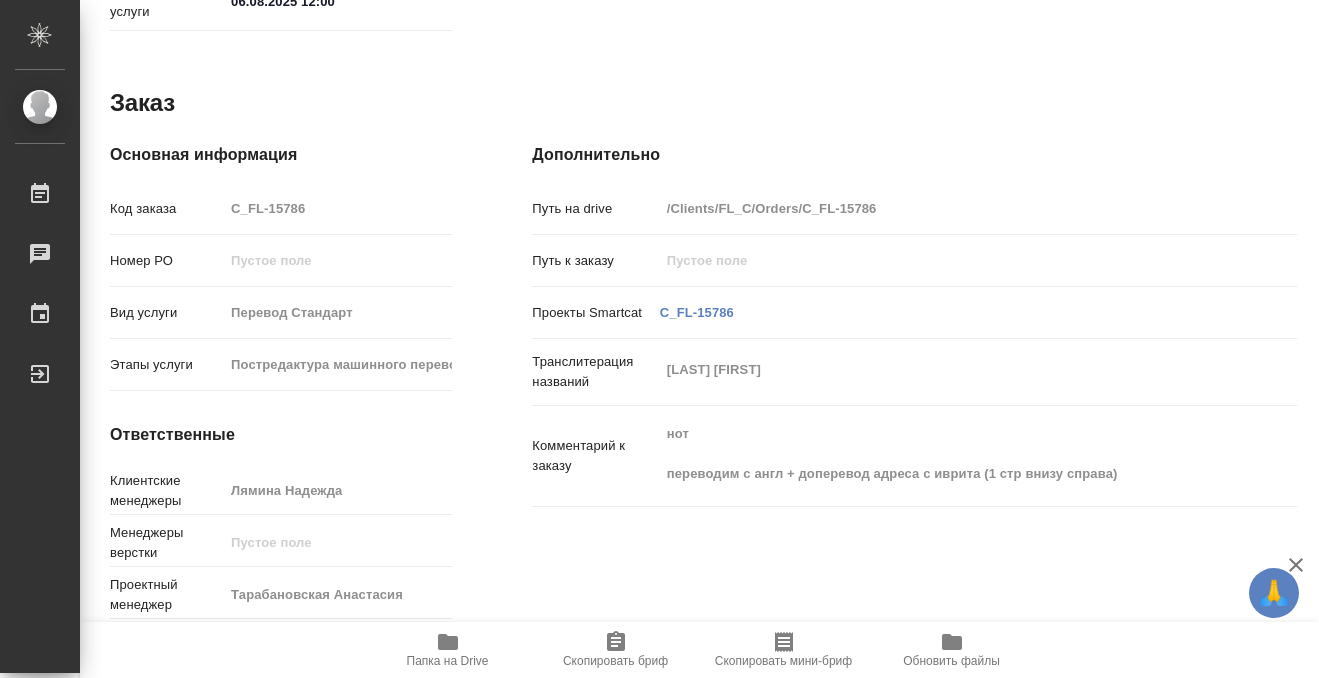 click 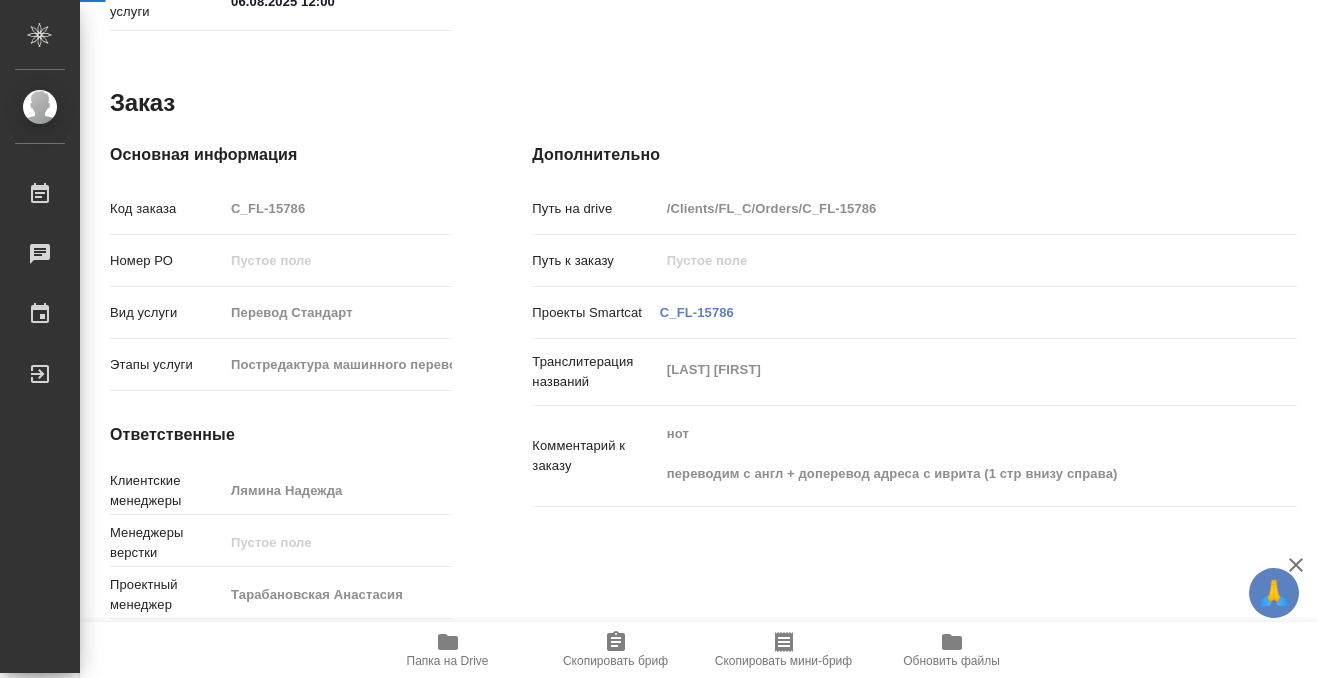 scroll, scrollTop: 0, scrollLeft: 0, axis: both 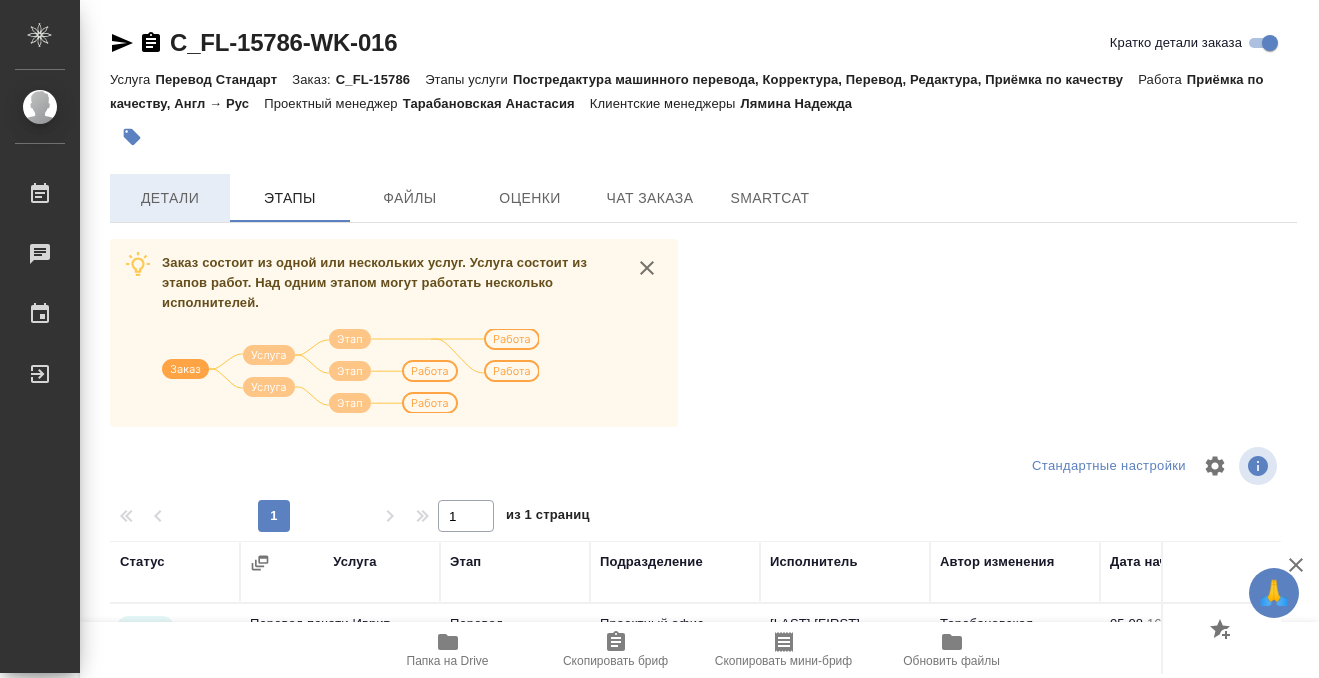 click on "Детали" at bounding box center [170, 198] 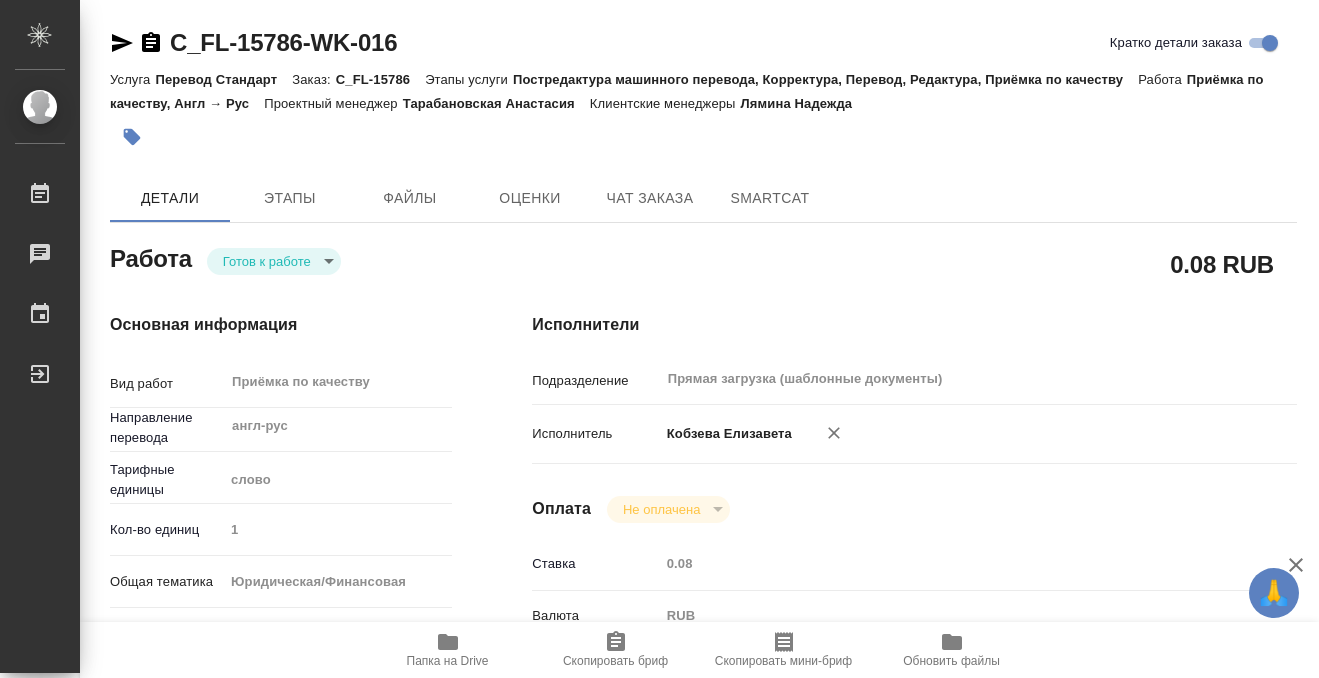 type on "x" 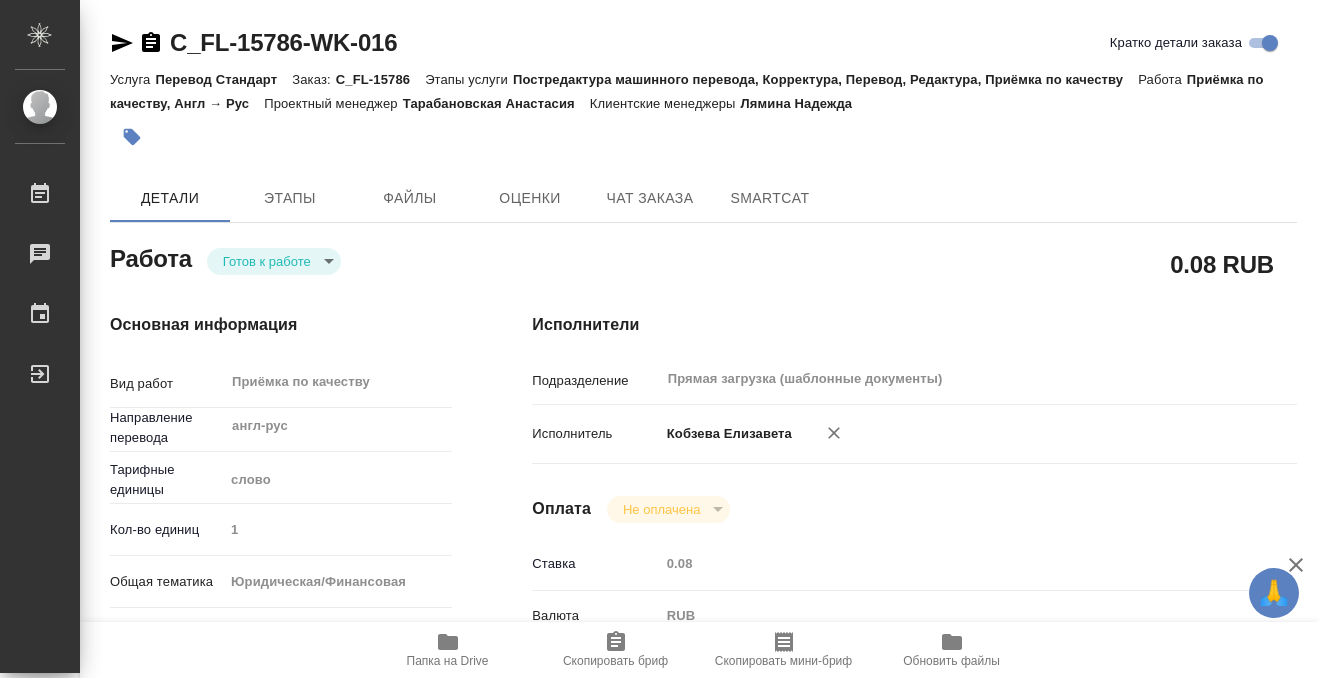 type on "x" 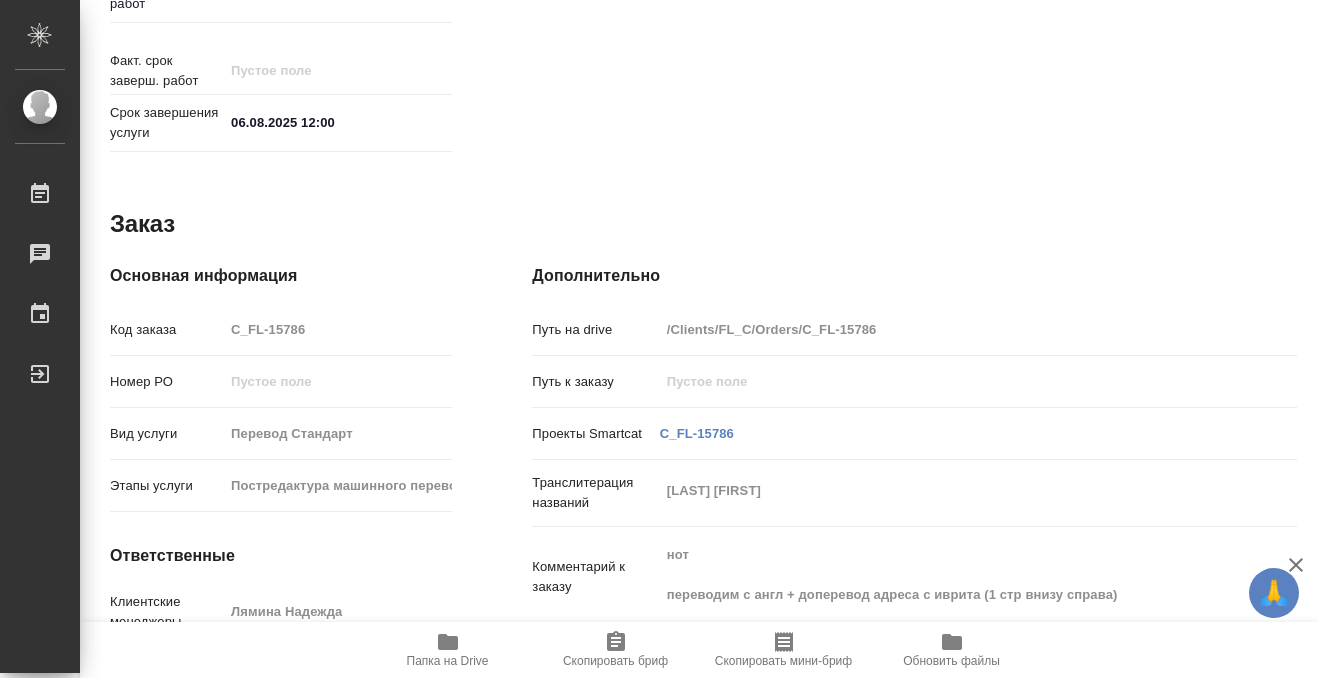 scroll, scrollTop: 1068, scrollLeft: 0, axis: vertical 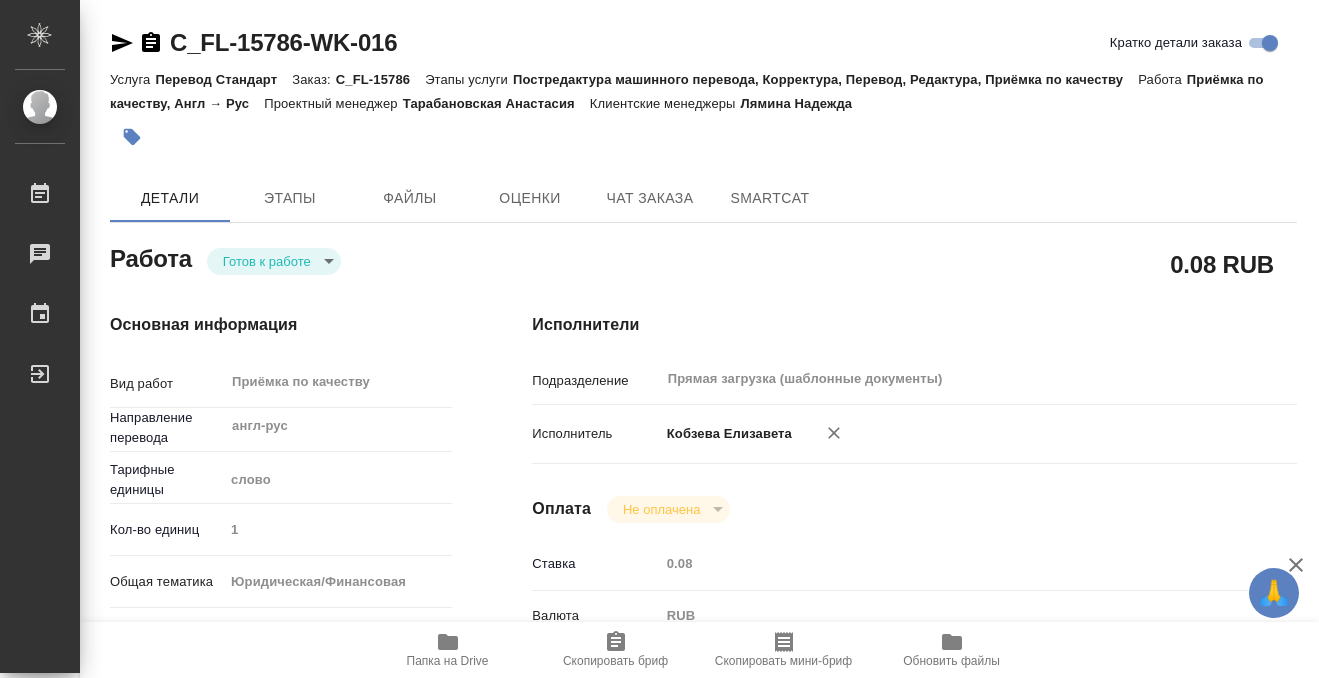 click 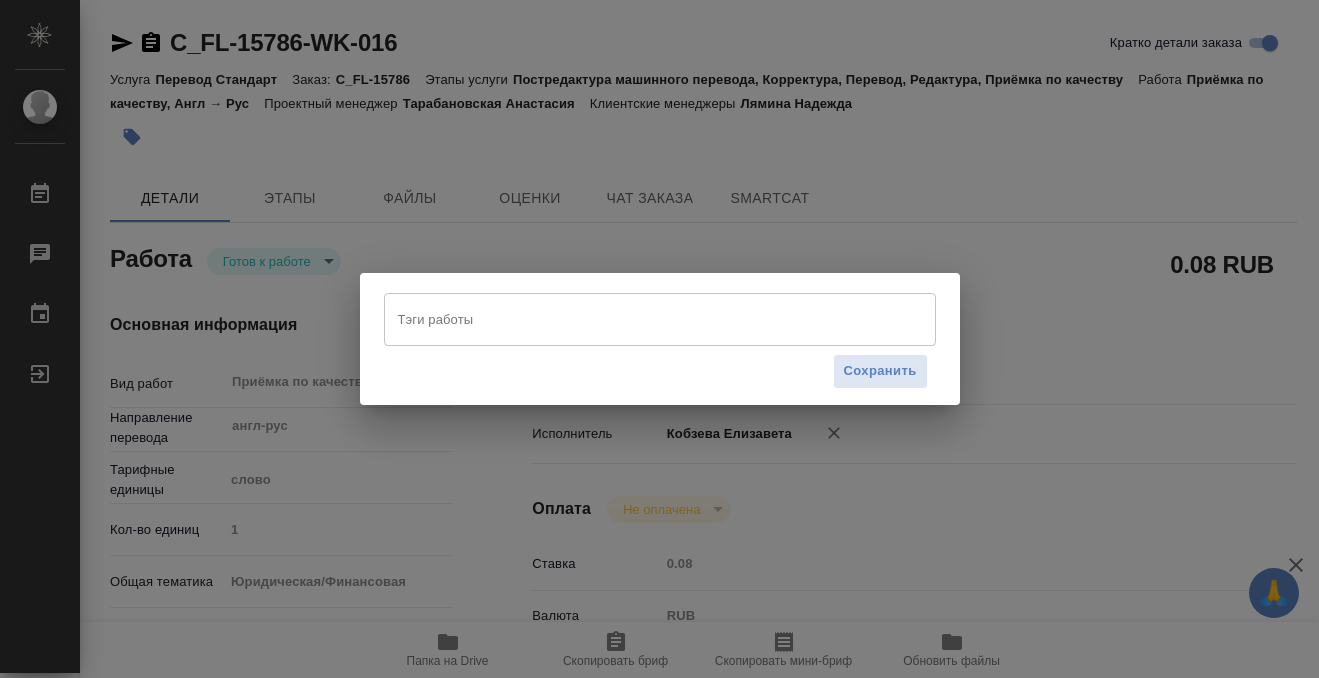click on "Тэги работы" at bounding box center [641, 319] 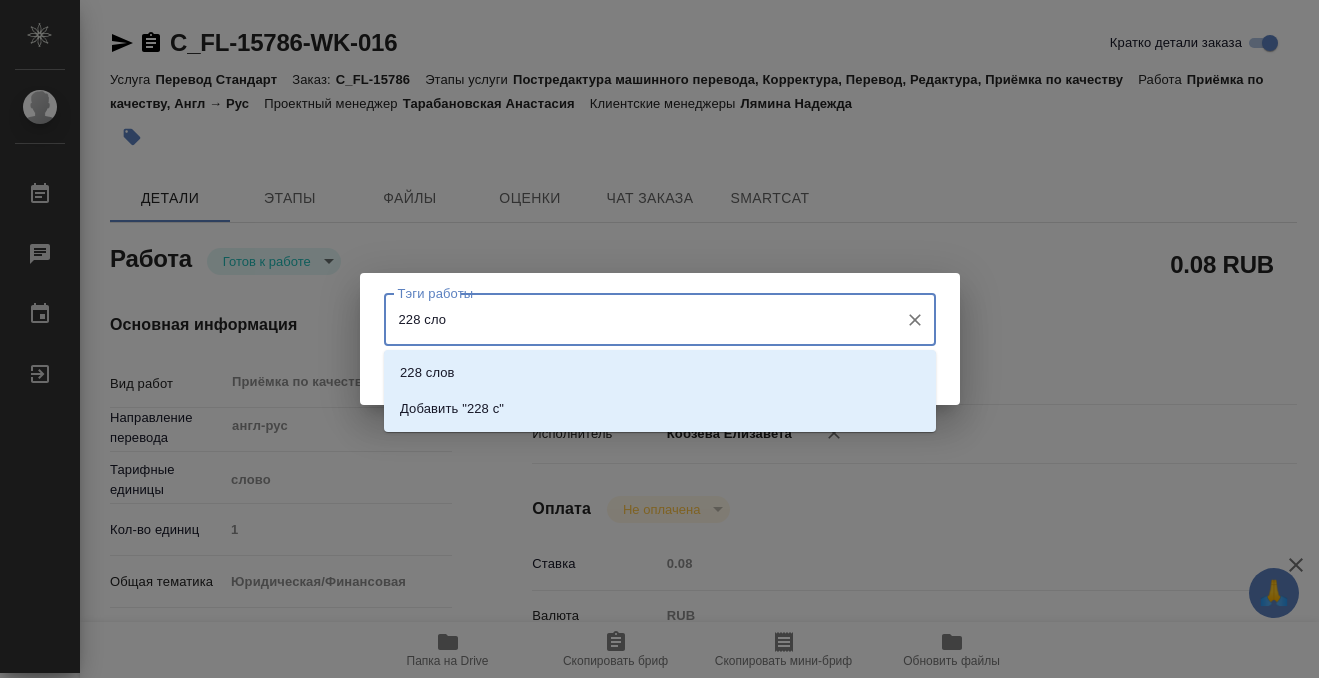 type on "228 слов" 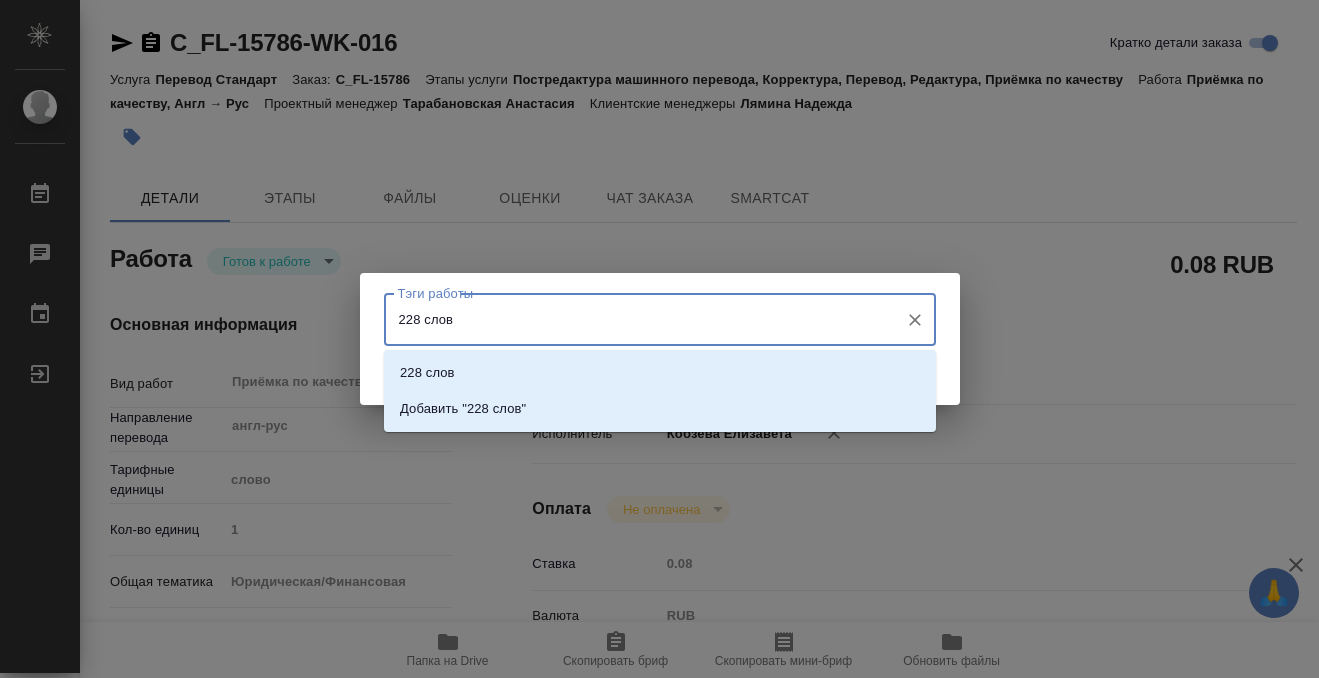 type 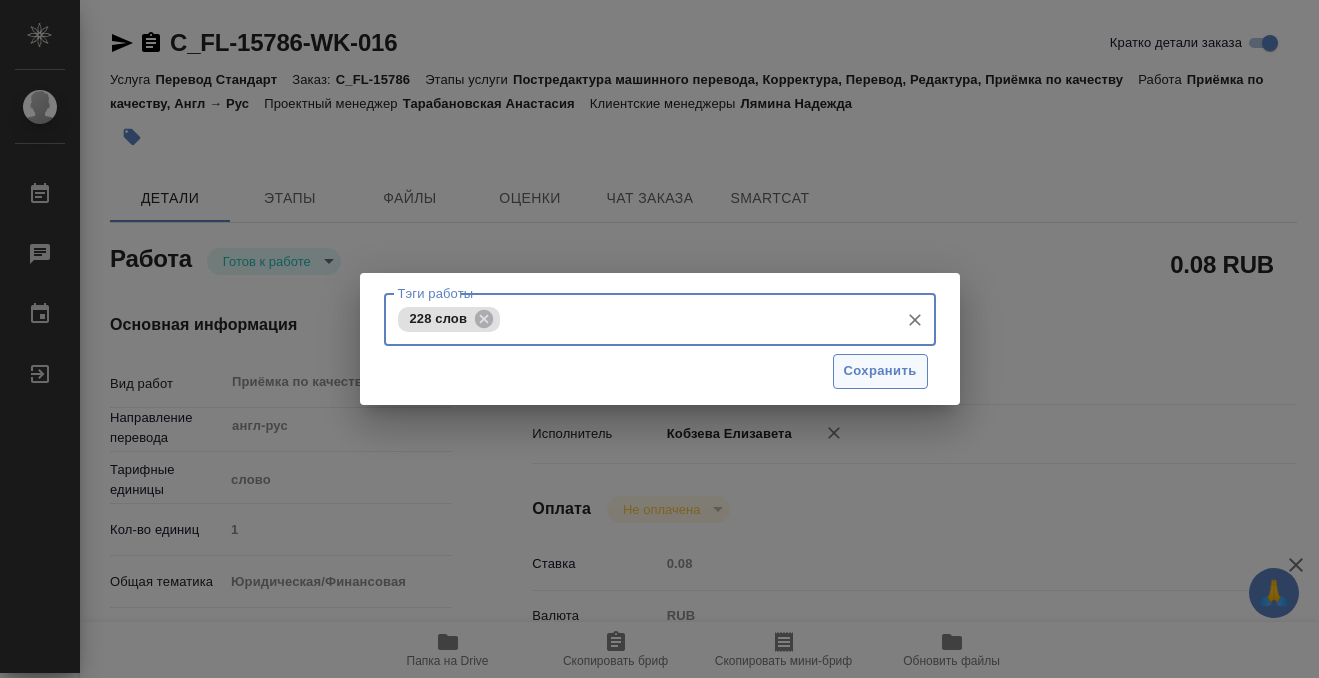 click on "Сохранить" at bounding box center (880, 371) 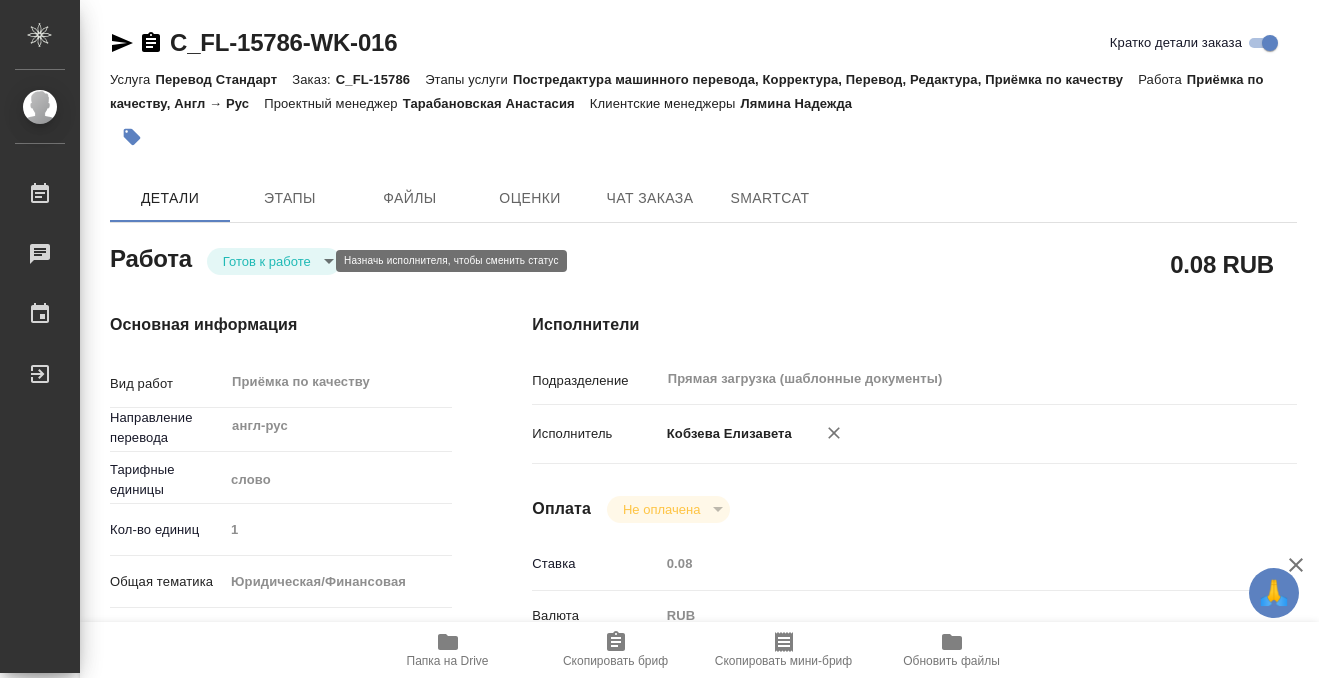 click on "🙏 .cls-1
fill:#fff;
AWATERA Kobzeva Elizaveta Работы 0 Чаты График Выйти C_FL-15786-WK-016 Кратко детали заказа Услуга Перевод Стандарт Заказ: C_FL-15786 Этапы услуги Постредактура машинного перевода, Корректура, Перевод, Редактура, Приёмка по качеству Работа Приёмка по качеству, Англ → Рус Проектный менеджер Тарабановская Анастасия Клиентские менеджеры Лямина Надежда Детали Этапы Файлы Оценки Чат заказа SmartCat Работа Готов к работе readyForWork 0.08 RUB Основная информация Вид работ Приёмка по качеству x ​ Направление перевода англ-рус ​ Тарифные единицы слово 5a8b1489cc6b4906c91bfd90 1" at bounding box center (659, 339) 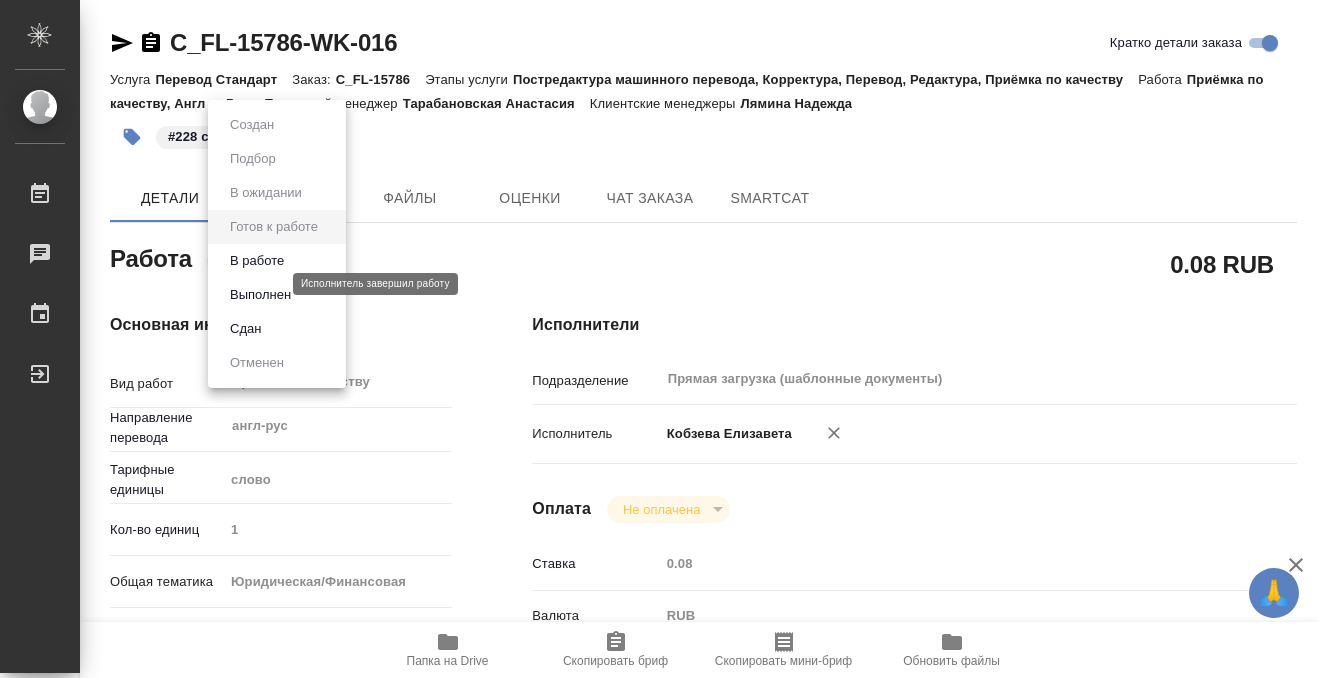 type on "x" 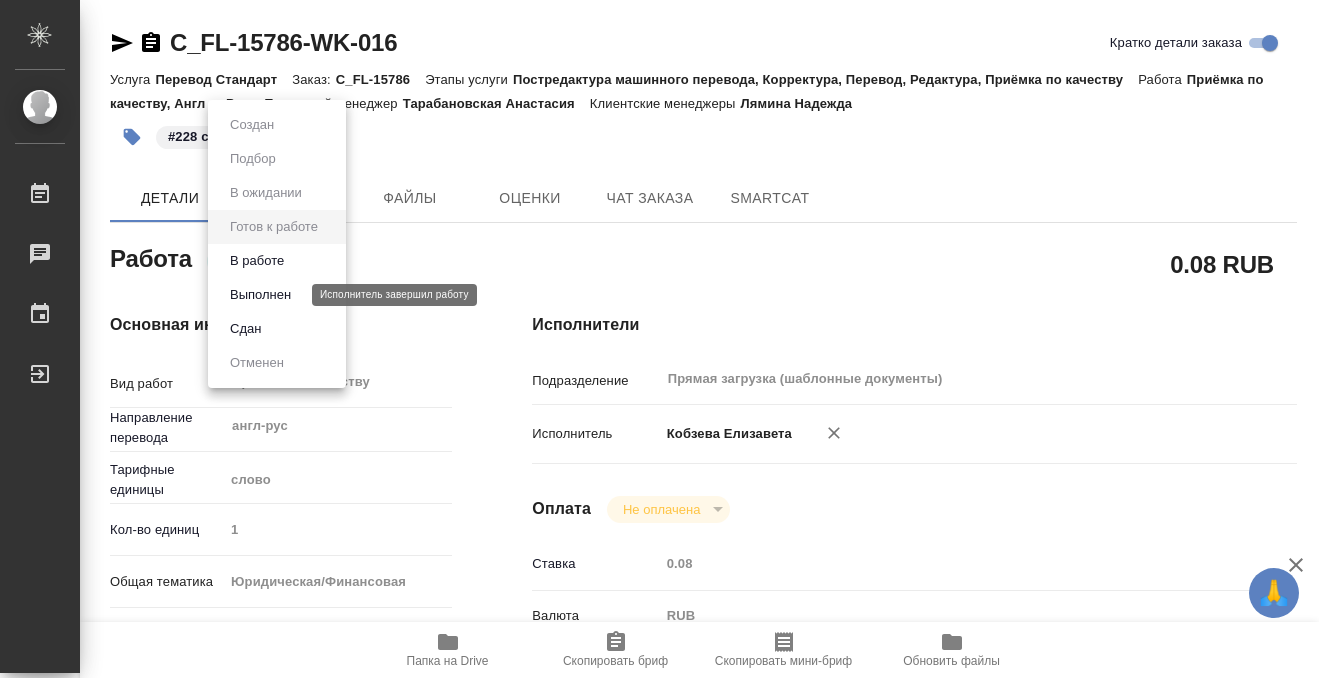 click on "Выполнен" at bounding box center (260, 295) 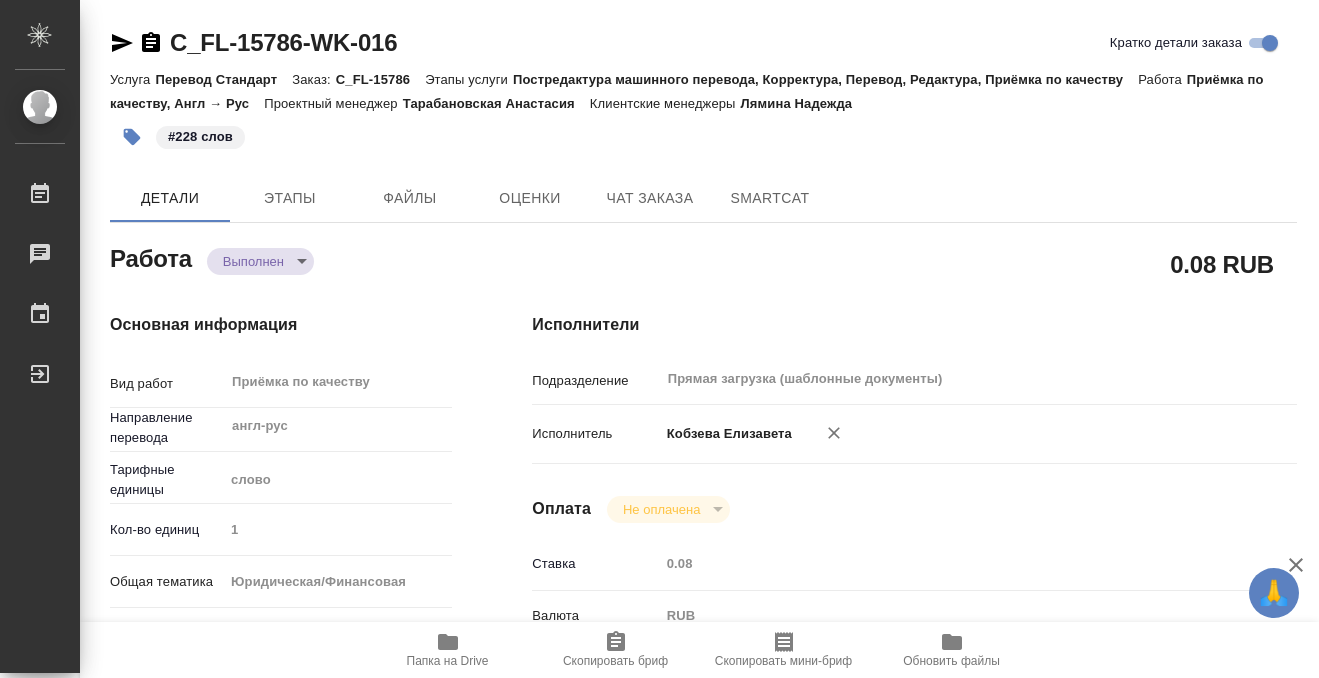 type on "x" 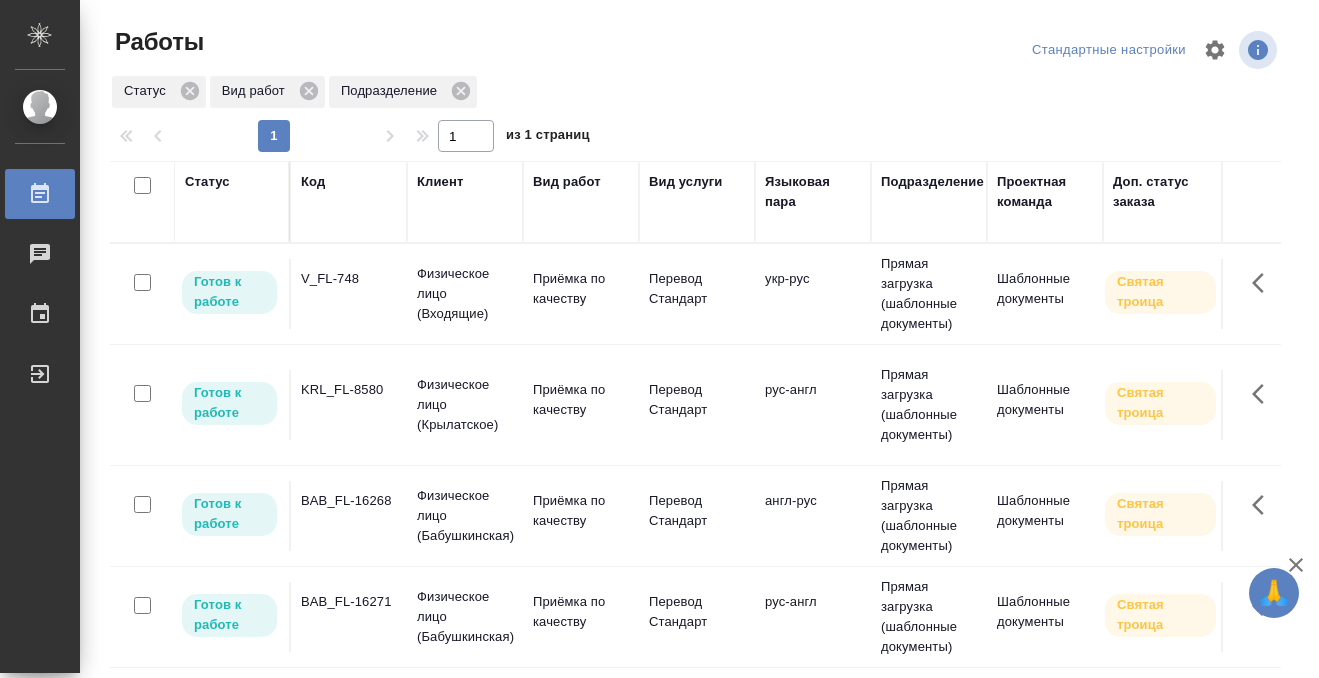 scroll, scrollTop: 0, scrollLeft: 0, axis: both 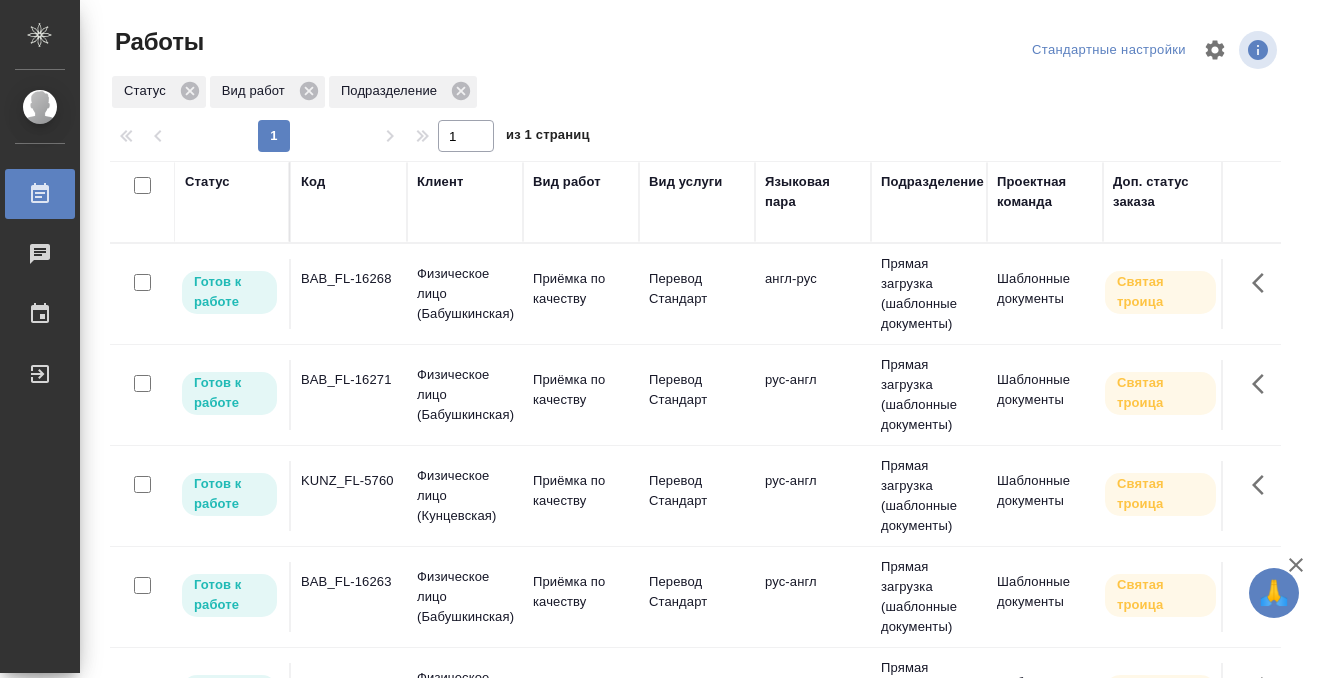 click on "BAB_FL-16268" at bounding box center [349, 279] 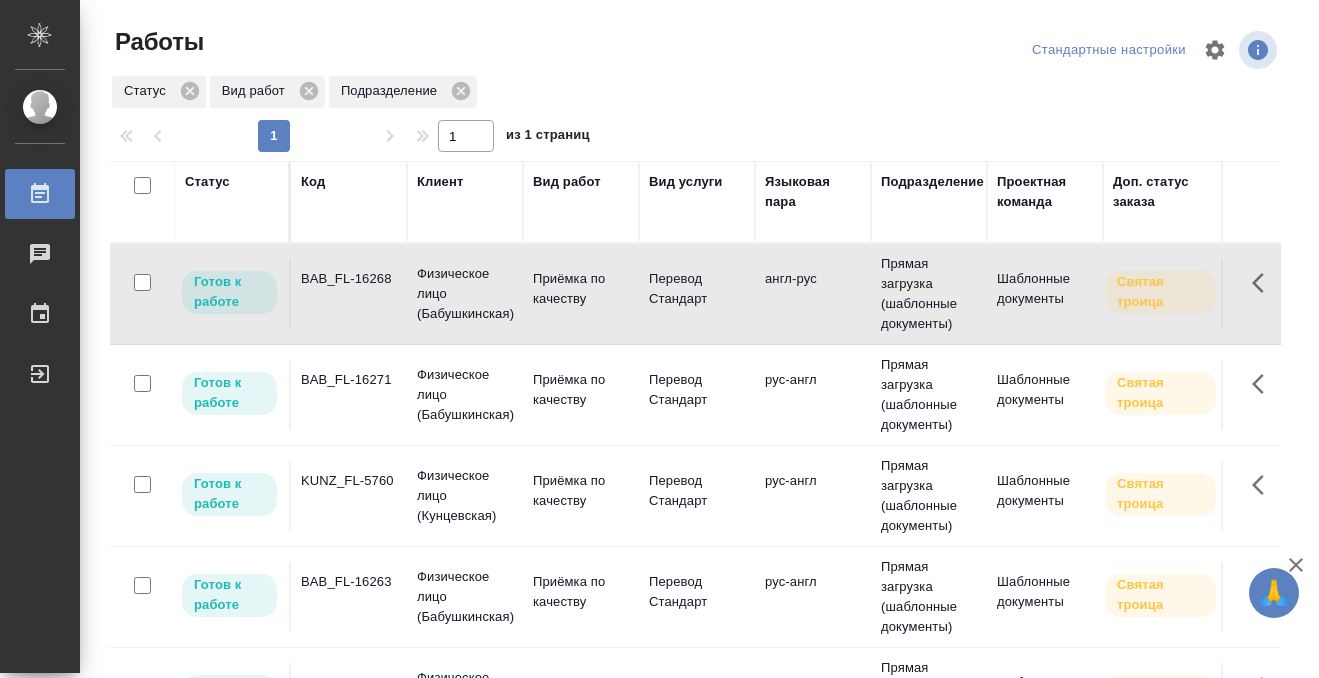 click on "BAB_FL-16268" at bounding box center [349, 279] 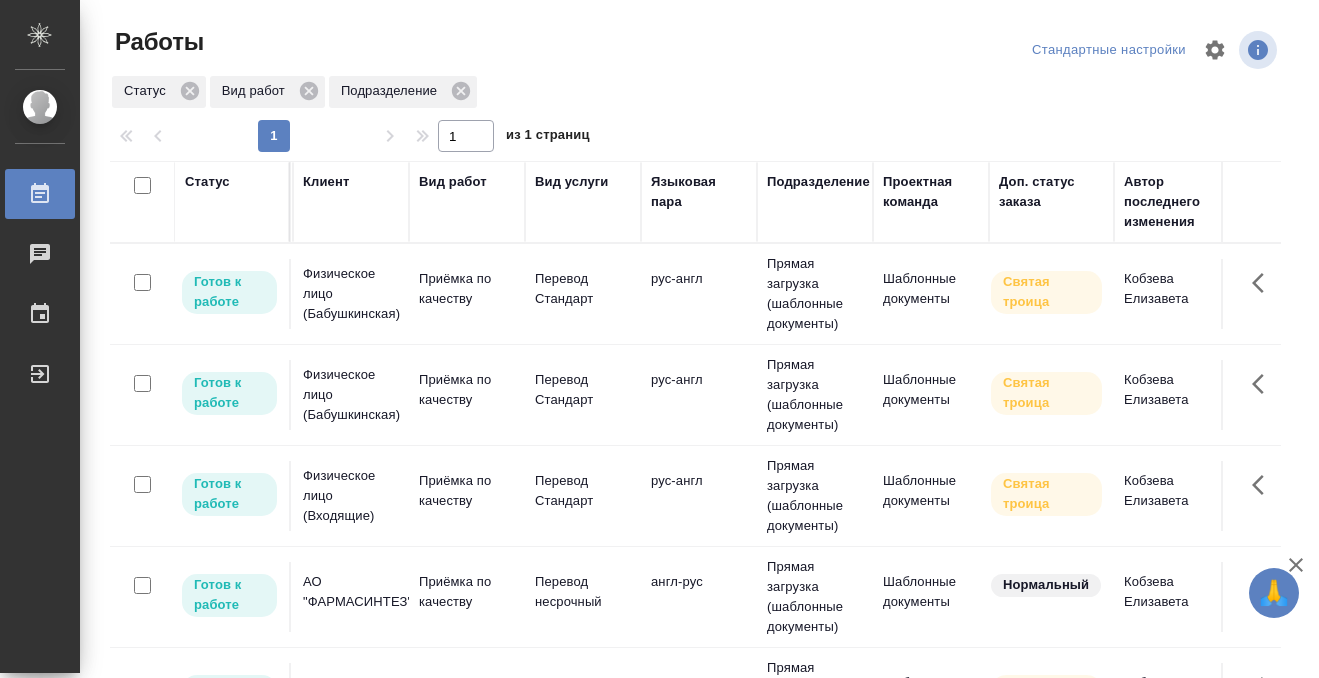 scroll, scrollTop: 0, scrollLeft: 0, axis: both 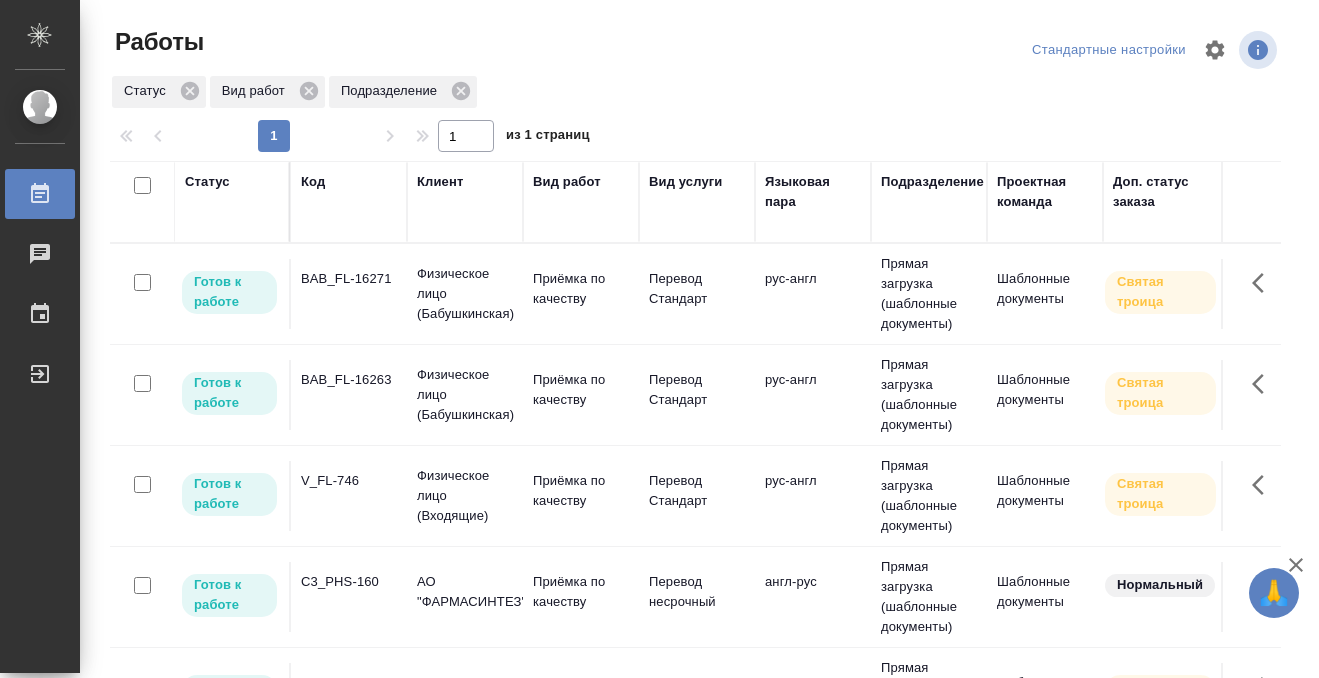 click on "BAB_FL-16271" at bounding box center (349, 294) 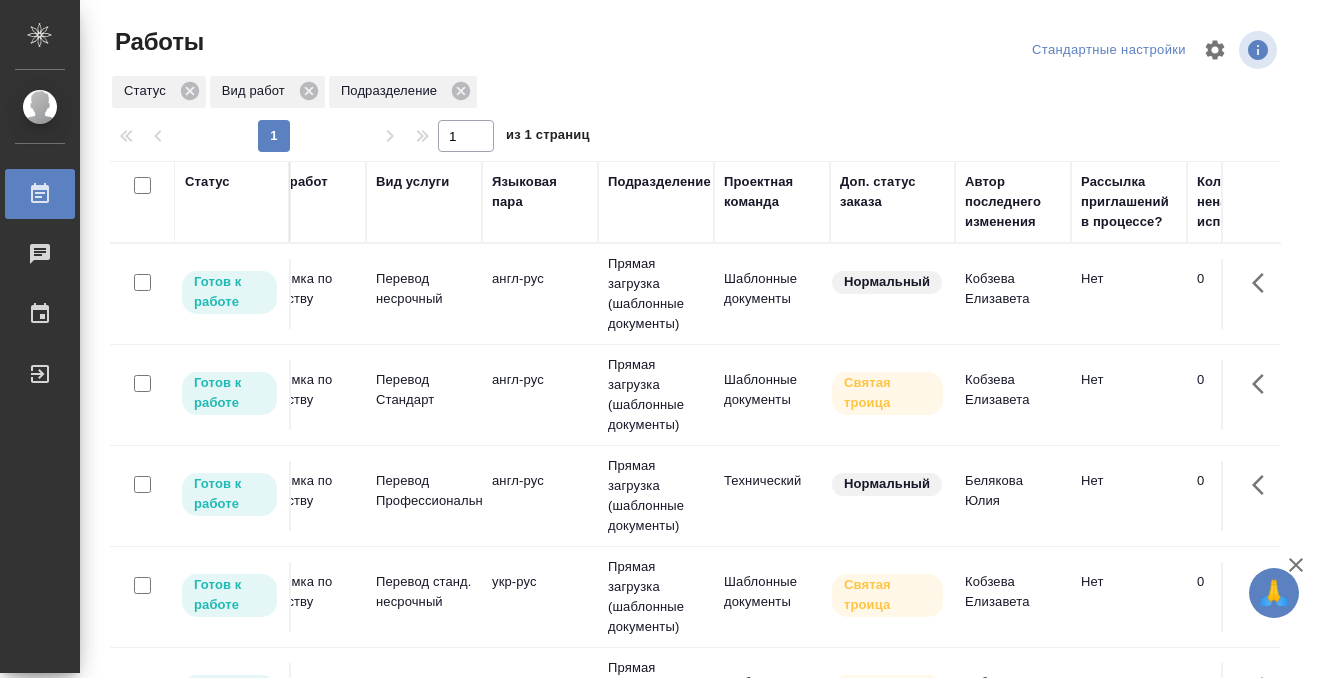 scroll, scrollTop: 0, scrollLeft: 0, axis: both 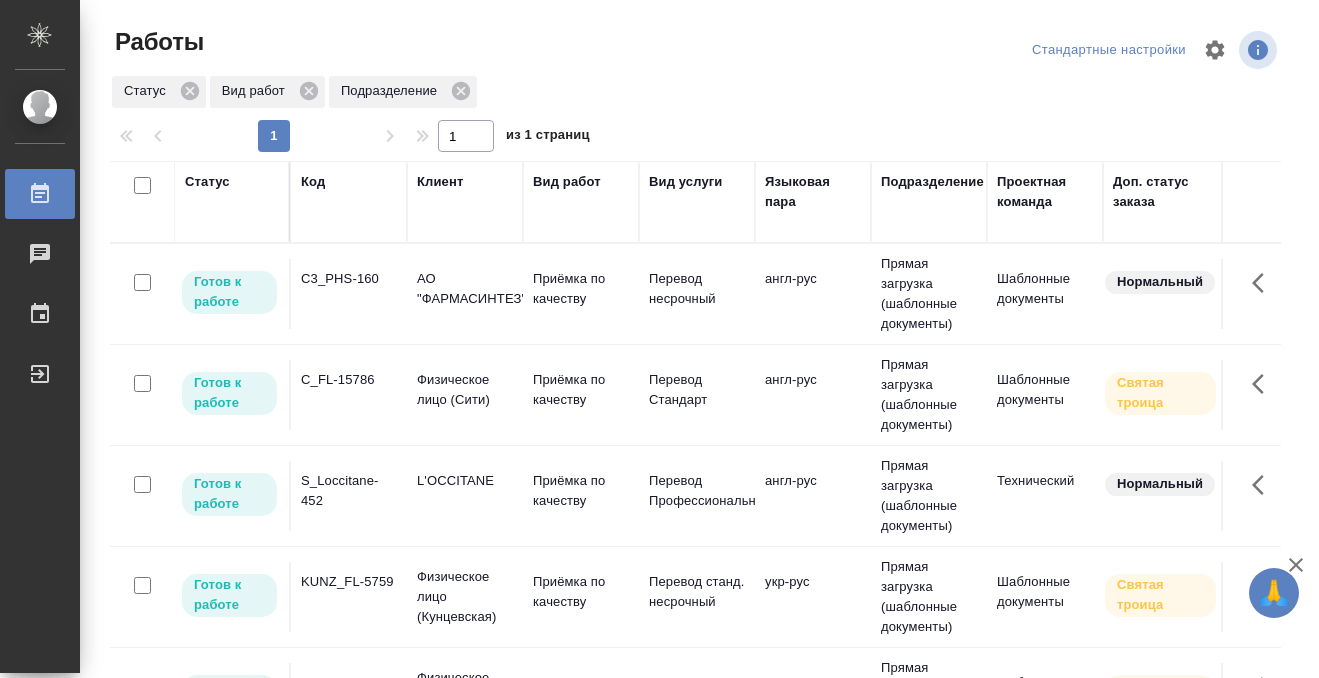 click on "C3_PHS-160" at bounding box center [349, 294] 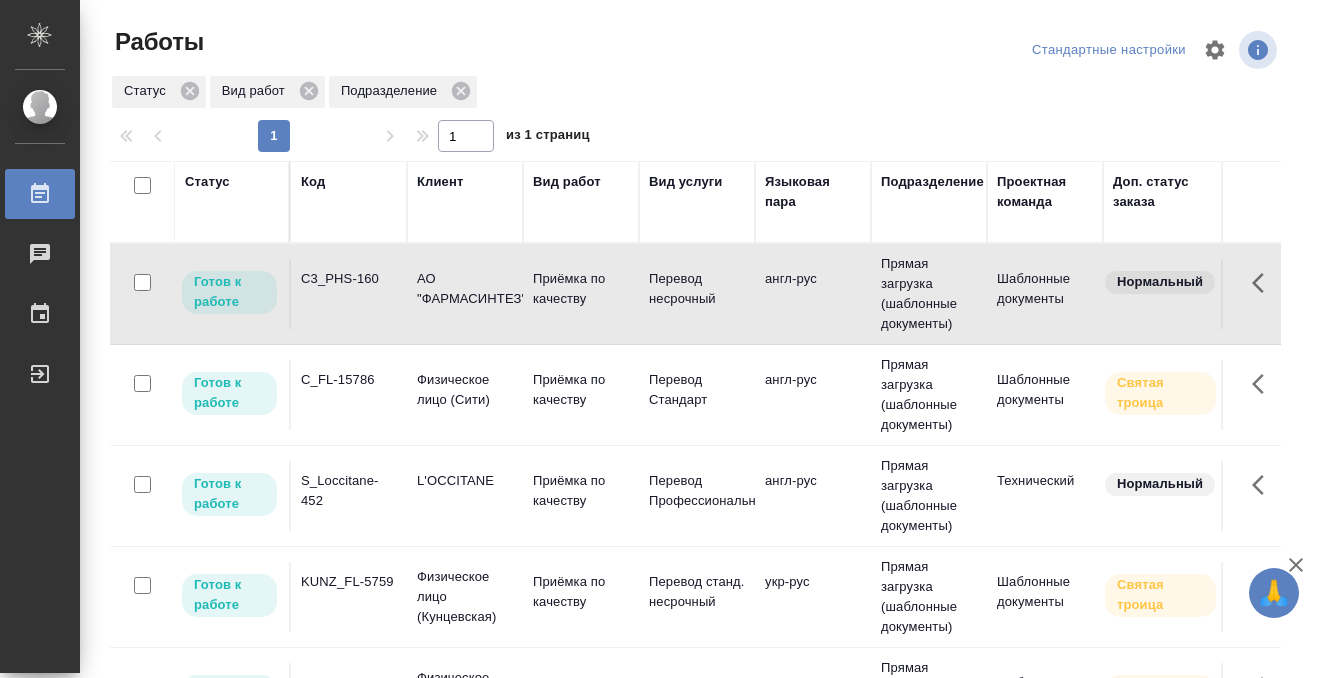 click on "C3_PHS-160" at bounding box center (349, 294) 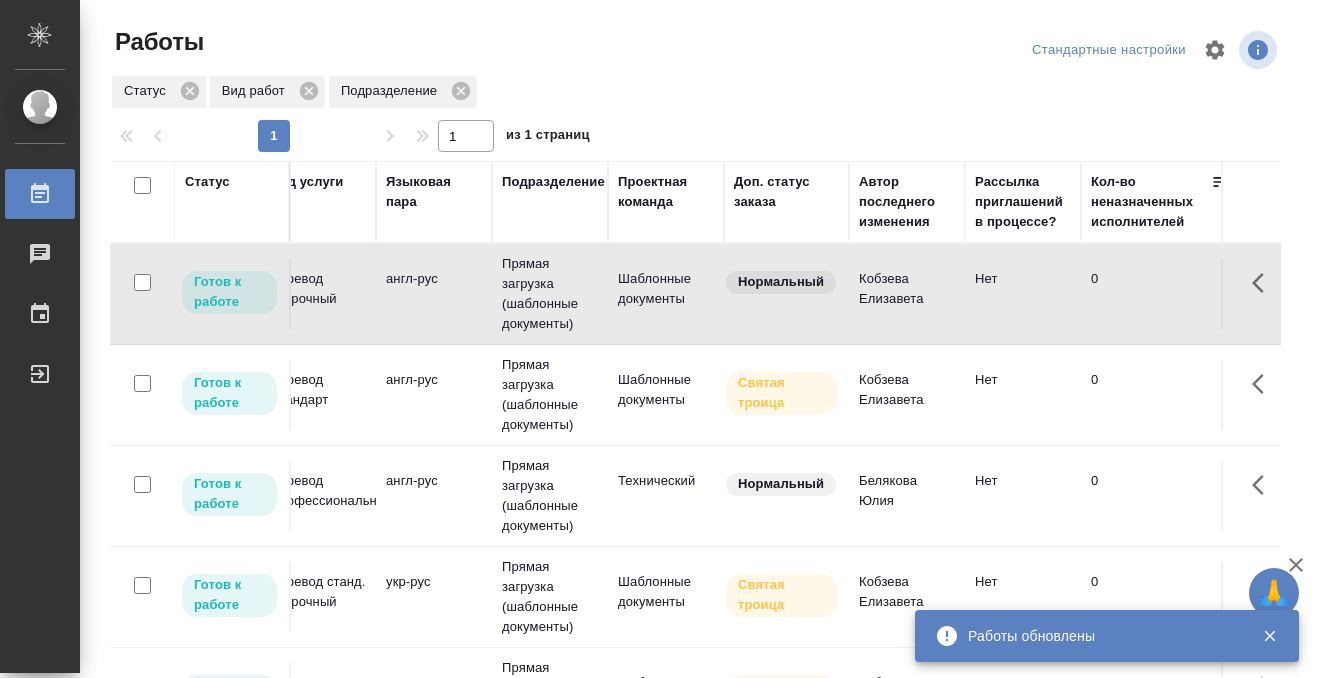 scroll, scrollTop: 0, scrollLeft: 0, axis: both 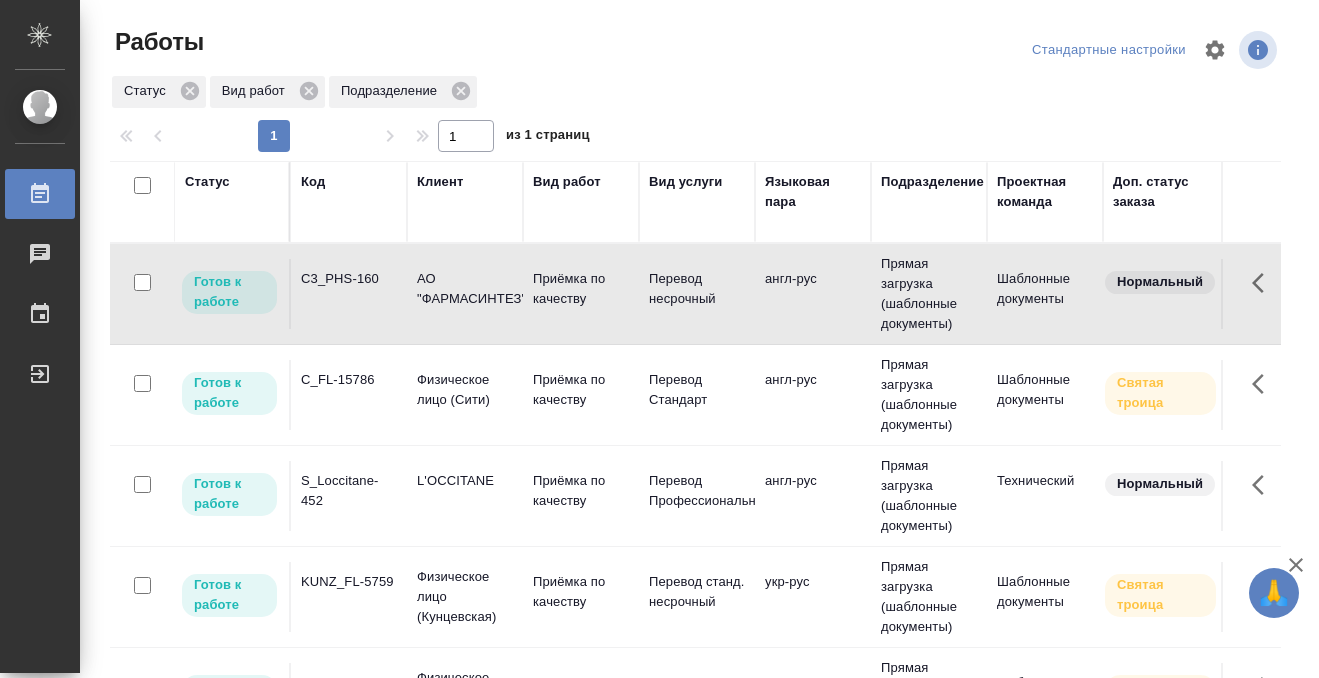 click on "S_Loccitane-452" at bounding box center [349, 294] 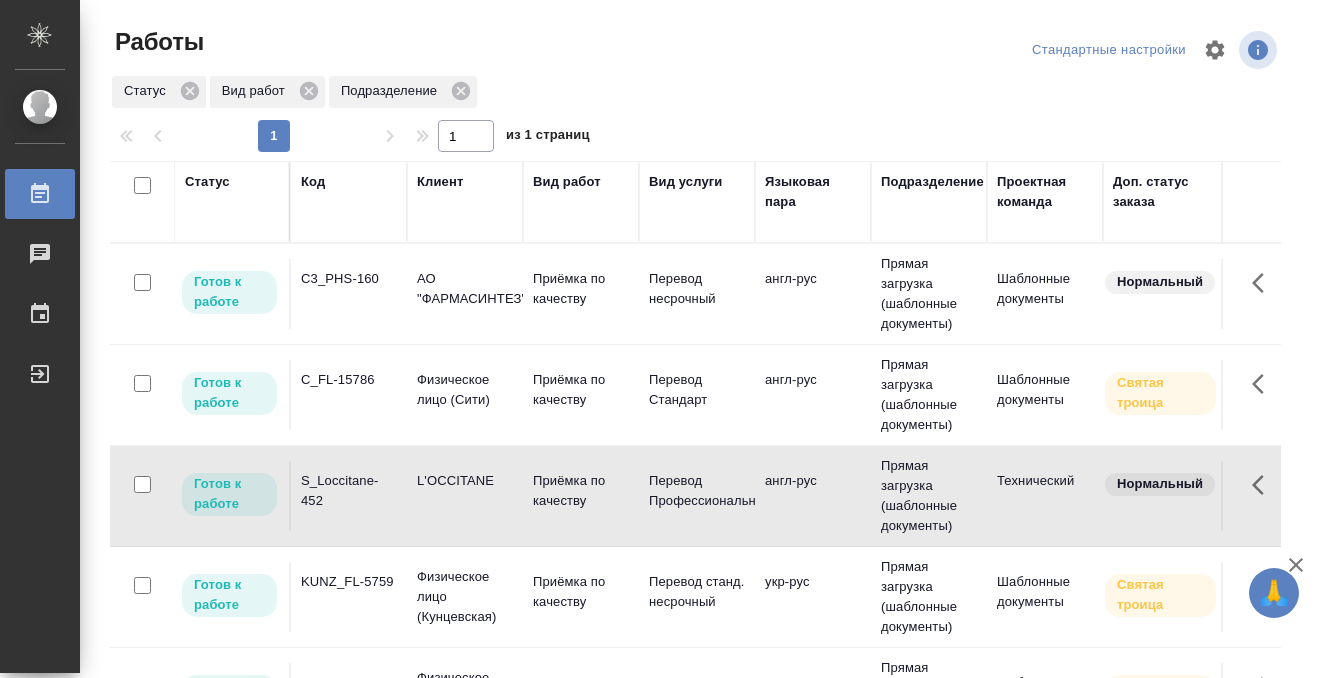 click on "S_Loccitane-452" at bounding box center [349, 294] 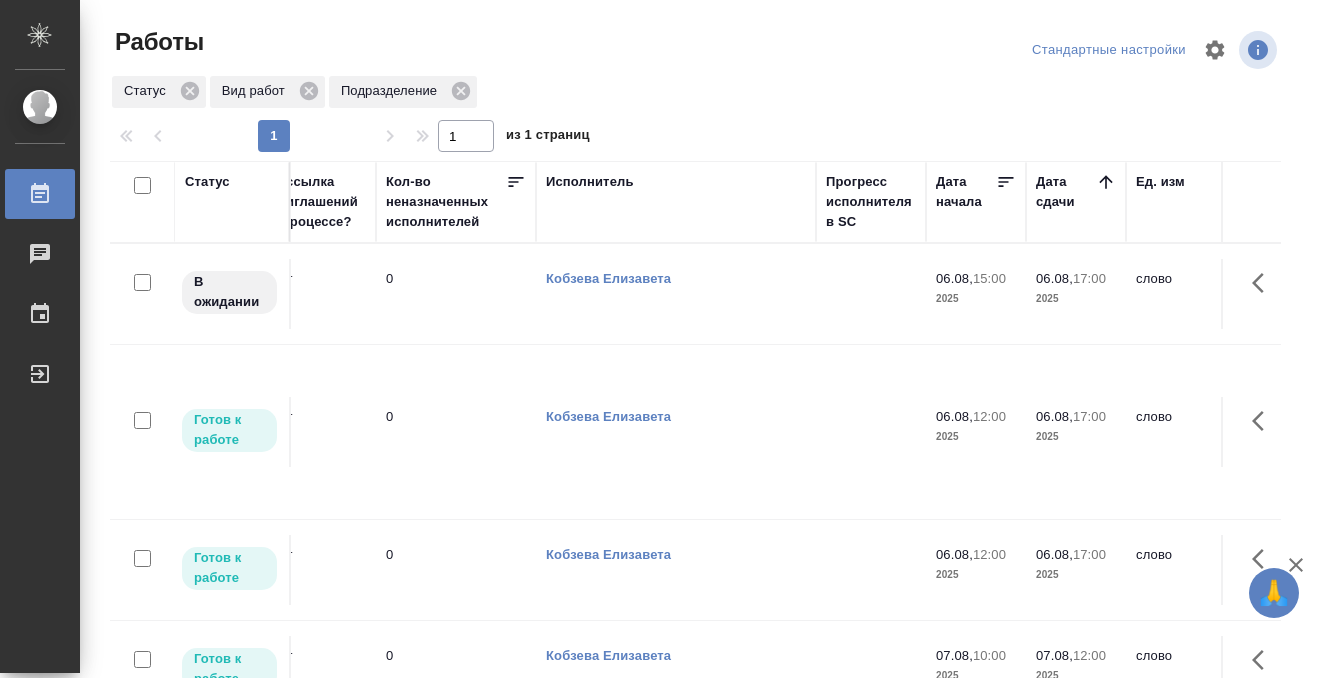 scroll, scrollTop: 824, scrollLeft: 1084, axis: both 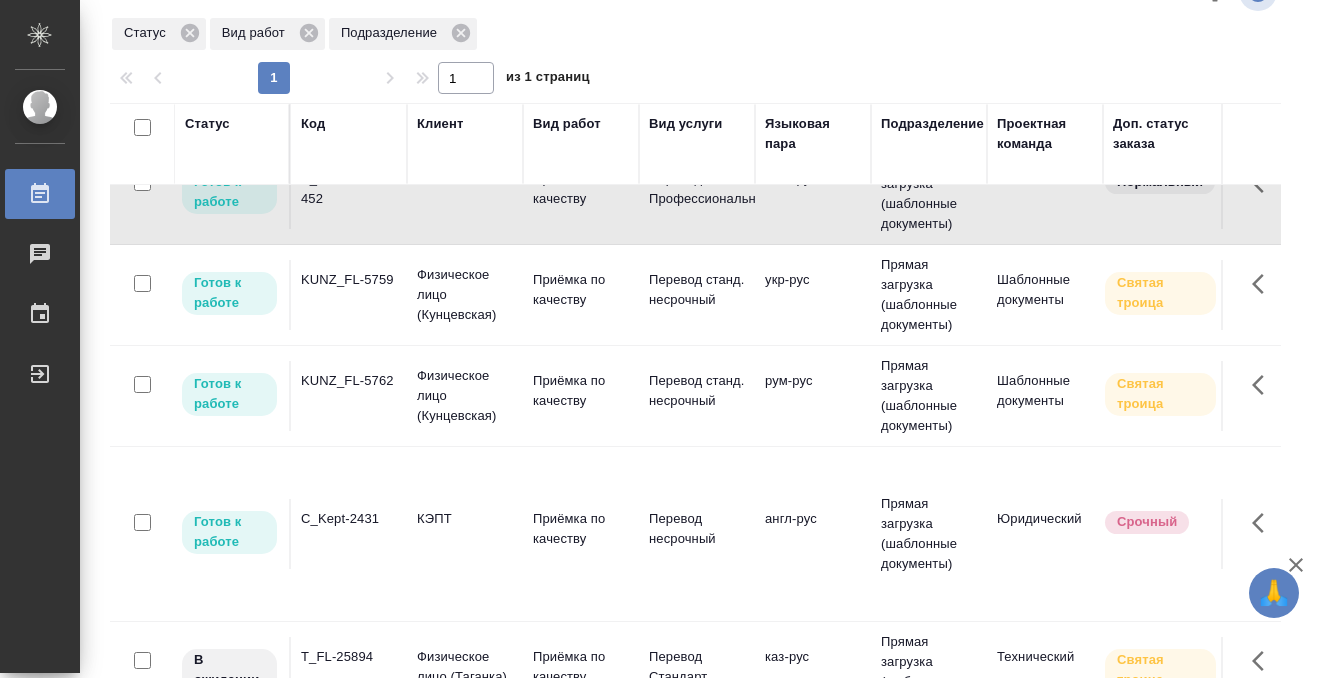 click on "KUNZ_FL-5759" at bounding box center [349, -8] 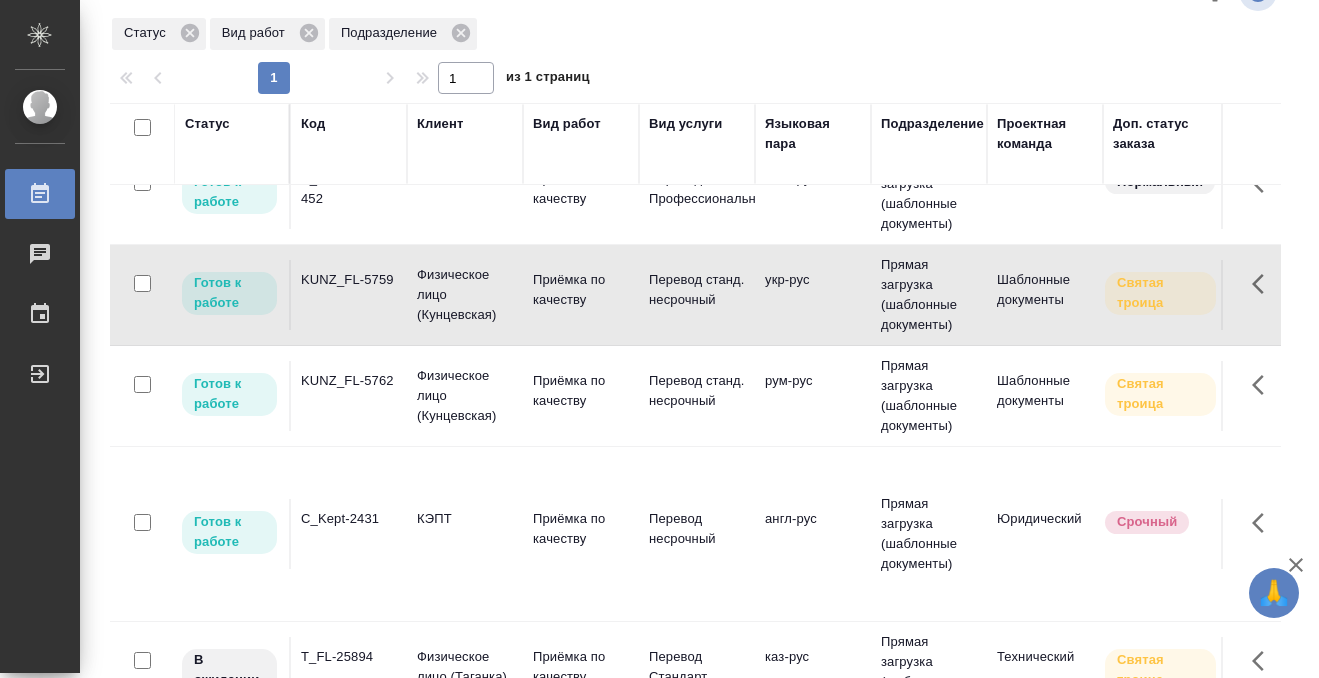 click on "KUNZ_FL-5759" at bounding box center [349, -8] 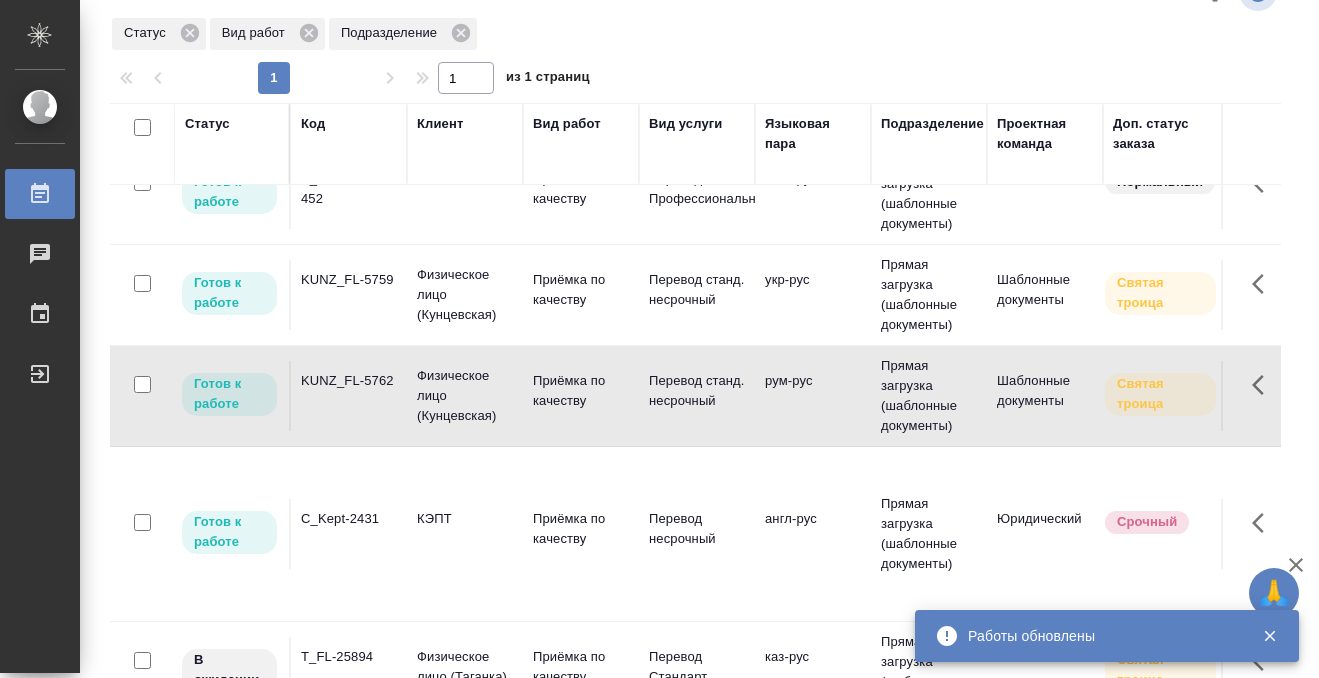 click on "KUNZ_FL-5762" at bounding box center [349, -8] 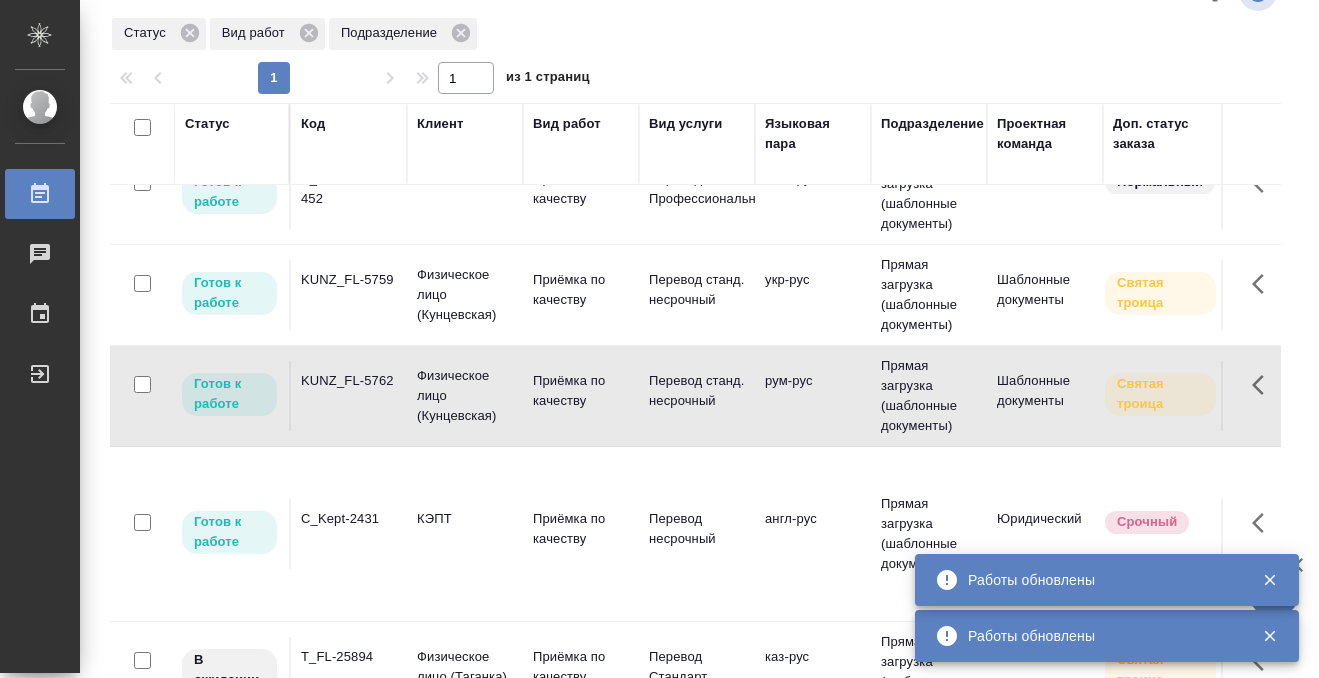 click on "C_Kept-2431" at bounding box center (349, -8) 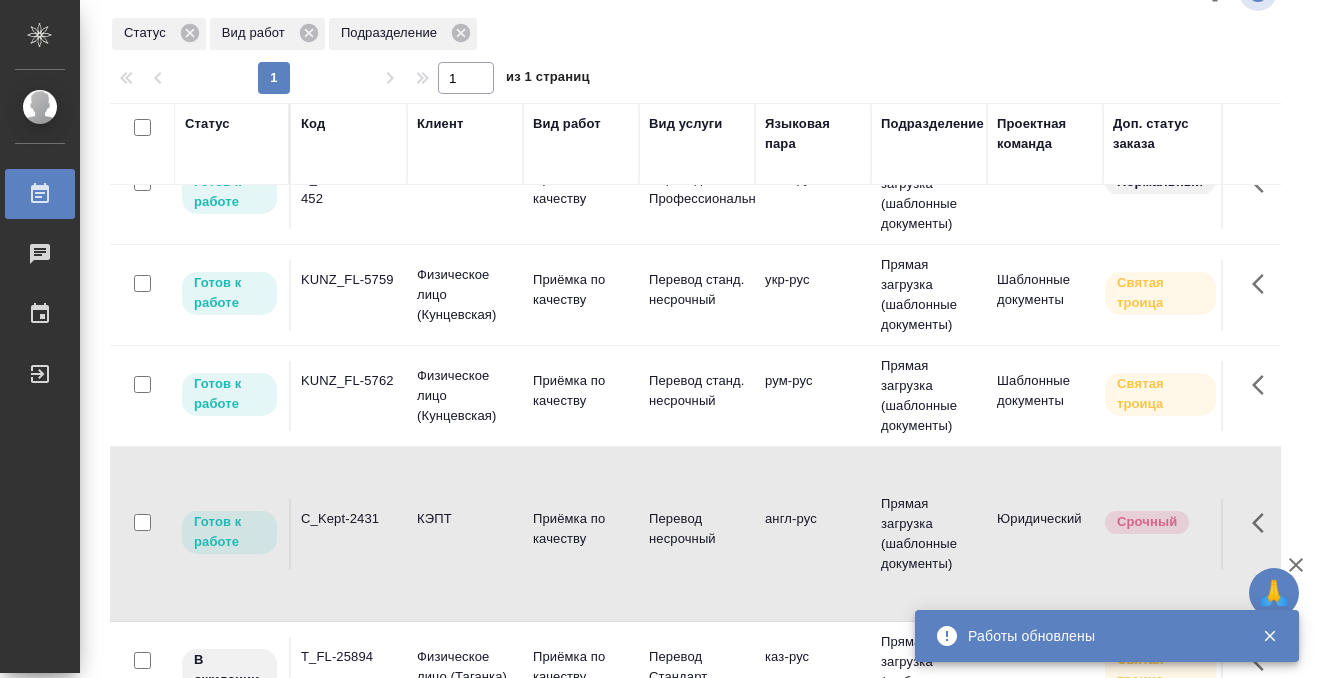 click on "C_Kept-2431" at bounding box center (349, -8) 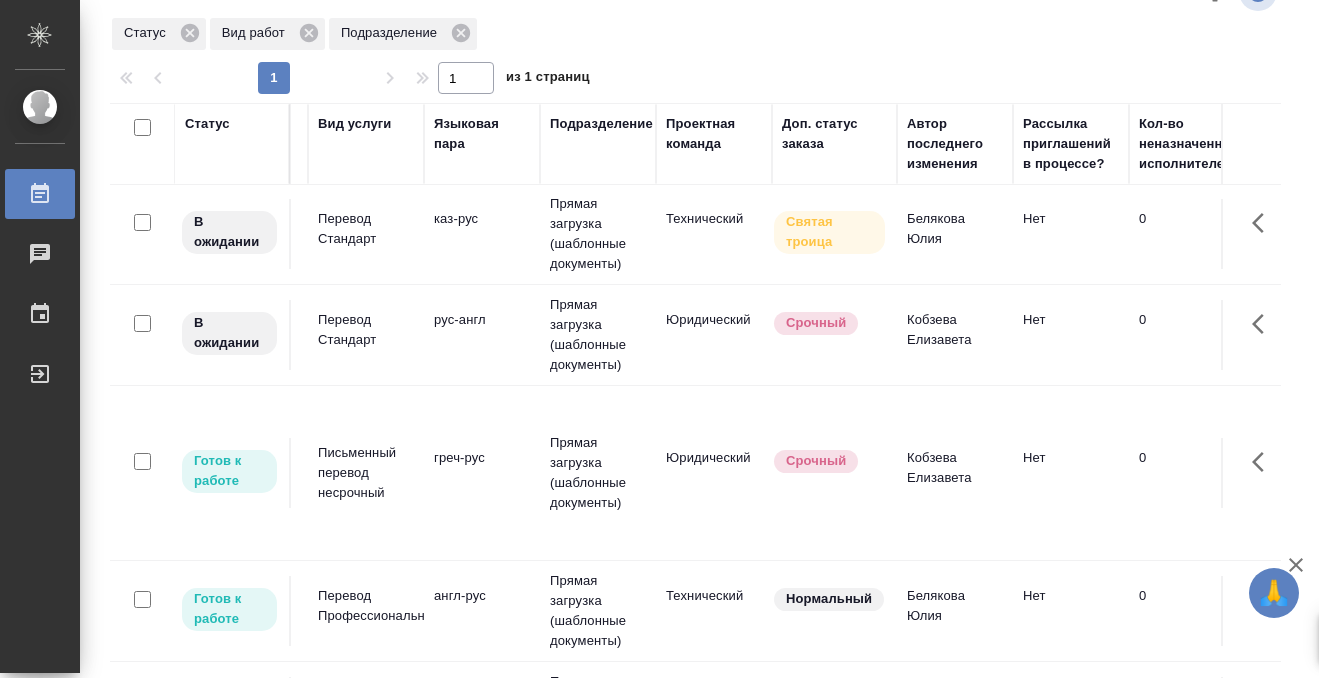 scroll, scrollTop: 682, scrollLeft: 0, axis: vertical 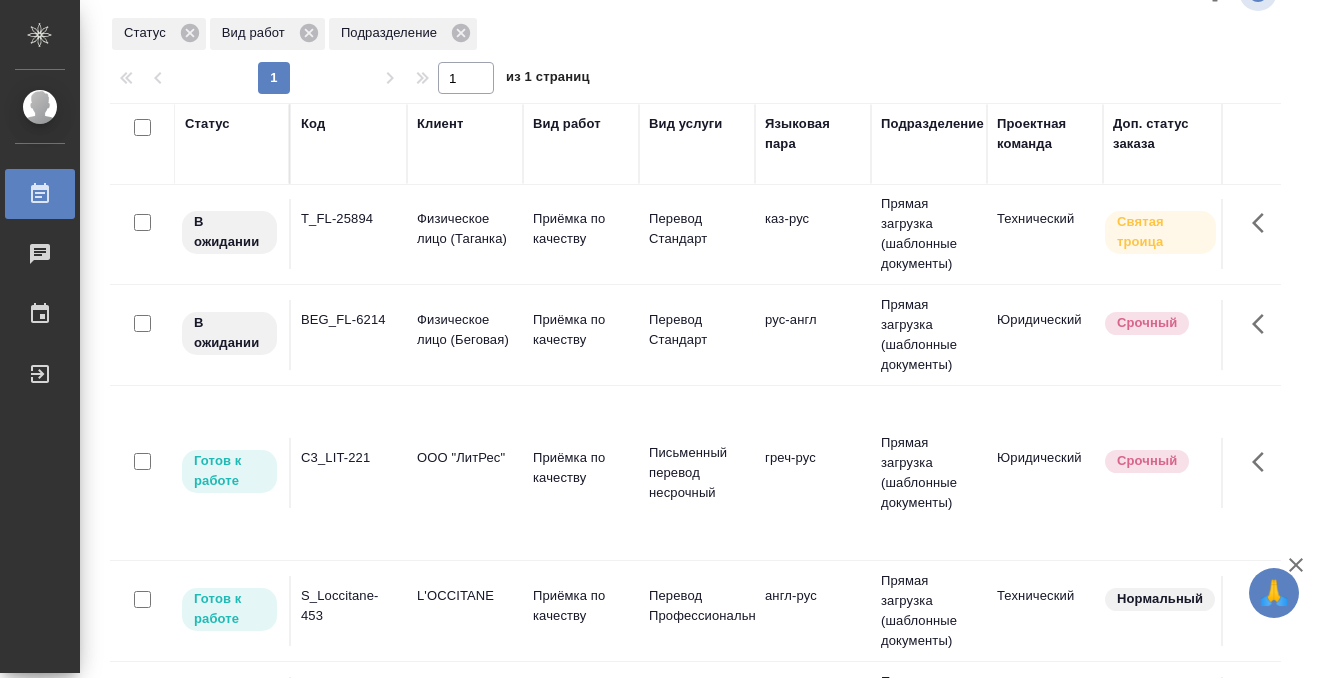 click on "S_Loccitane-453" at bounding box center (349, -461) 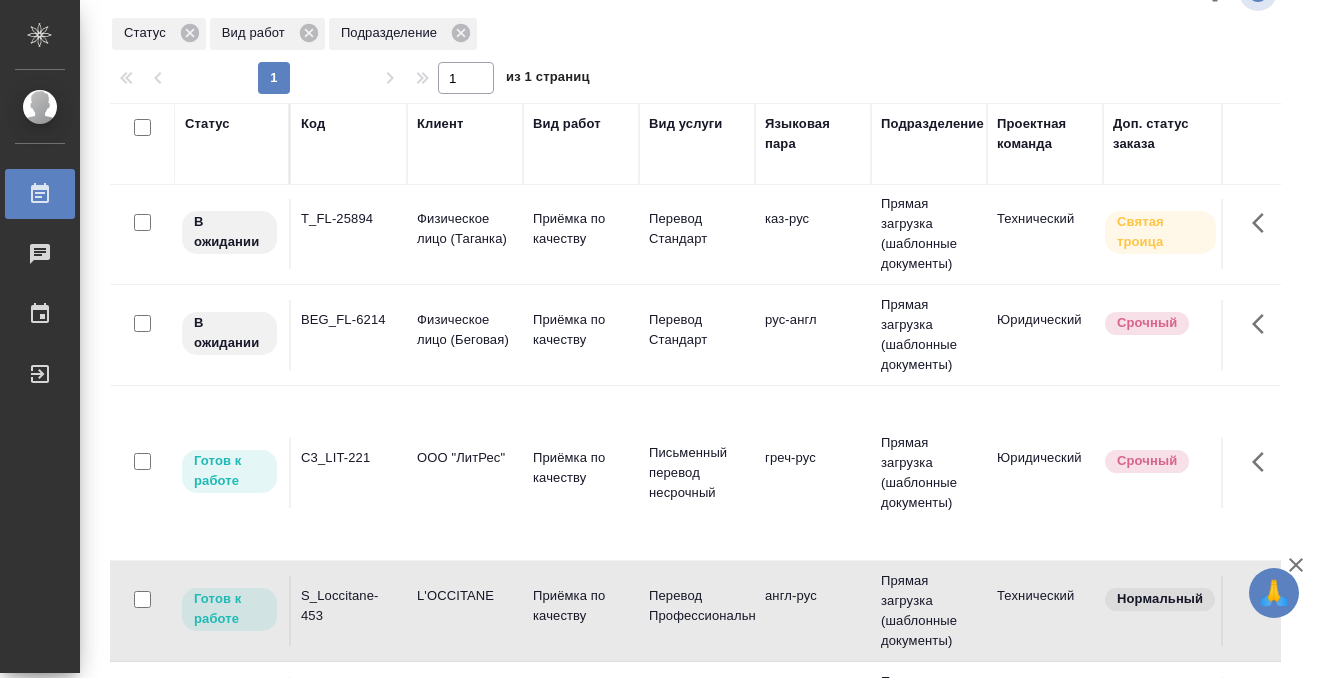 click on "S_Loccitane-453" at bounding box center (349, -461) 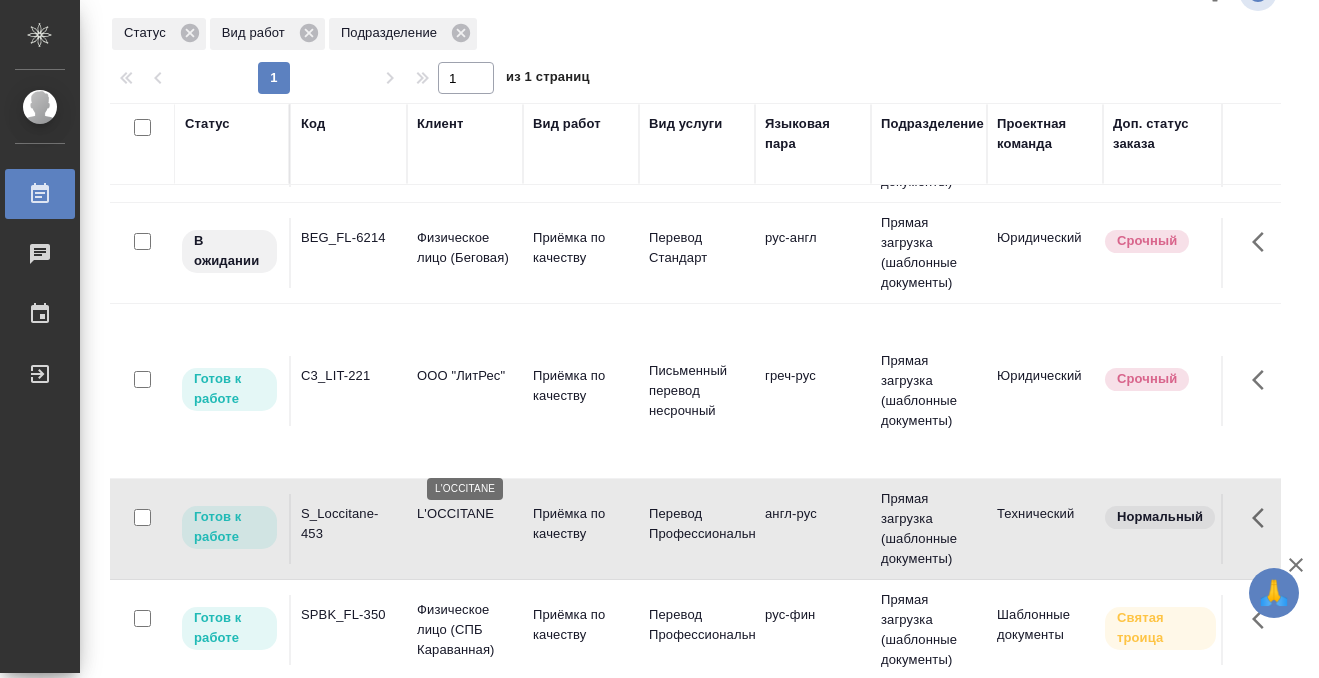 scroll, scrollTop: 824, scrollLeft: 0, axis: vertical 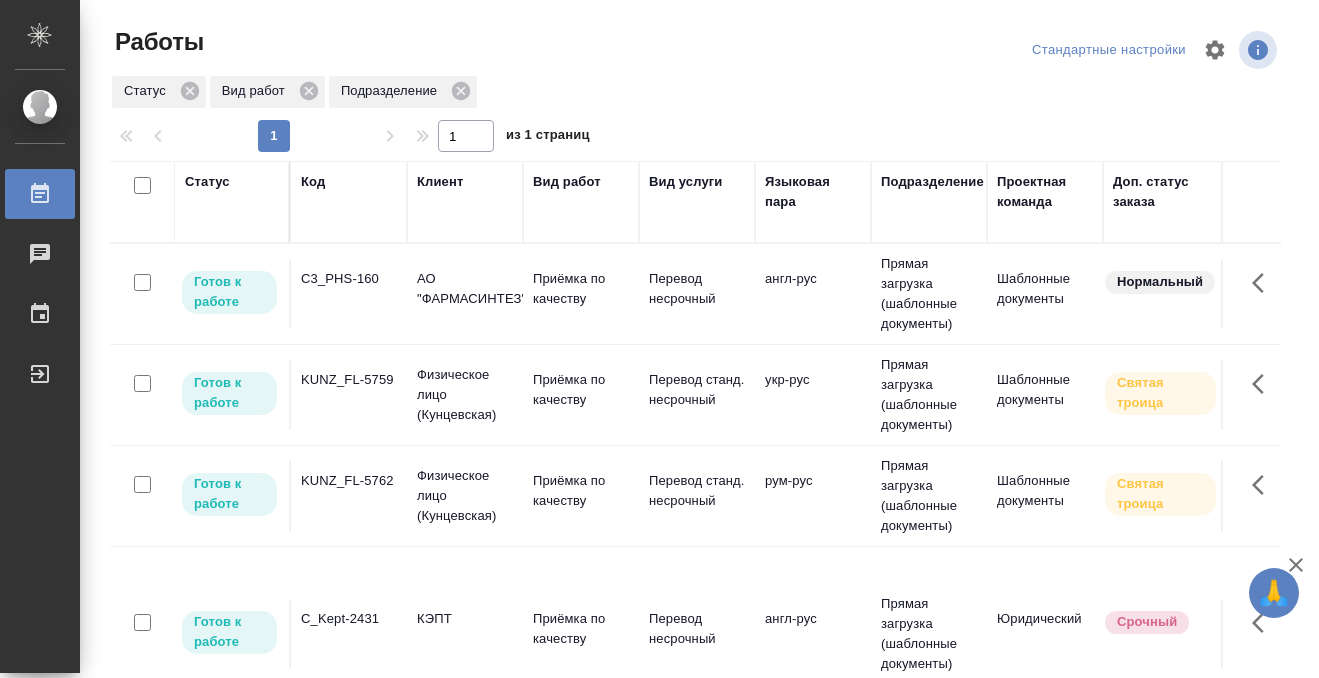 click on "C3_PHS-160" at bounding box center (349, 294) 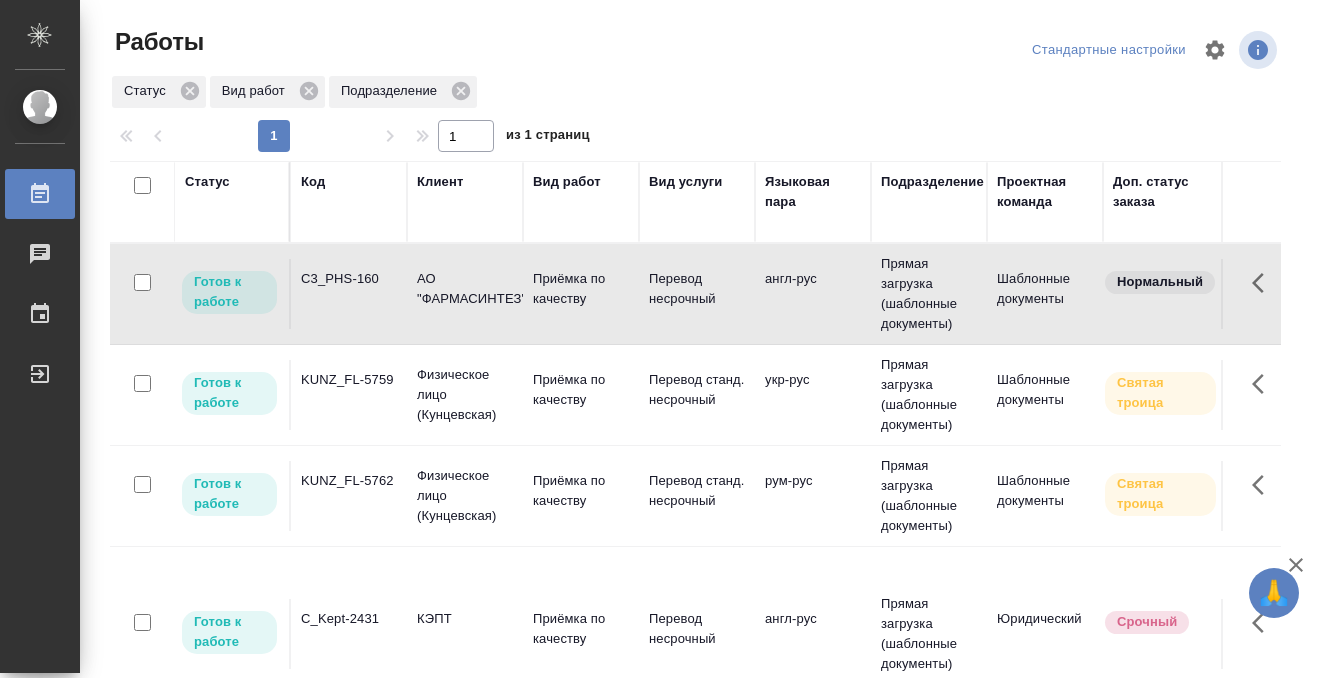 click on "C3_PHS-160" at bounding box center (349, 294) 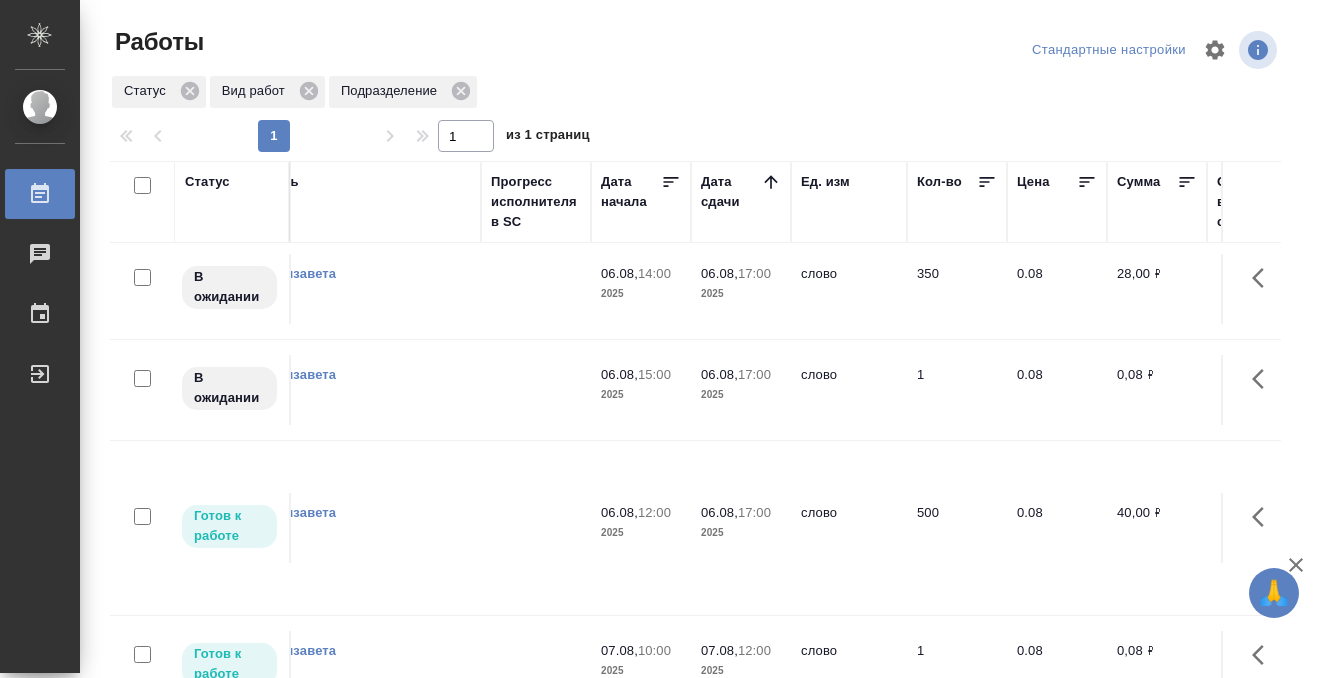 scroll, scrollTop: 420, scrollLeft: 1419, axis: both 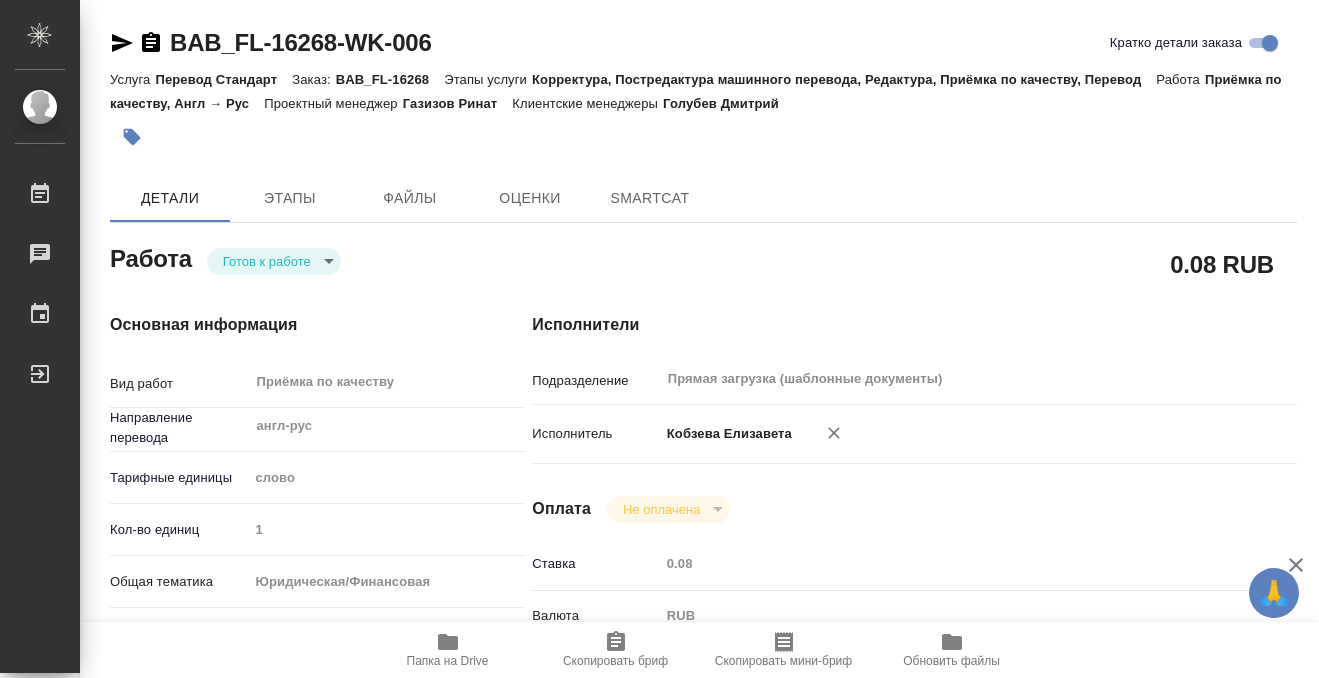 type on "x" 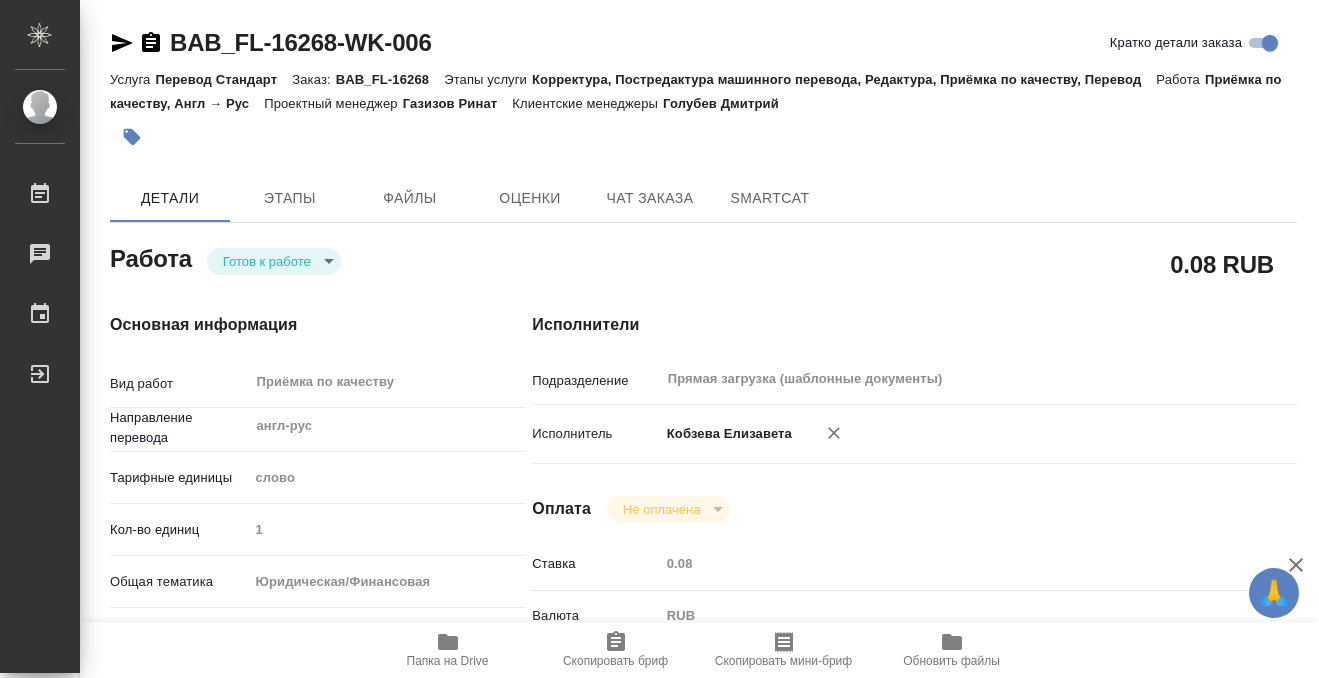 type on "x" 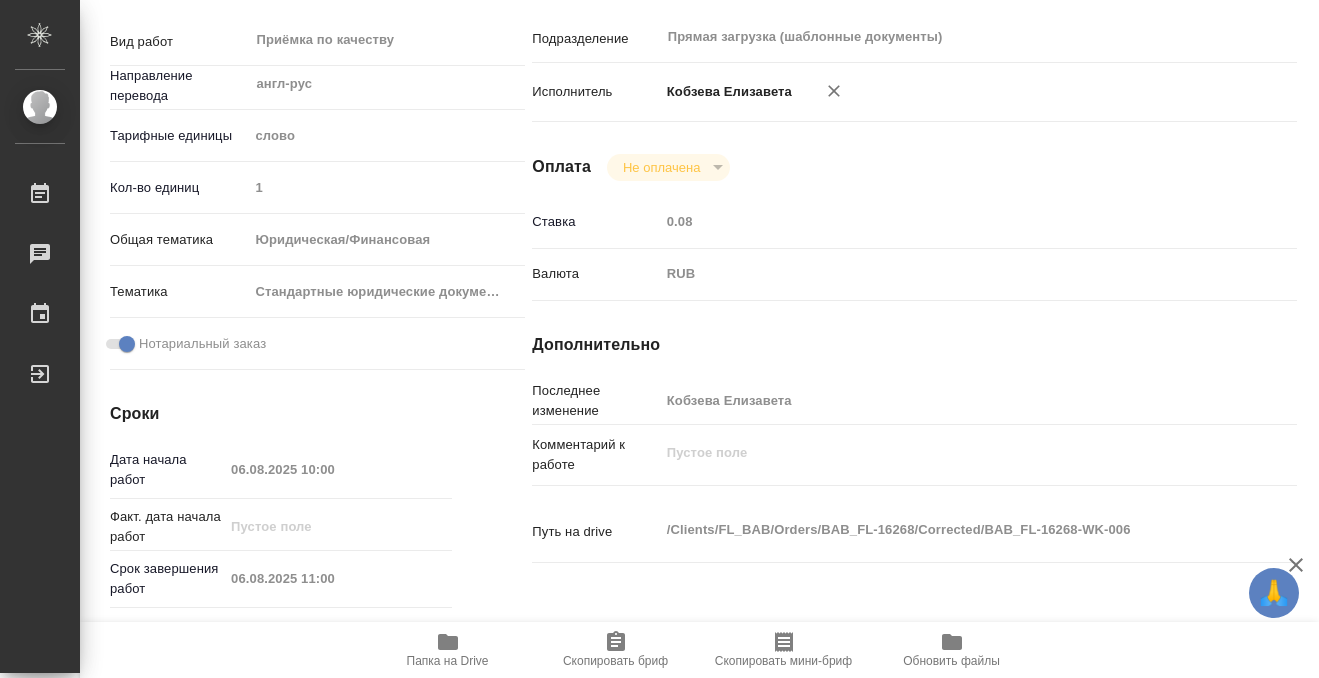 type on "x" 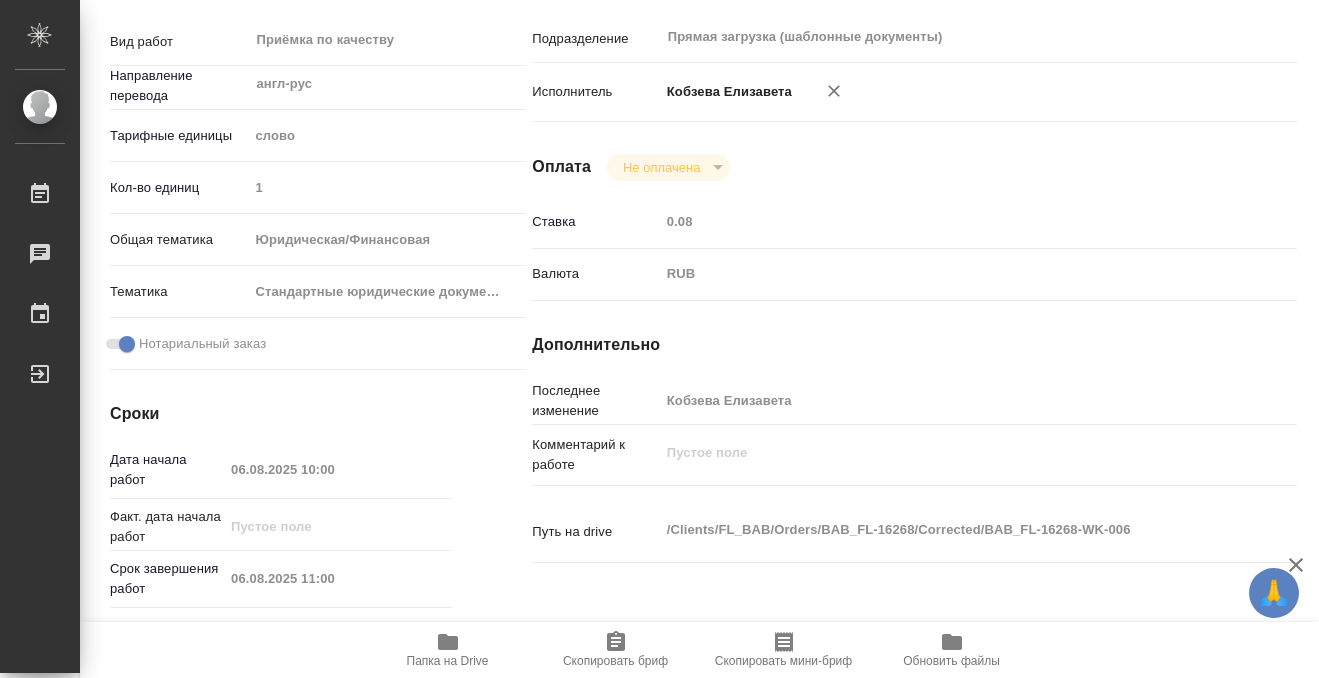 type on "x" 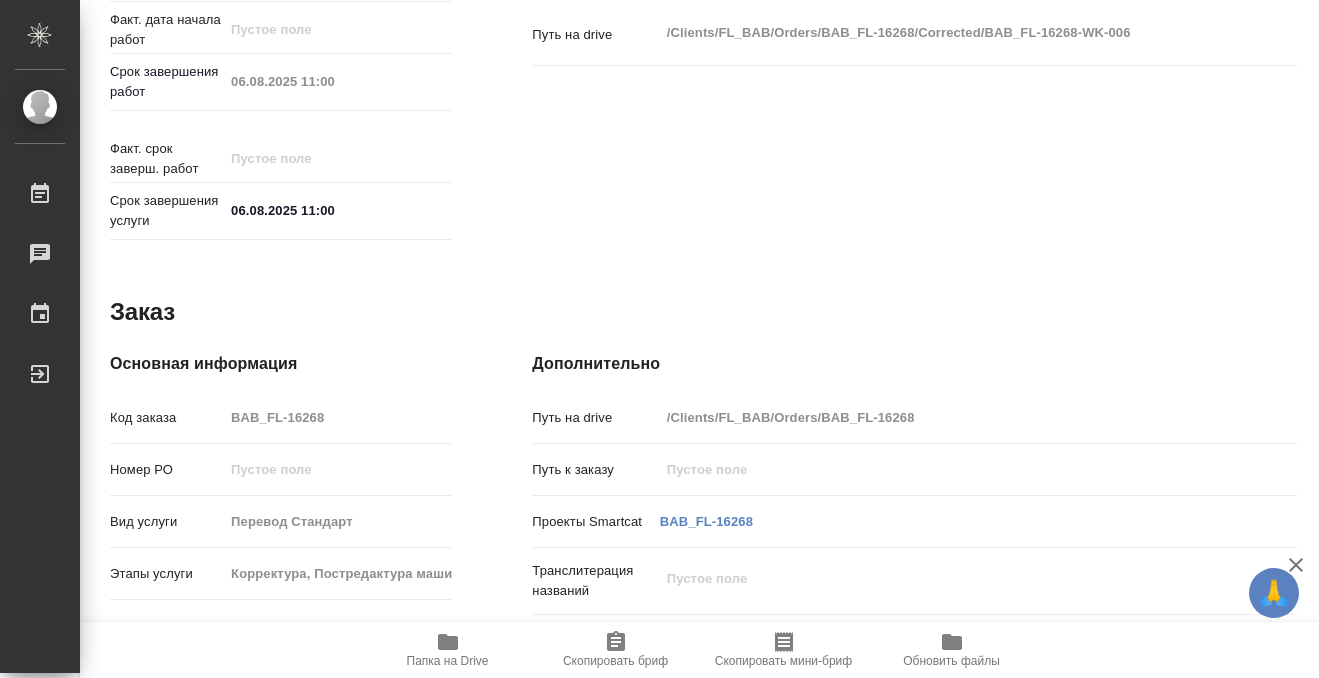 scroll, scrollTop: 1068, scrollLeft: 0, axis: vertical 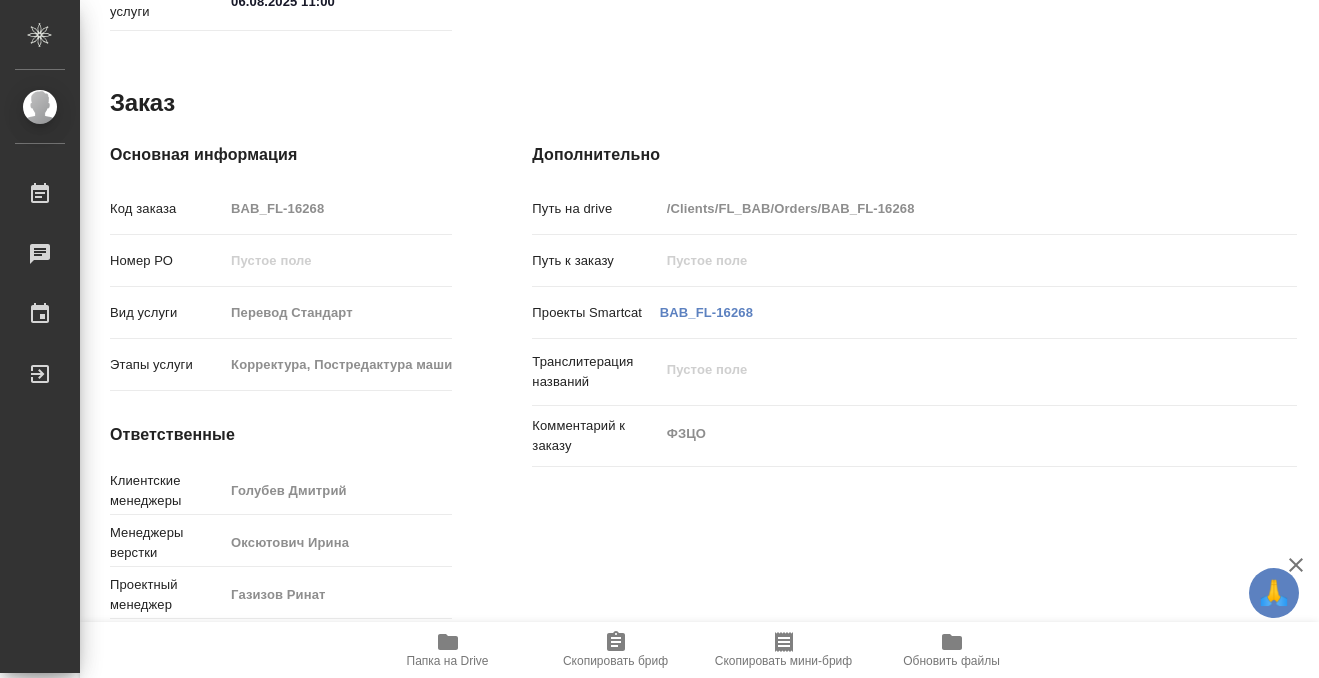 click 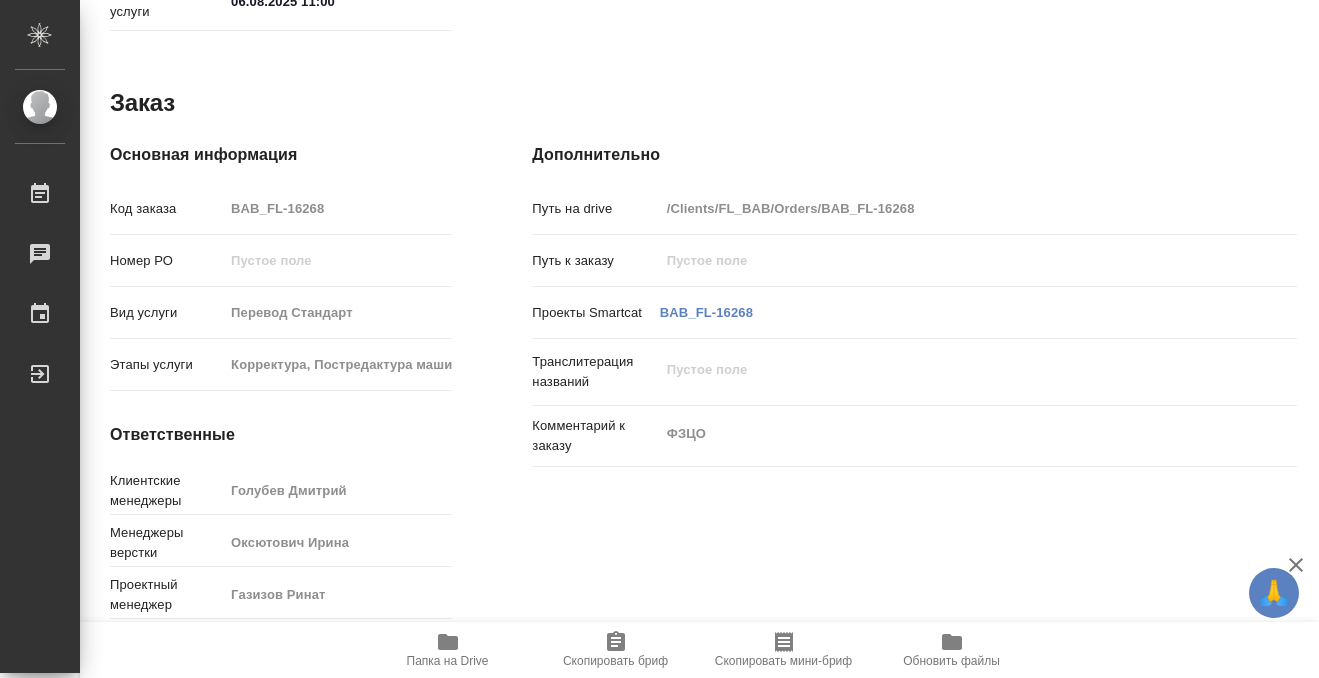 scroll, scrollTop: 0, scrollLeft: 0, axis: both 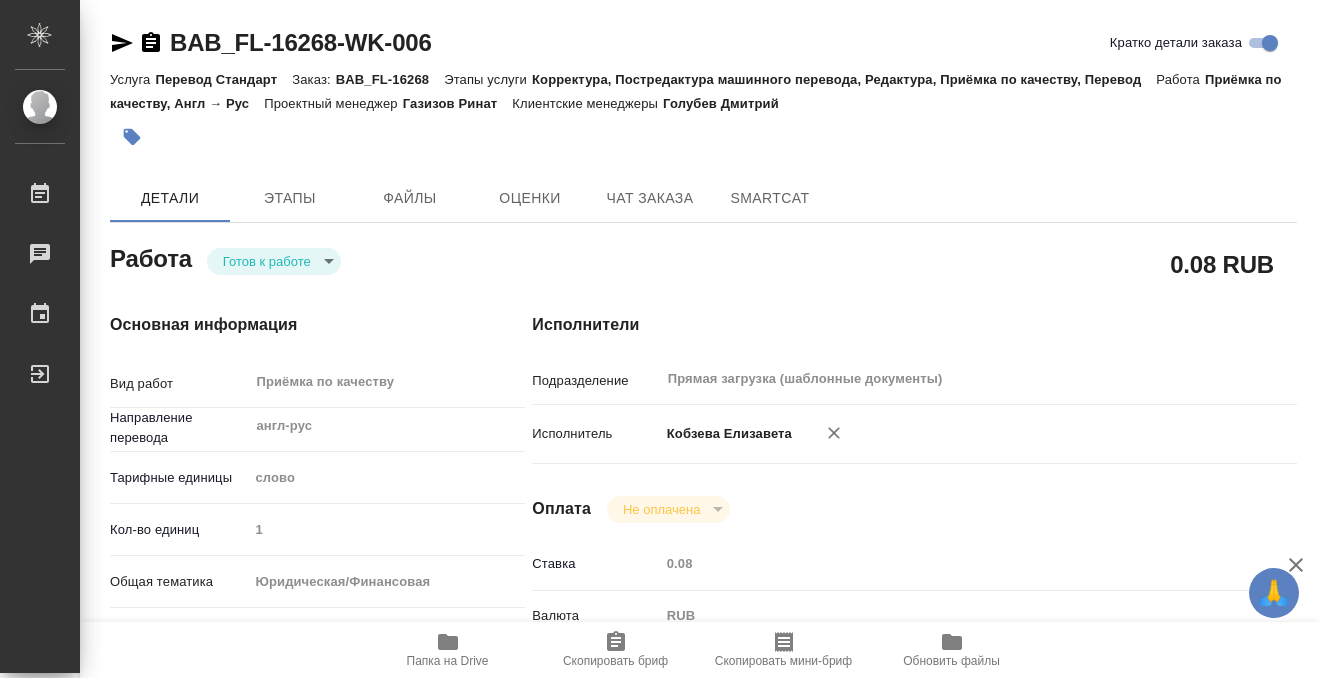 click 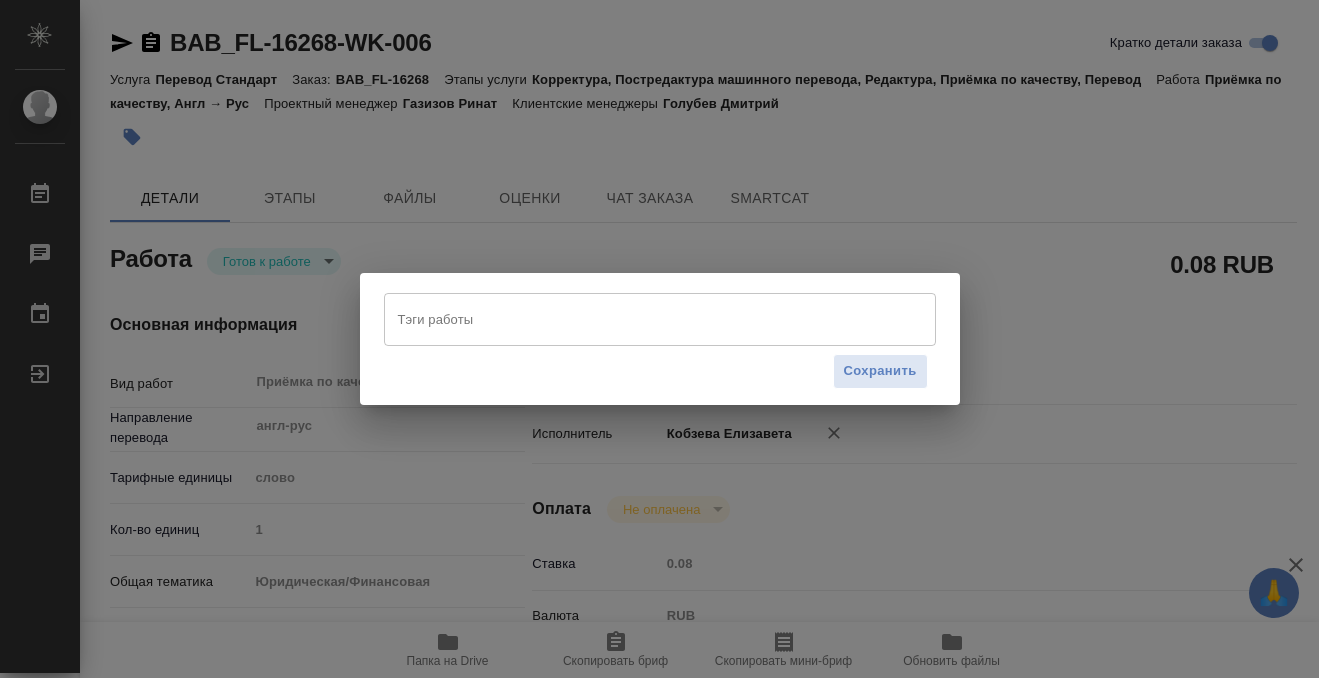 click on "Тэги работы" at bounding box center [641, 319] 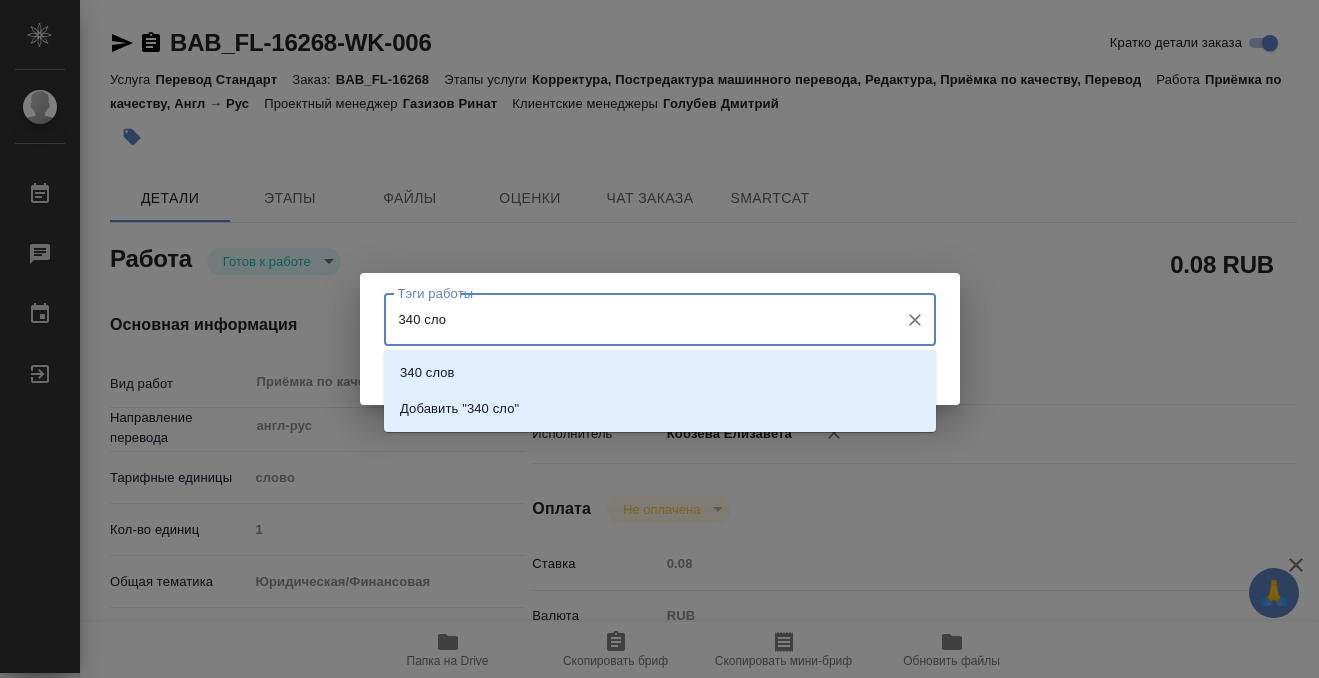 type on "340 слов" 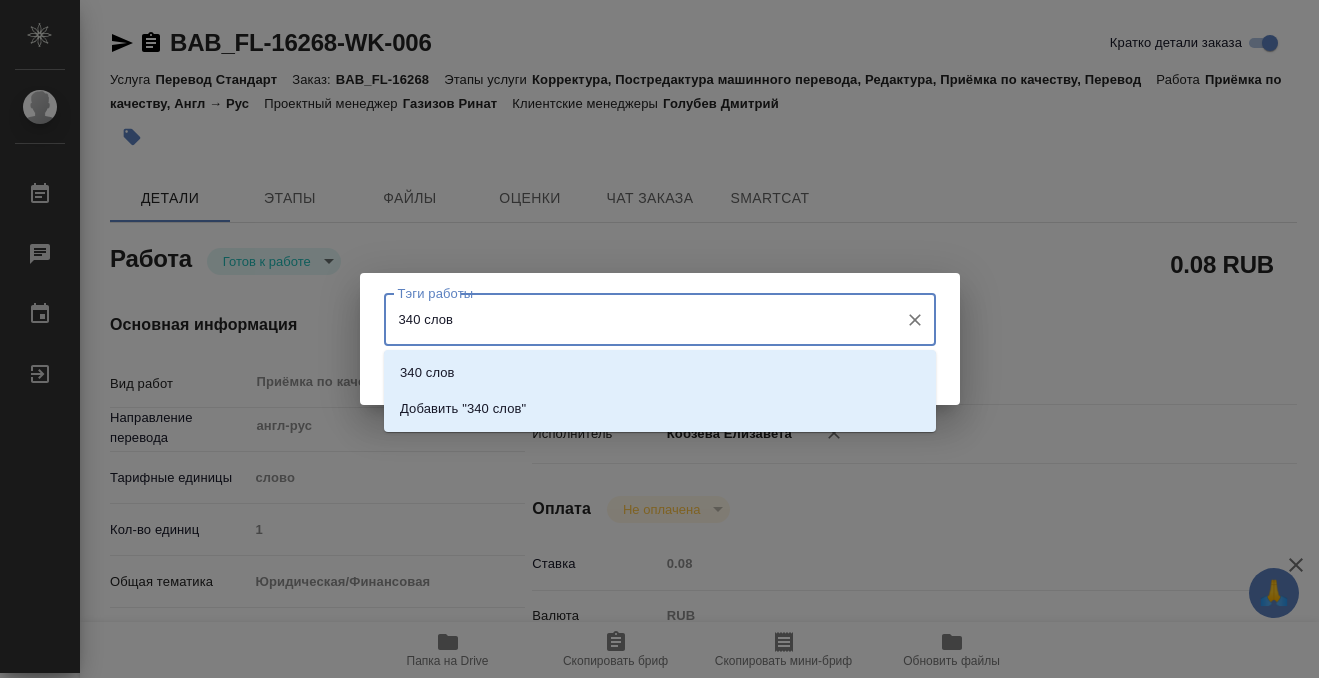 type 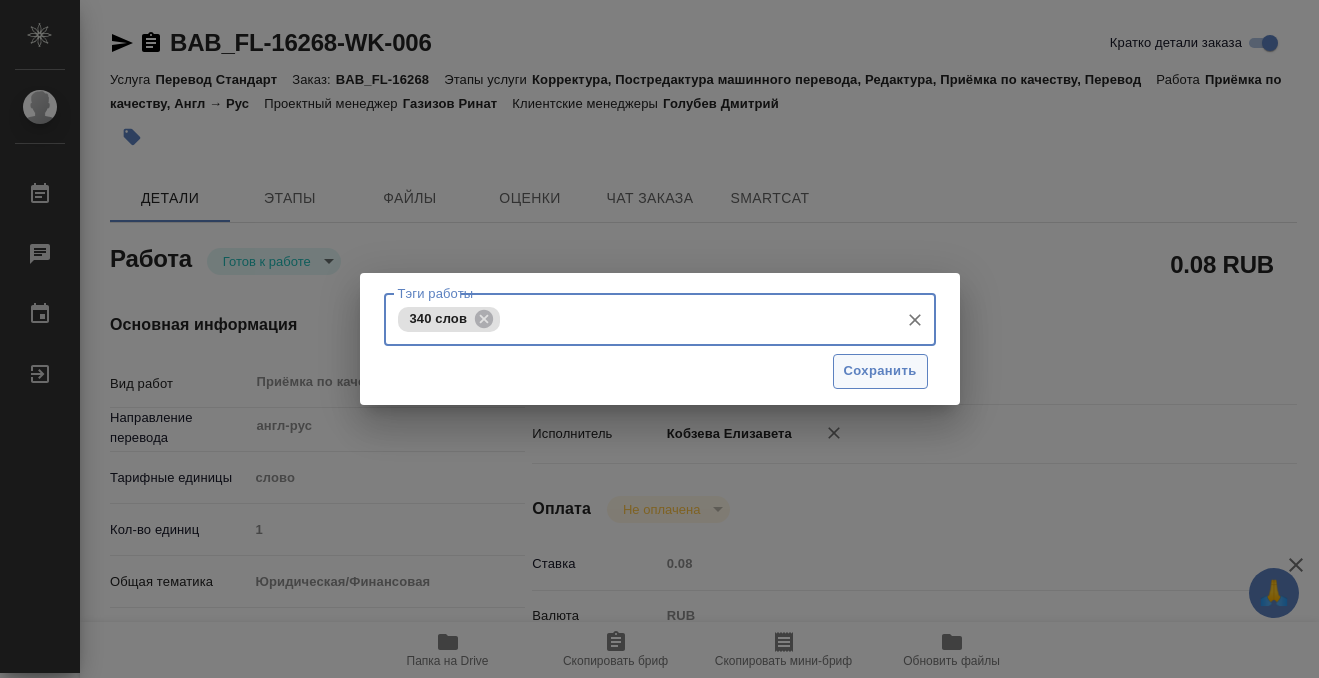 click on "Сохранить" at bounding box center (880, 371) 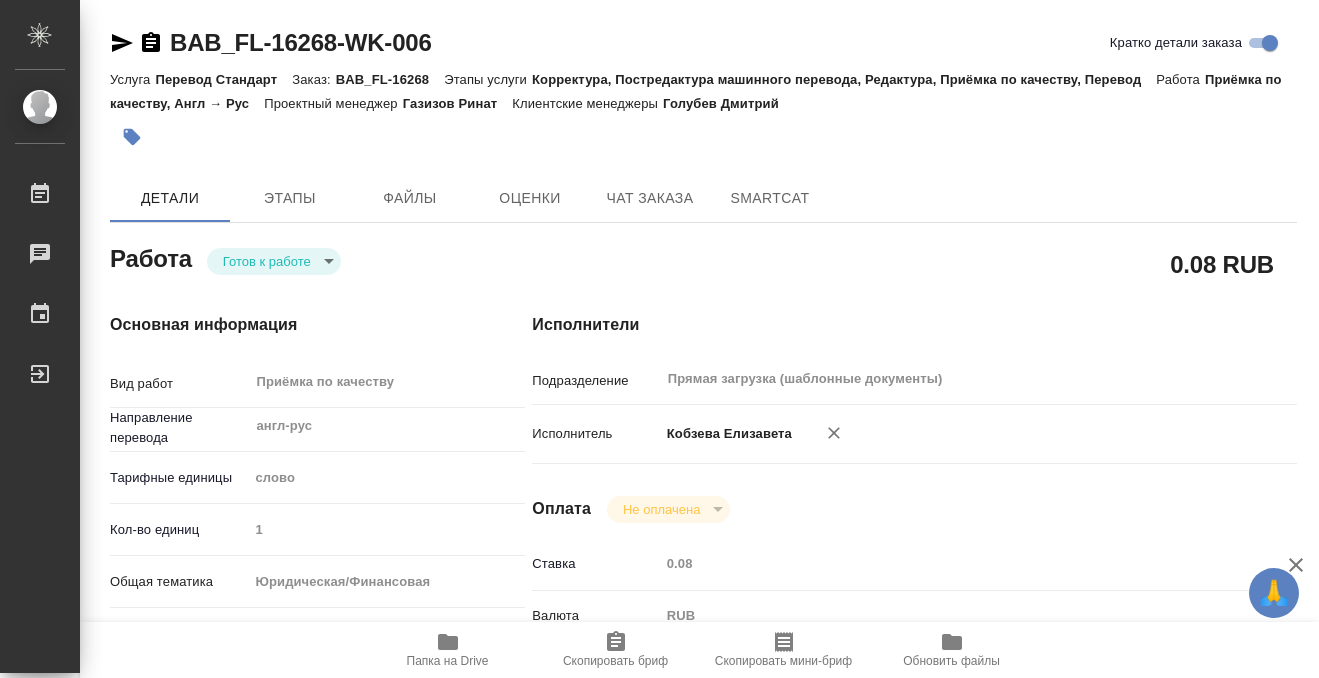 type on "readyForWork" 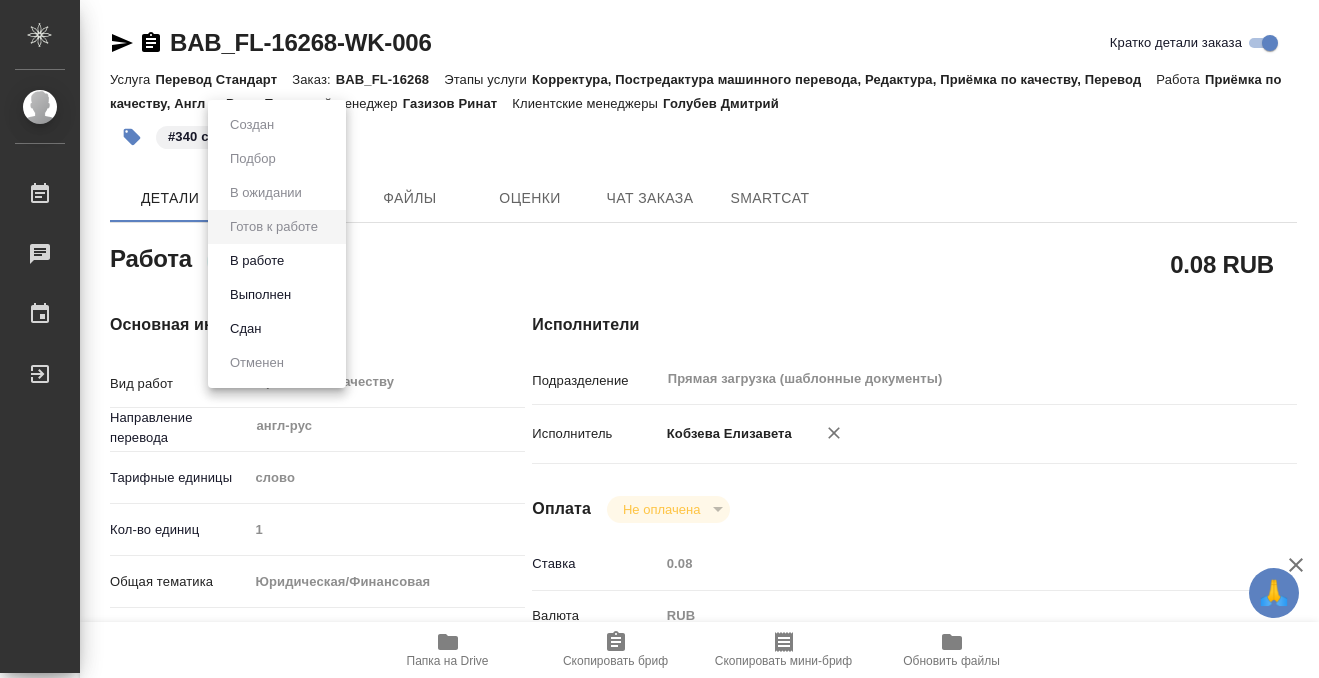 type on "x" 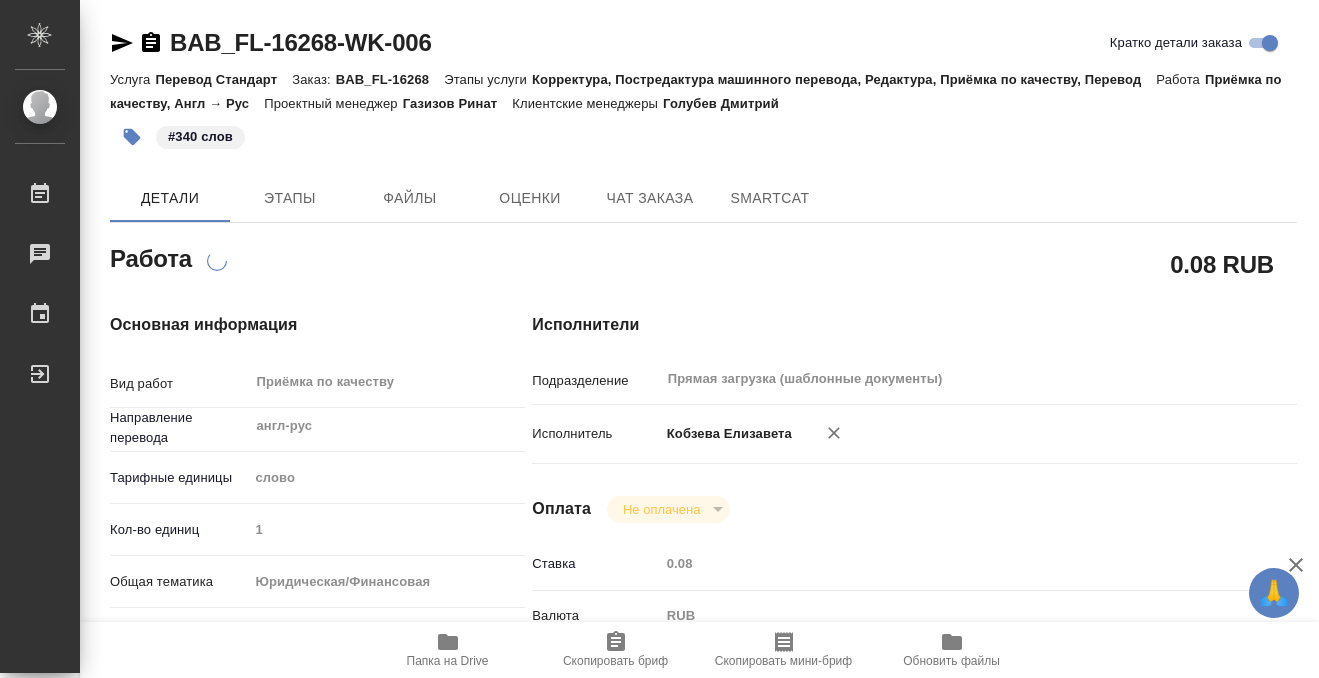type on "x" 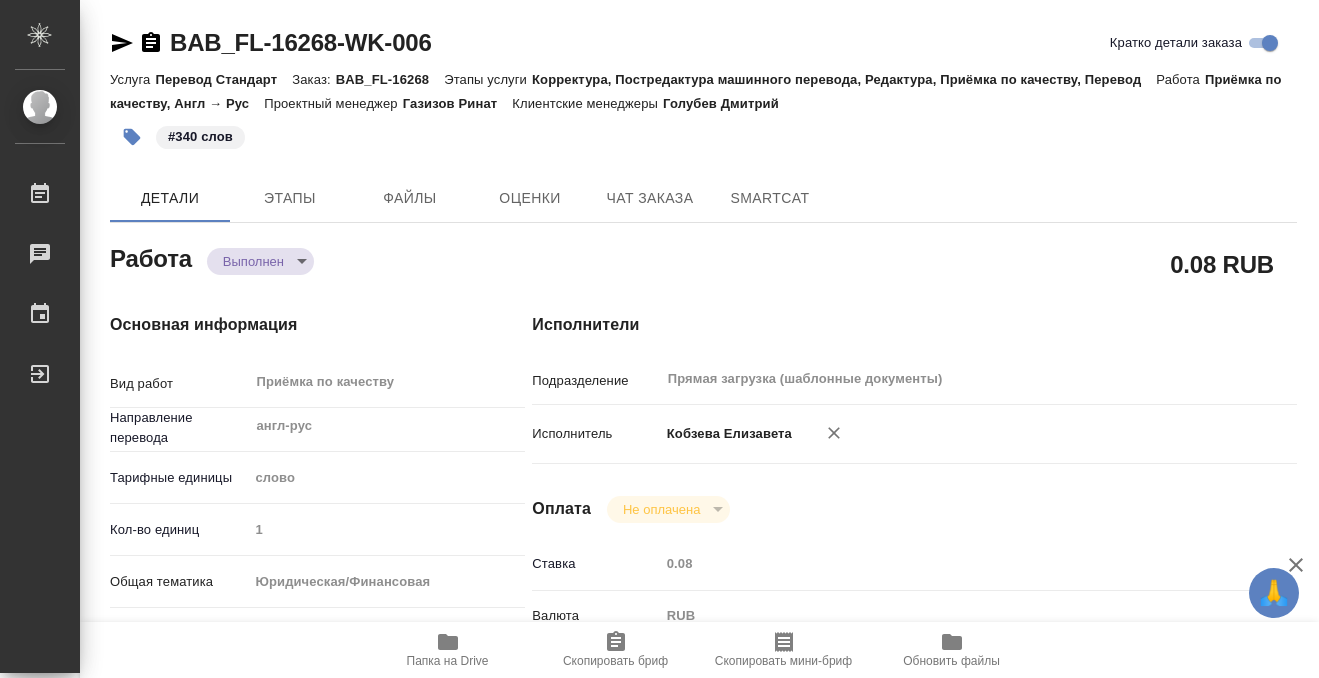 type on "x" 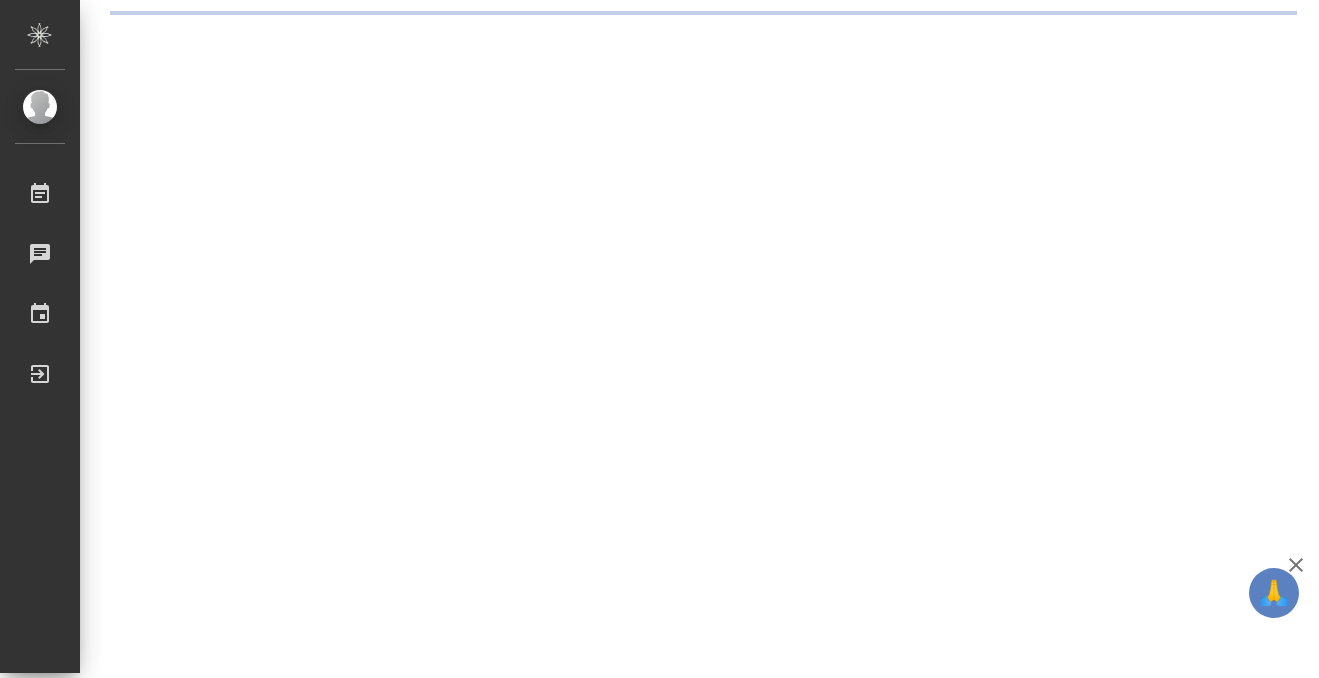 scroll, scrollTop: 0, scrollLeft: 0, axis: both 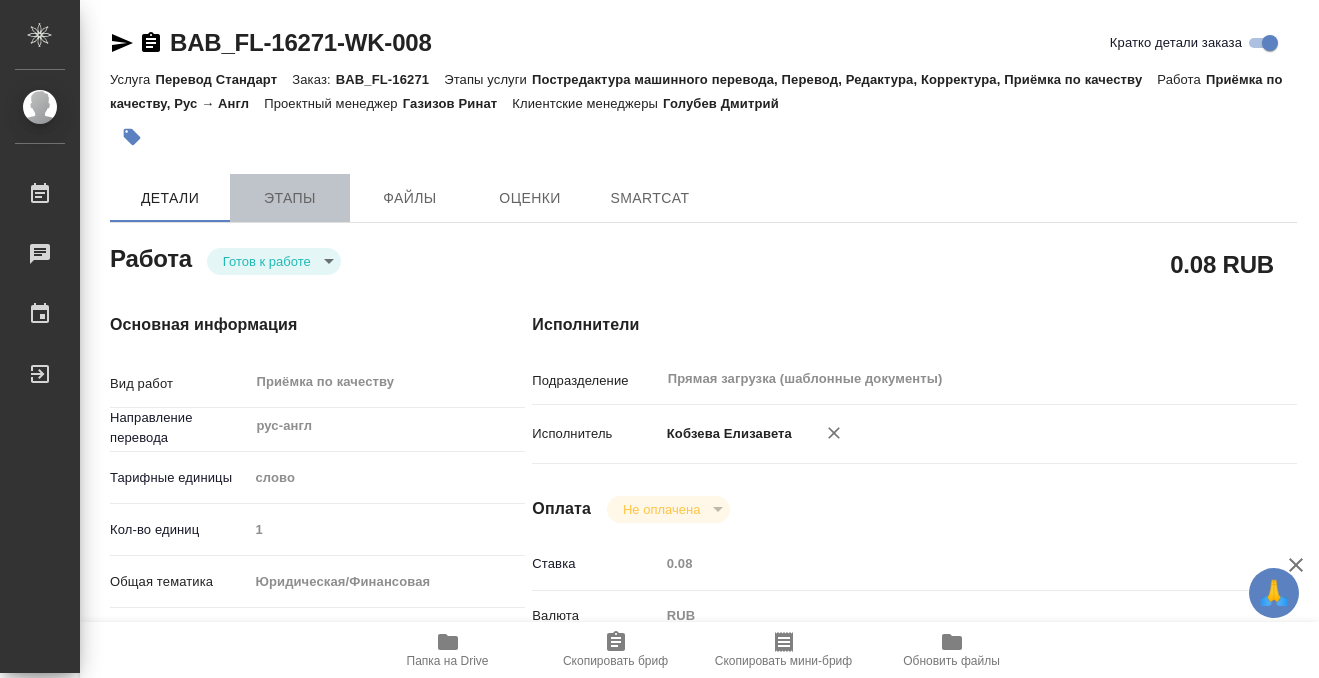 click on "Этапы" at bounding box center (290, 198) 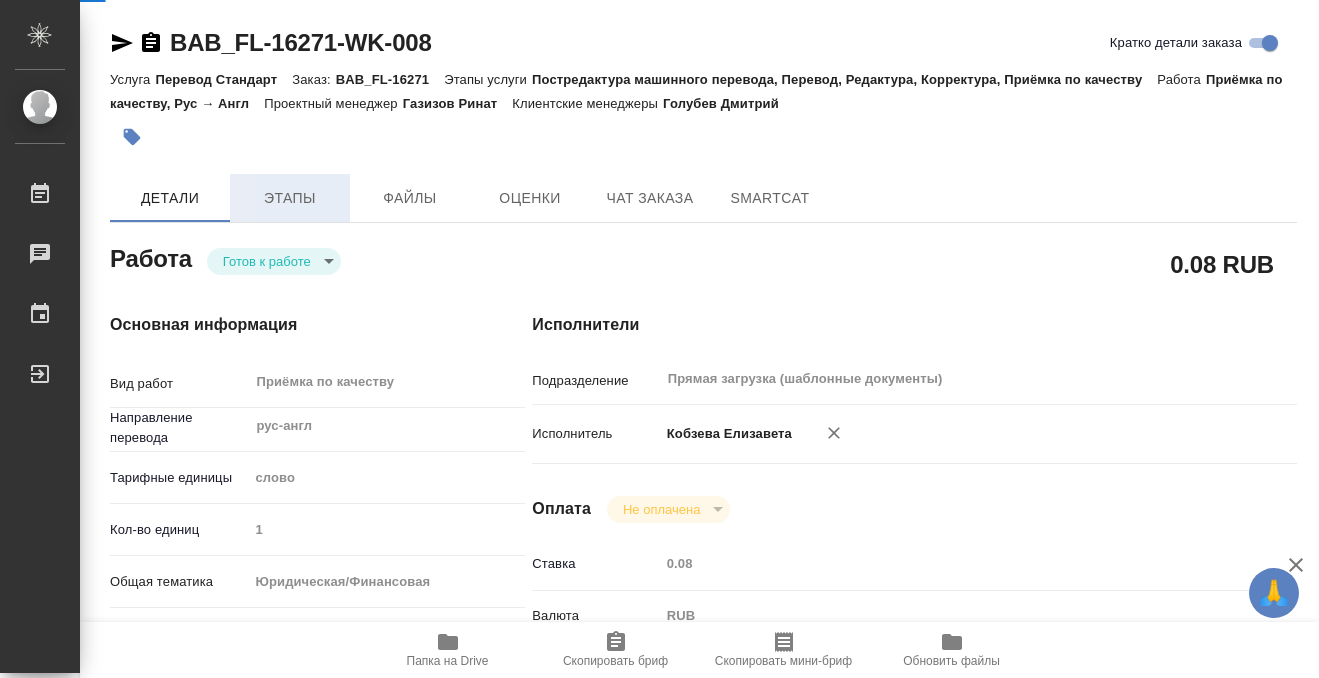type on "x" 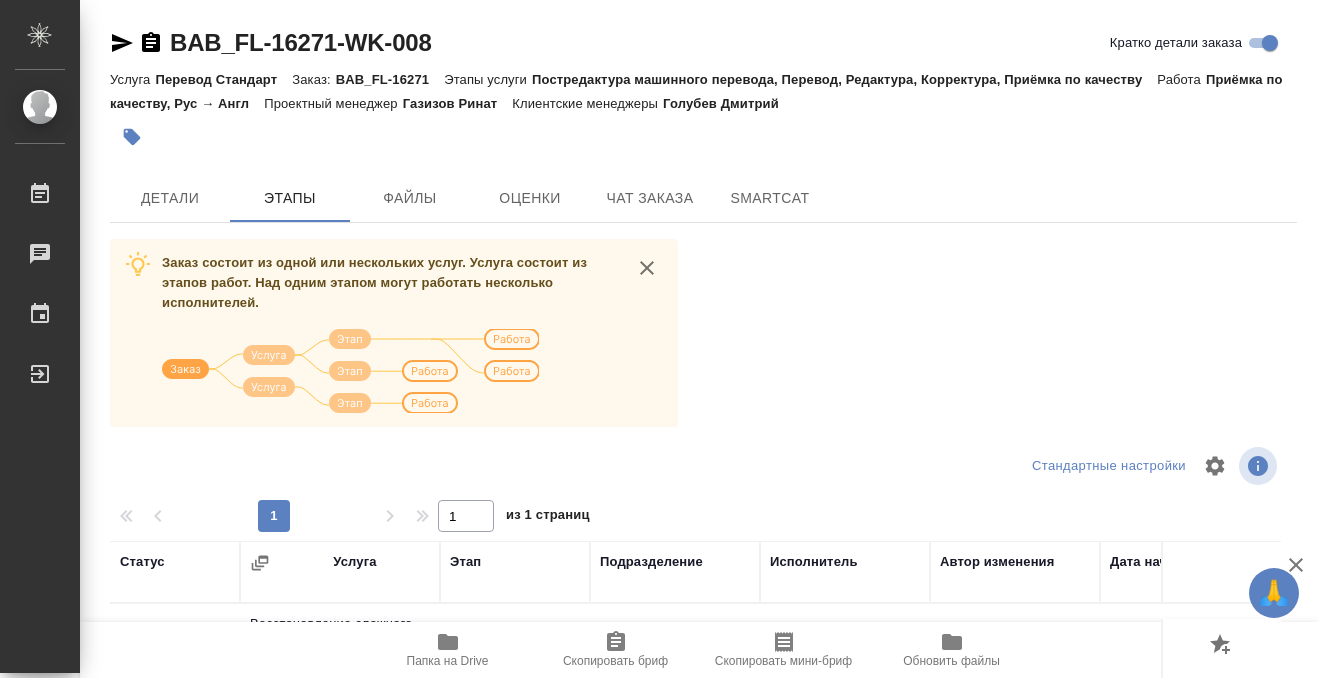 scroll, scrollTop: 364, scrollLeft: 0, axis: vertical 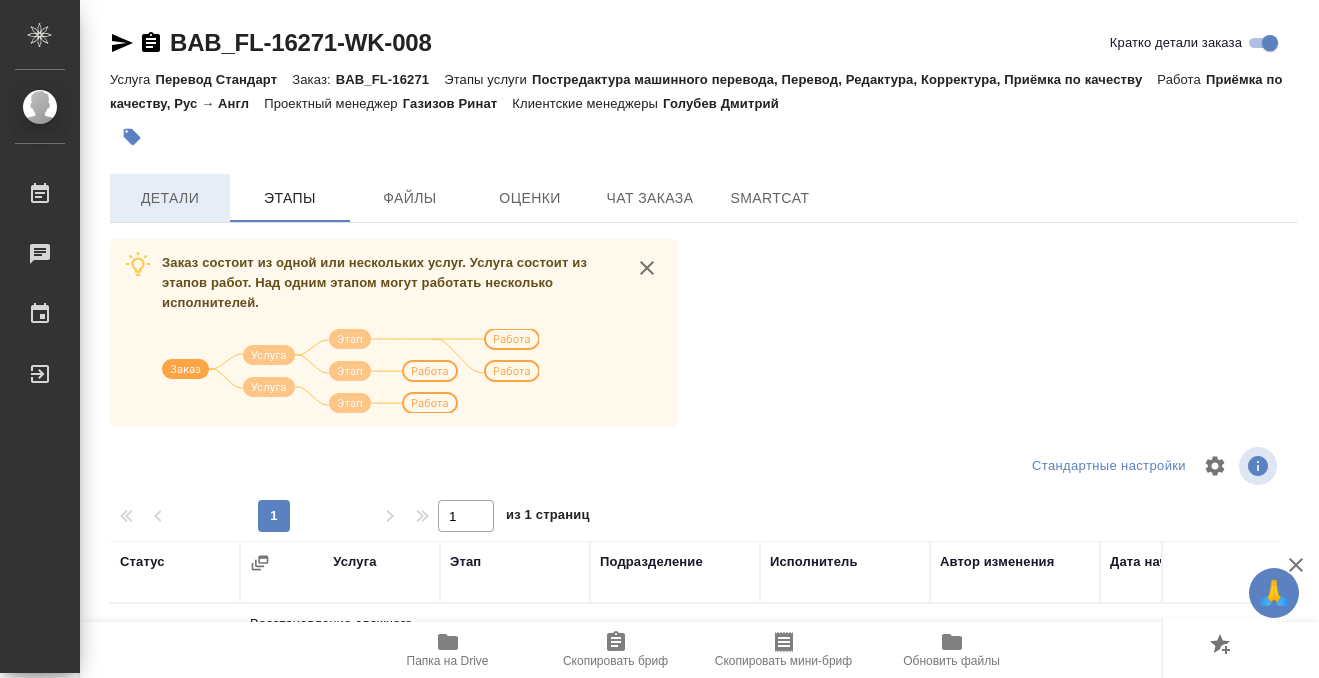 click on "Детали" at bounding box center (170, 198) 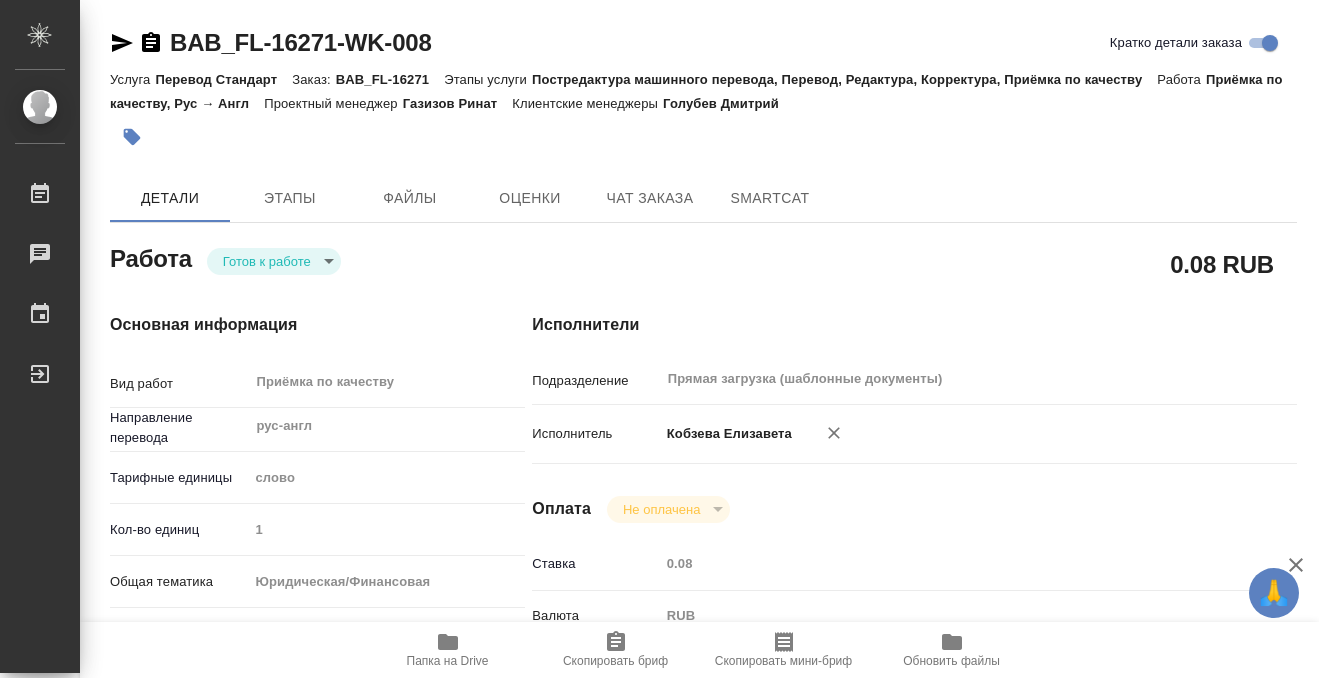 type on "x" 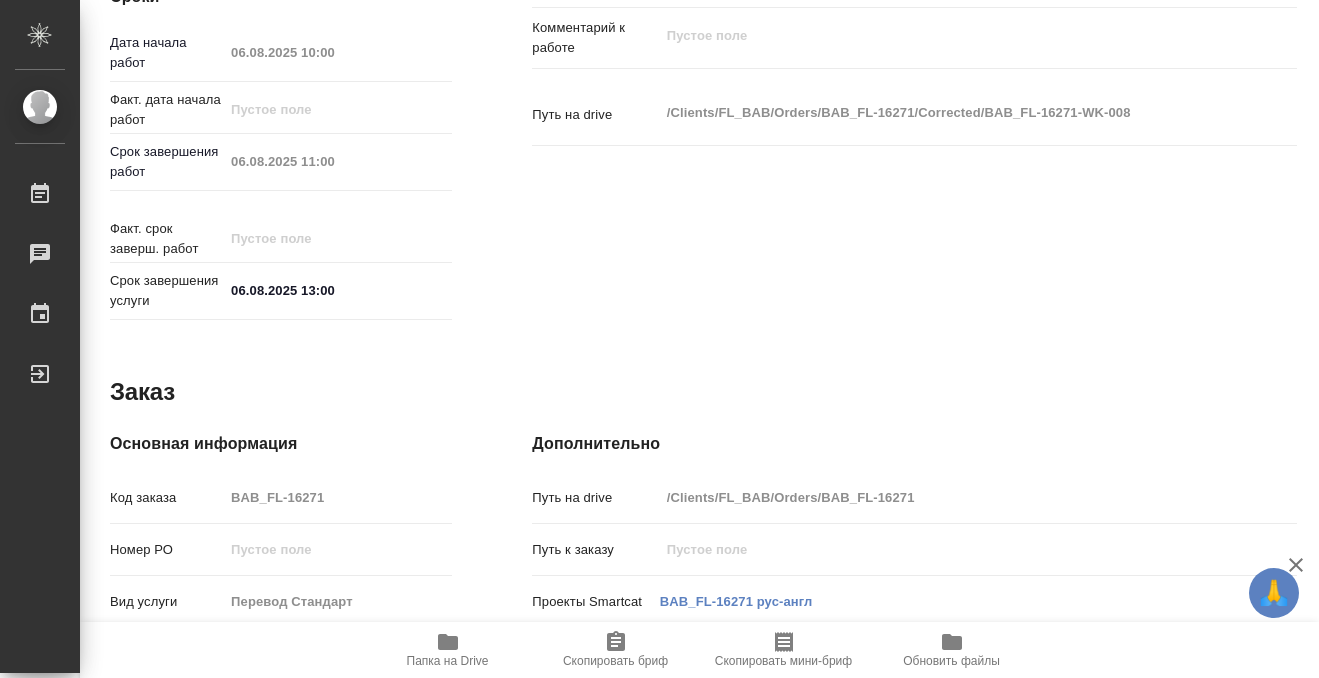 type on "x" 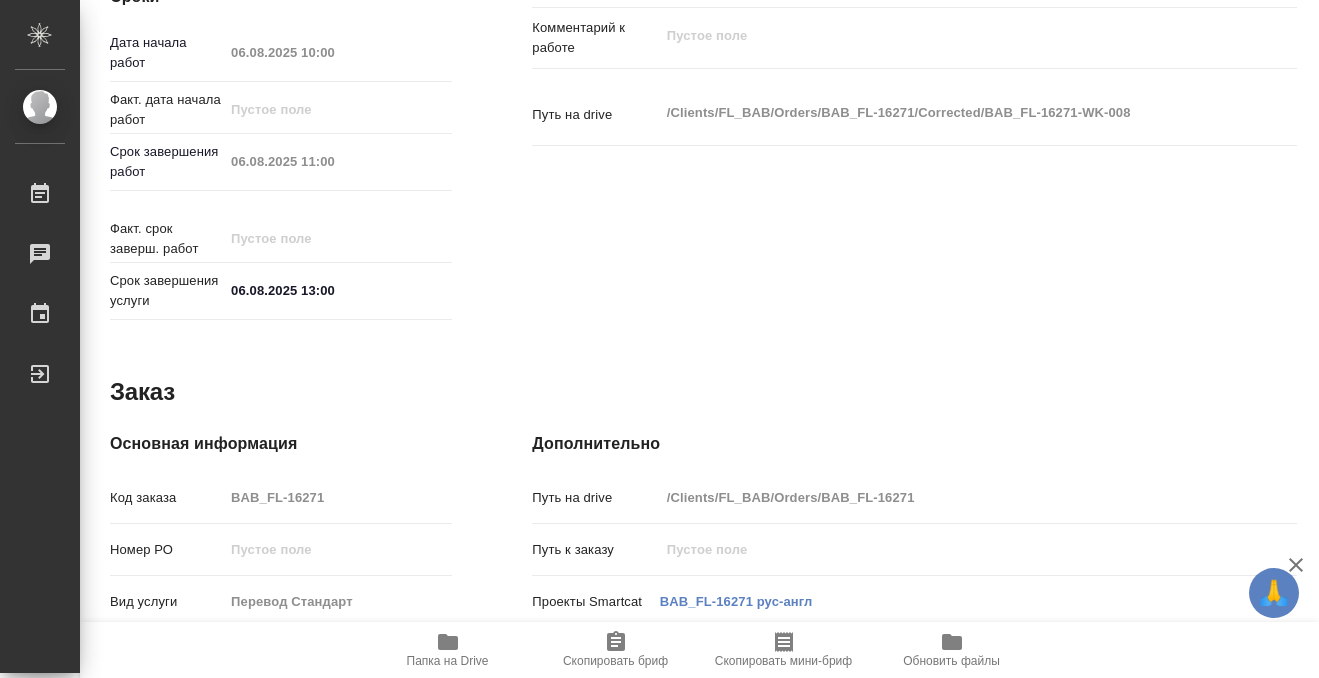 type on "x" 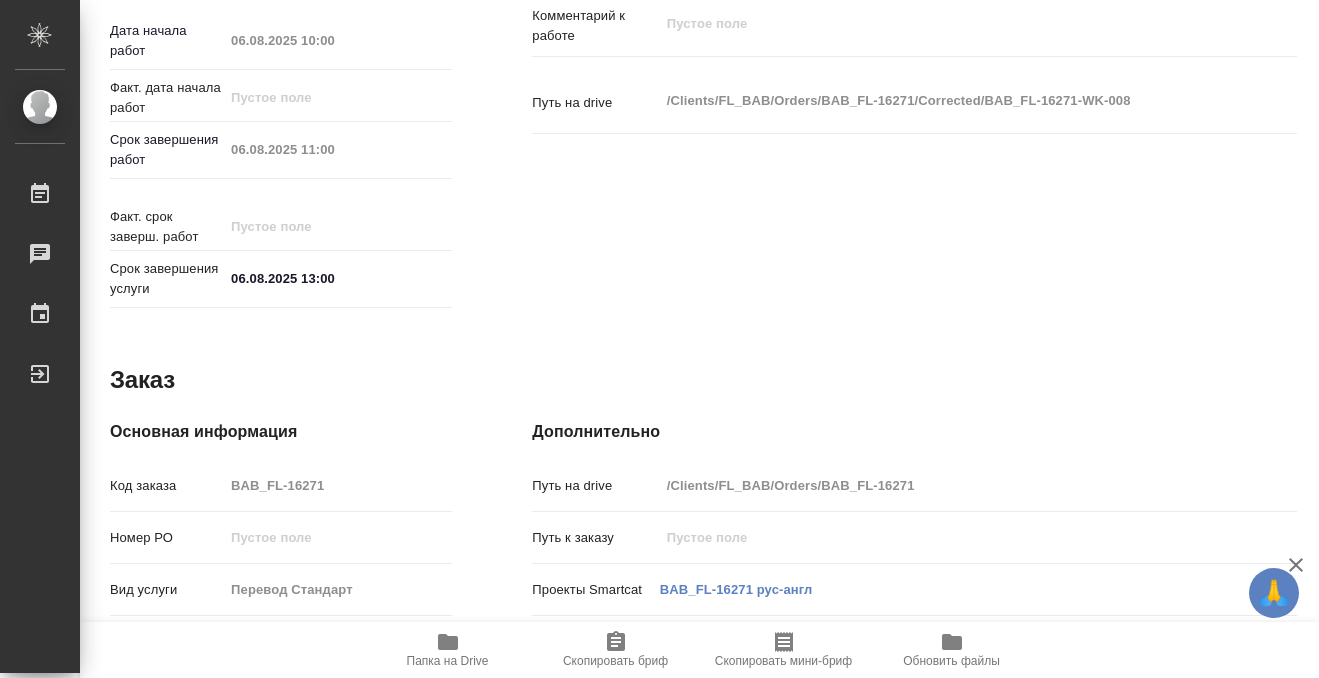 scroll, scrollTop: 1068, scrollLeft: 0, axis: vertical 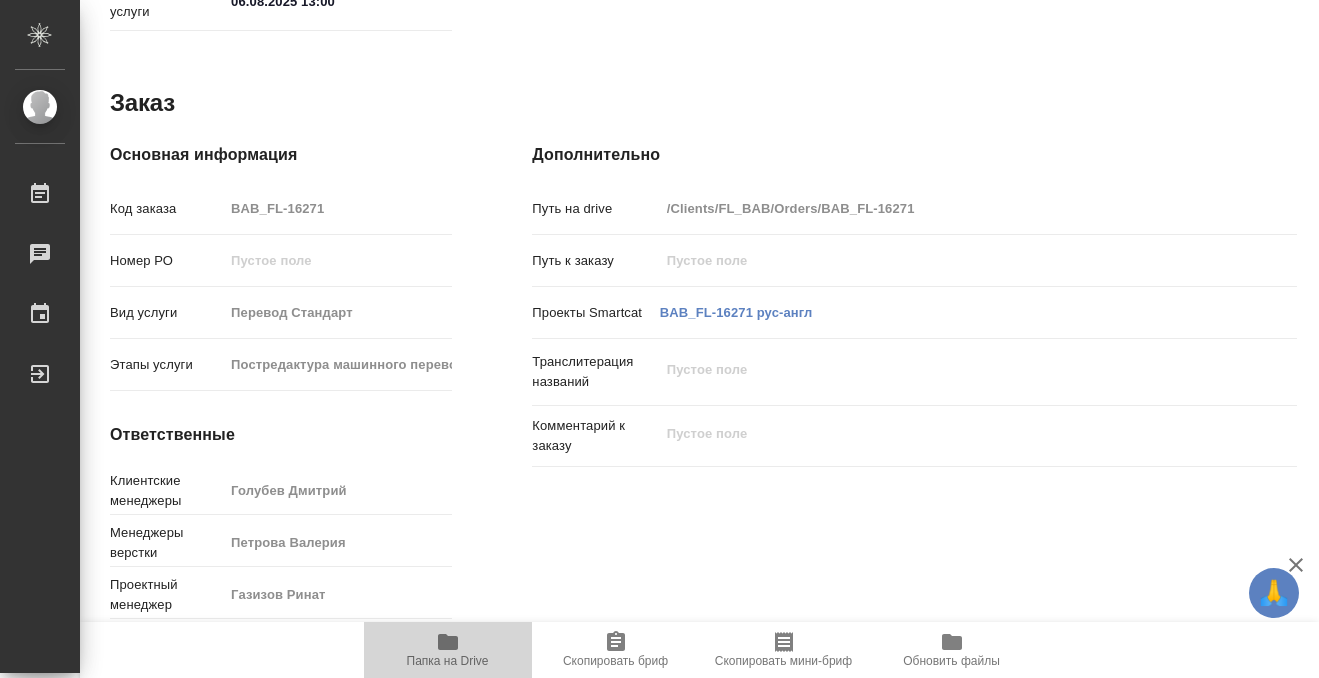 click 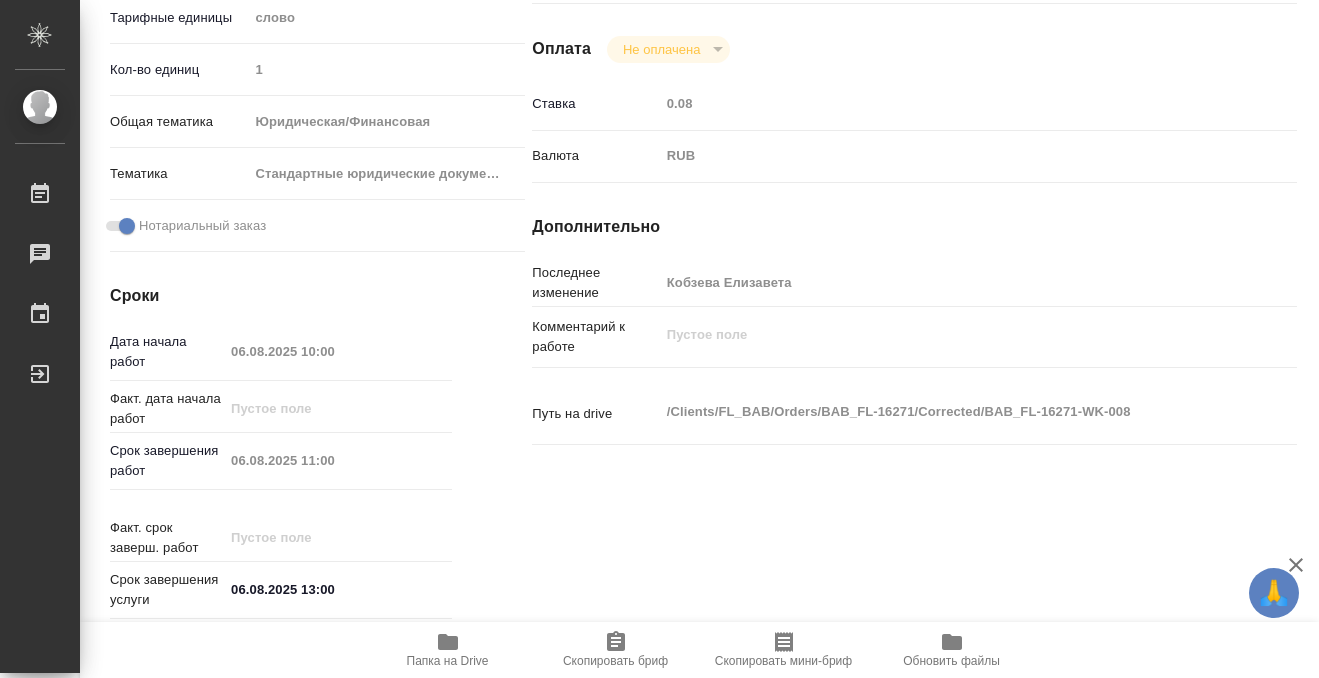 scroll, scrollTop: 1068, scrollLeft: 0, axis: vertical 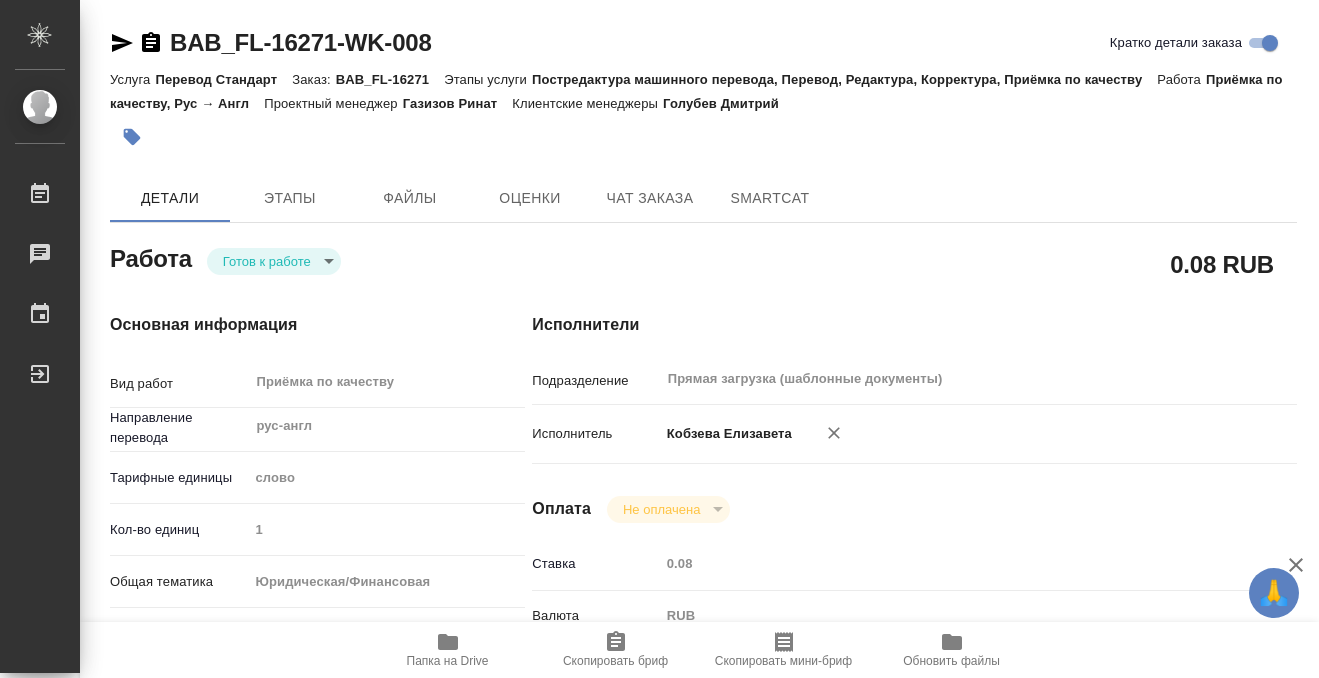 click 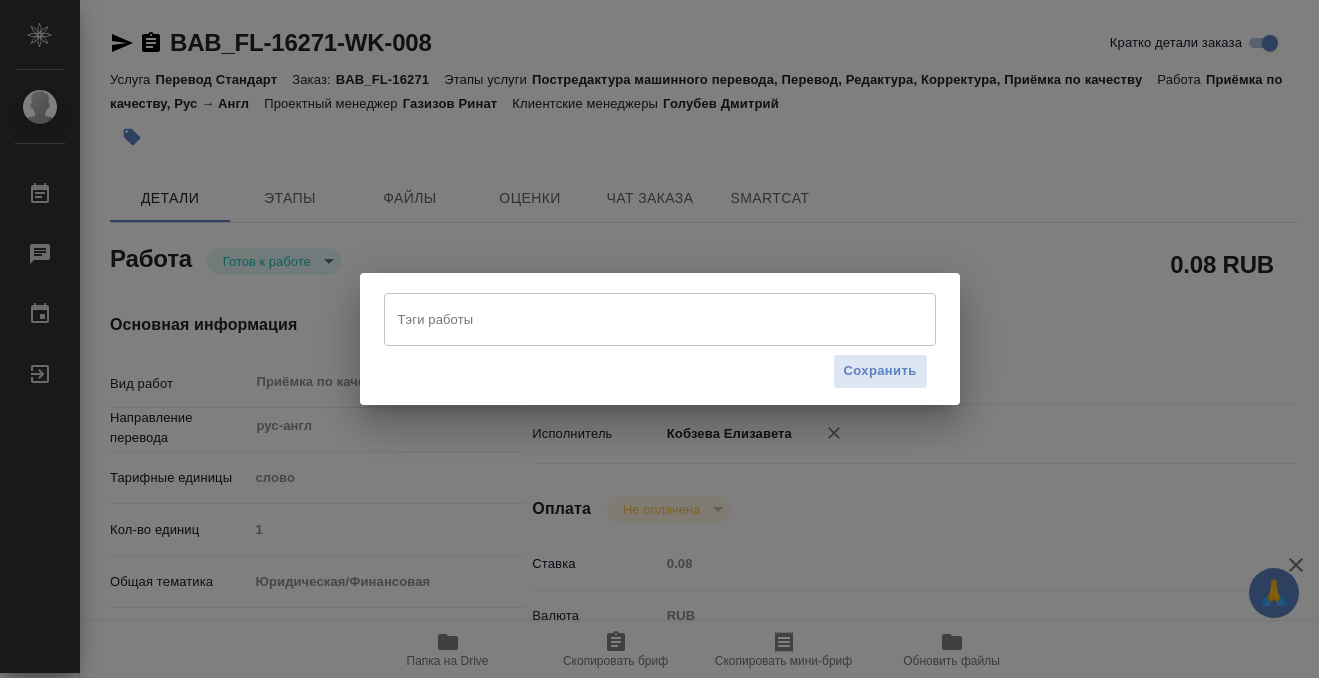 click on "Тэги работы" at bounding box center [641, 319] 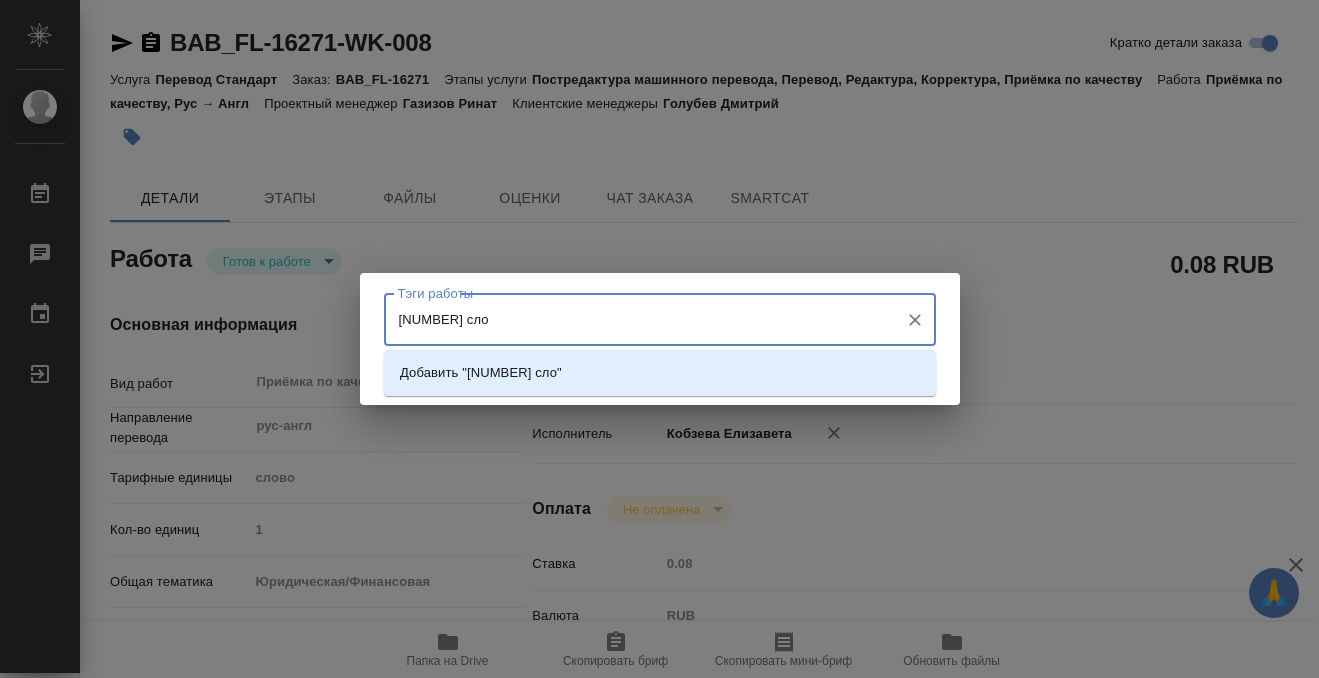 type on "719 слов" 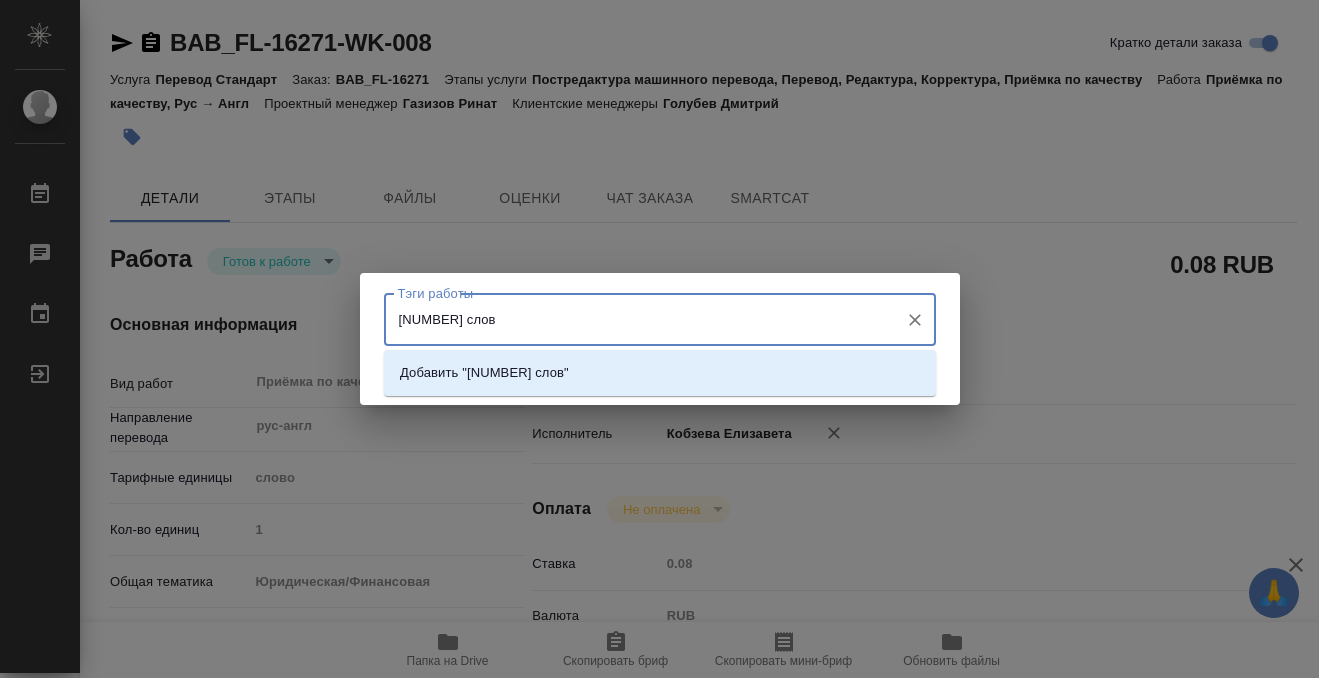 type 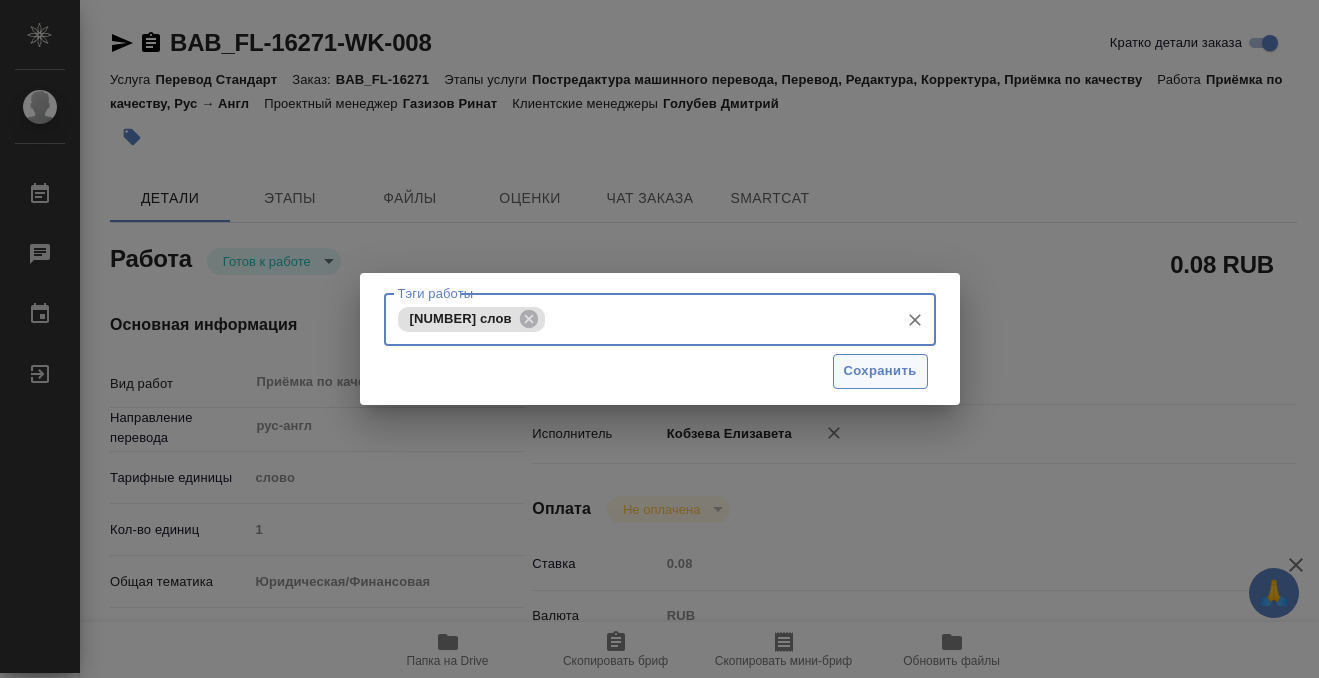 click on "Сохранить" at bounding box center (880, 371) 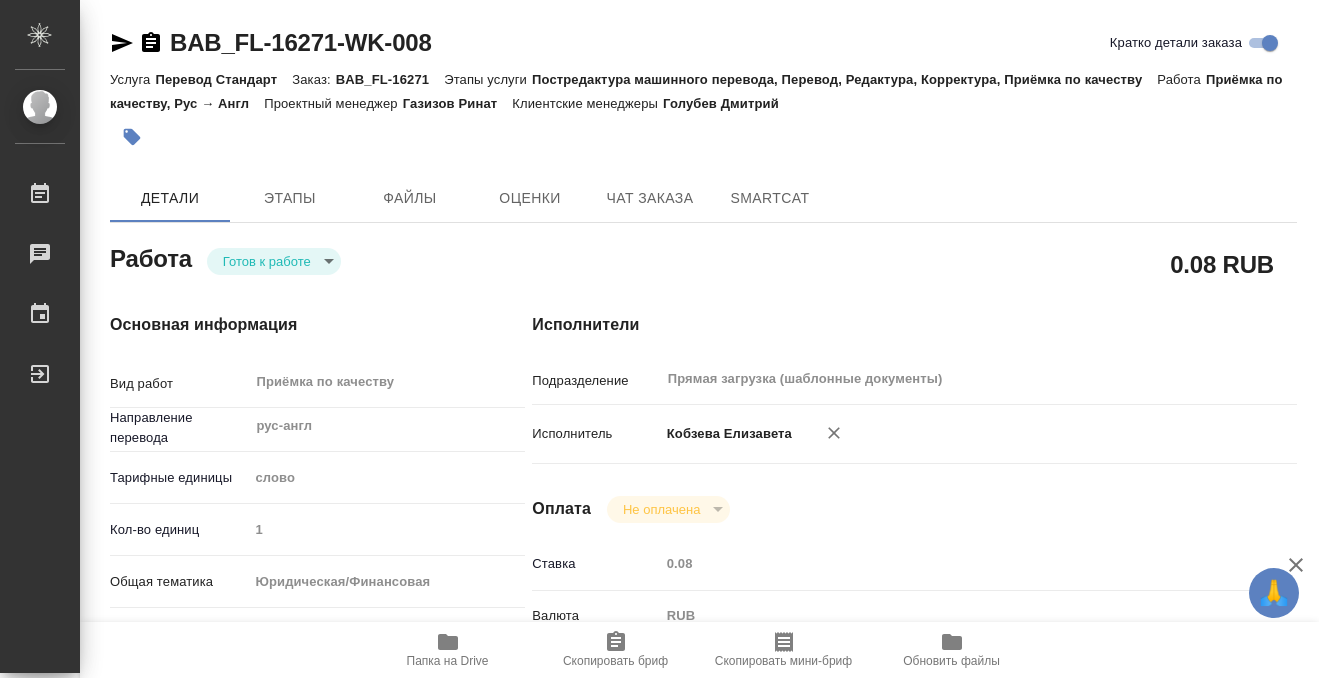 click on "🙏 .cls-1
fill:#fff;
AWATERA Kobzeva Elizaveta Работы 0 Чаты График Выйти BAB_FL-16271-WK-008 Кратко детали заказа Услуга Перевод Стандарт Заказ: BAB_FL-16271 Этапы услуги Постредактура машинного перевода, Перевод, Редактура, Корректура, Приёмка по качеству Работа Приёмка по качеству, Рус → Англ Проектный менеджер Газизов Ринат Клиентские менеджеры Голубев Дмитрий Детали Этапы Файлы Оценки Чат заказа SmartCat Работа Готов к работе readyForWork 0.08 RUB Основная информация Вид работ Приёмка по качеству x ​ Направление перевода рус-англ ​ Тарифные единицы слово 5a8b1489cc6b4906c91bfd90 1 yr-fn ​ 0.08" at bounding box center (659, 339) 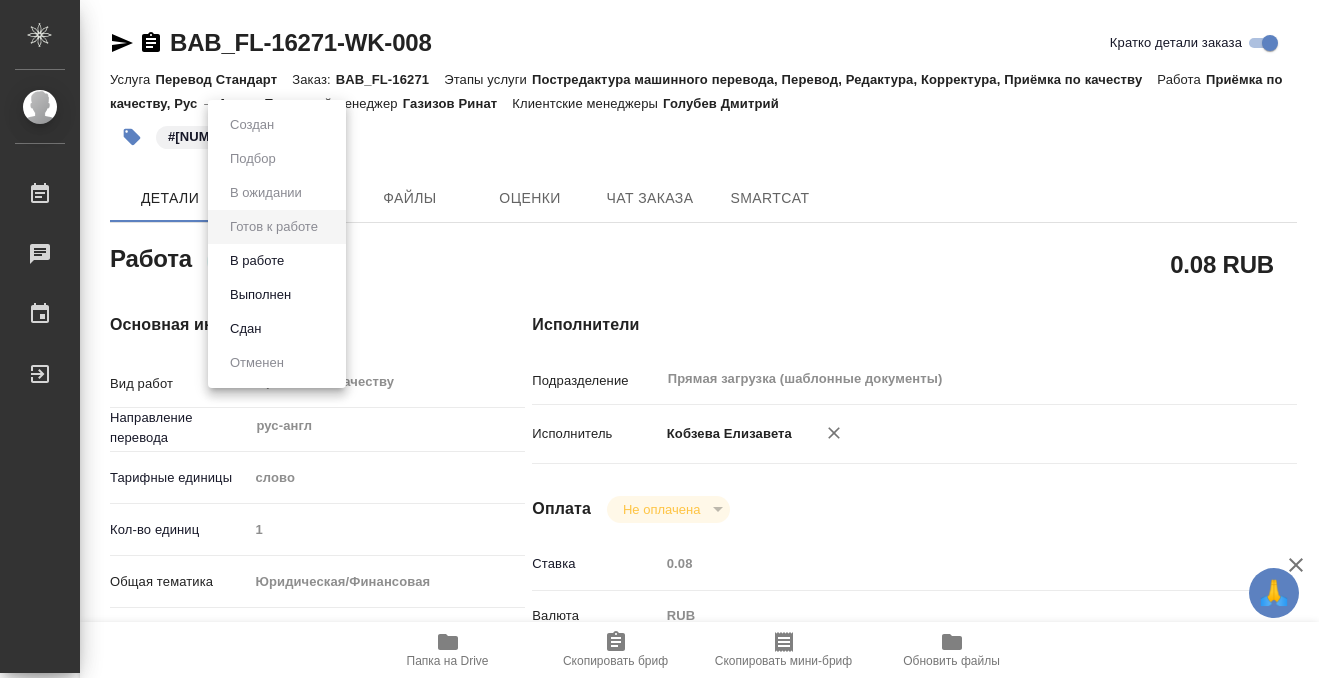 type on "x" 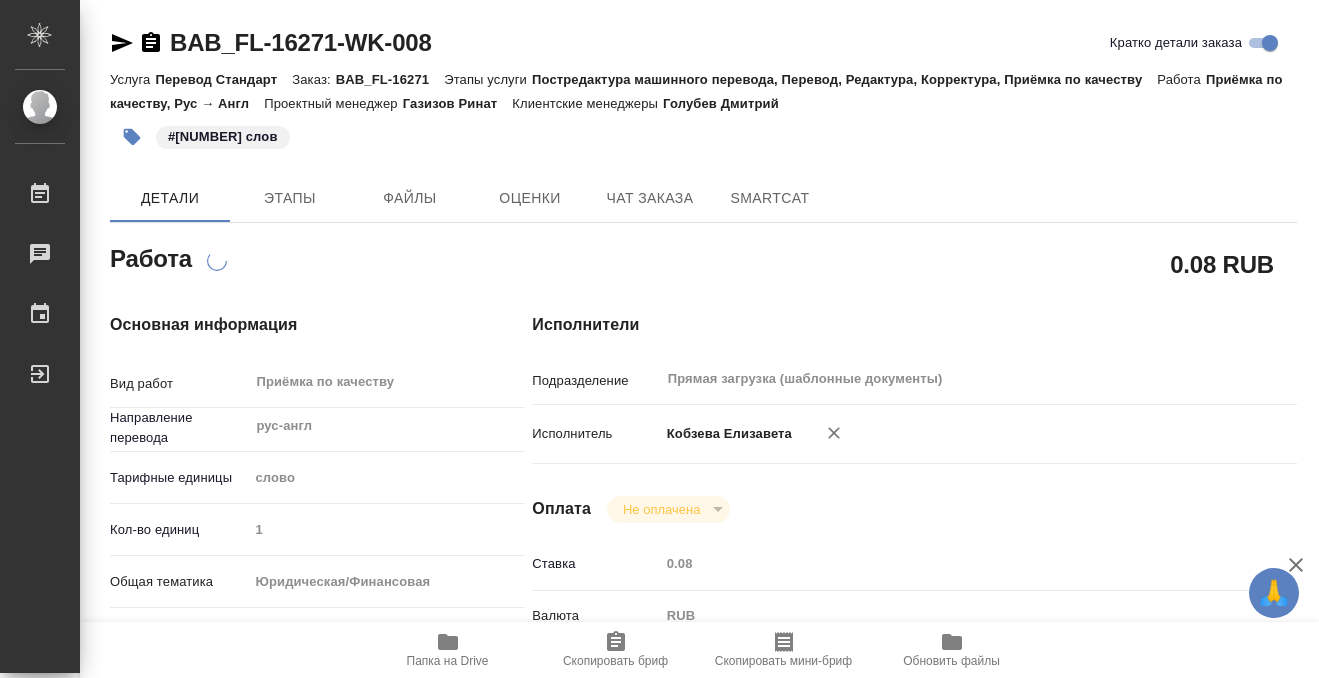type on "x" 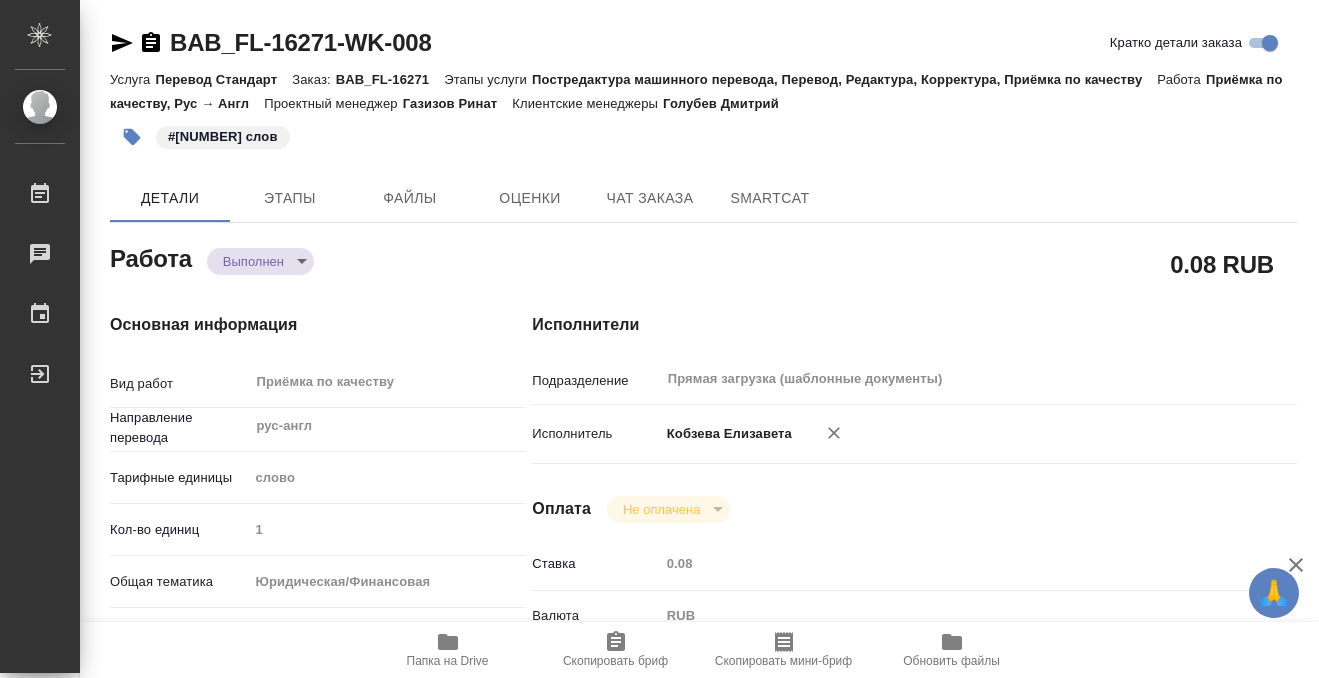 type on "x" 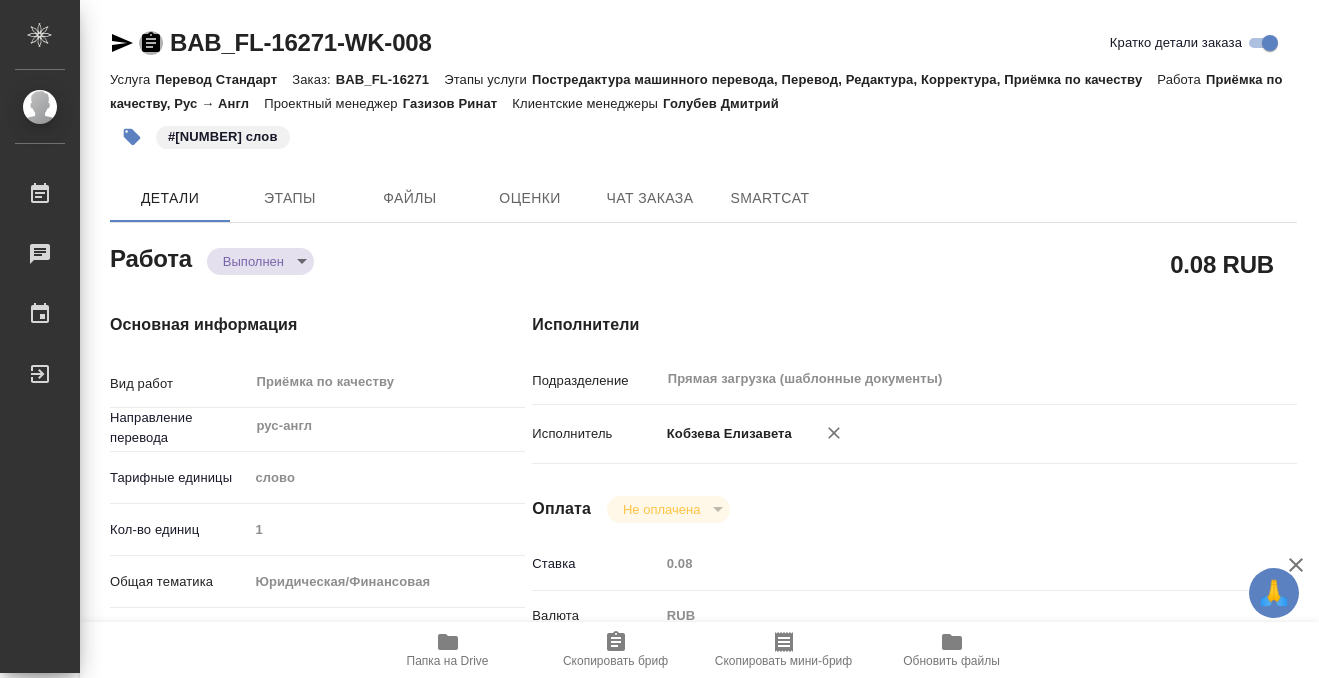 click 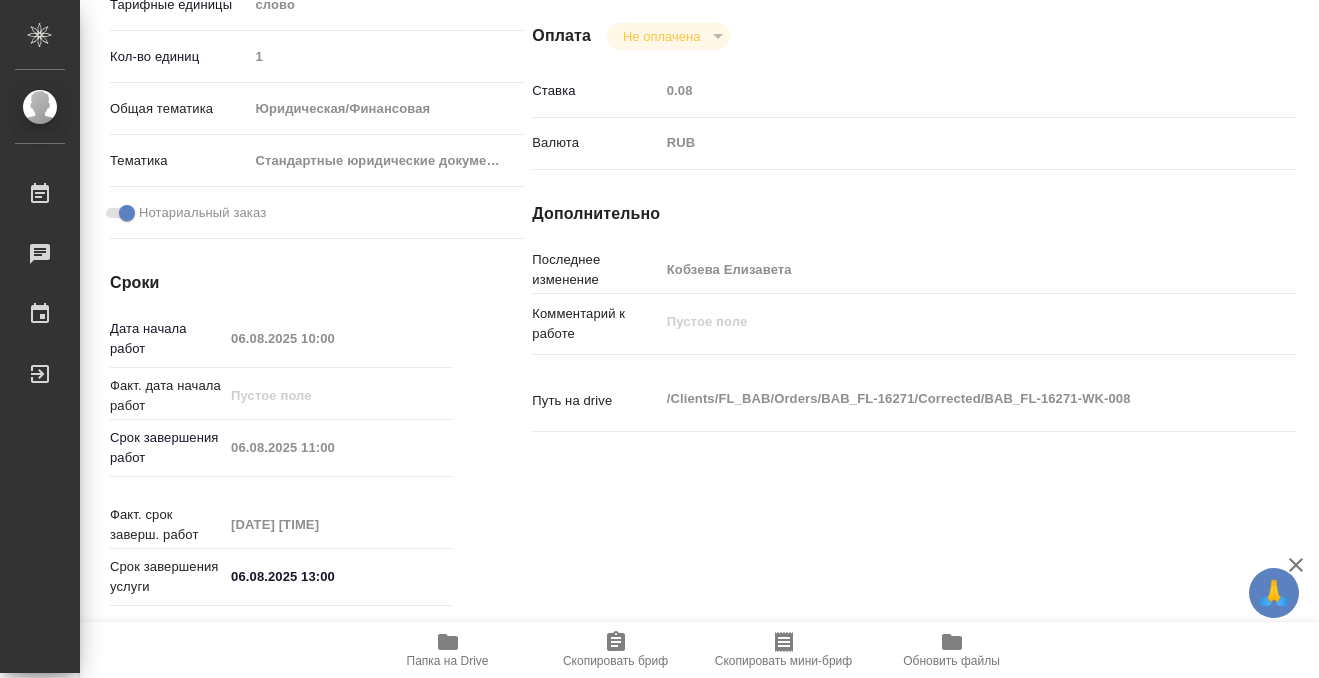 scroll, scrollTop: 0, scrollLeft: 0, axis: both 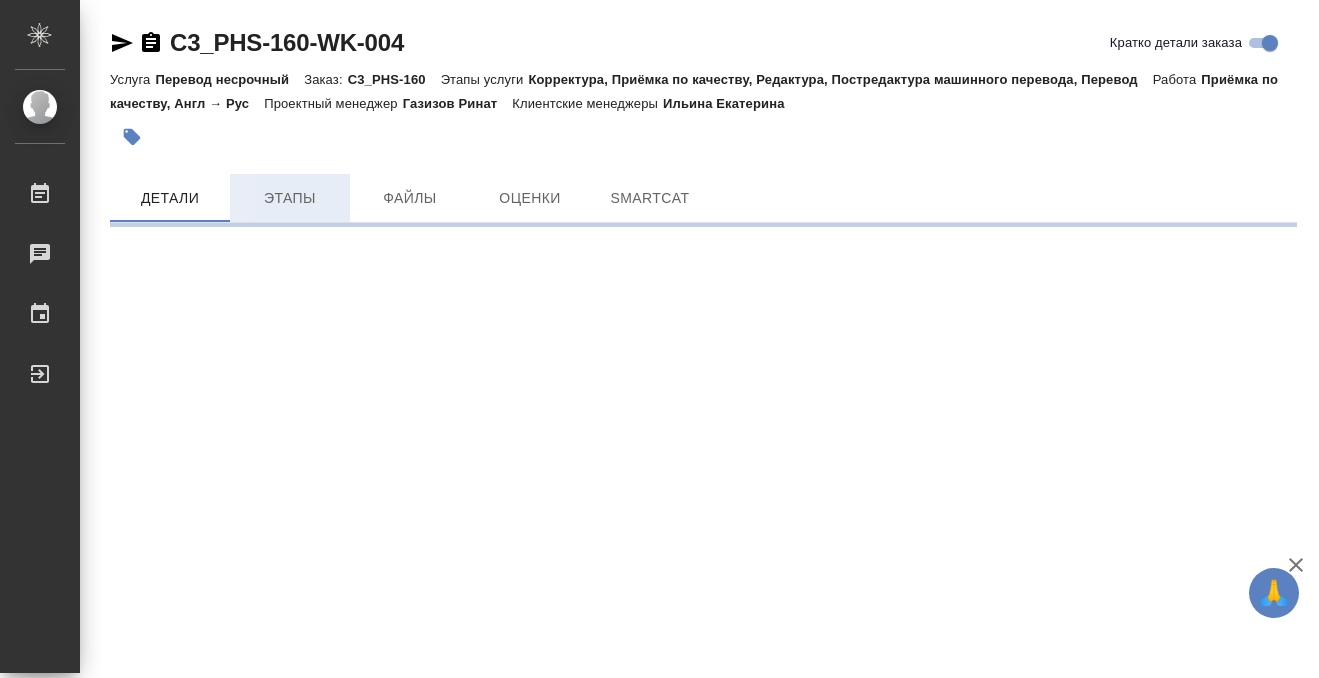 click on "Этапы" at bounding box center (290, 198) 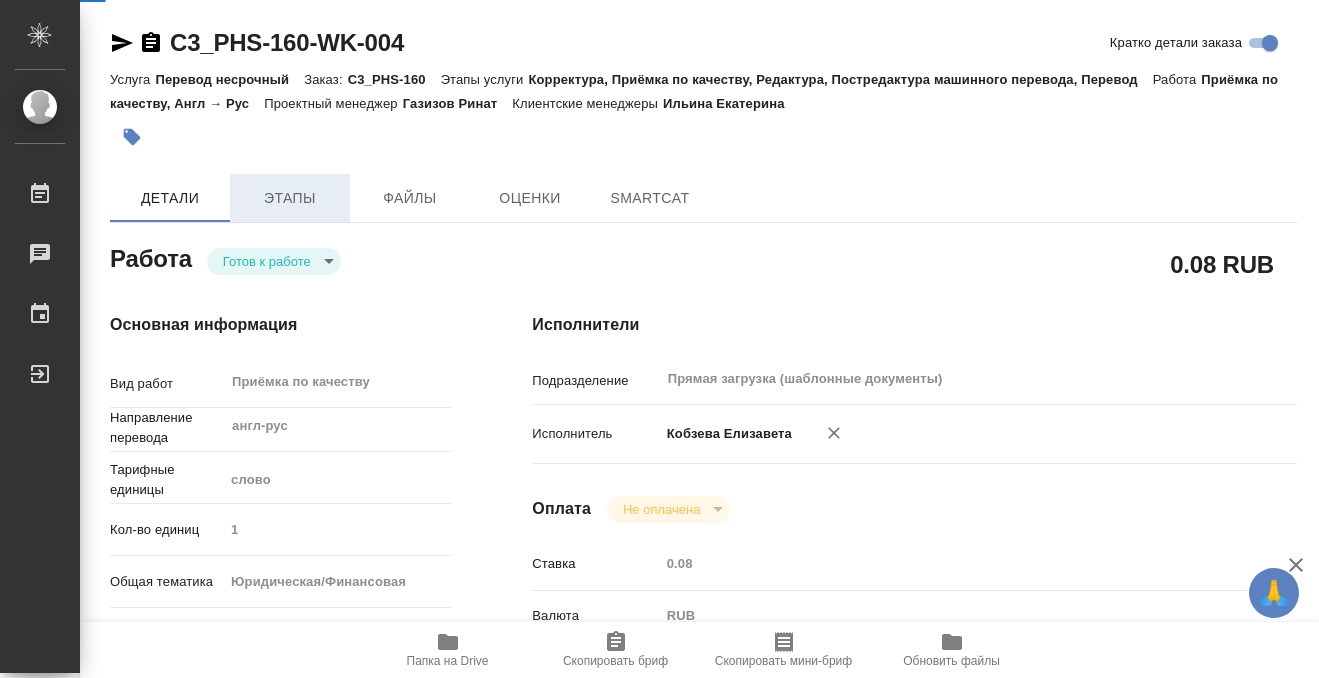 type on "x" 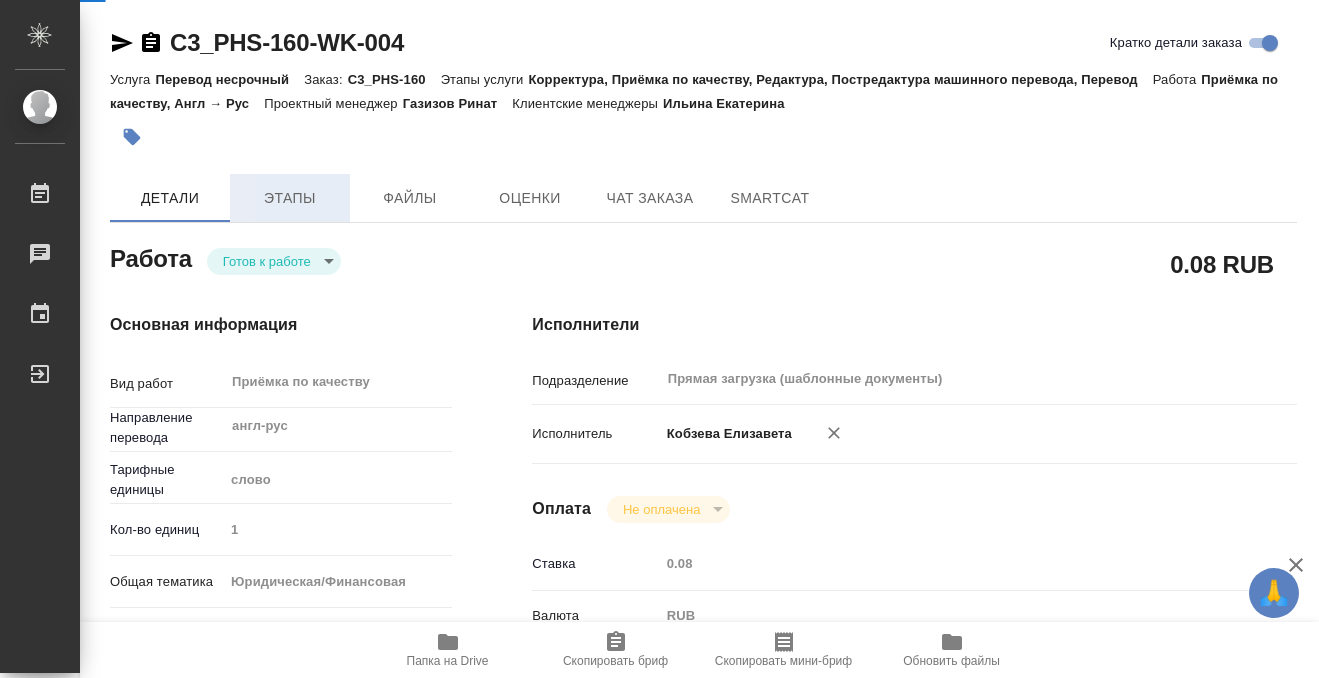 type on "x" 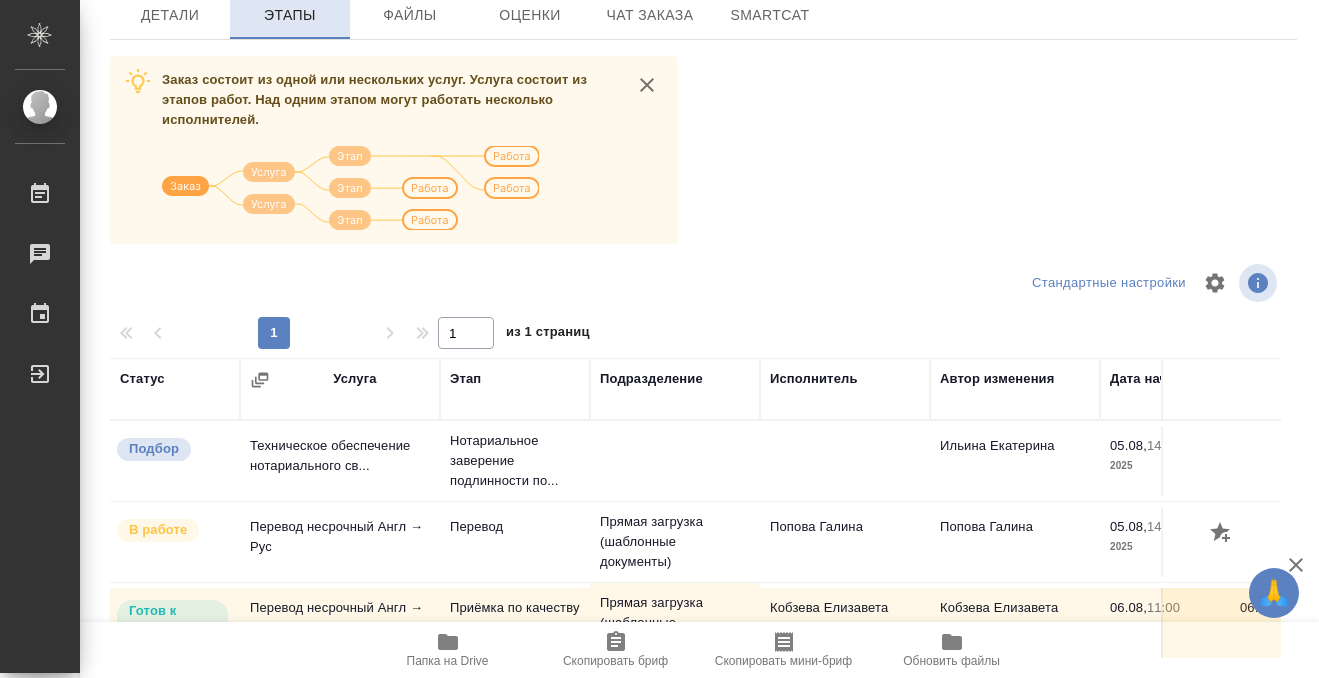 scroll, scrollTop: 0, scrollLeft: 0, axis: both 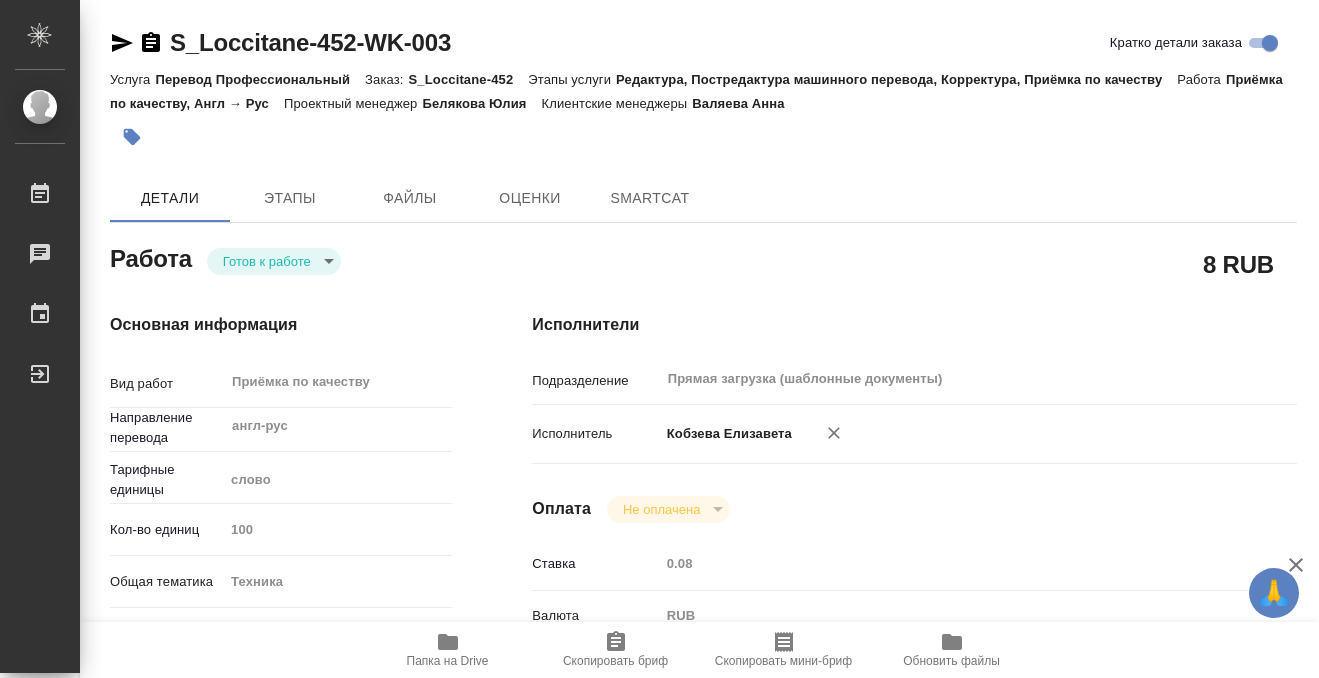 type on "x" 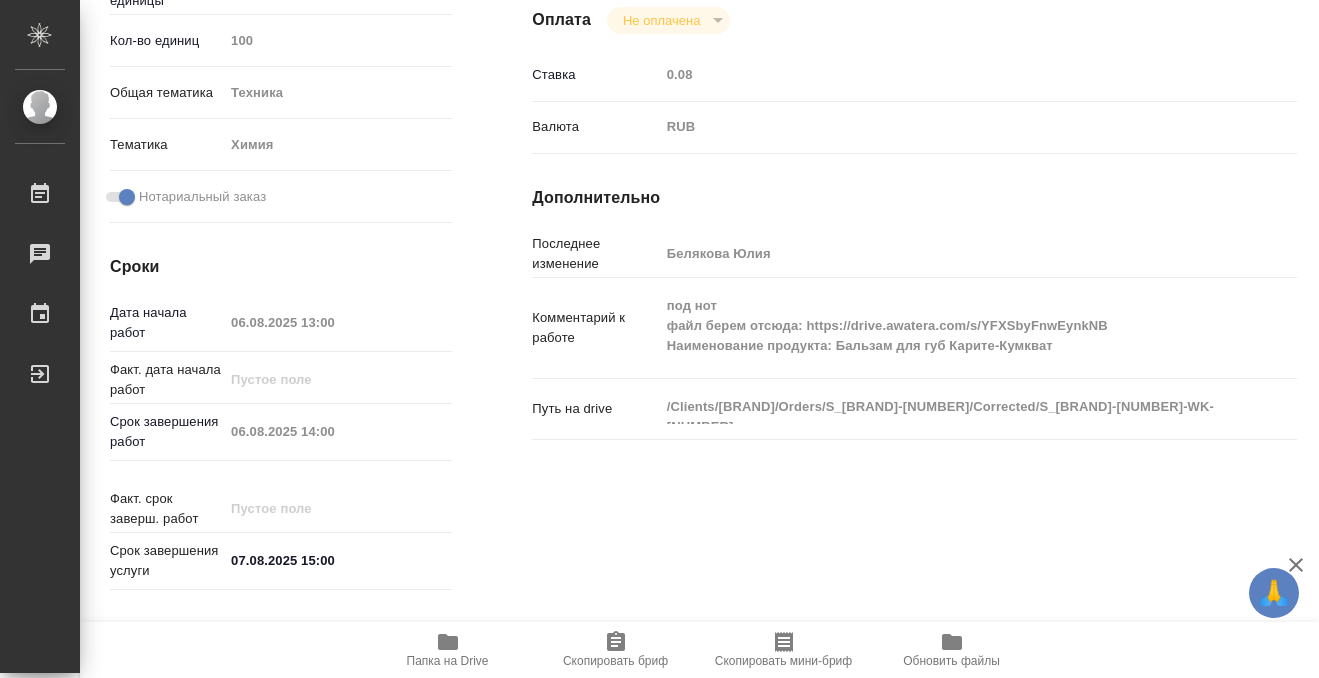 scroll, scrollTop: 607, scrollLeft: 0, axis: vertical 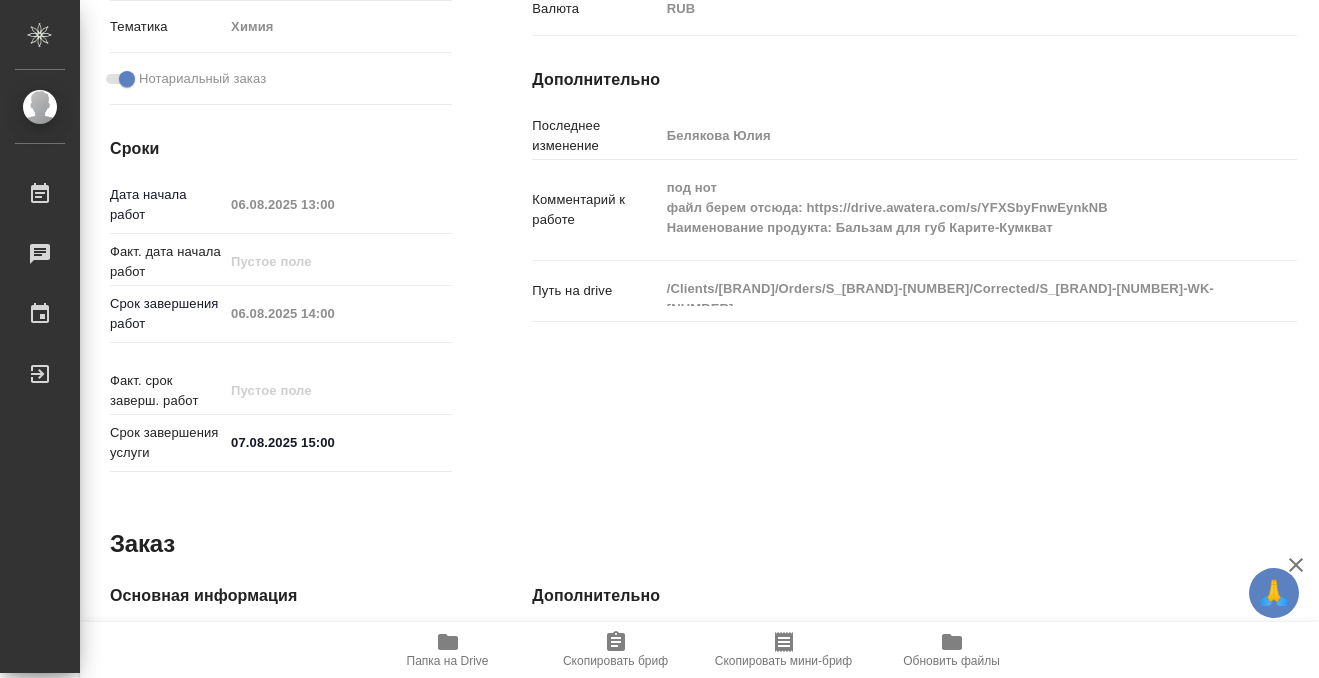 type on "x" 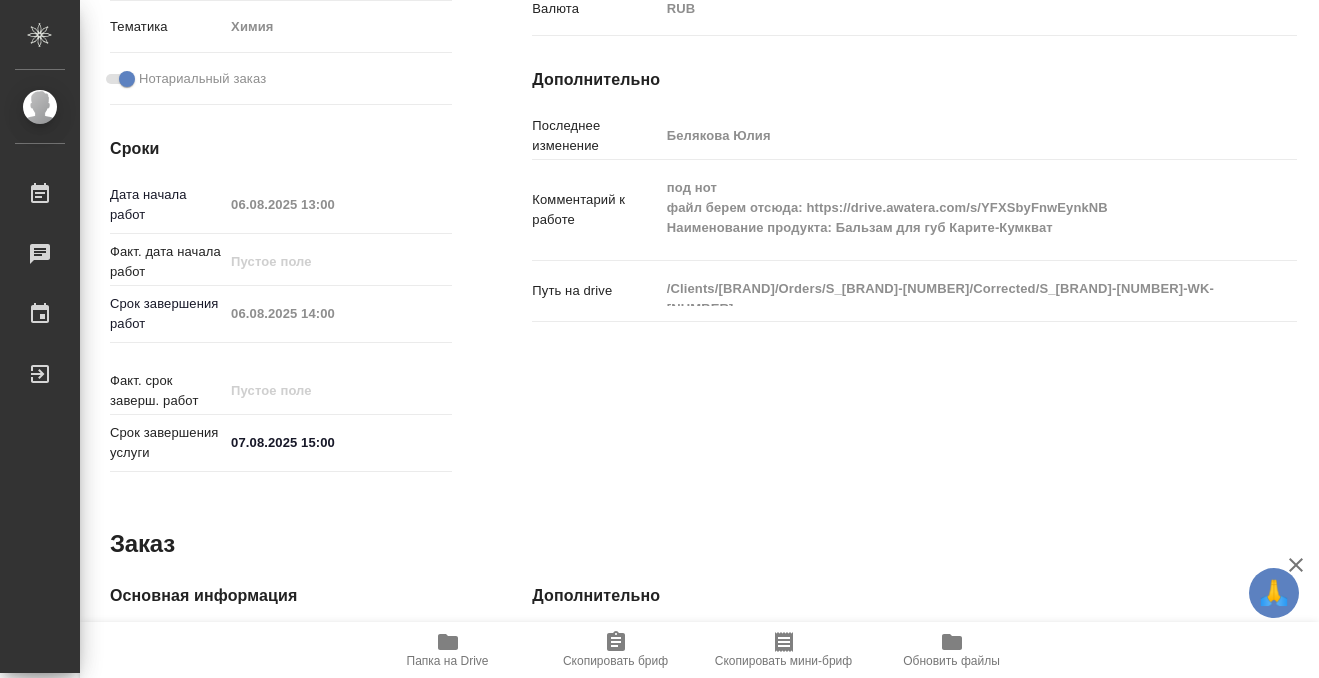 type on "x" 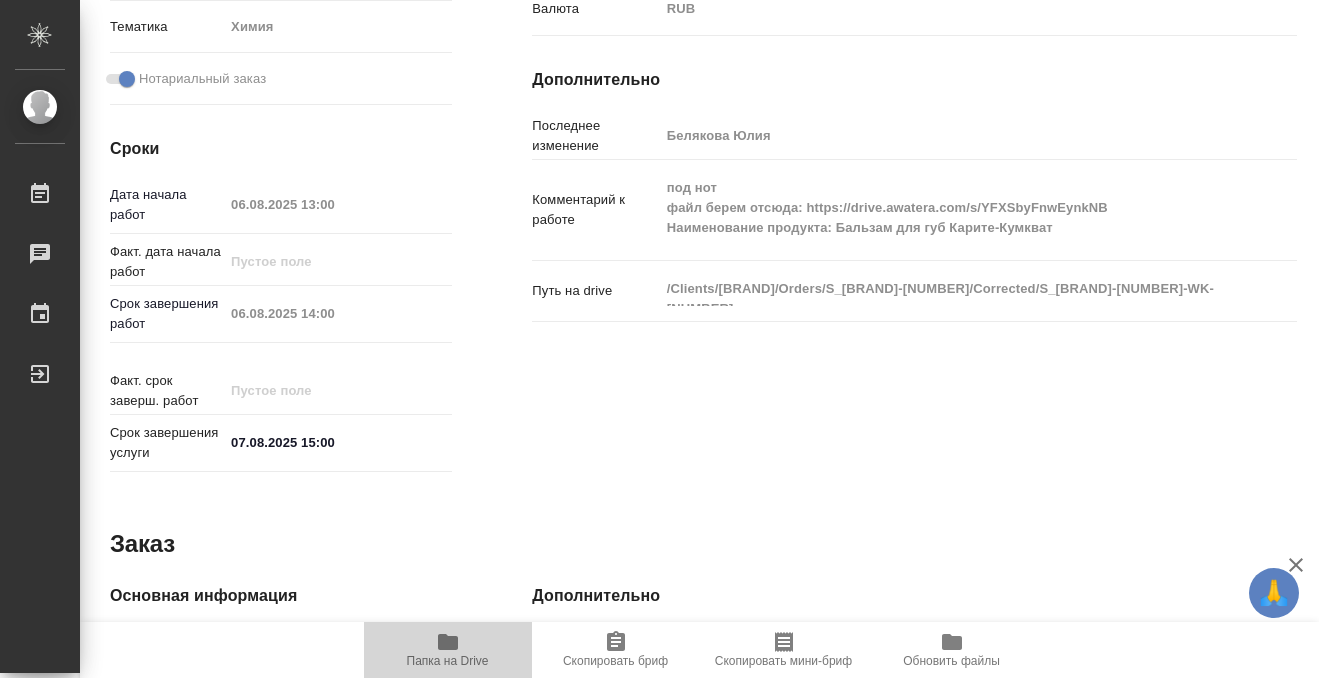 click 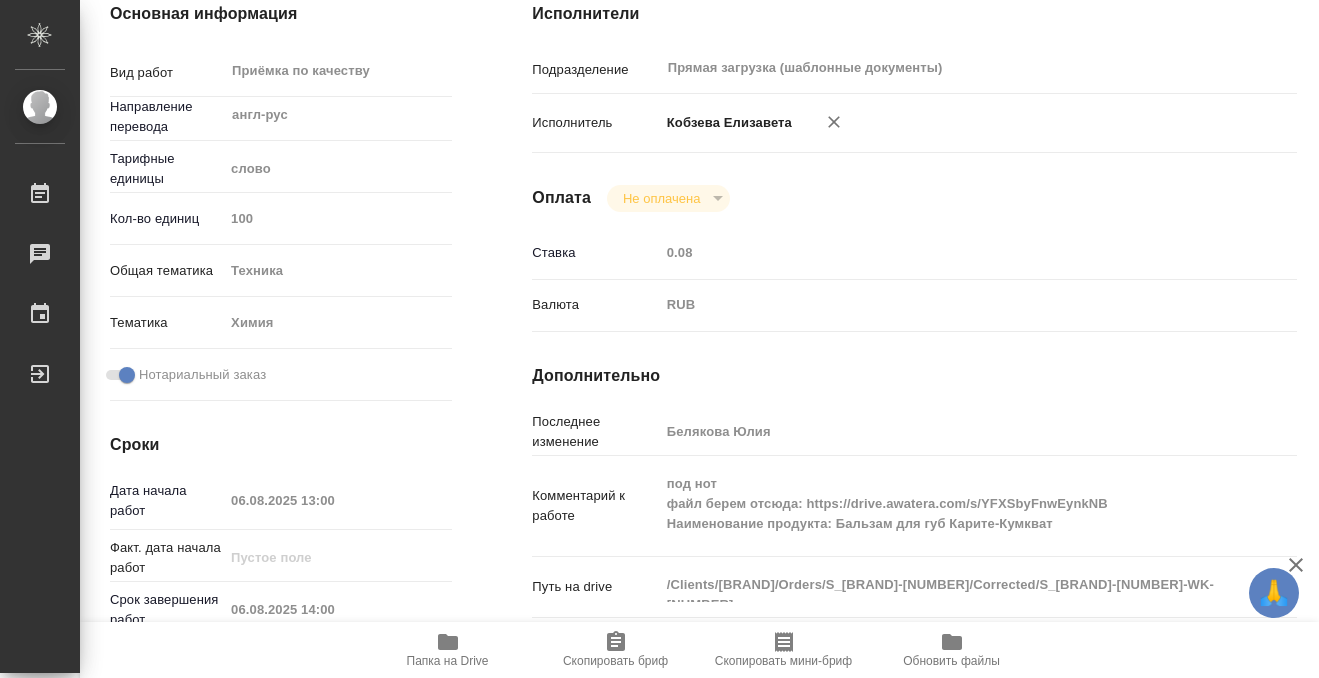 scroll, scrollTop: 0, scrollLeft: 0, axis: both 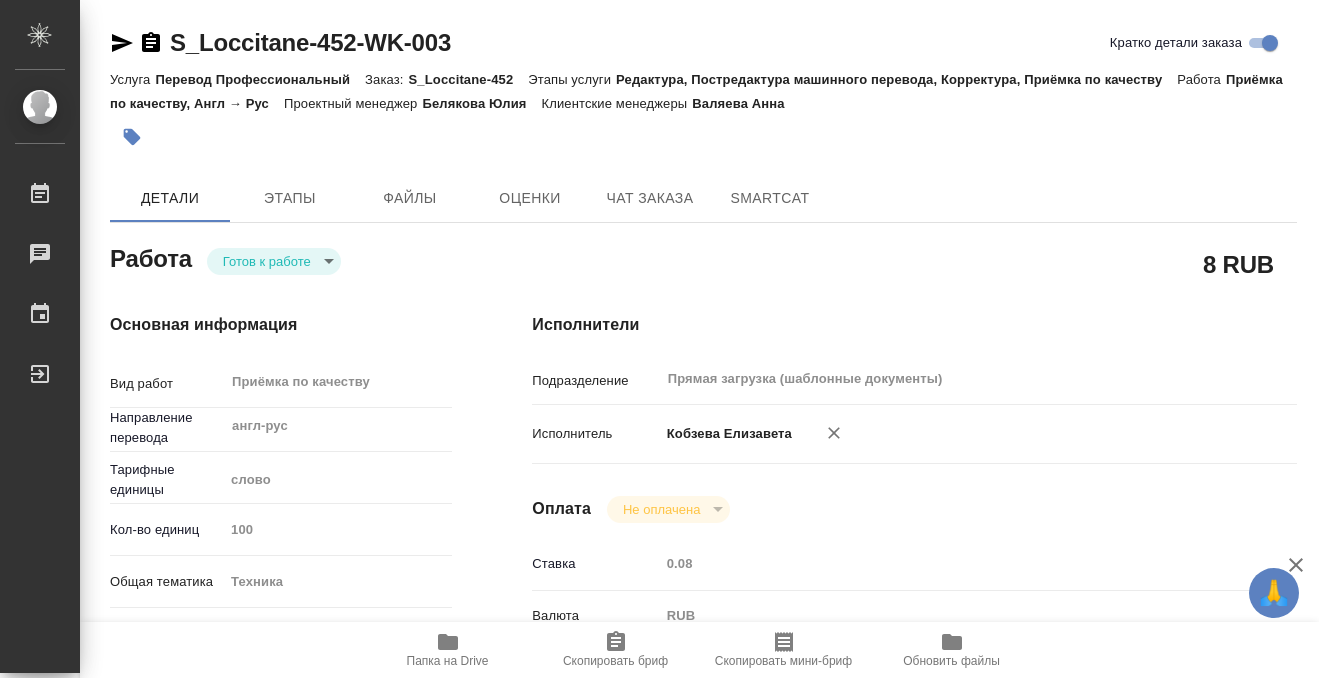 click 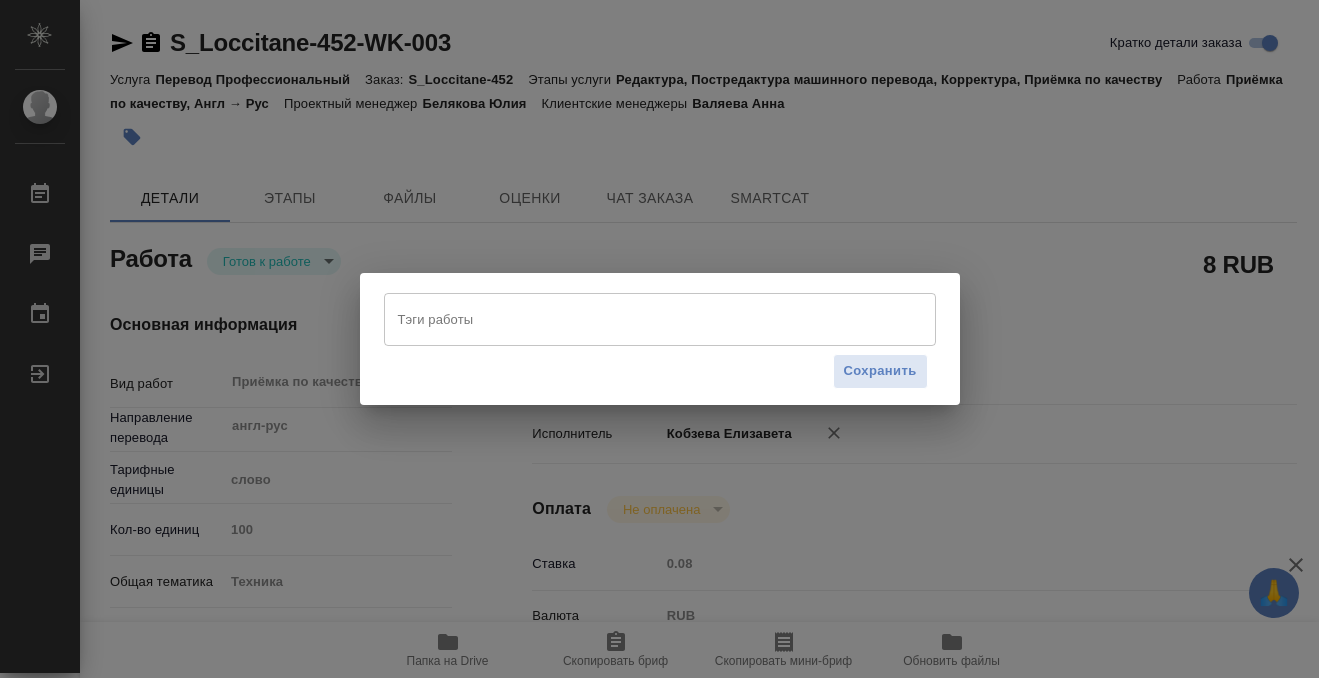 click on "Тэги работы" at bounding box center (641, 319) 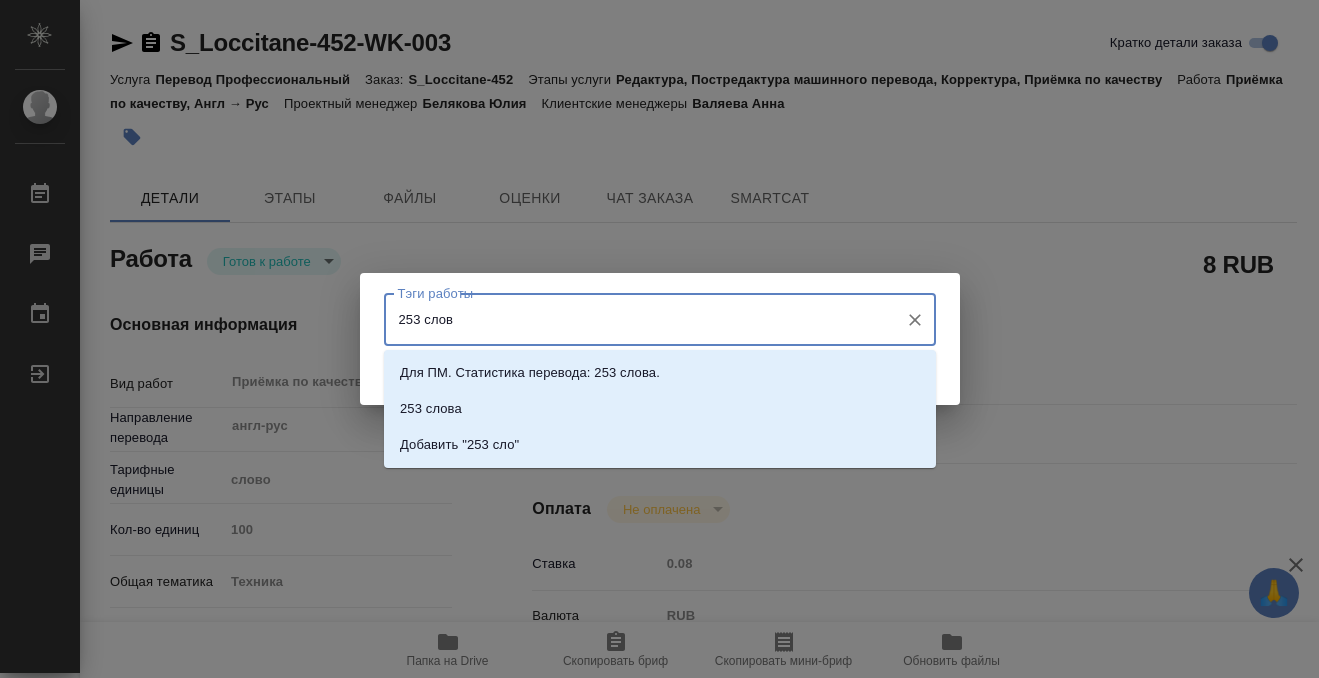 type on "253 слова" 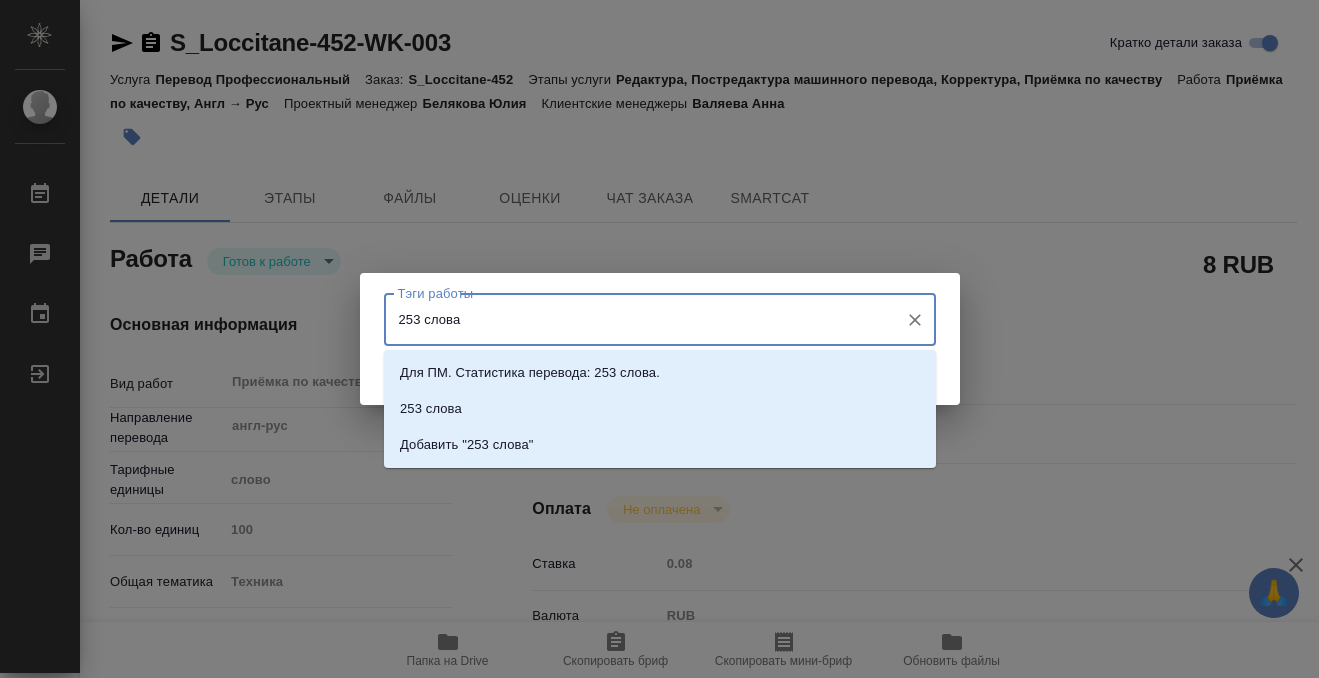 type 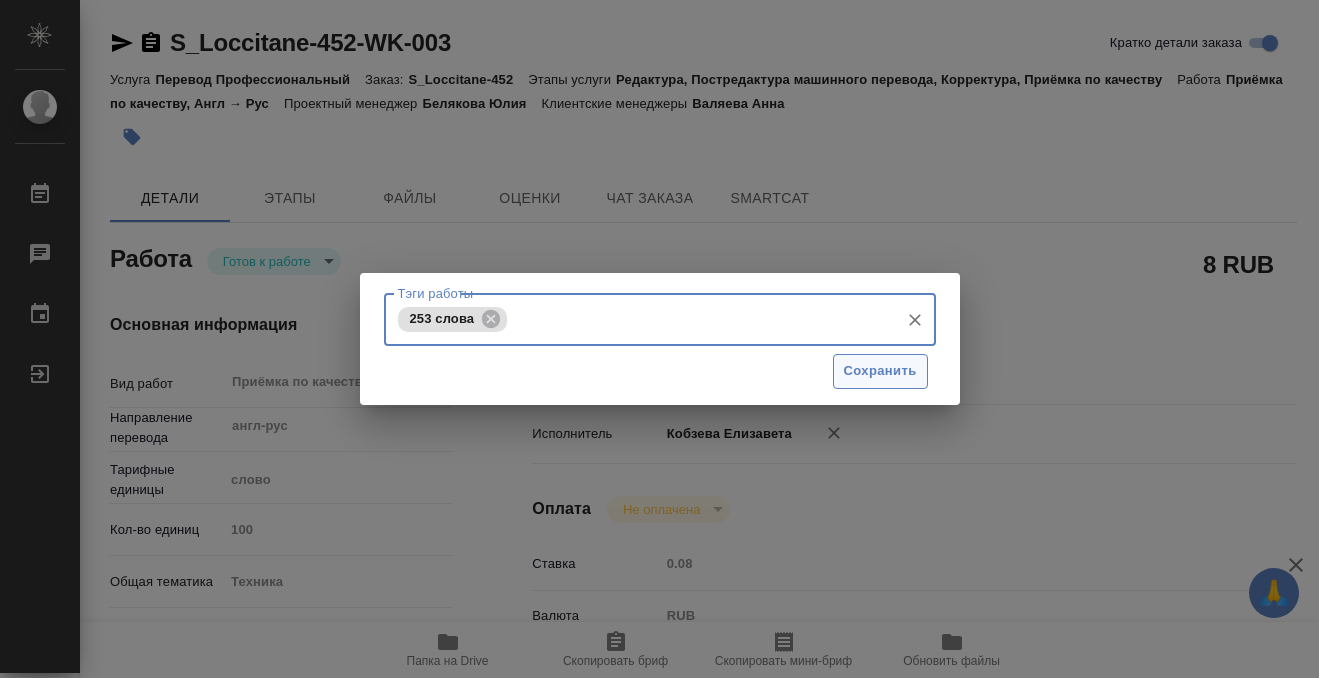 click on "Сохранить" at bounding box center [880, 371] 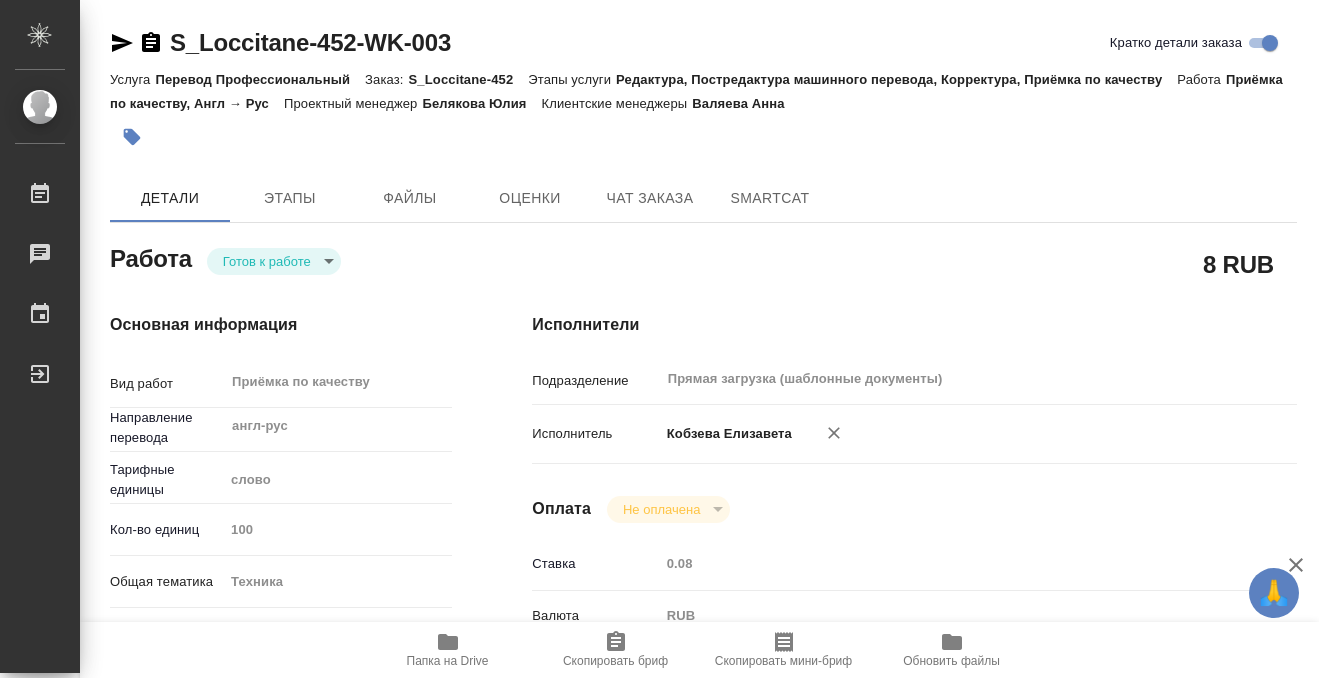 click on "🙏 .cls-1
fill:#fff;
AWATERA Kobzeva Elizaveta Работы 0 Чаты График Выйти S_Loccitane-452-WK-003 Кратко детали заказа Услуга Перевод Профессиональный Заказ: S_Loccitane-452 Этапы услуги Редактура, Постредактура машинного перевода, Корректура, Приёмка по качеству Работа Приёмка по качеству, Англ → Рус Проектный менеджер Белякова Юлия Клиентские менеджеры Валяева Анна Детали Этапы Файлы Оценки Чат заказа SmartCat Работа Готов к работе readyForWork 8 RUB Основная информация Вид работ Приёмка по качеству x ​ Направление перевода англ-рус ​ Тарифные единицы слово 5a8b1489cc6b4906c91bfd90 100 Техника" at bounding box center [659, 339] 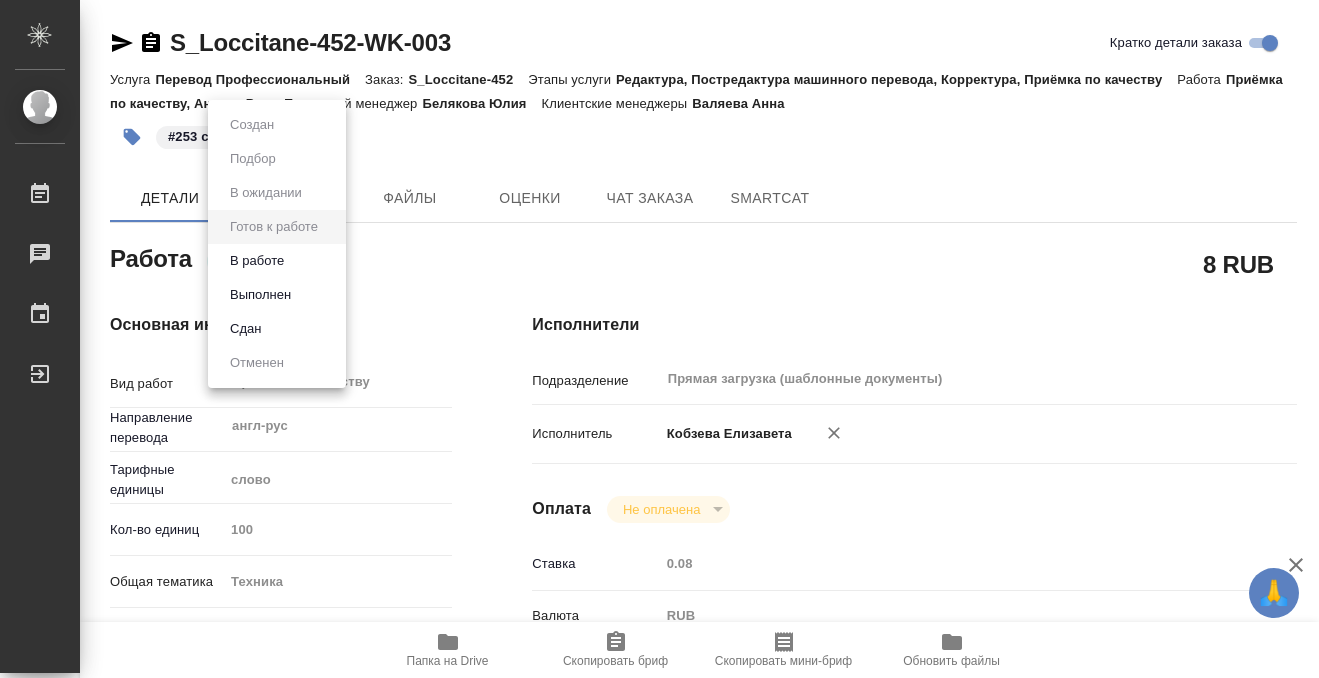 type on "x" 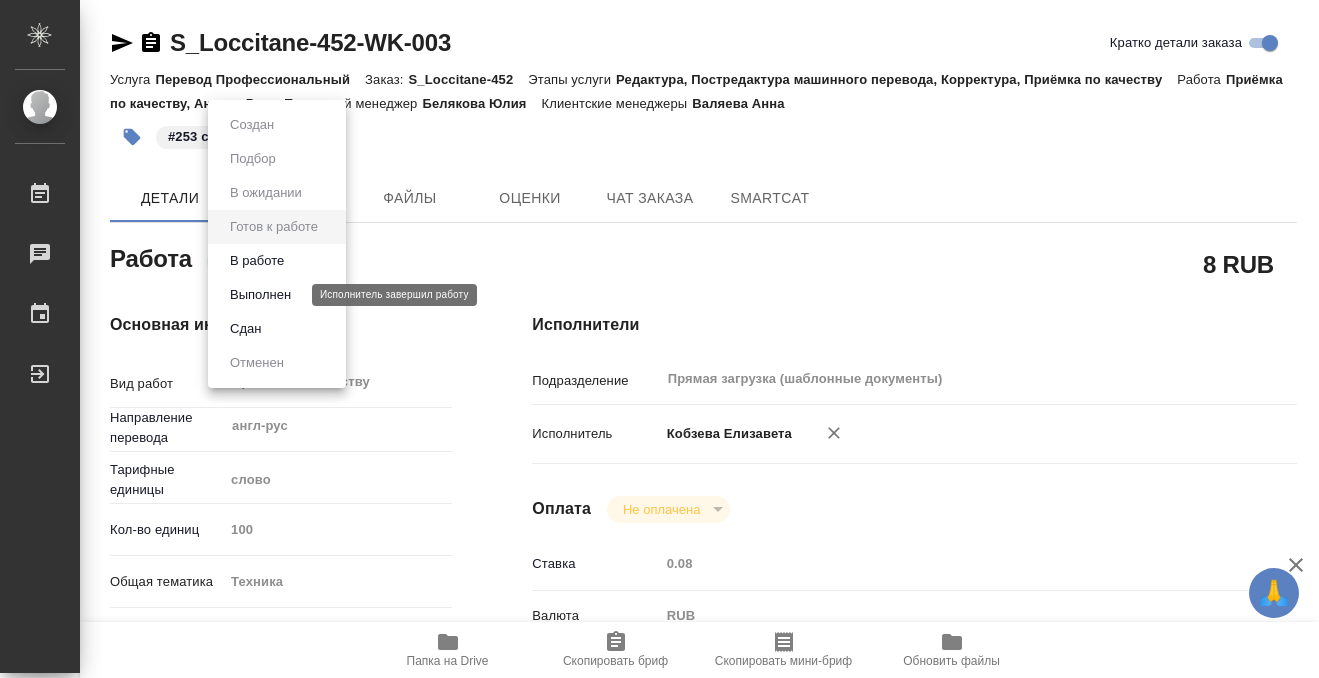 click on "Выполнен" at bounding box center [260, 295] 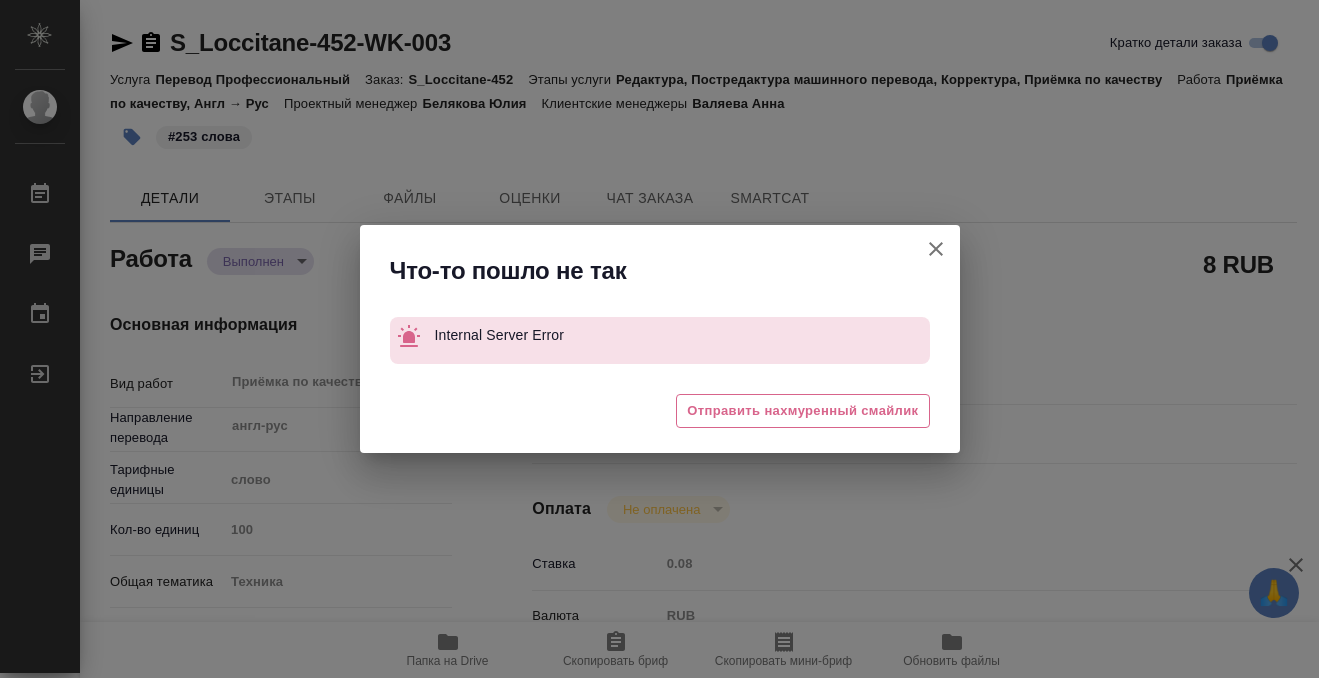 type on "x" 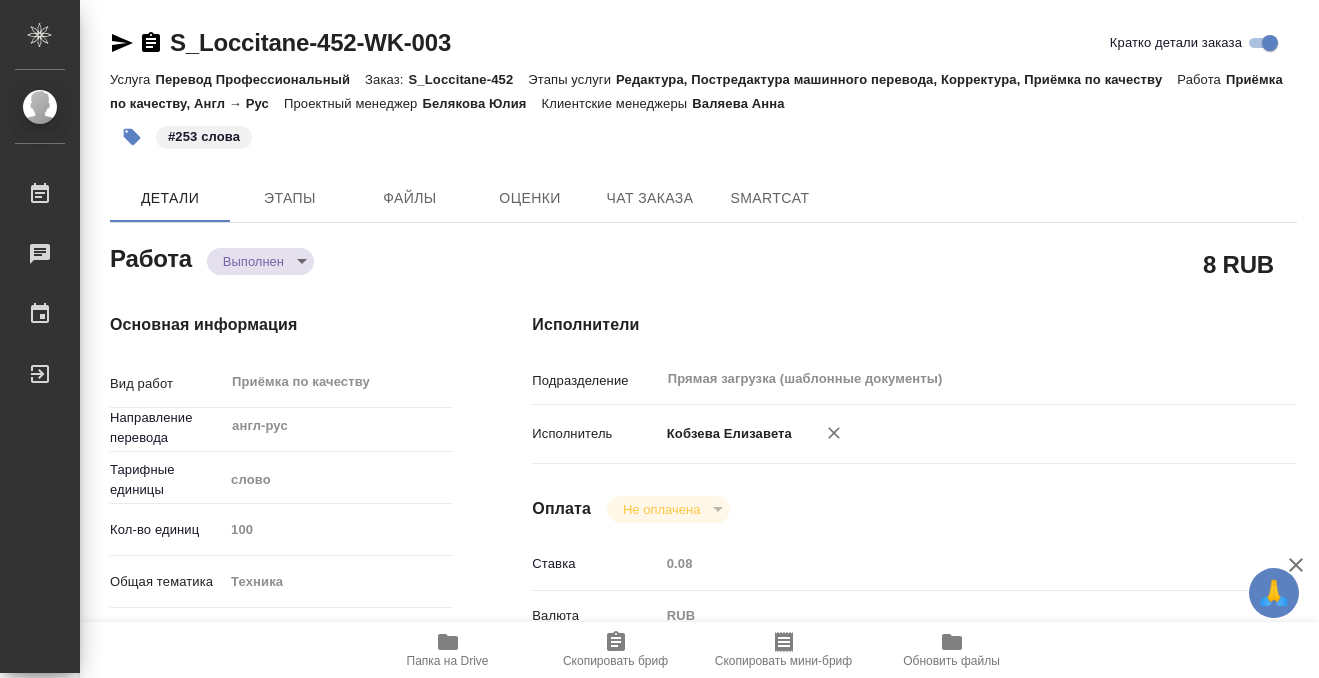 click 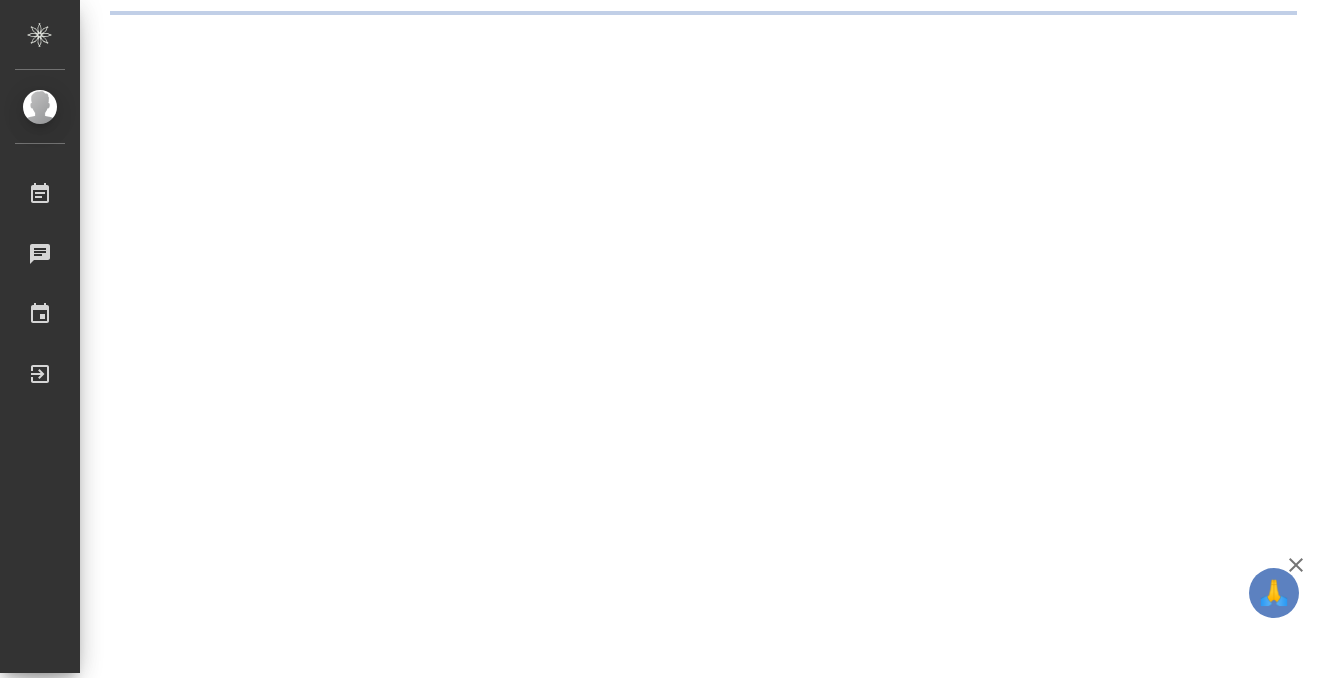 scroll, scrollTop: 0, scrollLeft: 0, axis: both 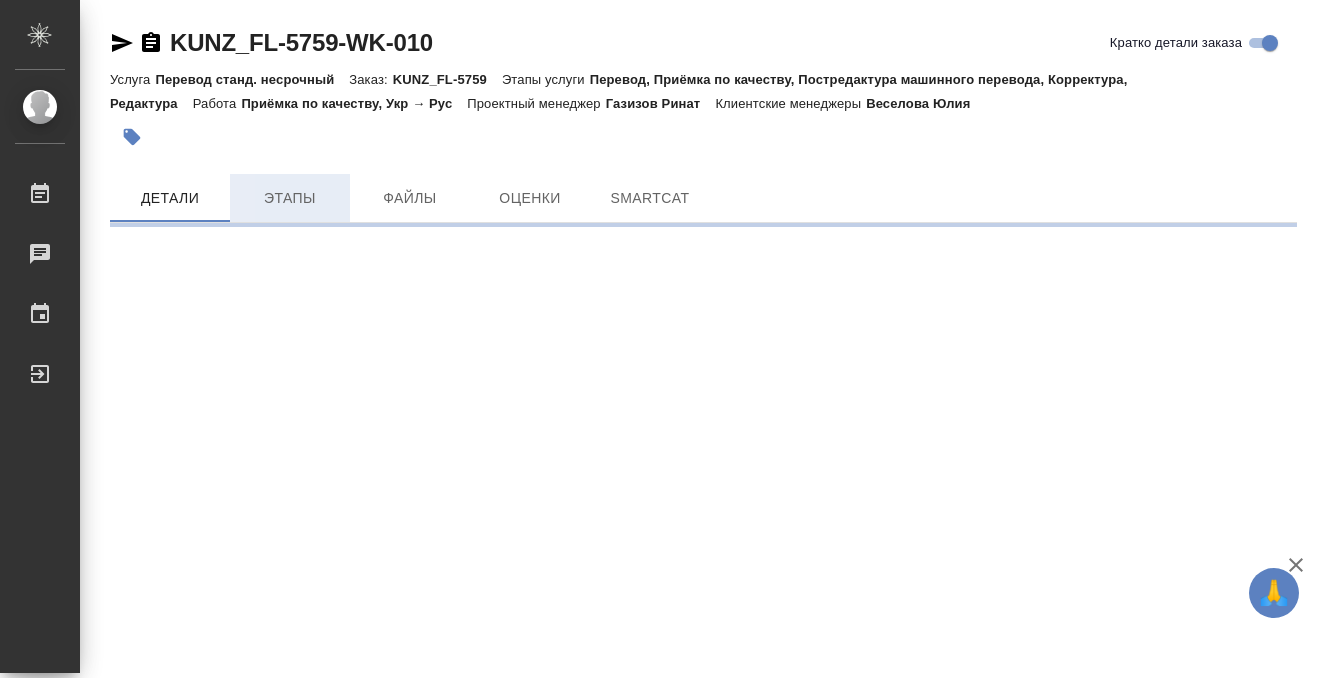 click on "Этапы" at bounding box center (290, 198) 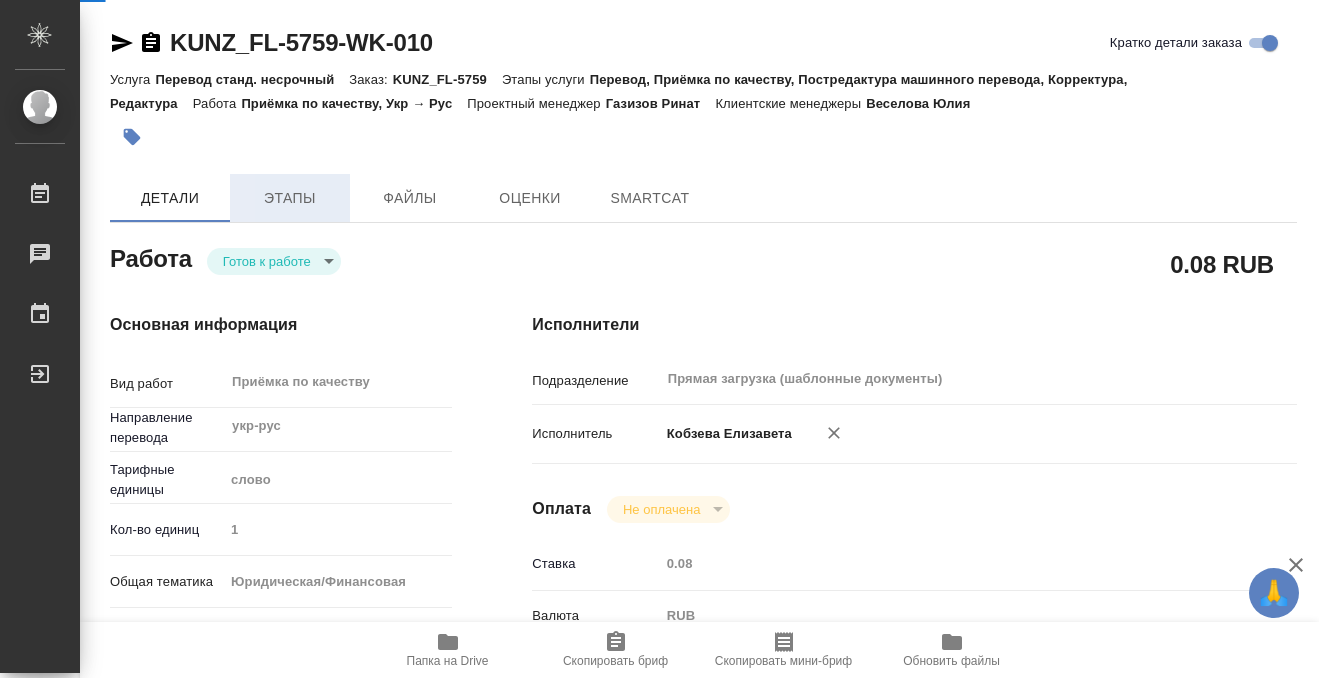 type on "x" 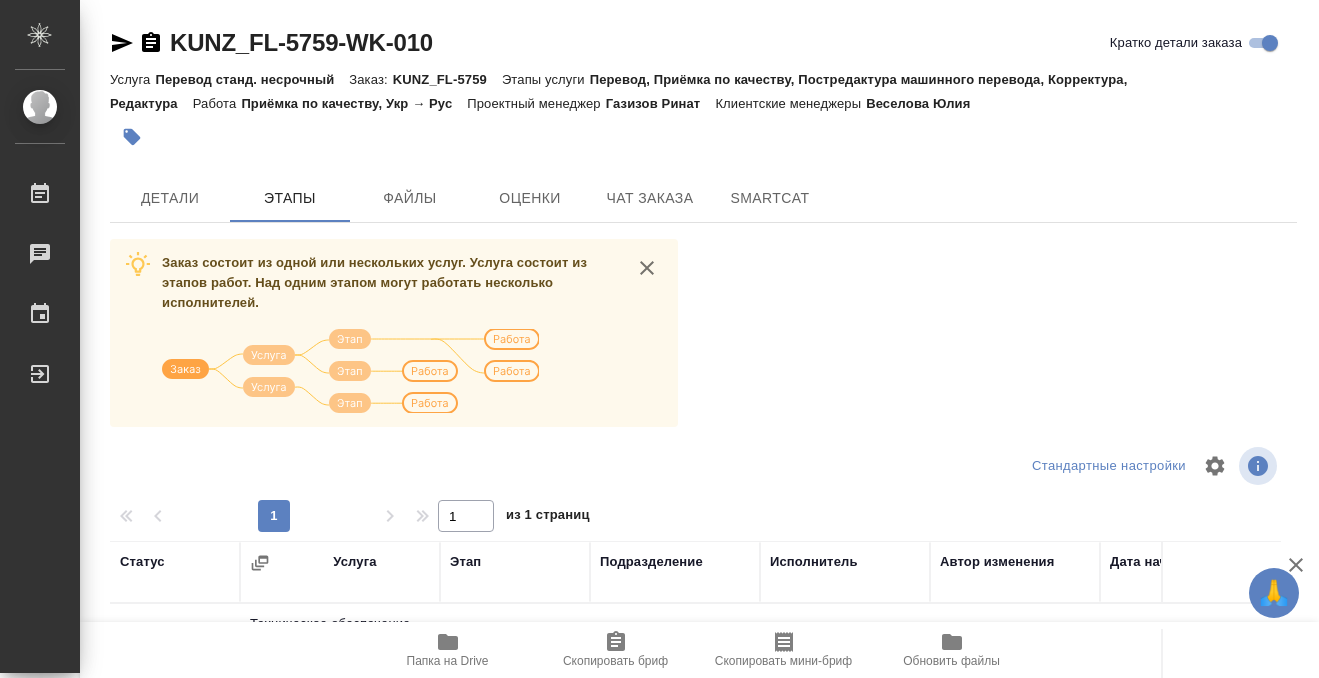 scroll, scrollTop: 364, scrollLeft: 0, axis: vertical 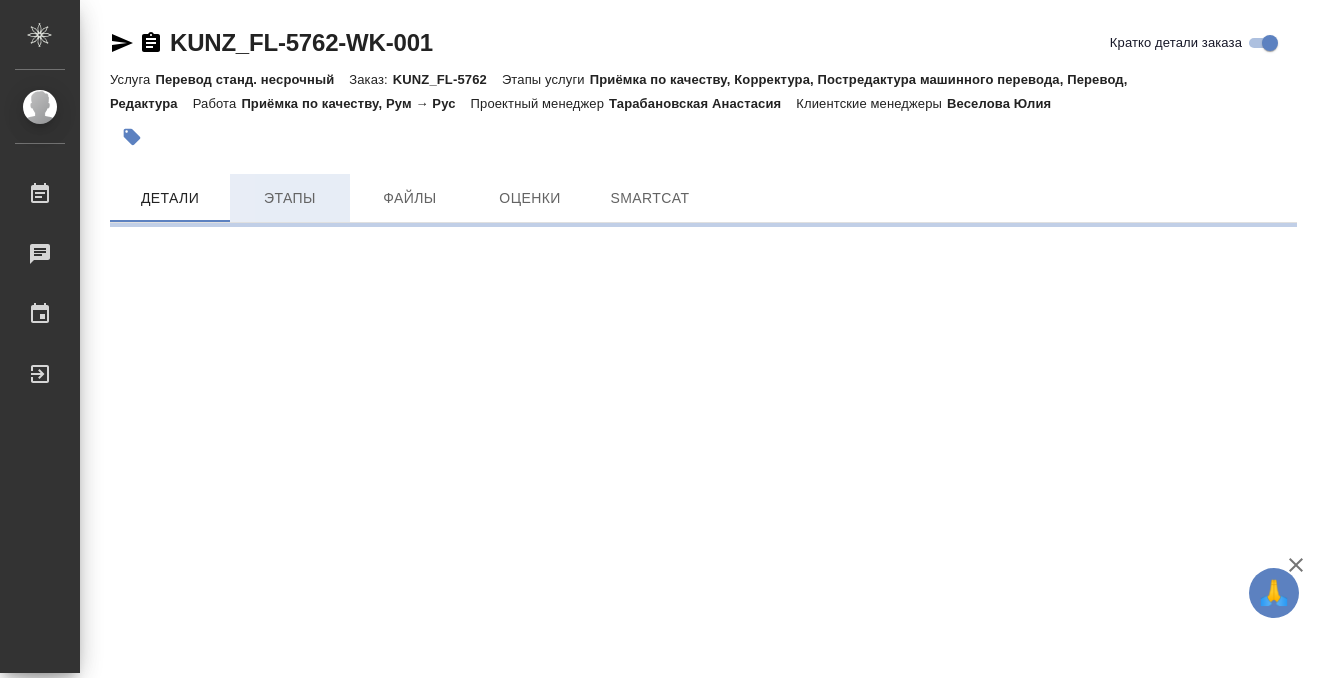 click on "Этапы" at bounding box center [290, 198] 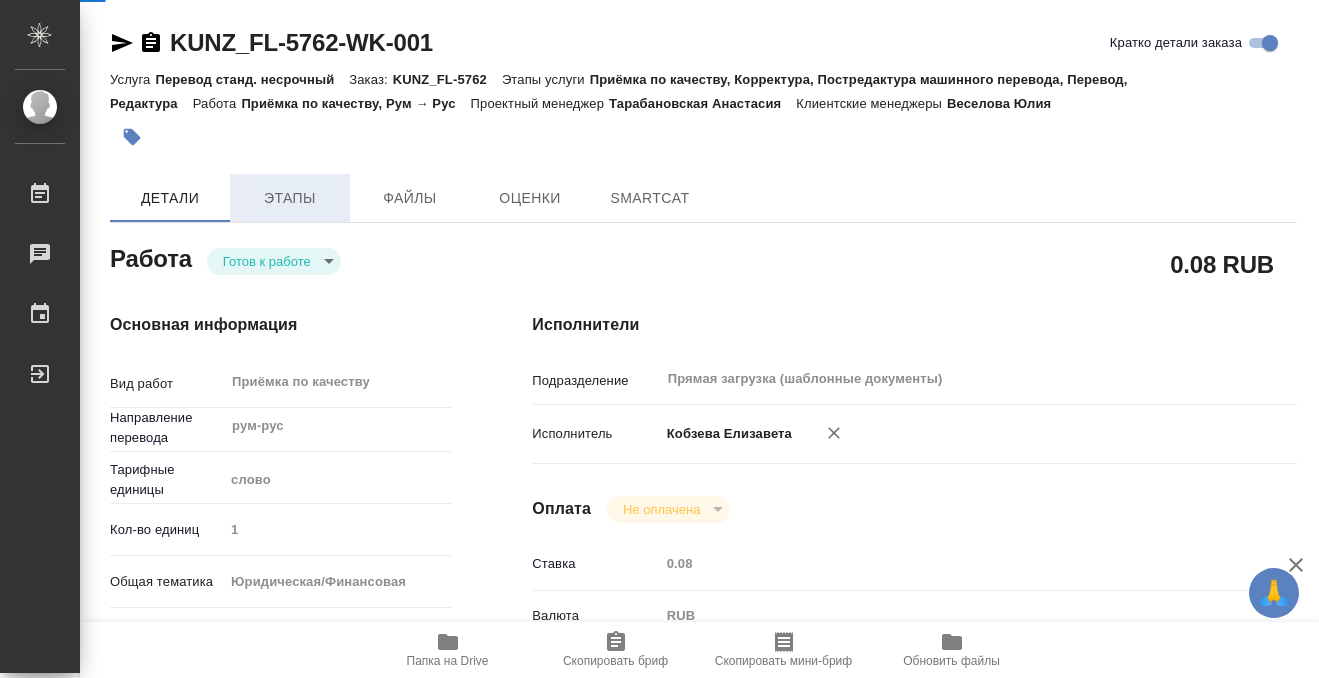 type on "x" 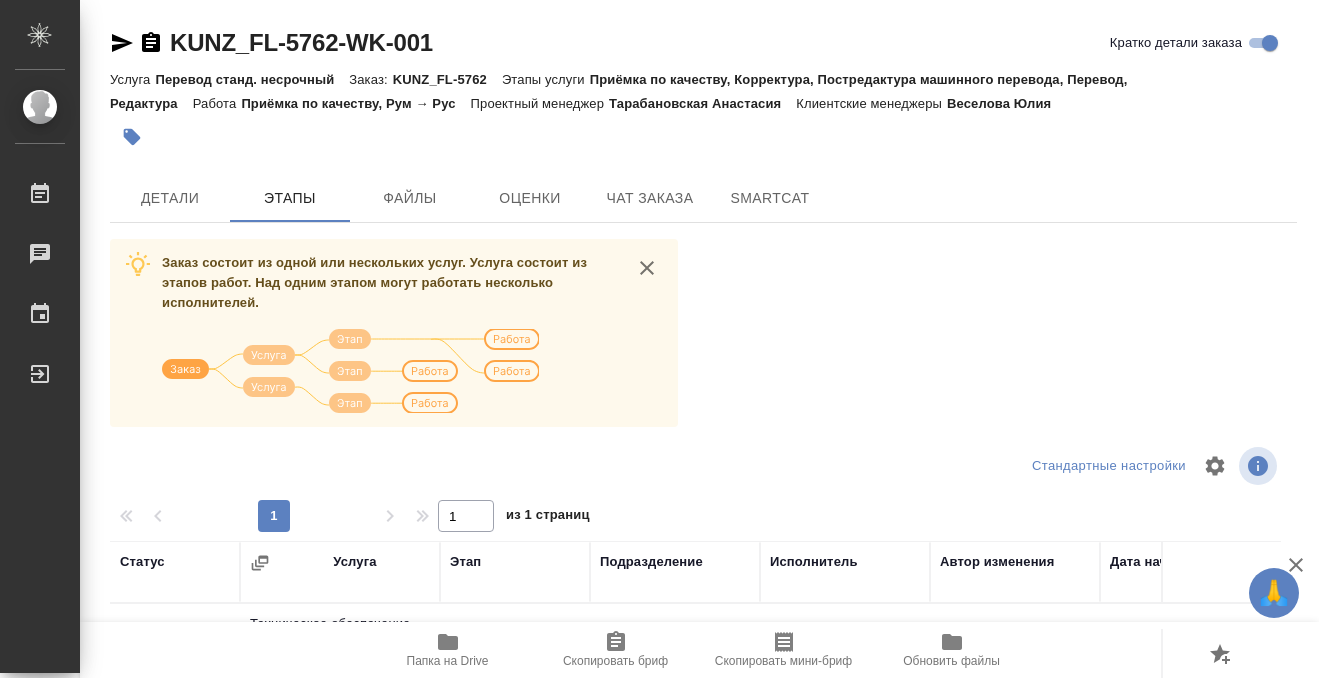 scroll, scrollTop: 364, scrollLeft: 0, axis: vertical 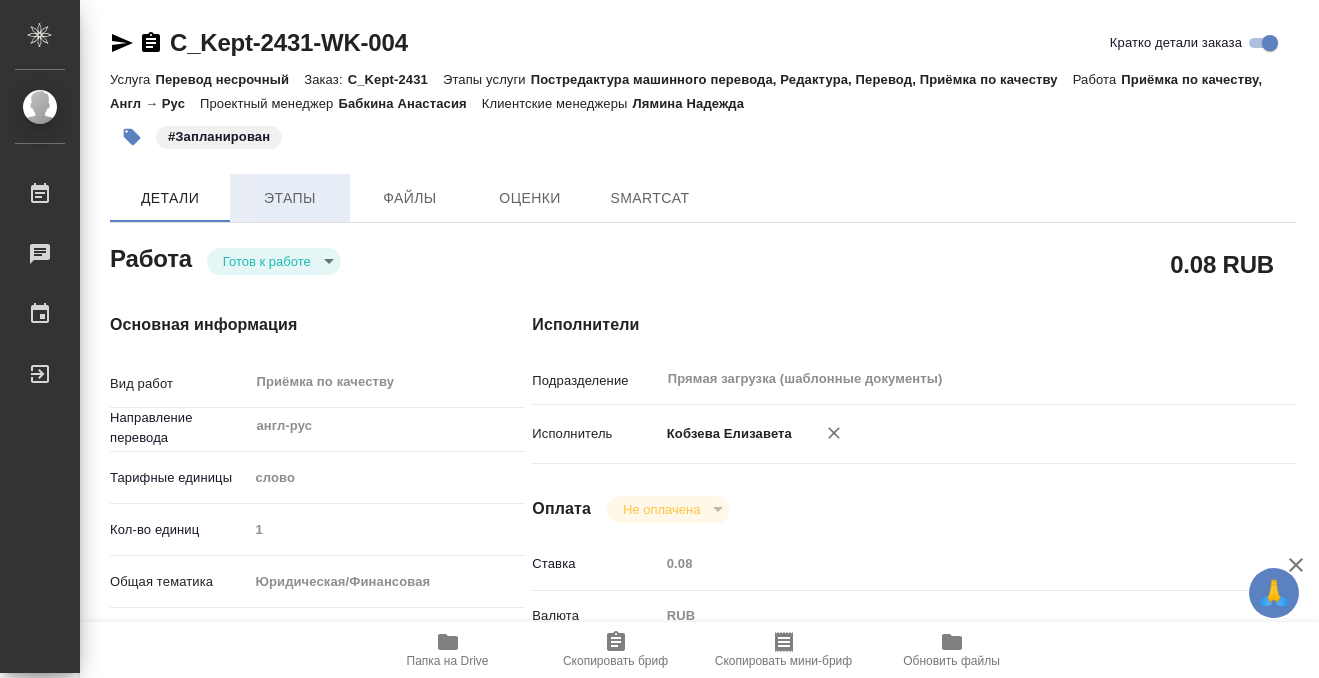type on "x" 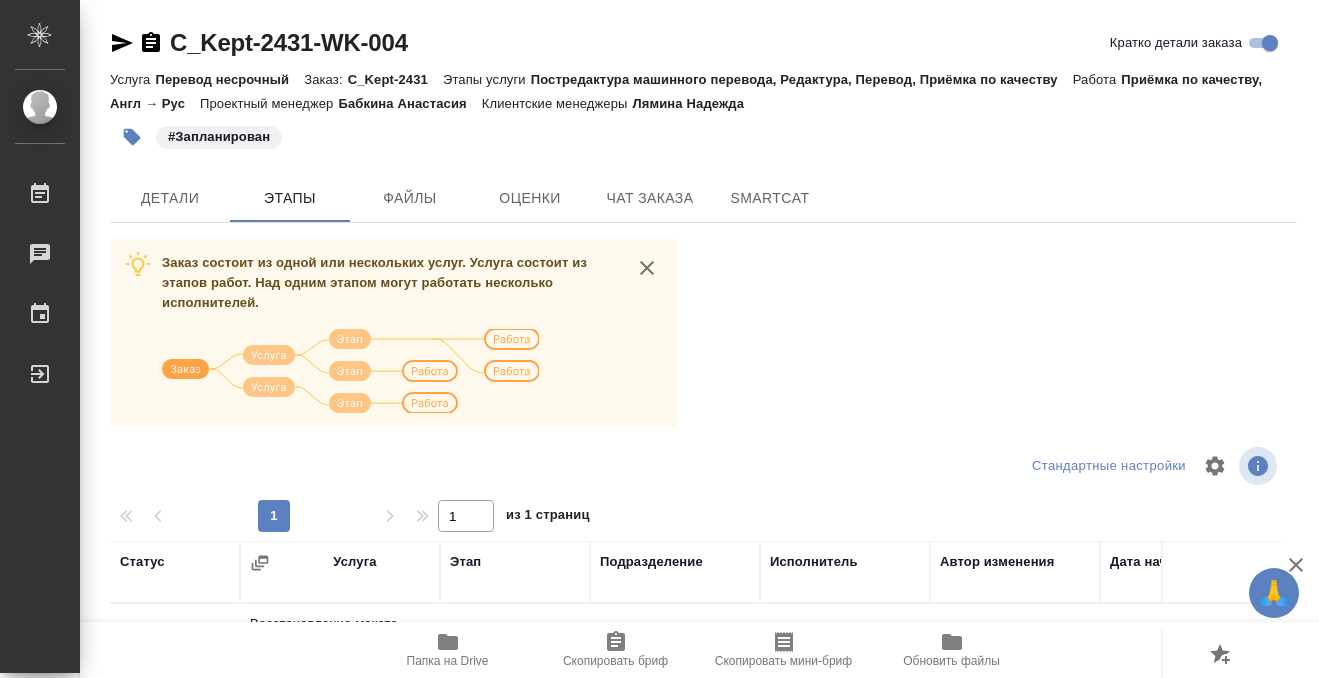 scroll, scrollTop: 364, scrollLeft: 0, axis: vertical 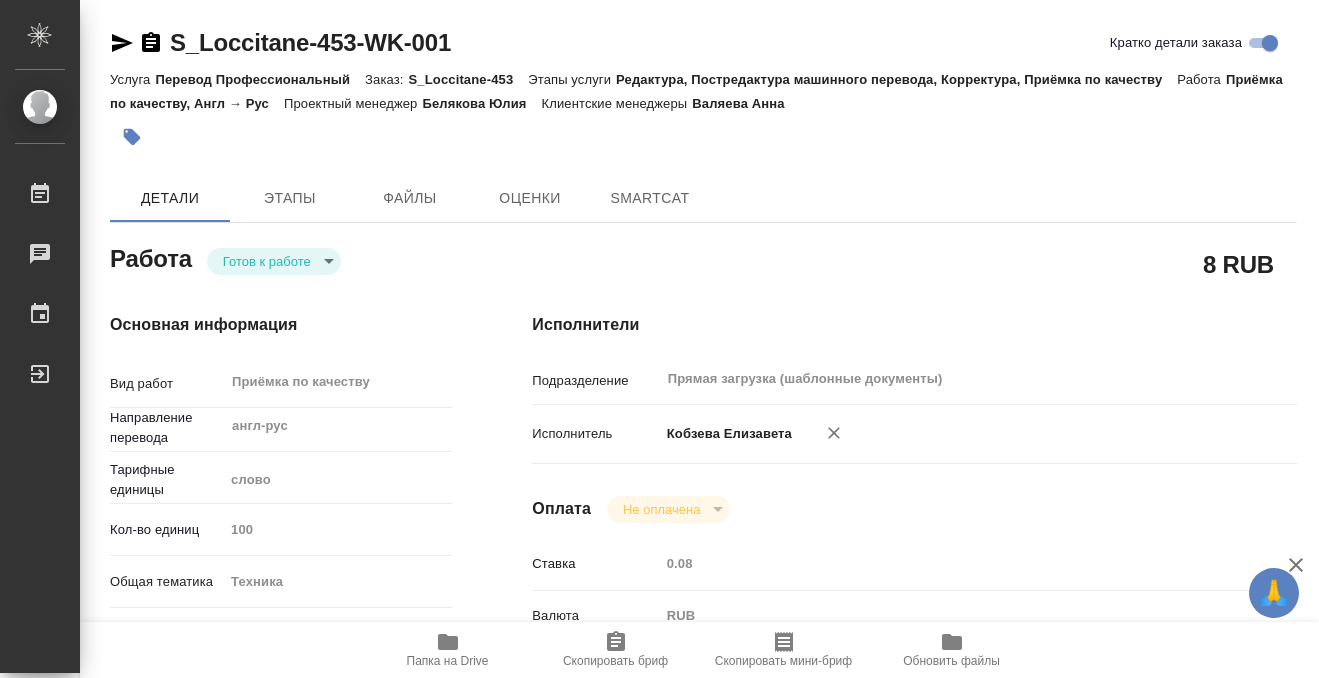 type on "x" 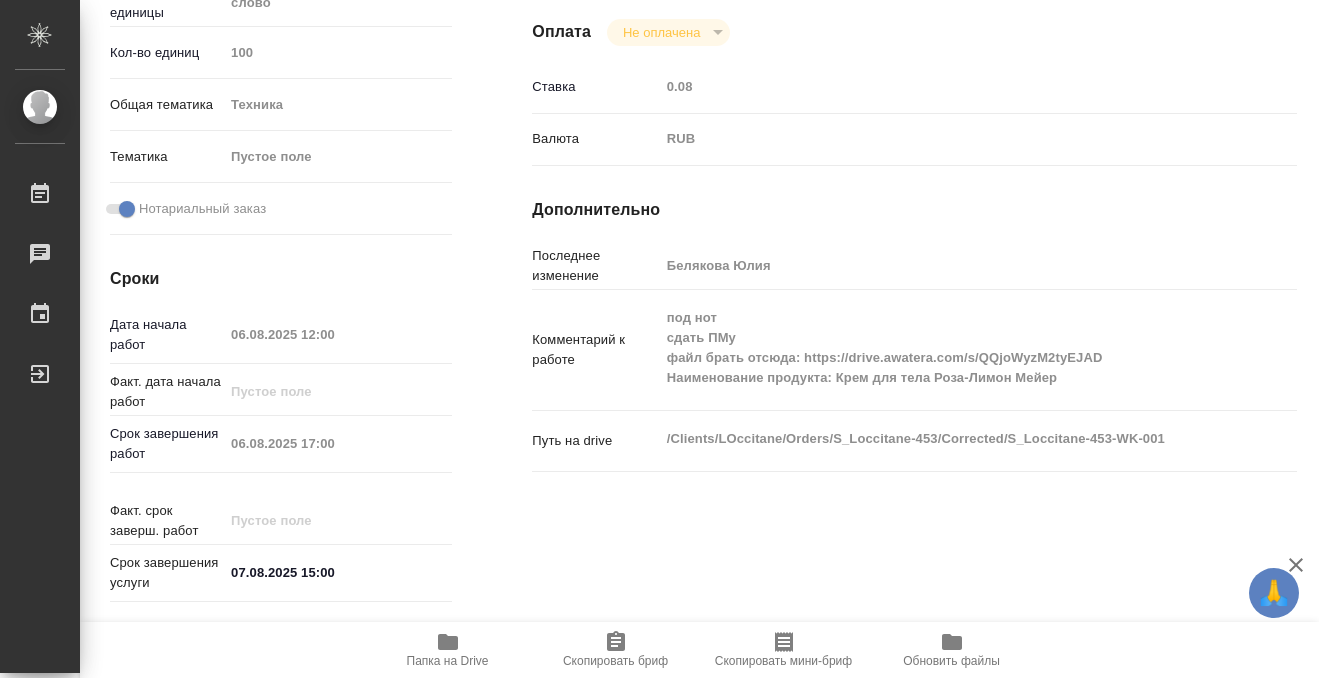 type on "x" 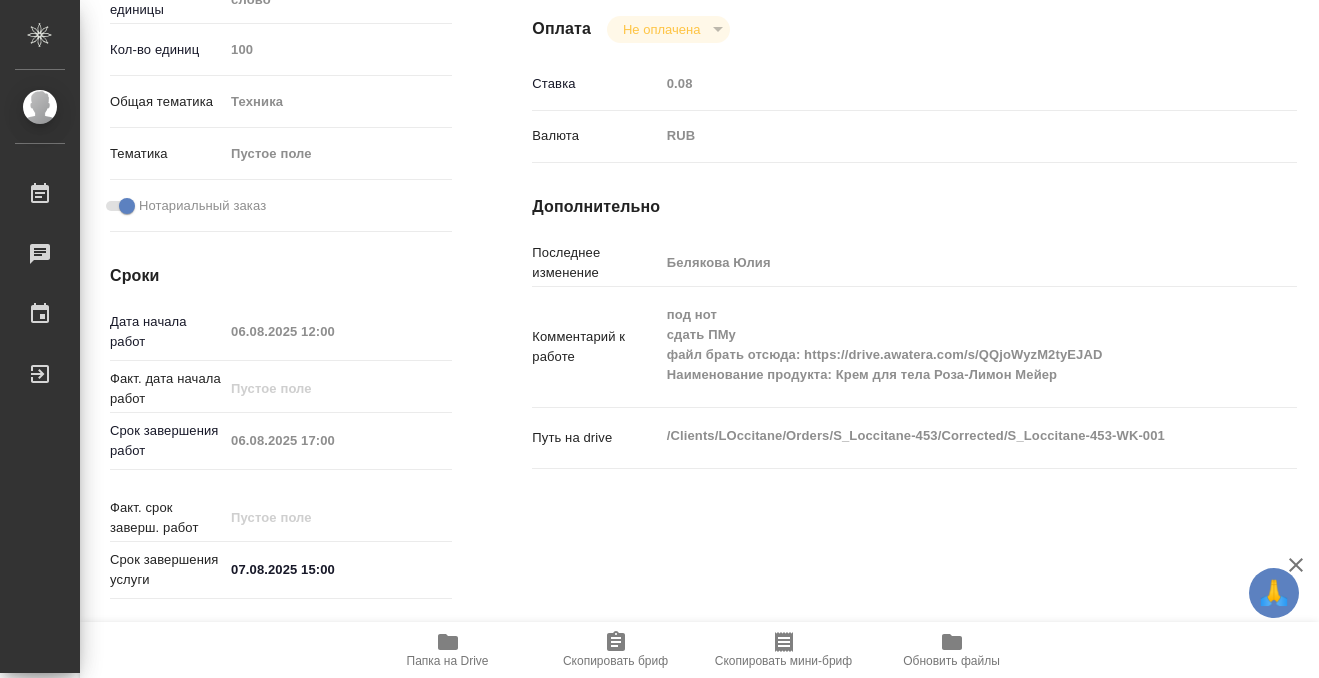 type on "x" 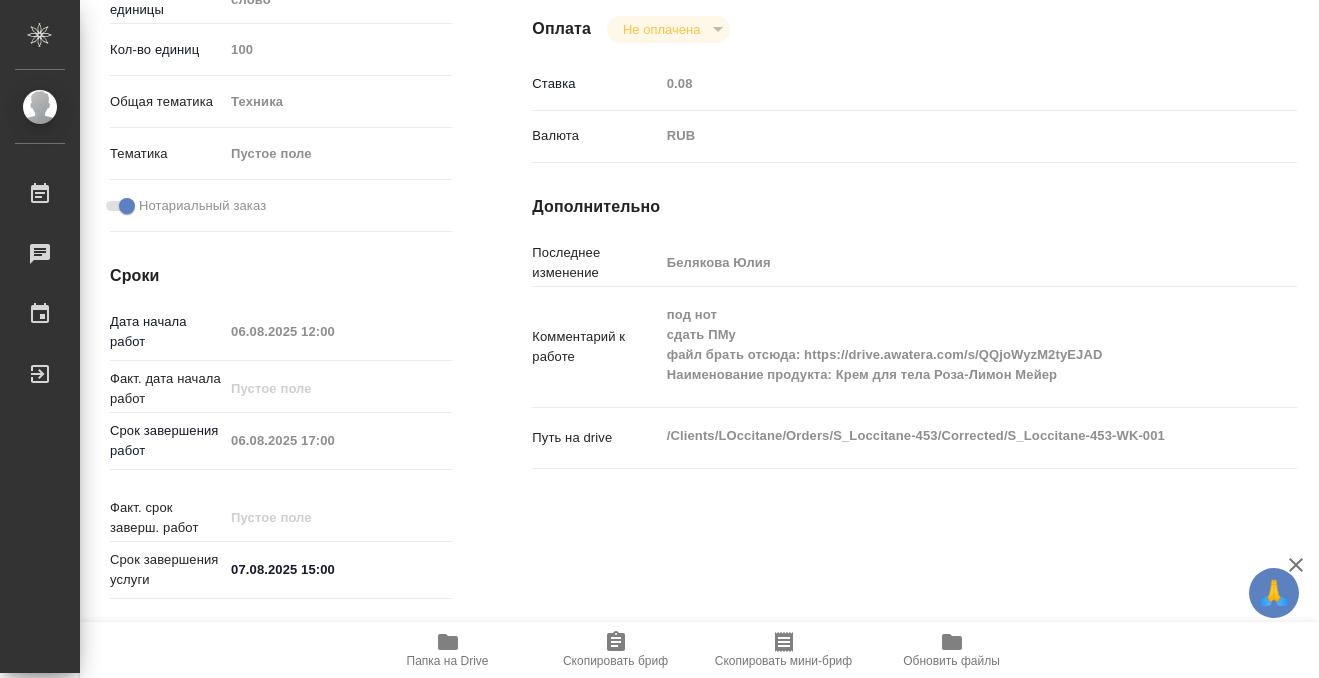 type on "x" 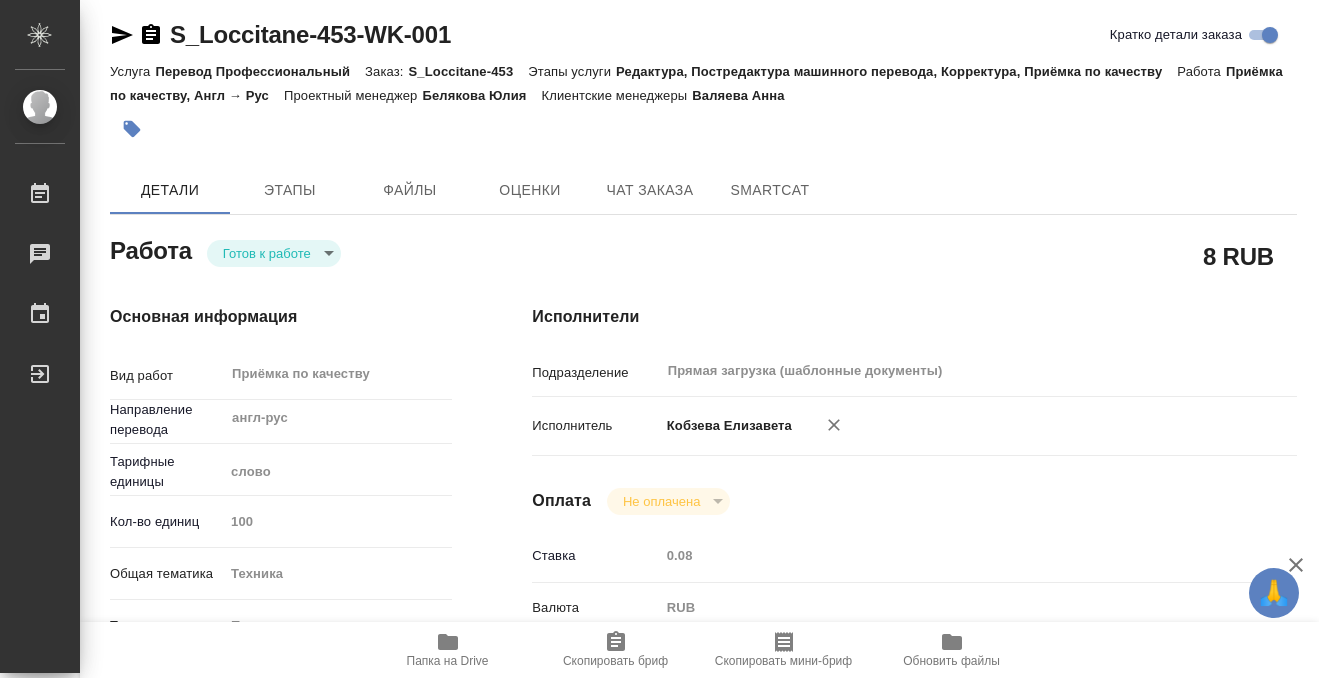 scroll, scrollTop: 0, scrollLeft: 0, axis: both 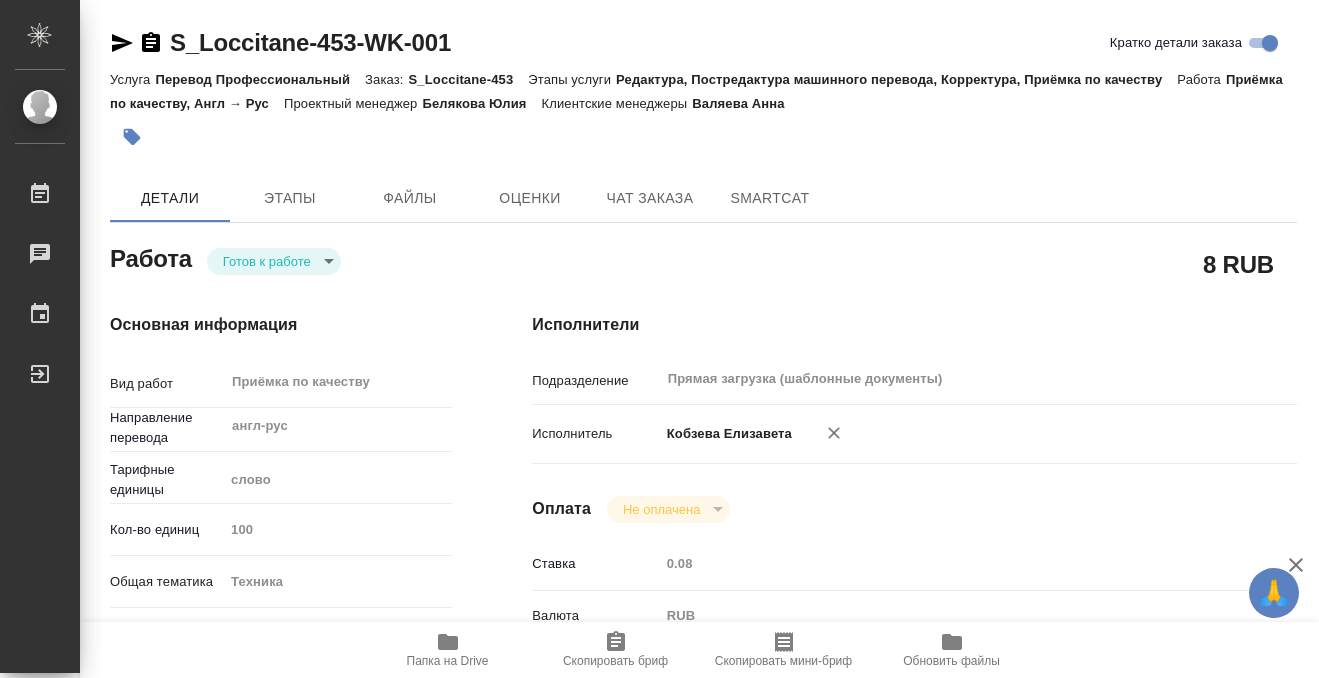 type on "x" 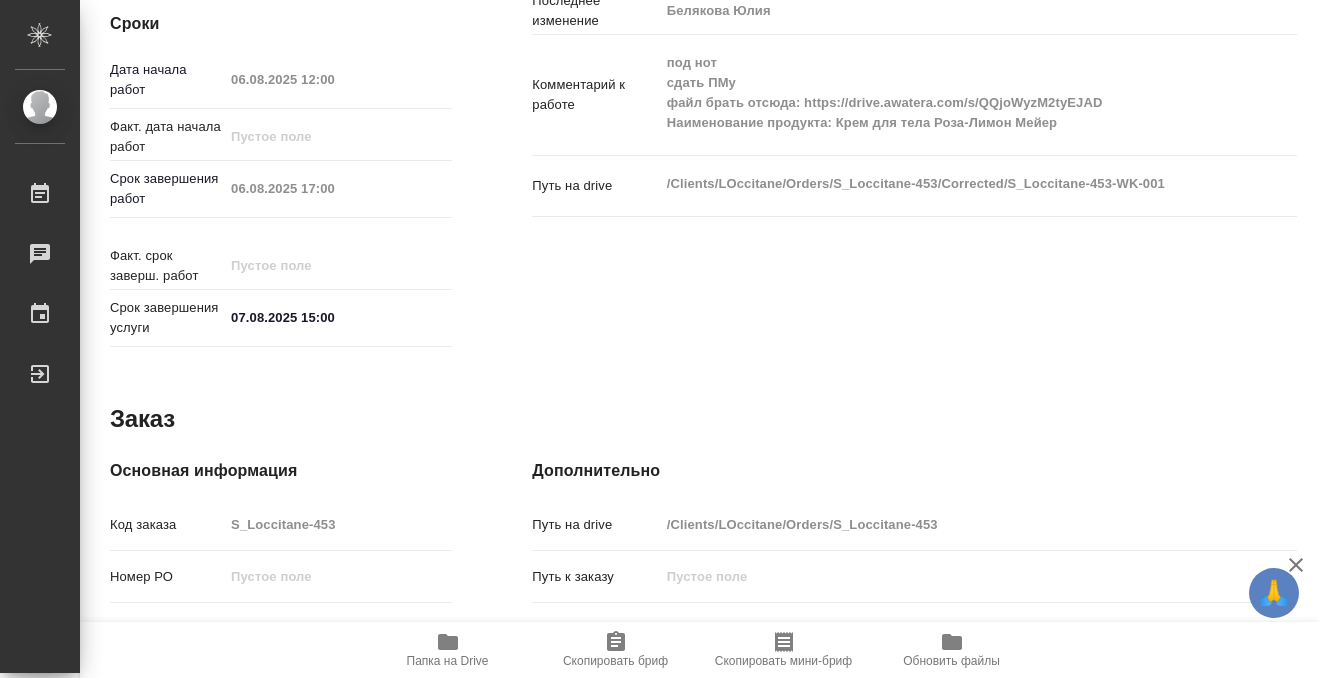 scroll, scrollTop: 1068, scrollLeft: 0, axis: vertical 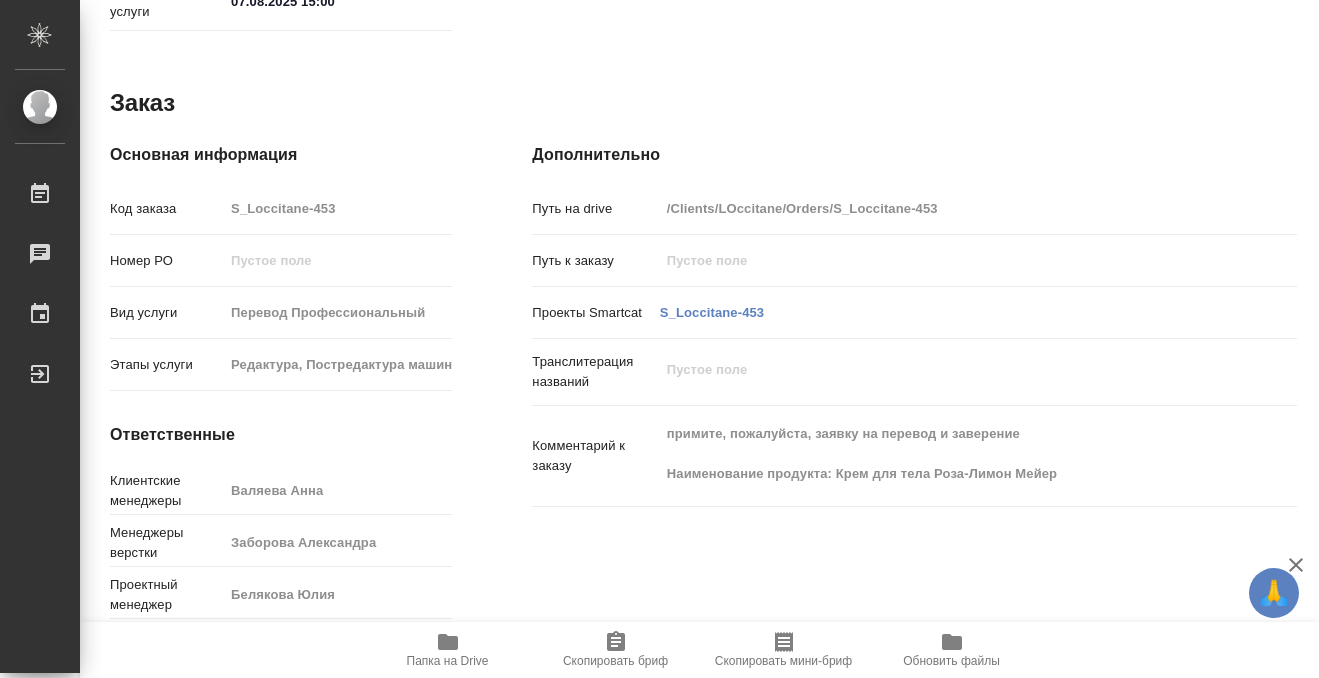 click 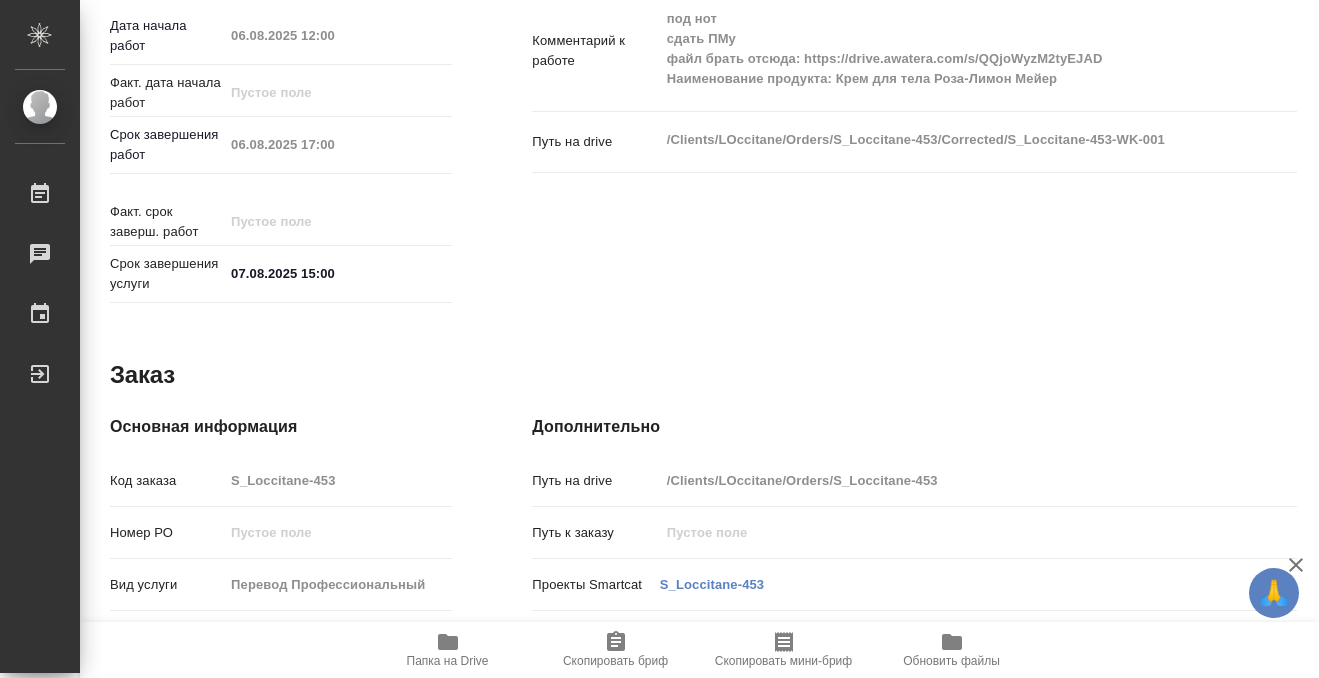 scroll, scrollTop: 0, scrollLeft: 0, axis: both 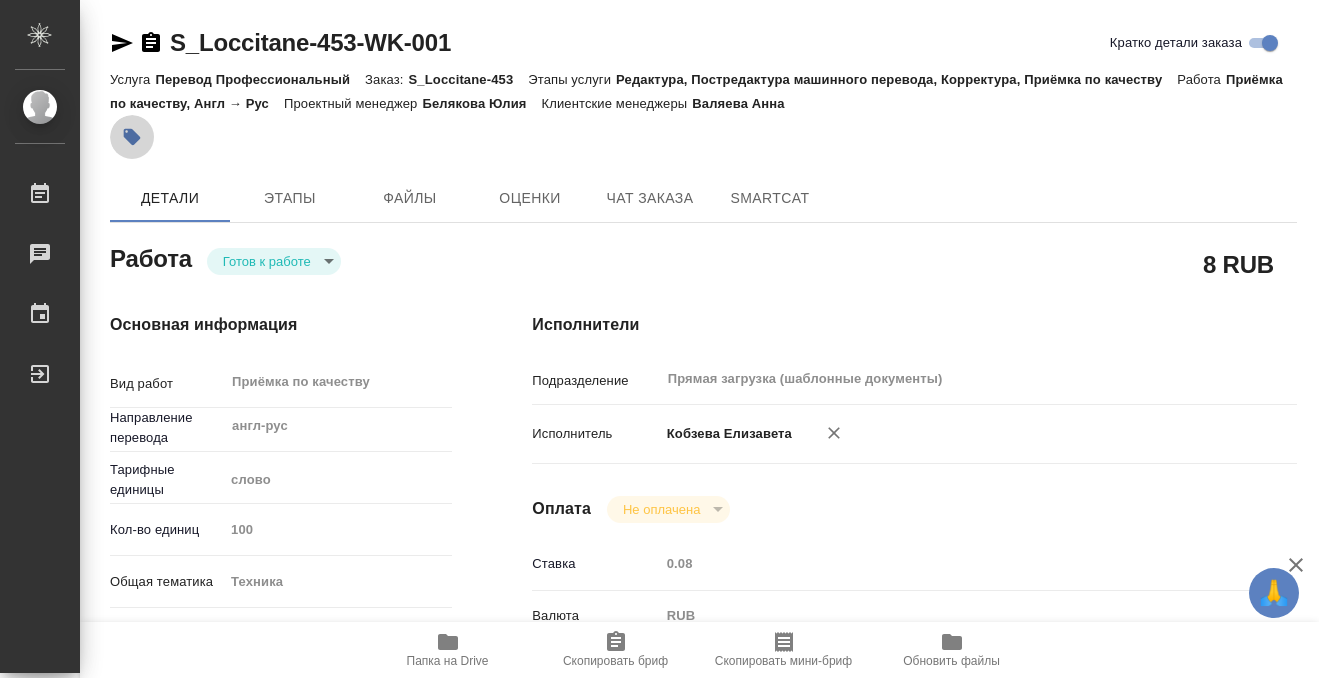 click 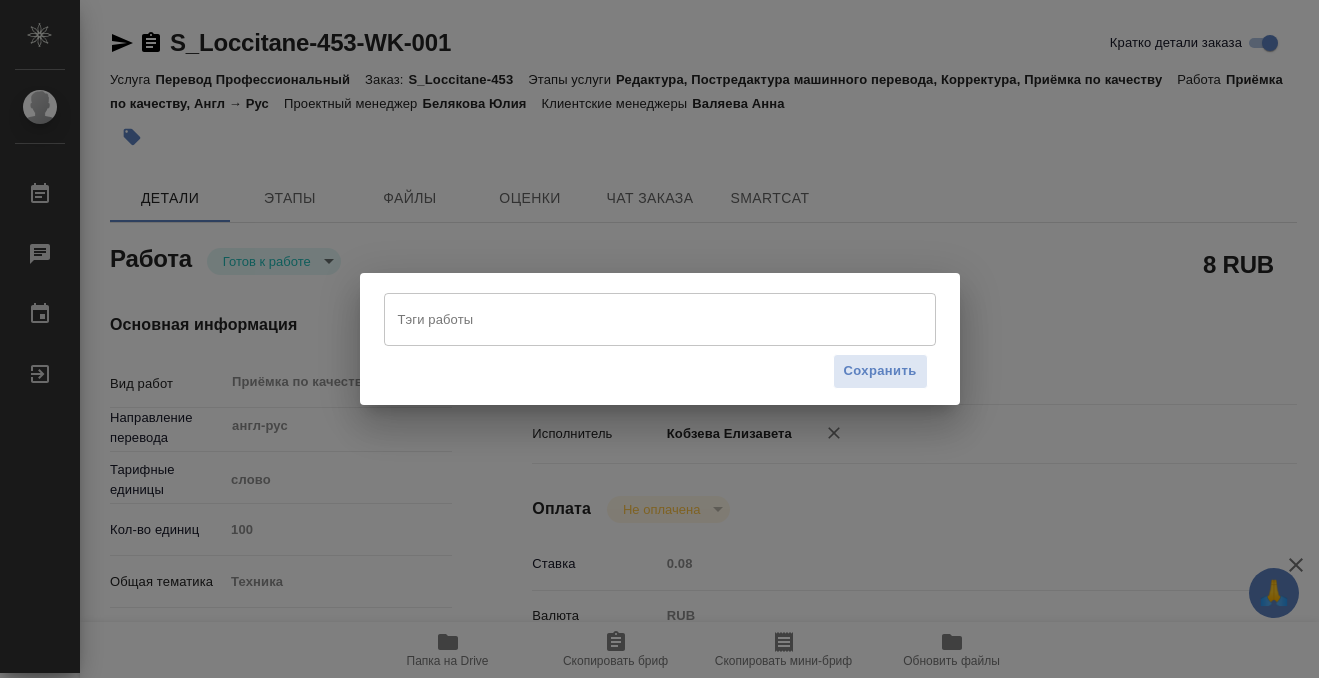 click on "Тэги работы" at bounding box center (641, 319) 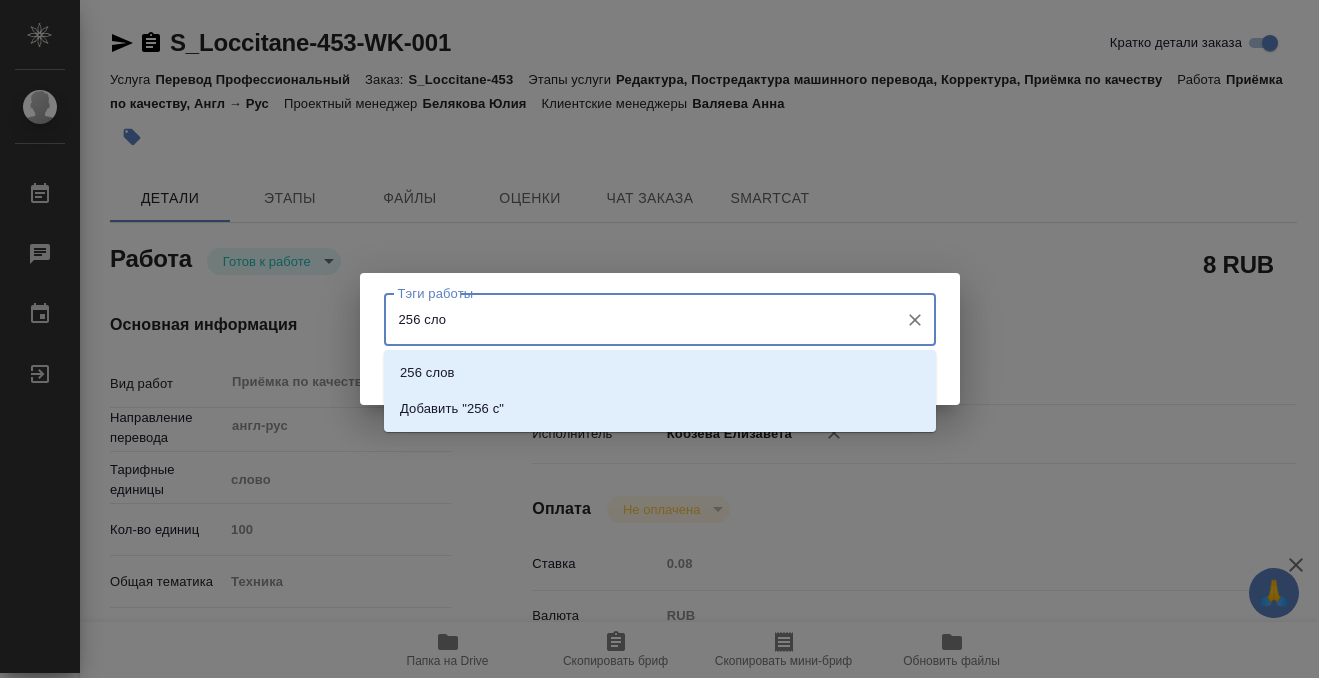 type on "256 слов" 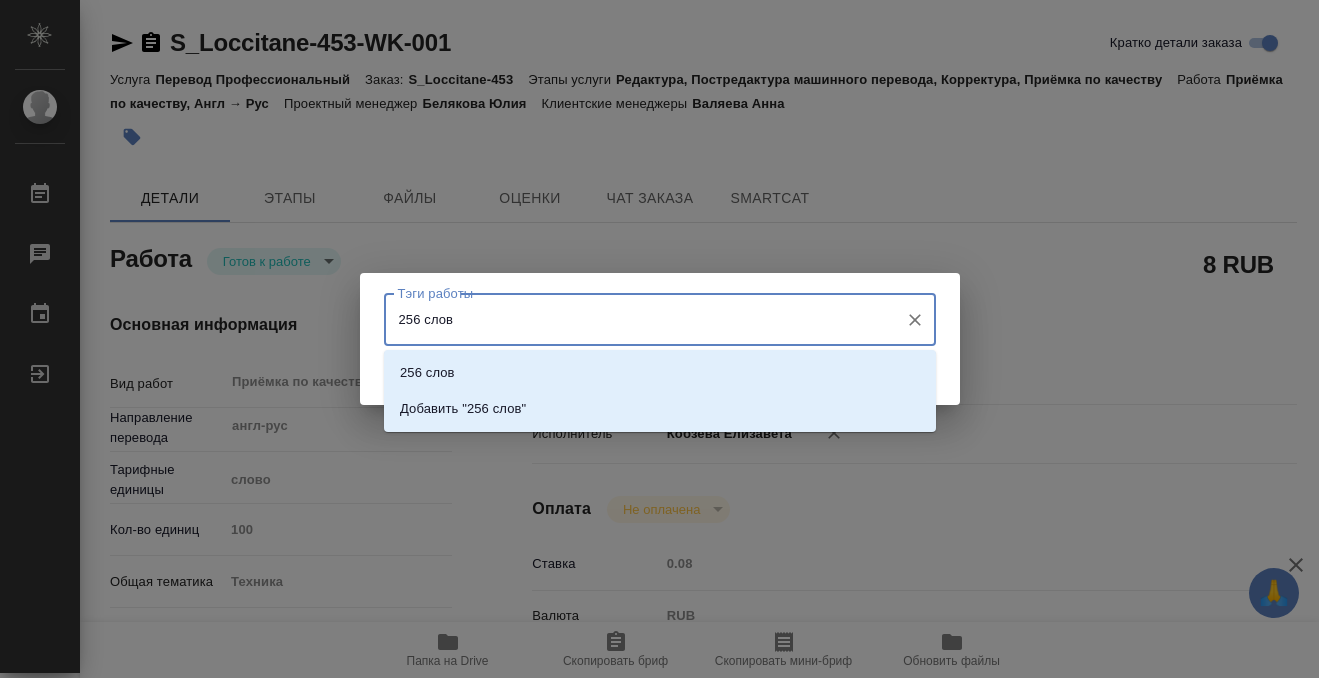 type 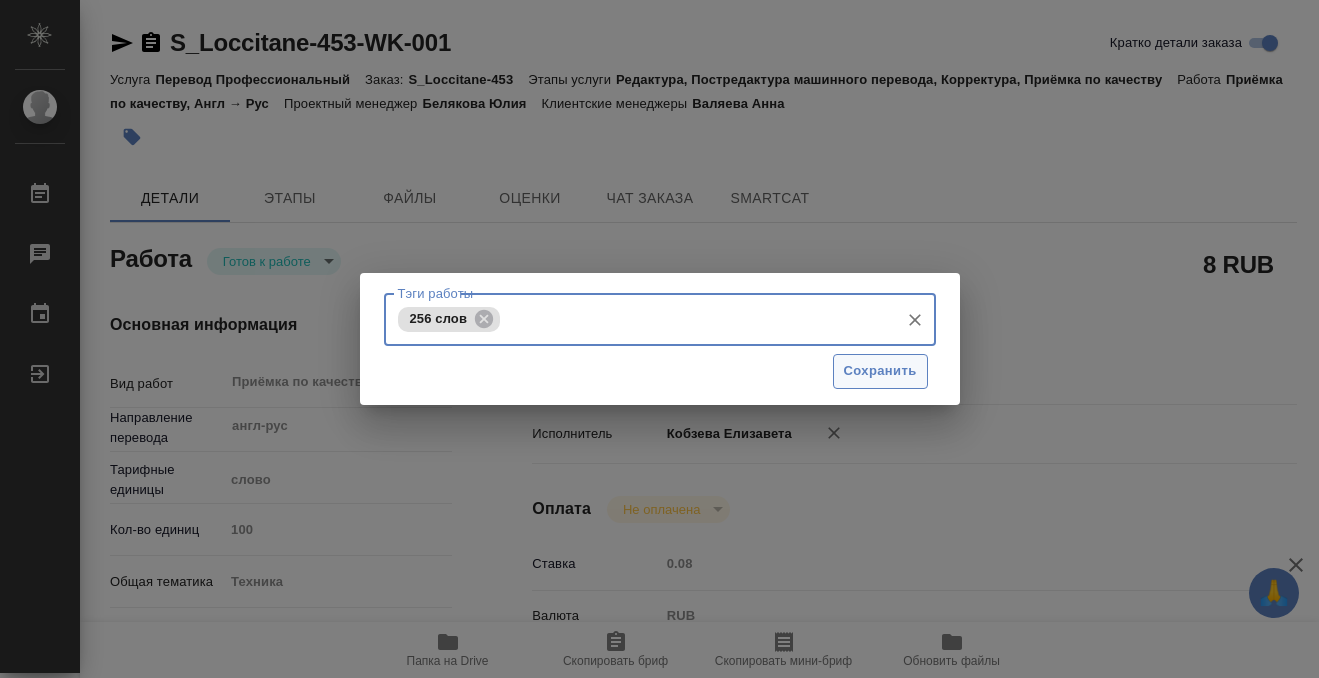 click on "Сохранить" at bounding box center [880, 371] 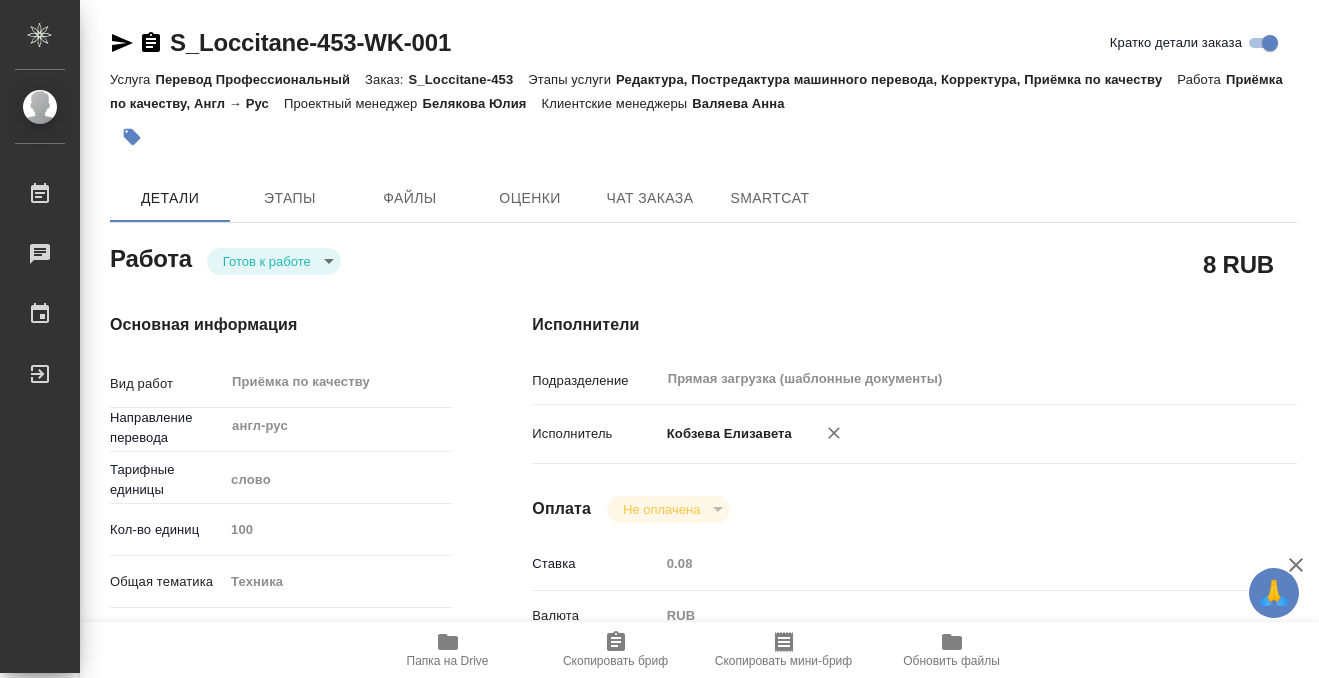 type on "readyForWork" 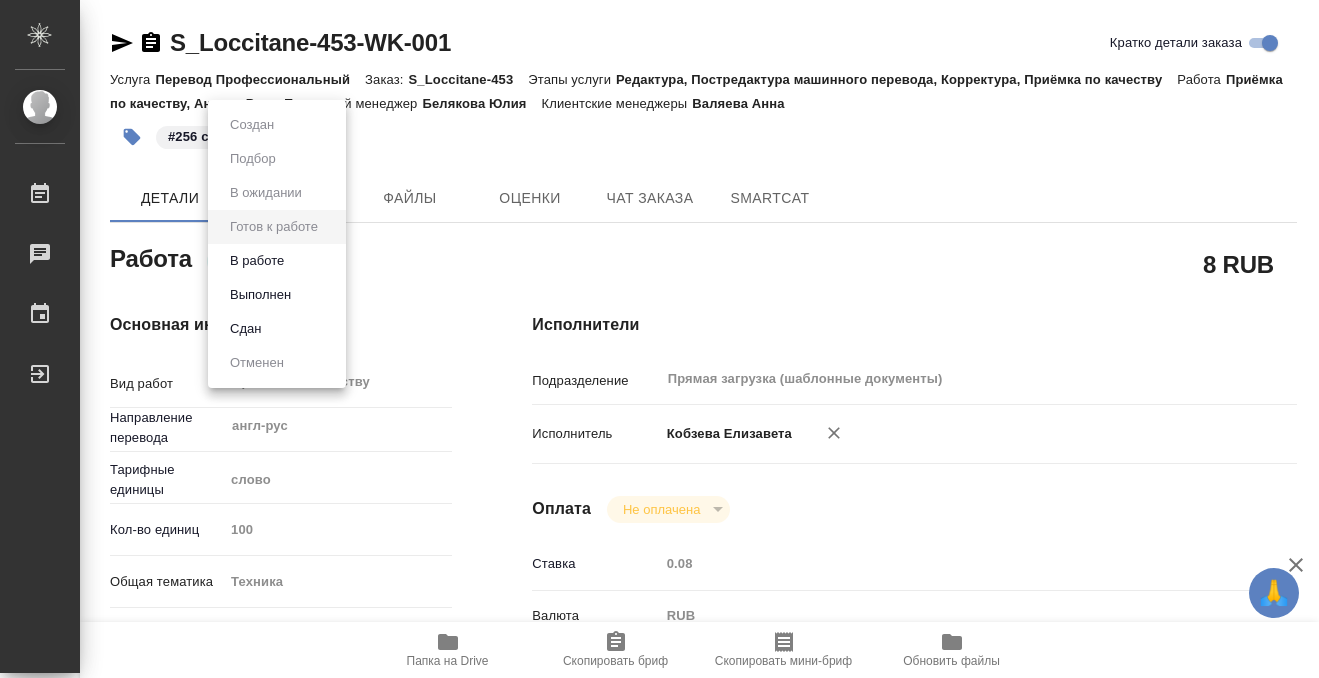 type on "x" 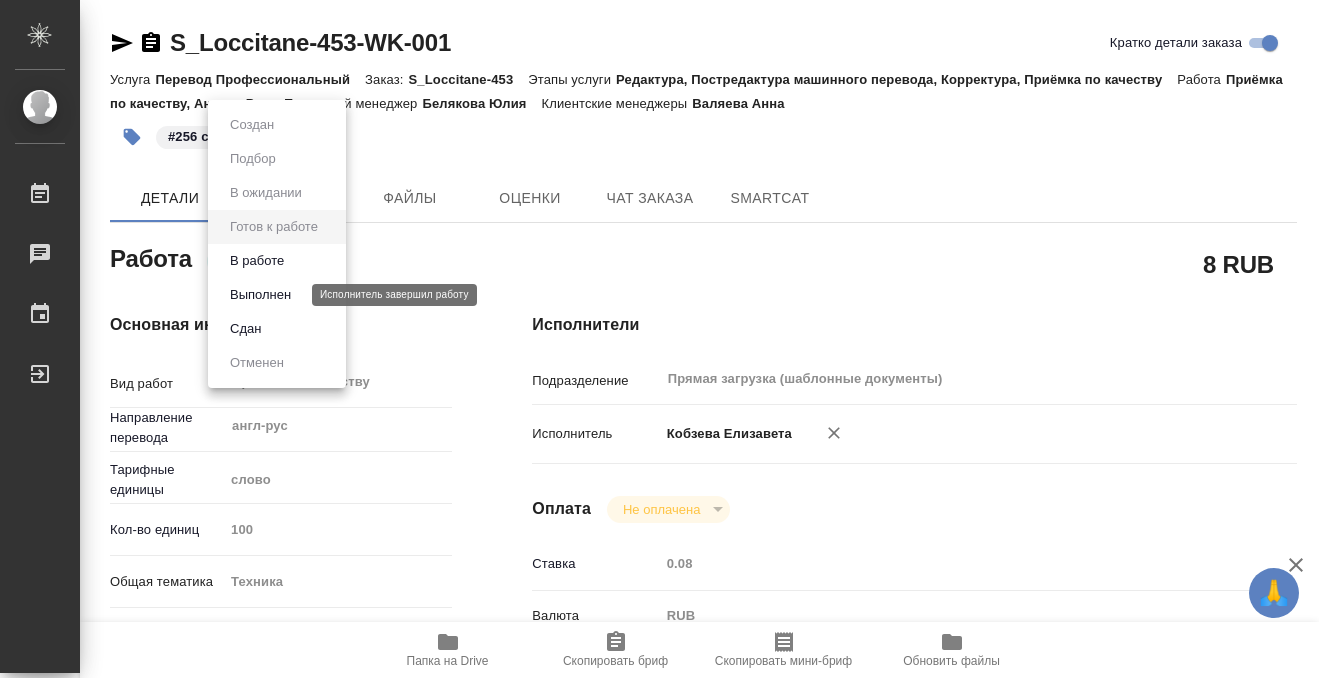 click on "Выполнен" at bounding box center (260, 295) 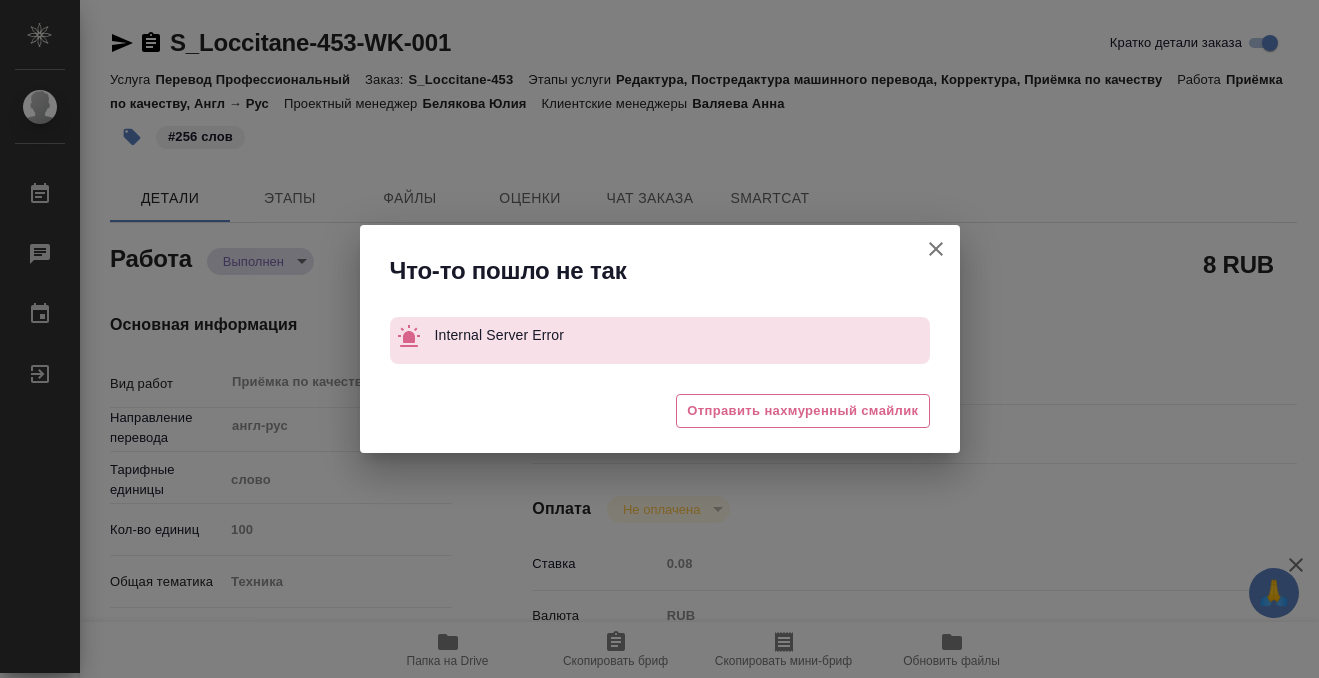 type on "x" 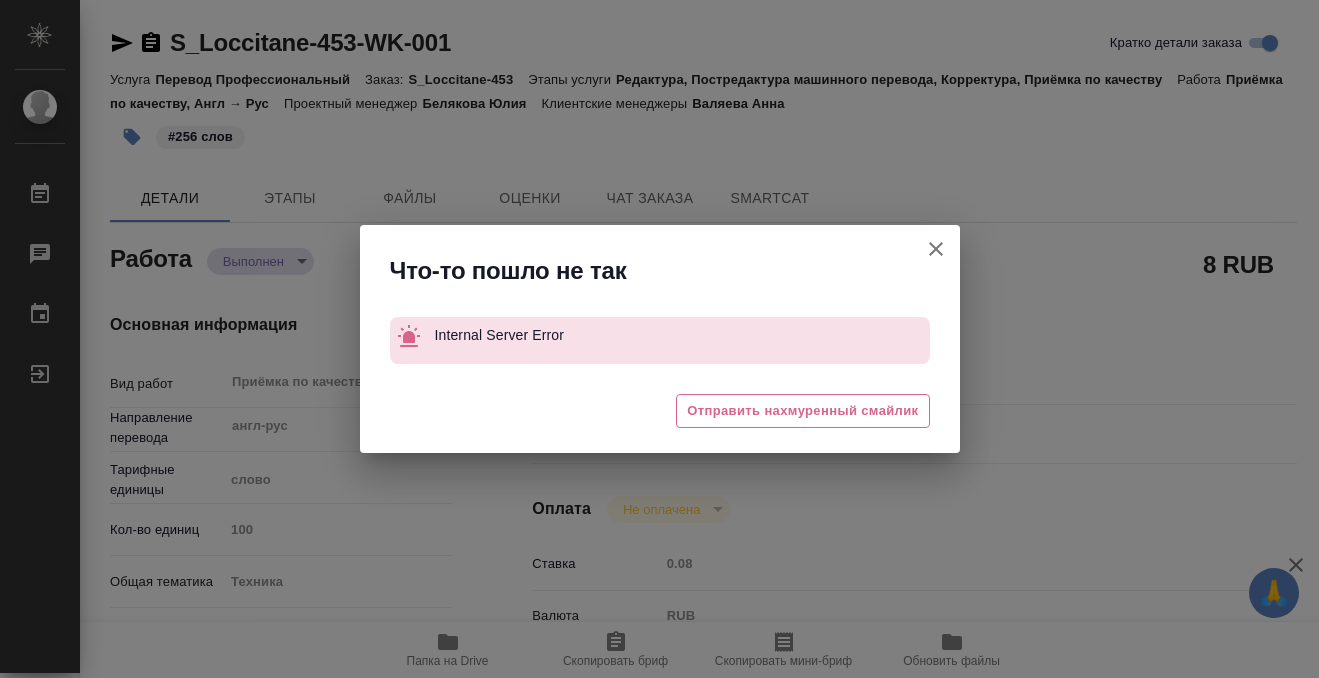 click 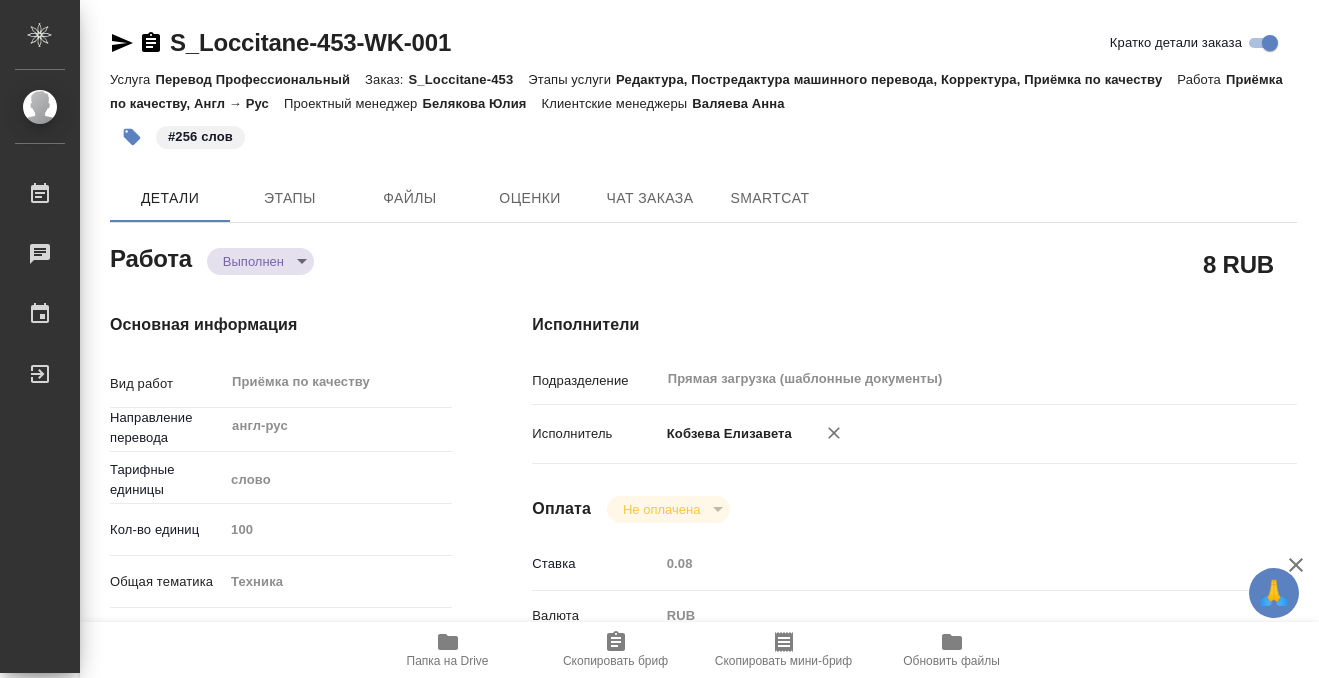 click 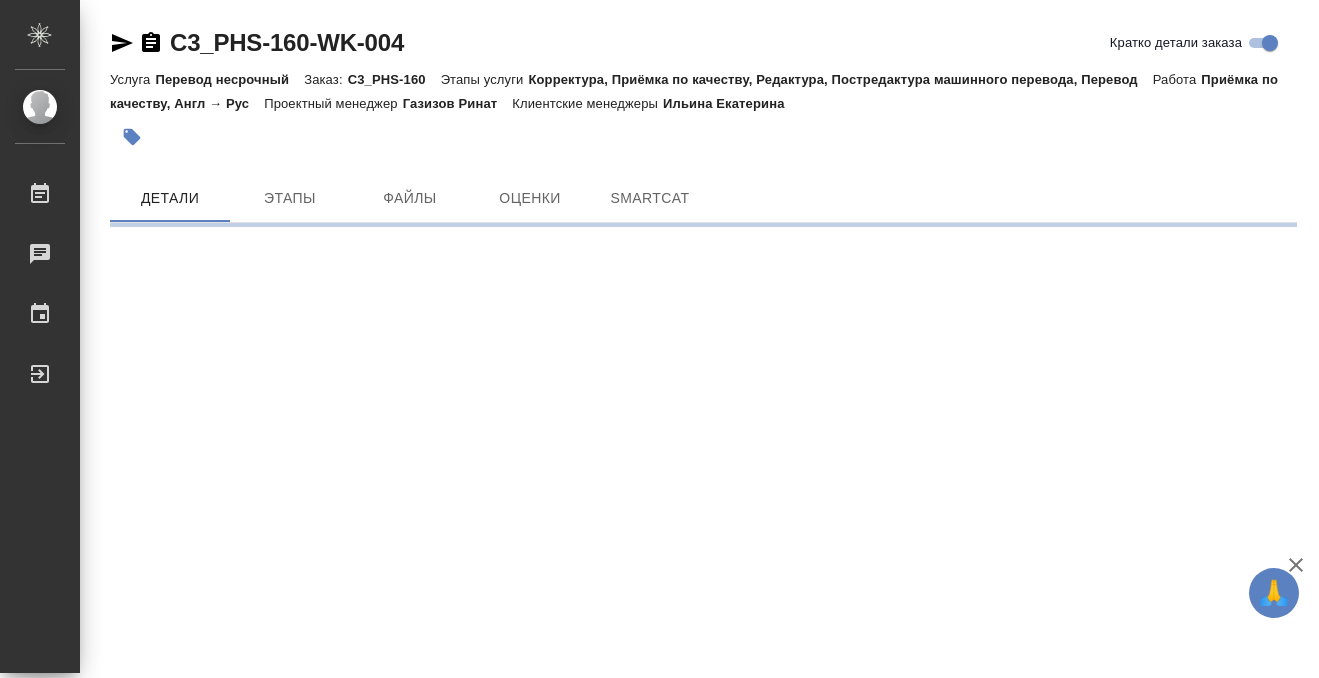 scroll, scrollTop: 0, scrollLeft: 0, axis: both 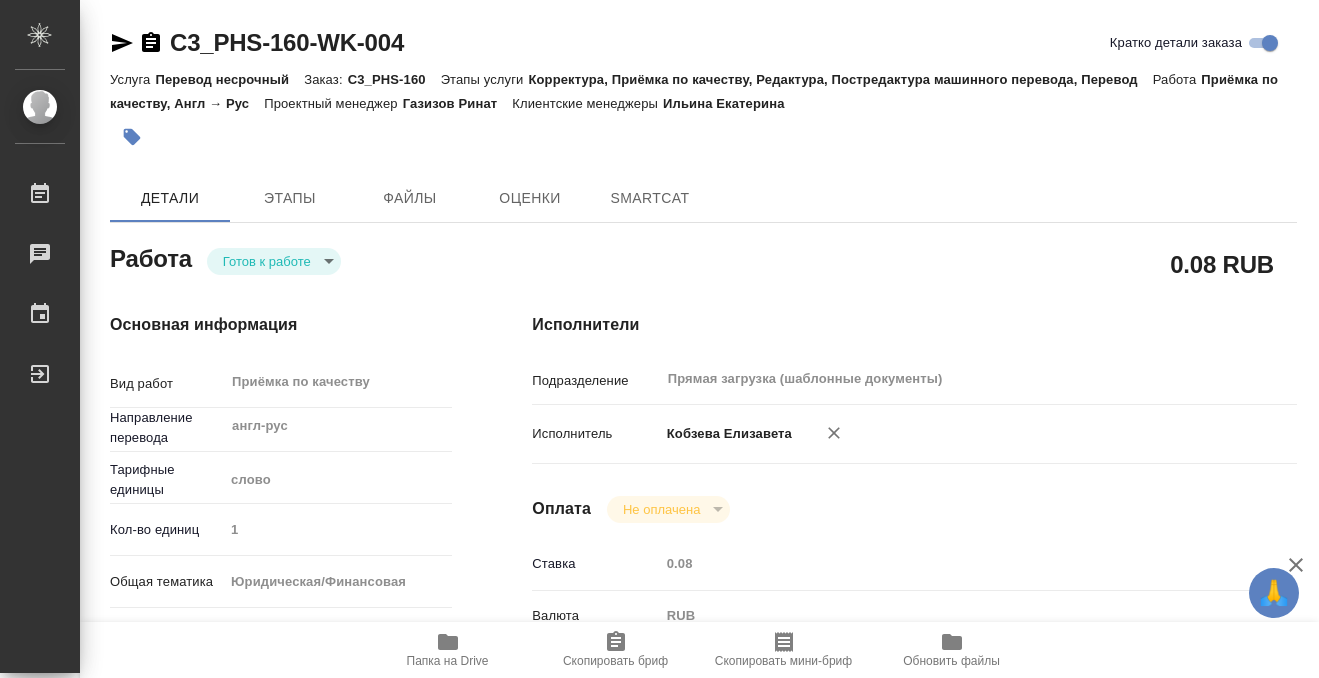 type on "x" 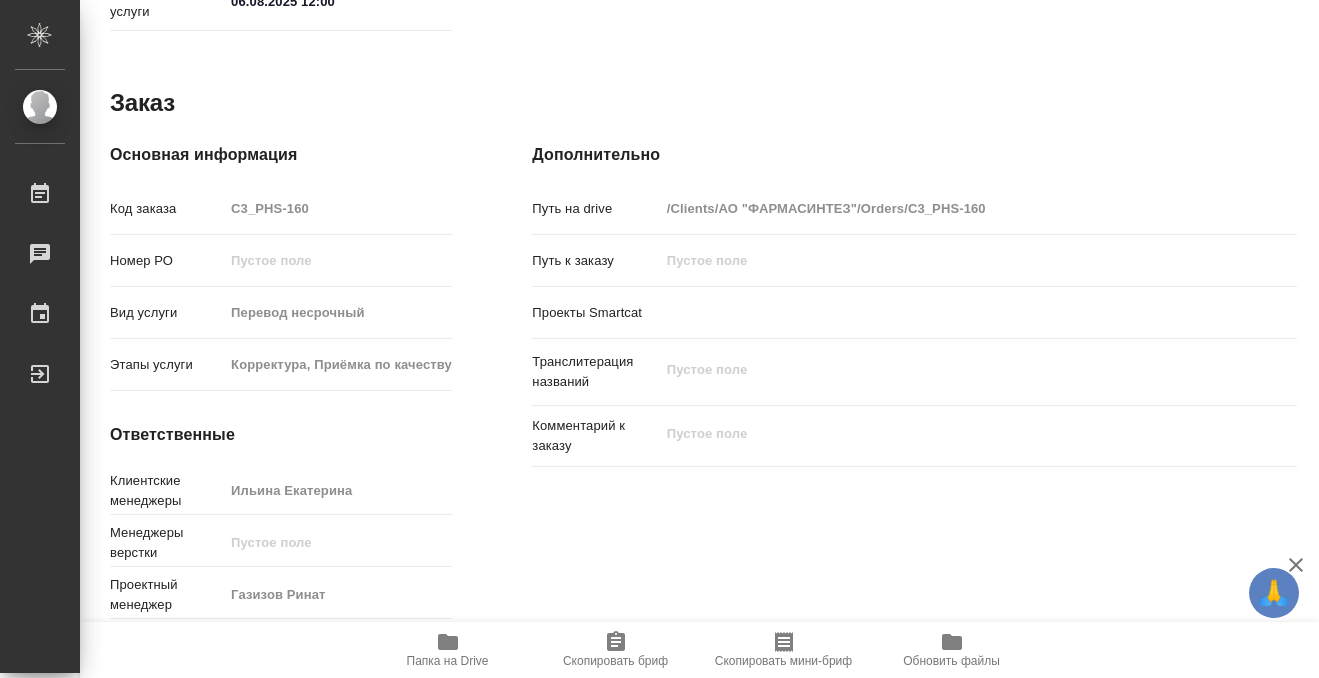 scroll, scrollTop: 1068, scrollLeft: 0, axis: vertical 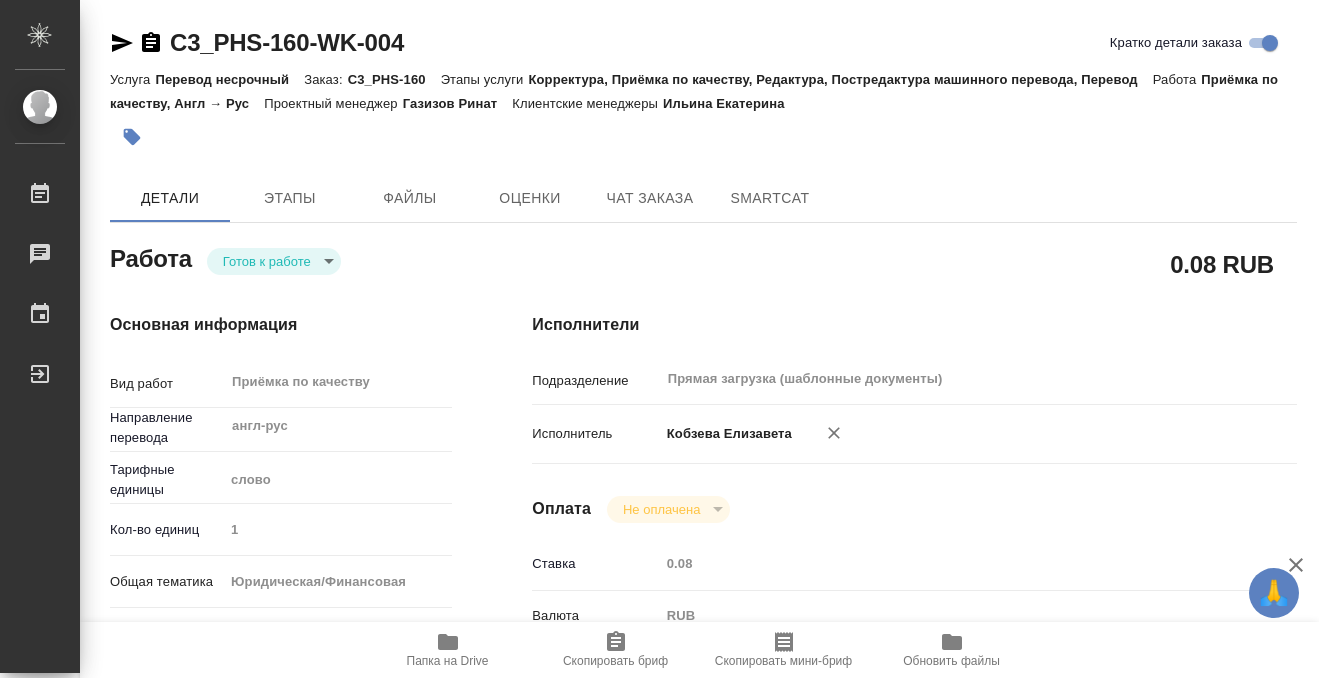 click 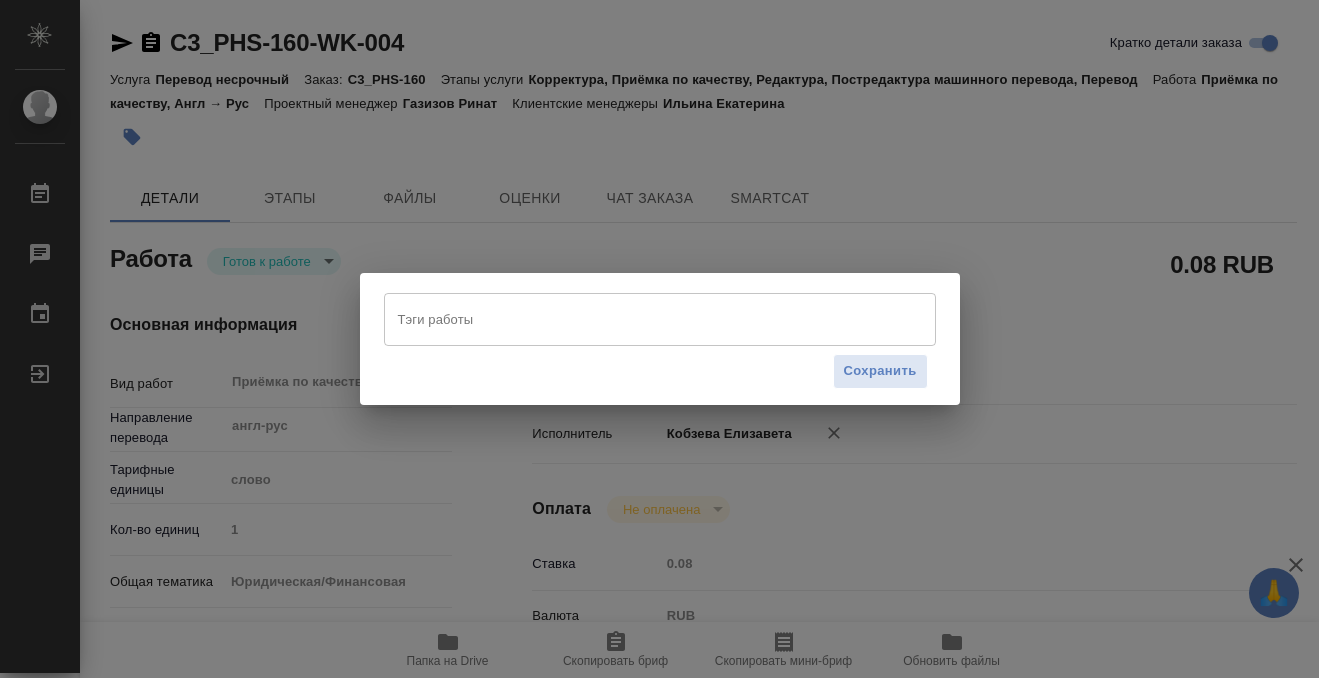 click on "Тэги работы" at bounding box center [641, 319] 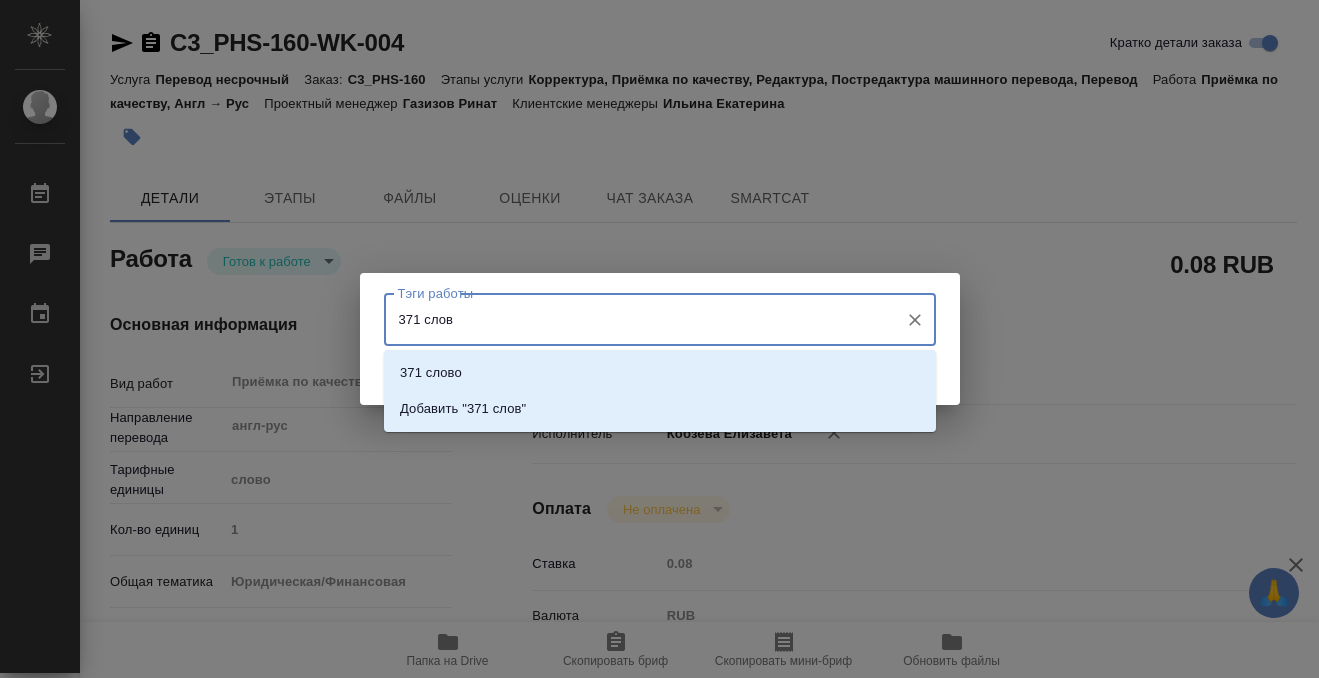 type on "371 слово" 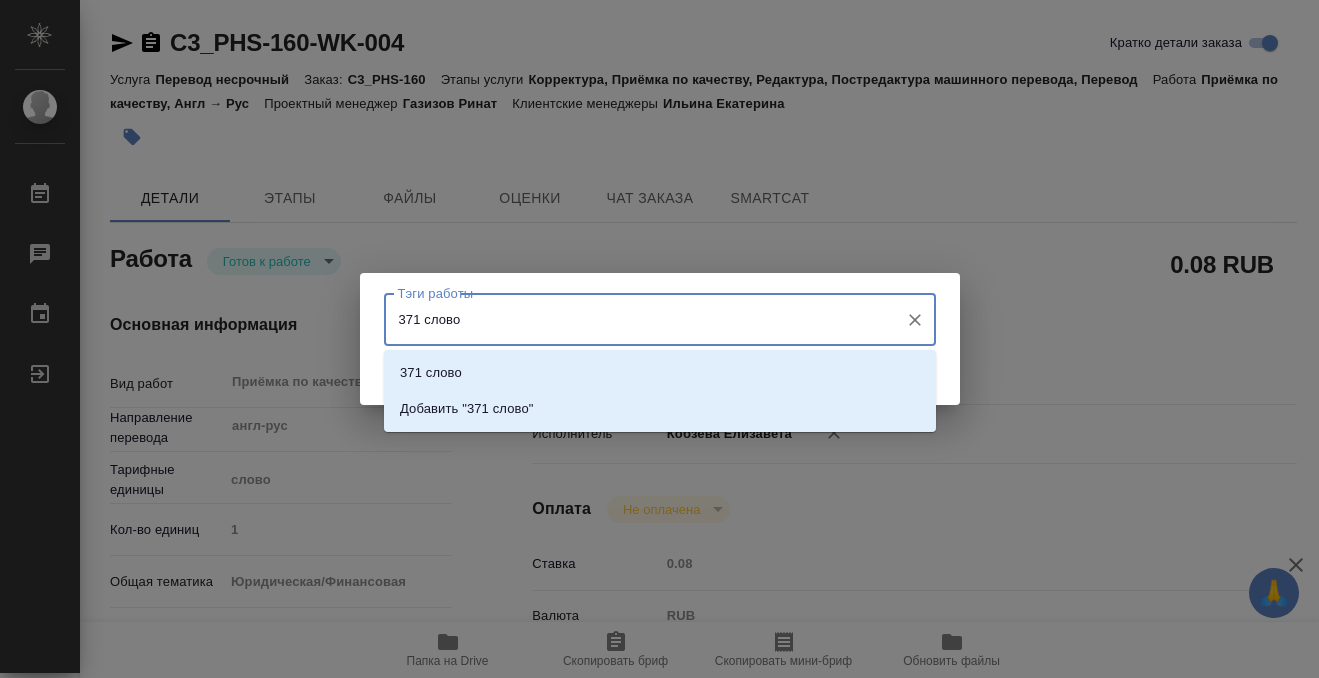 type 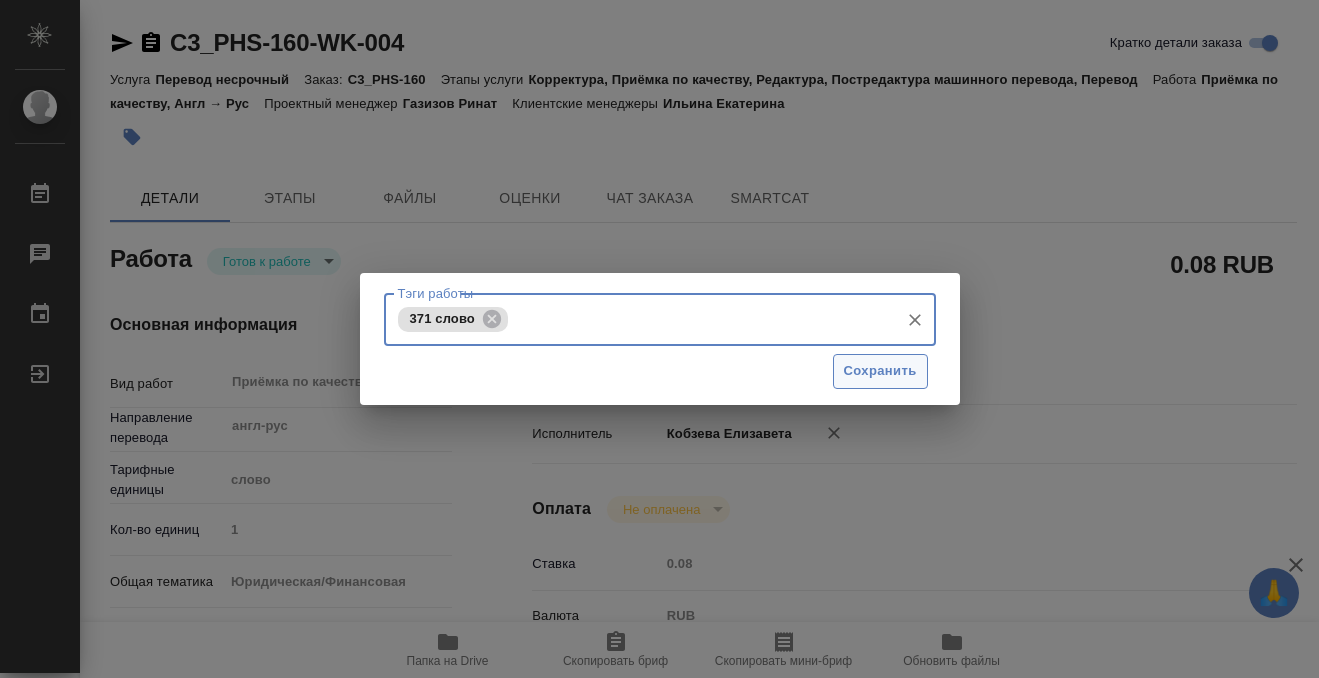 click on "Сохранить" at bounding box center [880, 371] 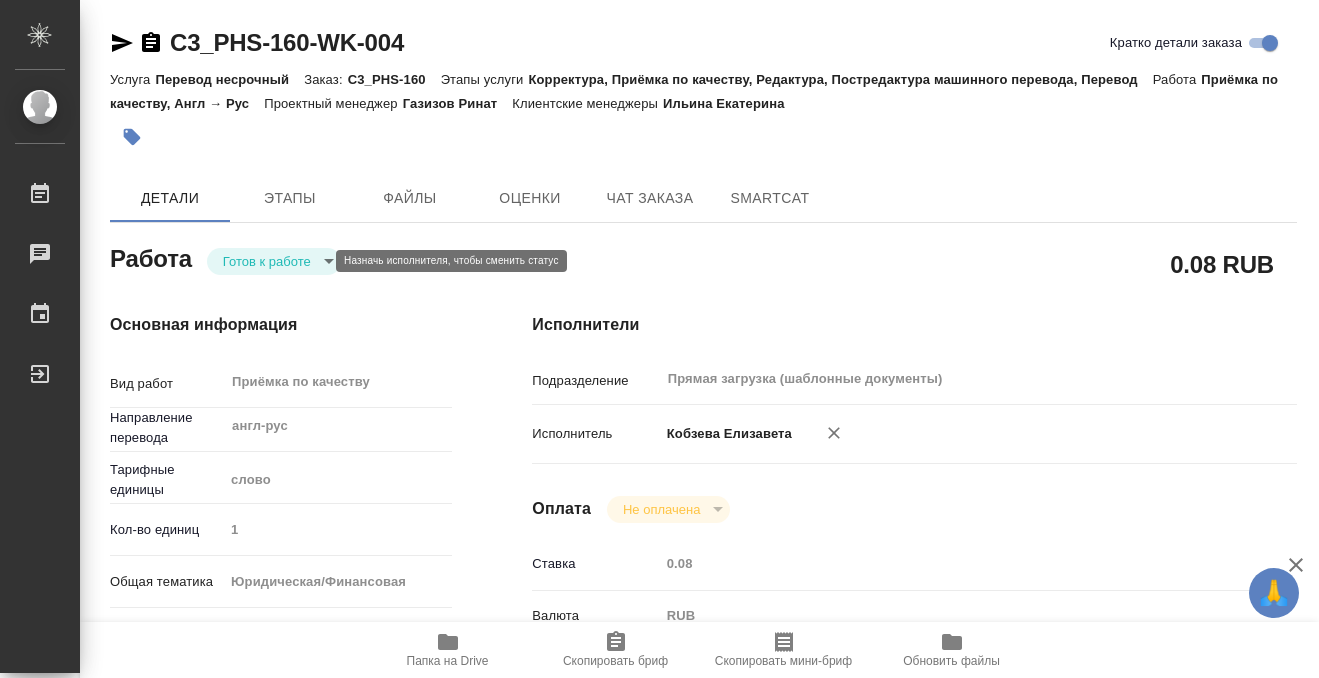 click on "🙏 .cls-1
fill:#fff;
AWATERA [LAST] [FIRST] Работы 0 Чаты График Выйти C3_PHS-160-WK-004 Кратко детали заказа Услуга Перевод несрочный Заказ: C3_PHS-160 Этапы услуги Корректура, Приёмка по качеству, Редактура, Постредактура машинного перевода, Перевод Работа Приёмка по качеству, Англ → Рус Проектный менеджер [LAST] [FIRST] Клиентские менеджеры [LAST] [FIRST] Детали Этапы Файлы Оценки Чат заказа SmartCat Работа Готов к работе readyForWork 0.08 RUB Основная информация Вид работ Приёмка по качеству x ​ Направление перевода англ-рус ​ Тарифные единицы слово 5a8b1489cc6b4906c91bfd90 1 yr-fn ​ 0.08" at bounding box center [659, 339] 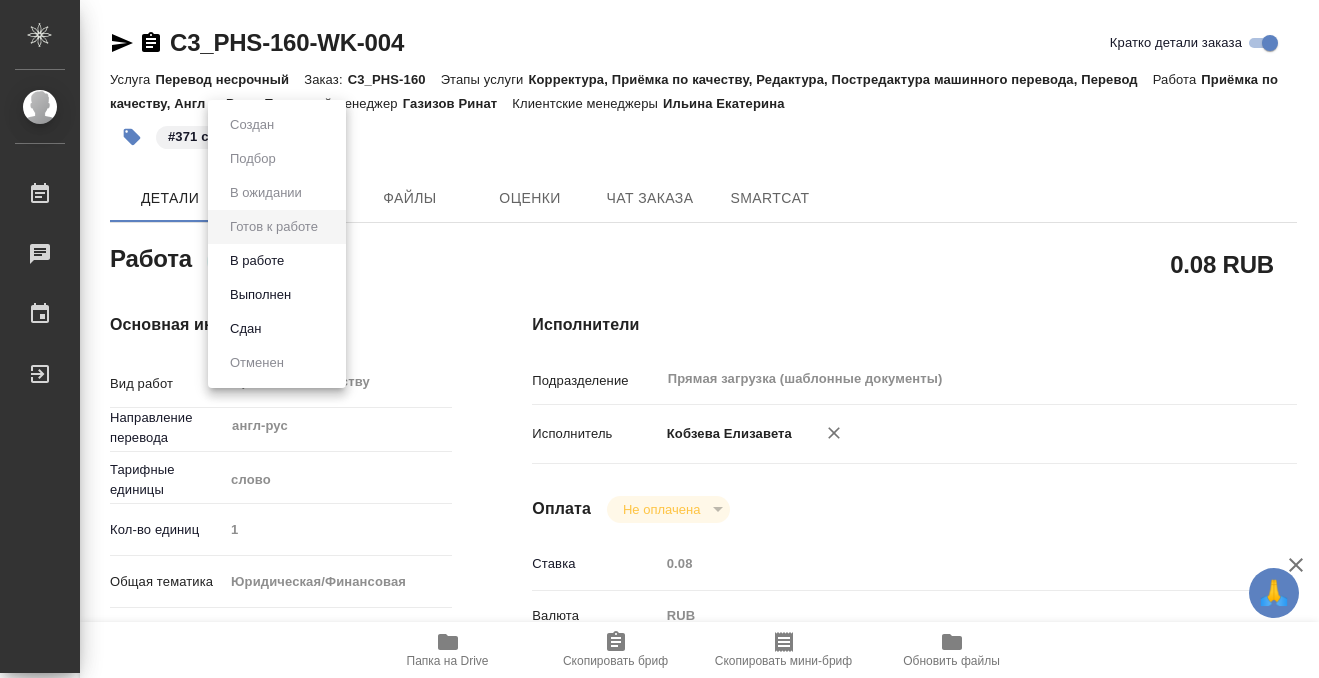 type on "x" 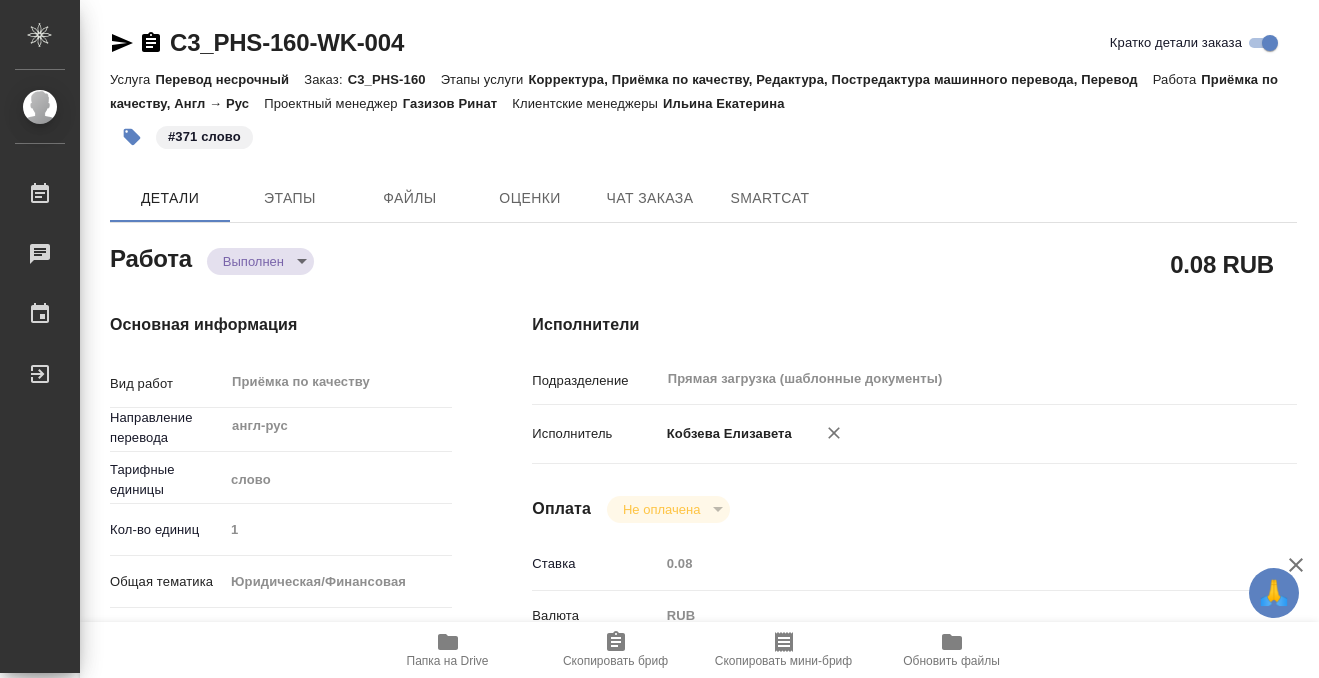 type on "x" 